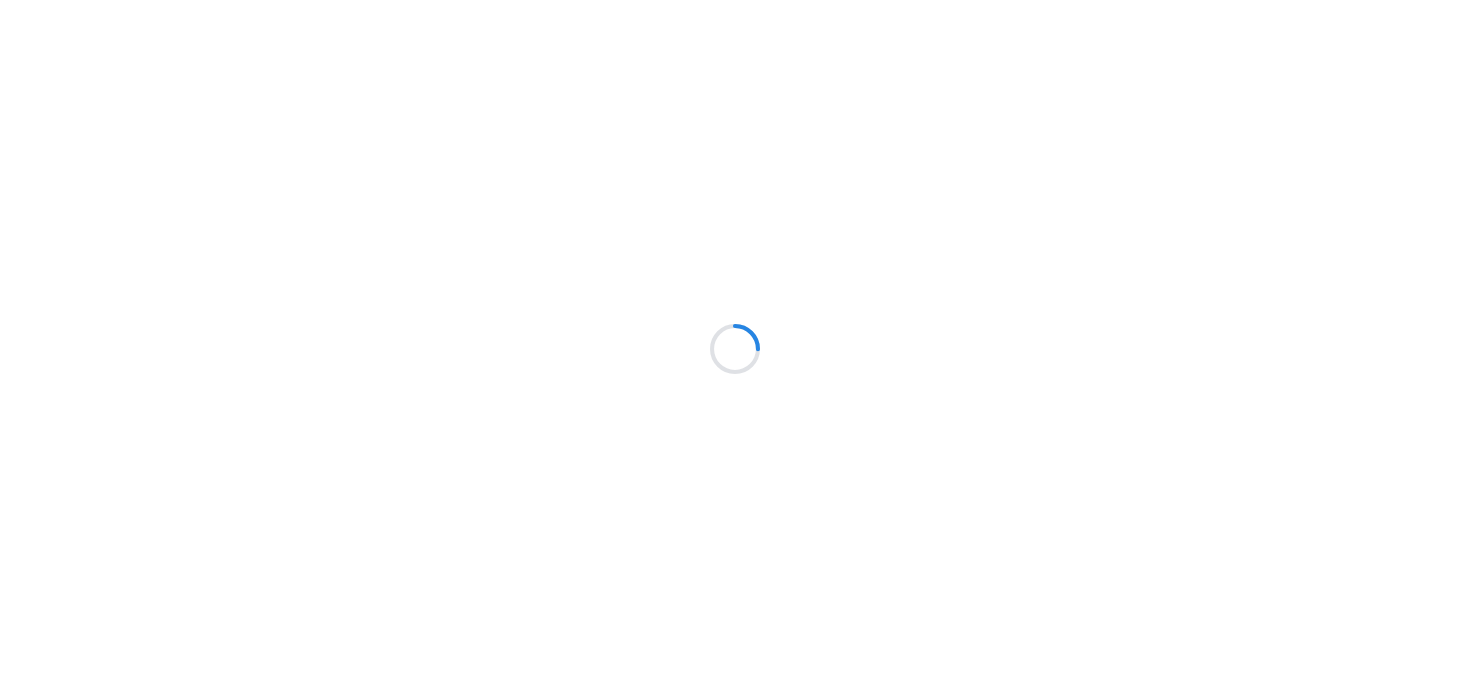 scroll, scrollTop: 0, scrollLeft: 0, axis: both 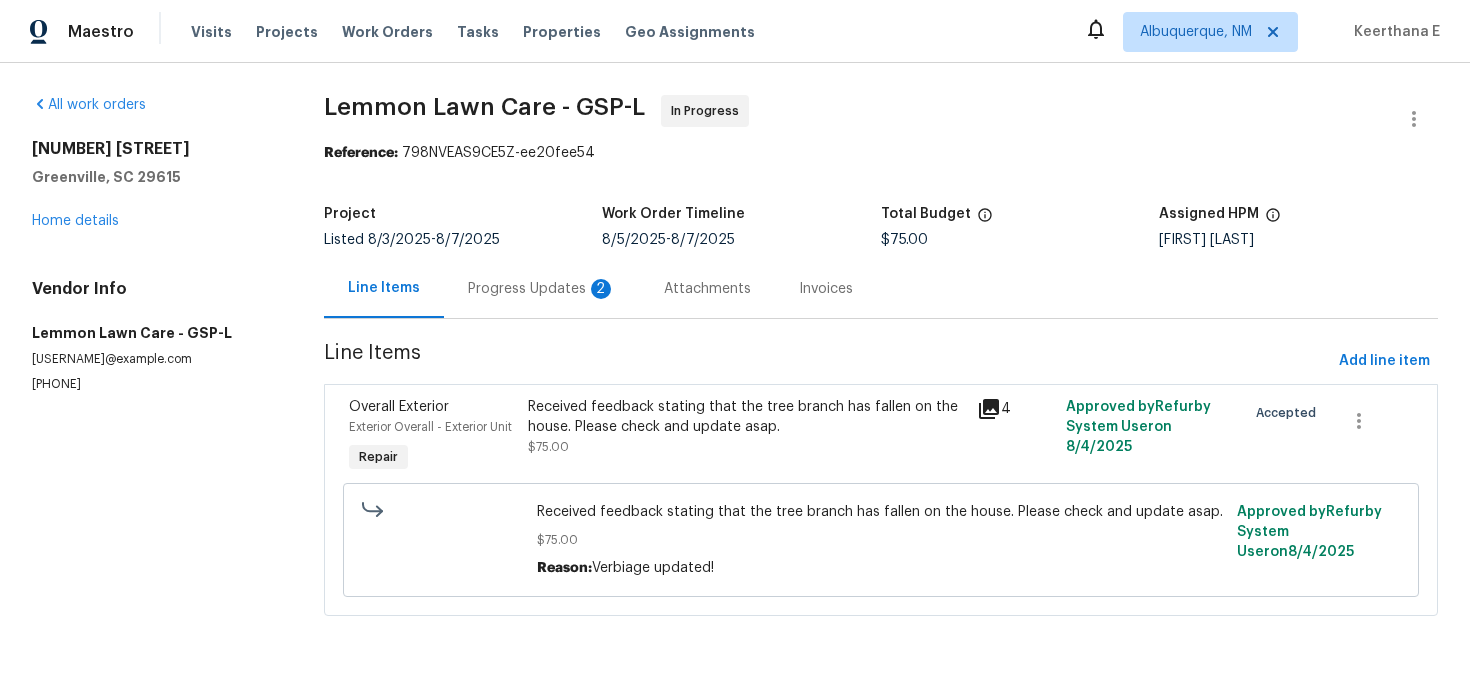 click on "Progress Updates 2" at bounding box center [542, 288] 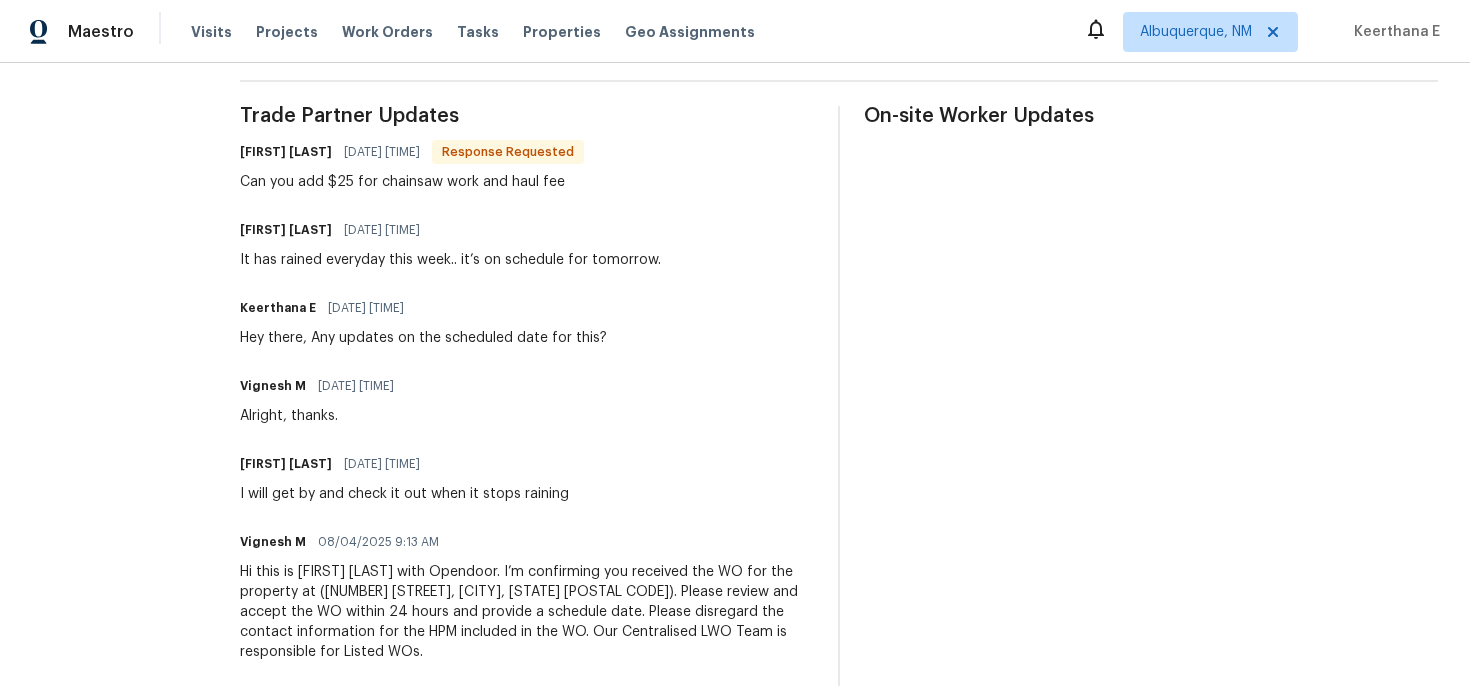 scroll, scrollTop: 0, scrollLeft: 0, axis: both 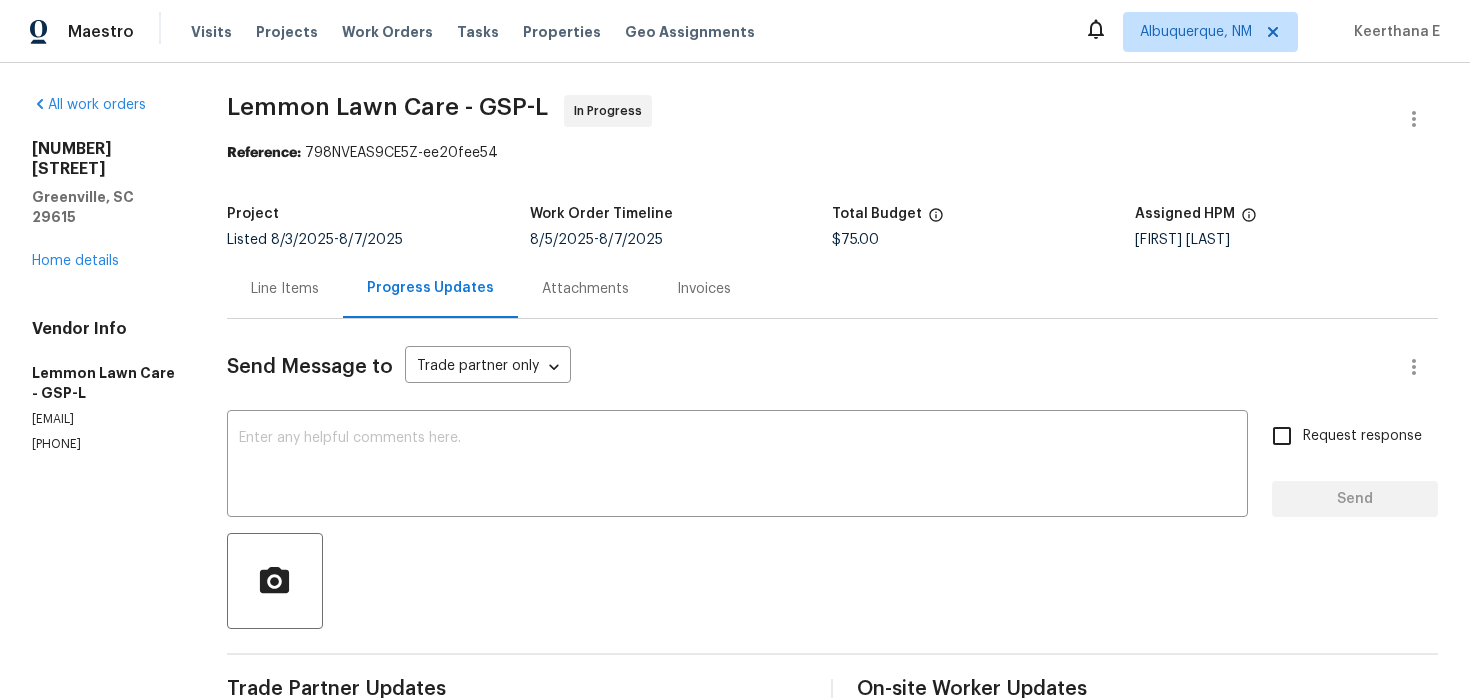 click on "Line Items" at bounding box center [285, 289] 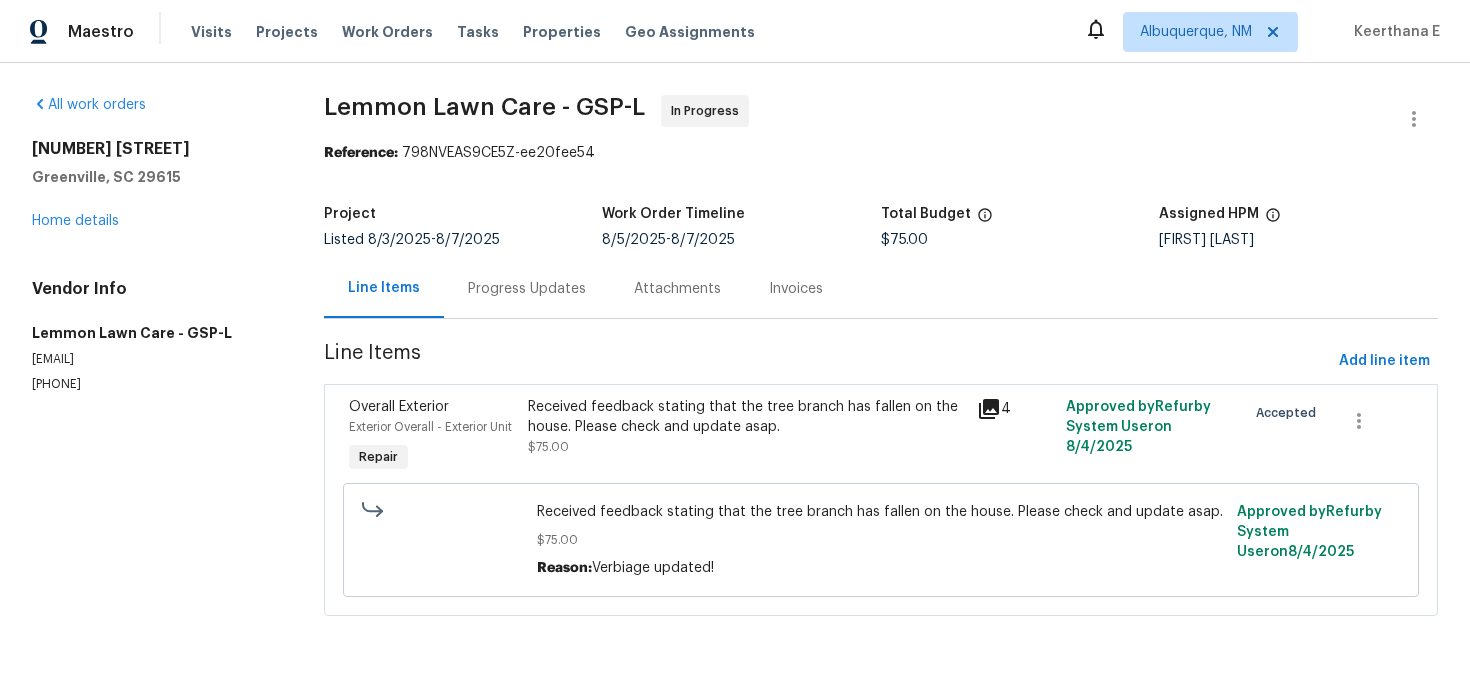 click on "Received feedback stating that the tree branch has fallen on the house. Please check and update asap." at bounding box center [746, 417] 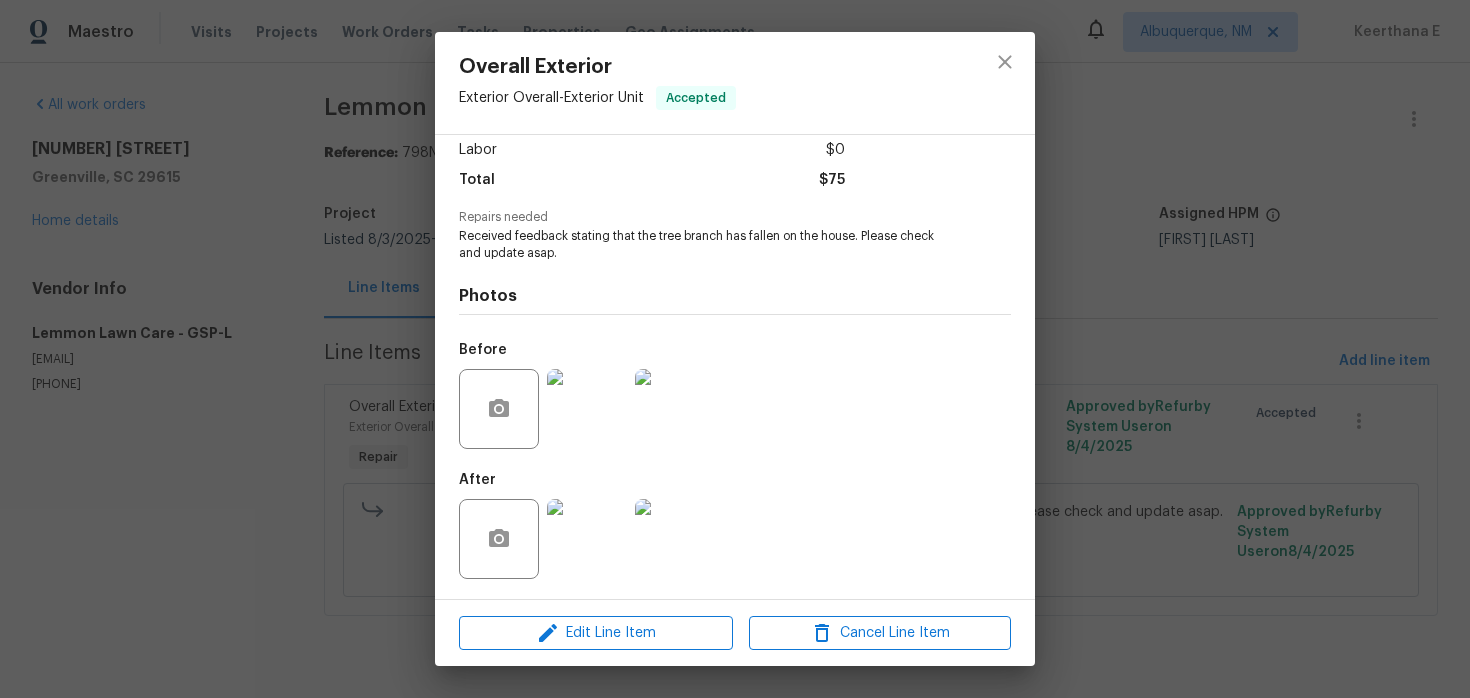 click at bounding box center [587, 409] 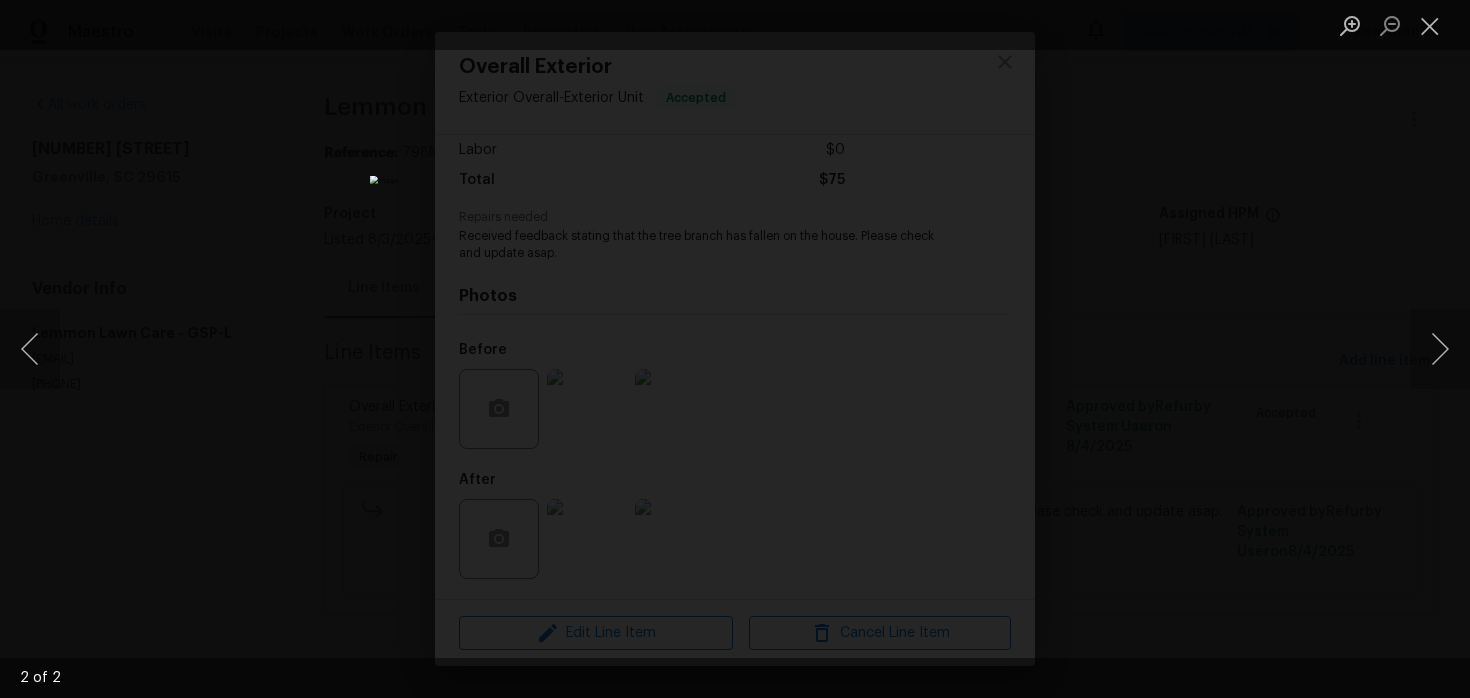 click at bounding box center [735, 349] 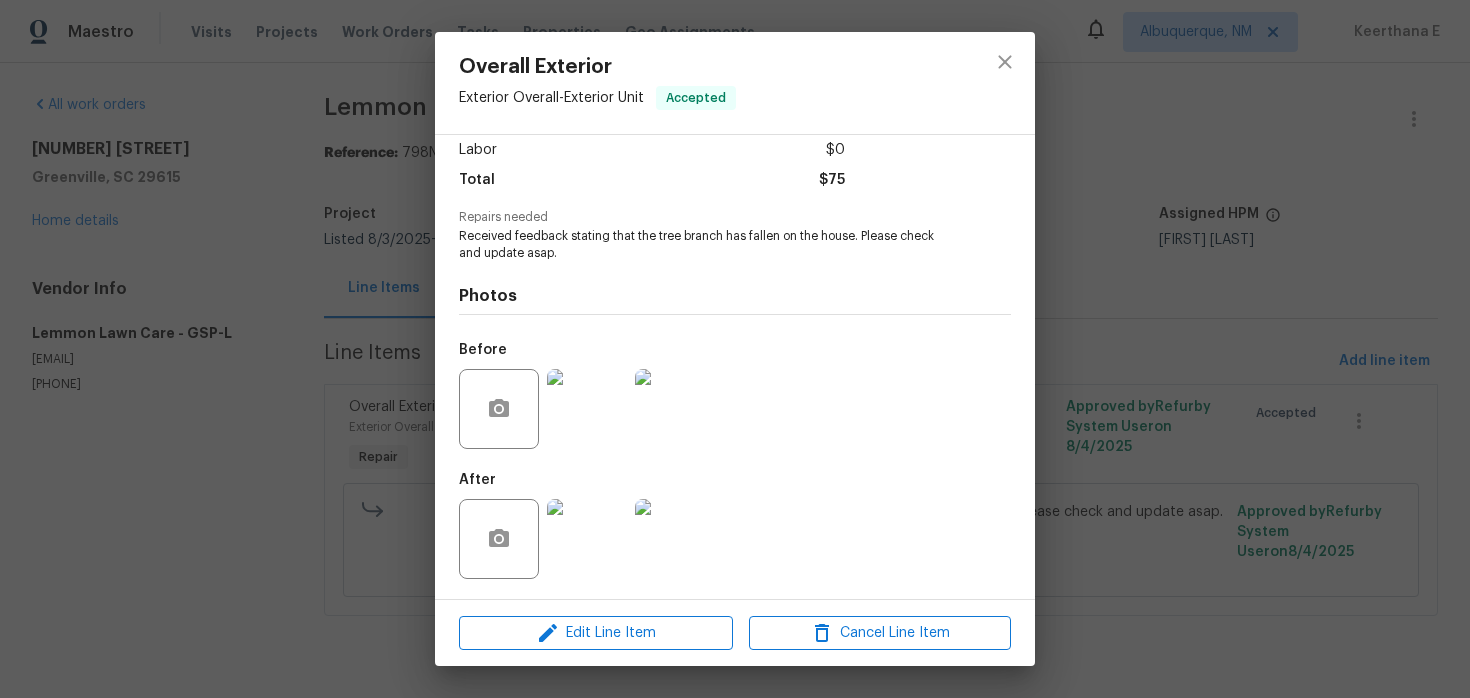 click on "Overall Exterior Exterior Overall  -  Exterior Unit Accepted Vendor Lemmon Lawn Care Account Category Repairs Cost $75 x 1 count $75 Labor $0 Total $75 Repairs needed Received feedback stating that the tree branch has fallen on the house. Please check and update asap. Photos Before After  Edit Line Item  Cancel Line Item" at bounding box center (735, 349) 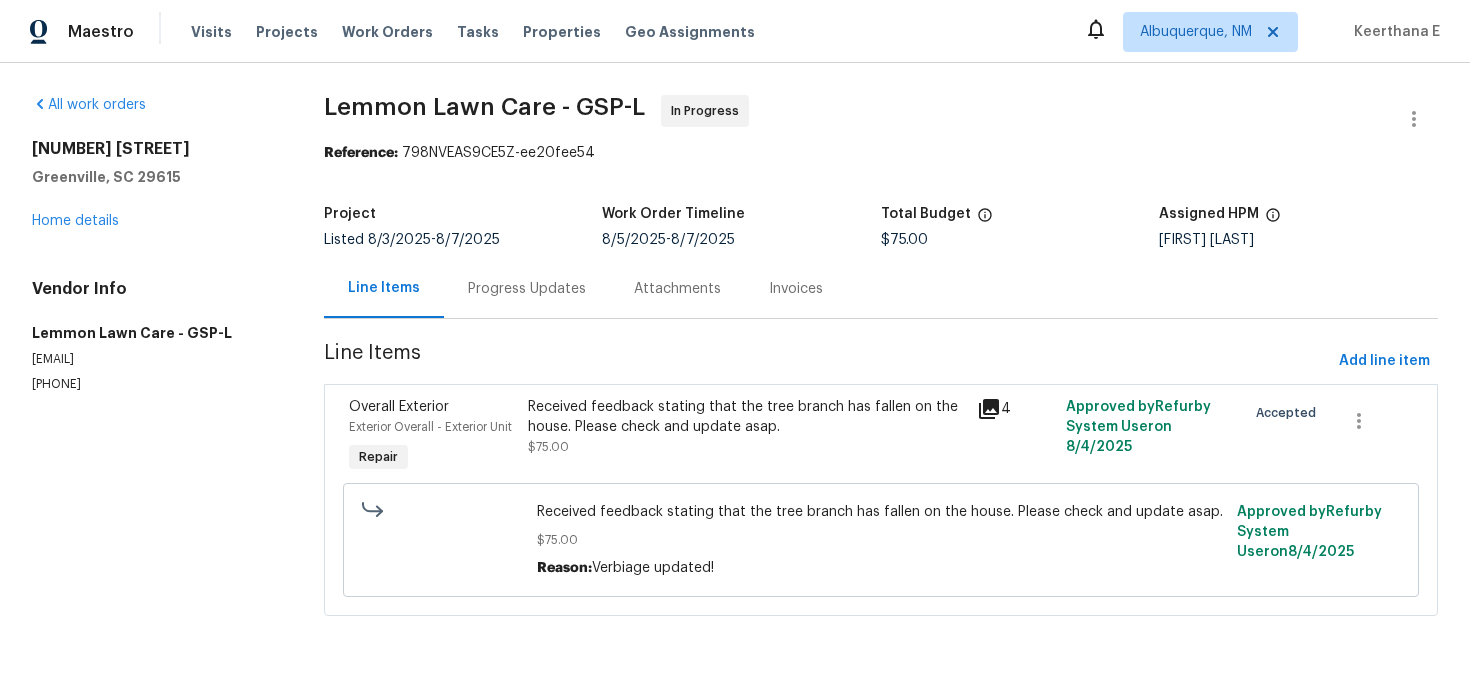 click on "Progress Updates" at bounding box center [527, 289] 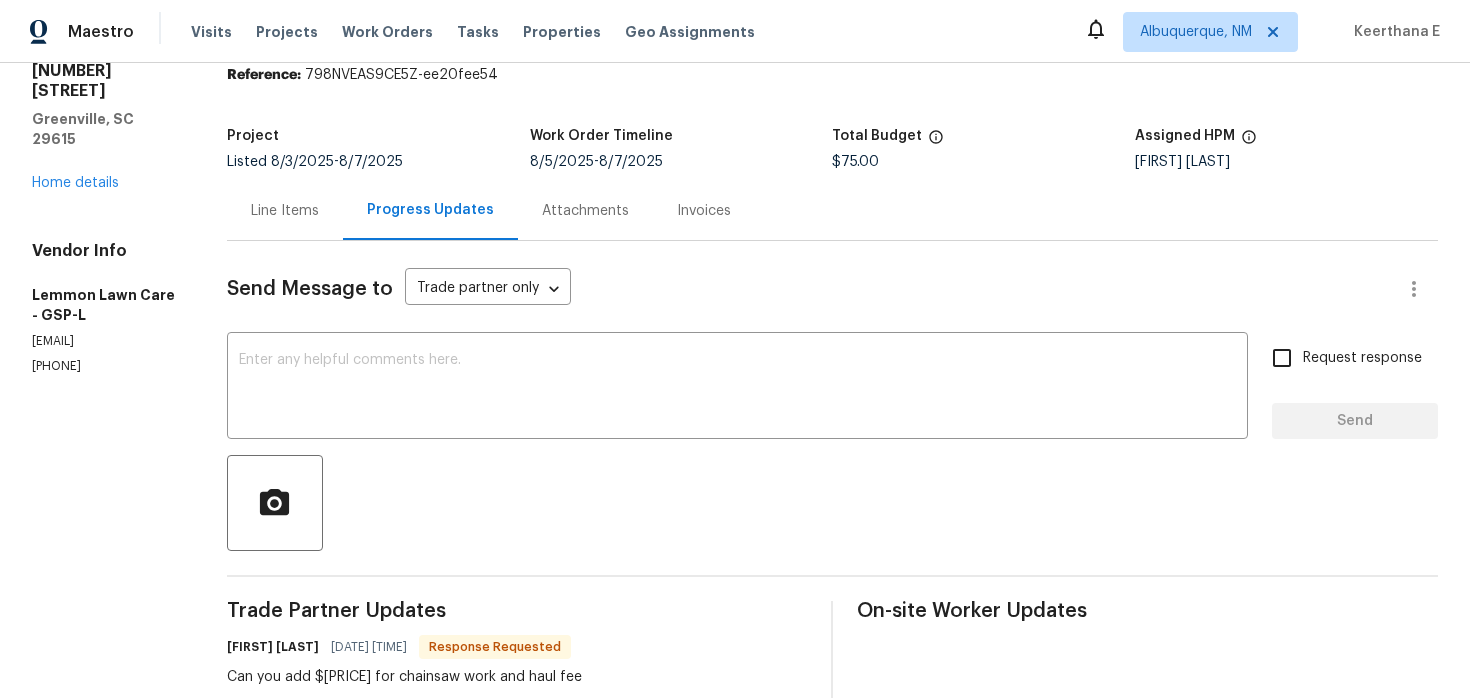 scroll, scrollTop: 0, scrollLeft: 0, axis: both 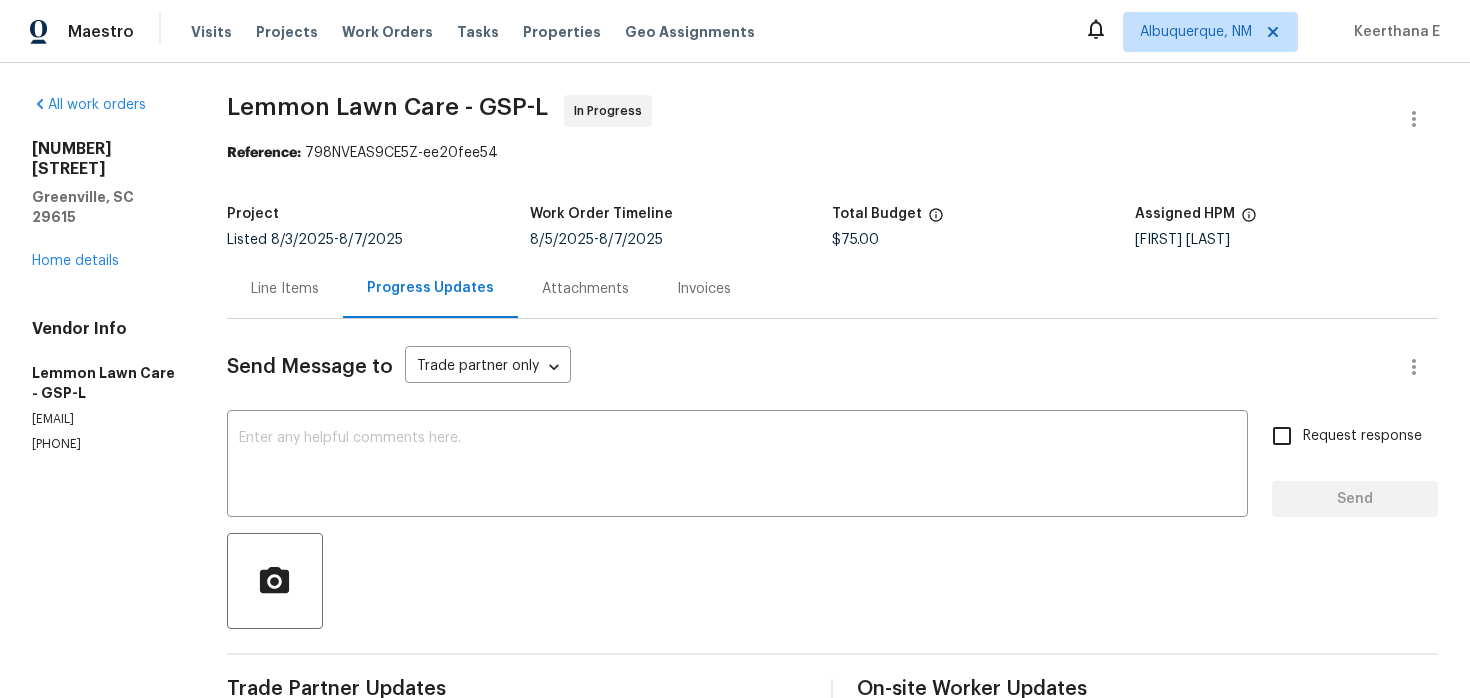 click on "Line Items" at bounding box center [285, 288] 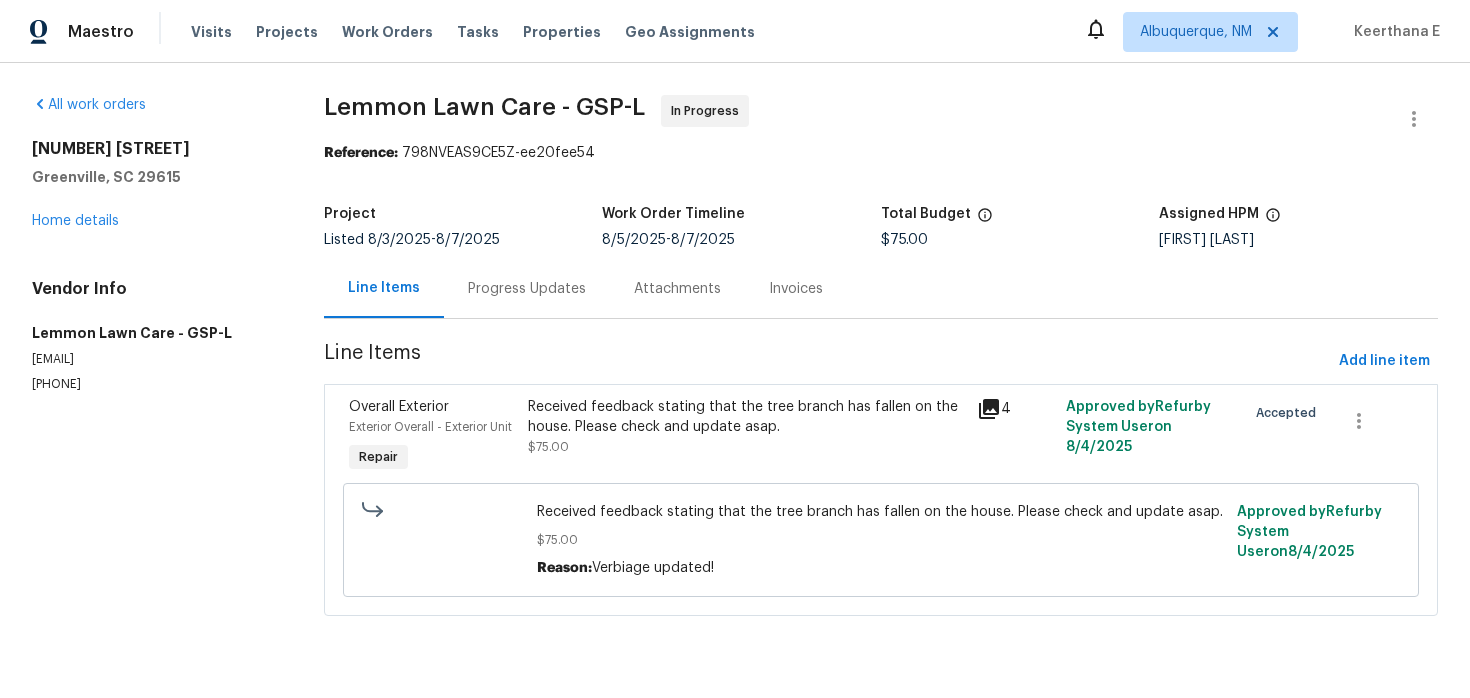 click on "Received feedback stating that the tree branch has fallen on the house. Please check and update asap." at bounding box center [746, 417] 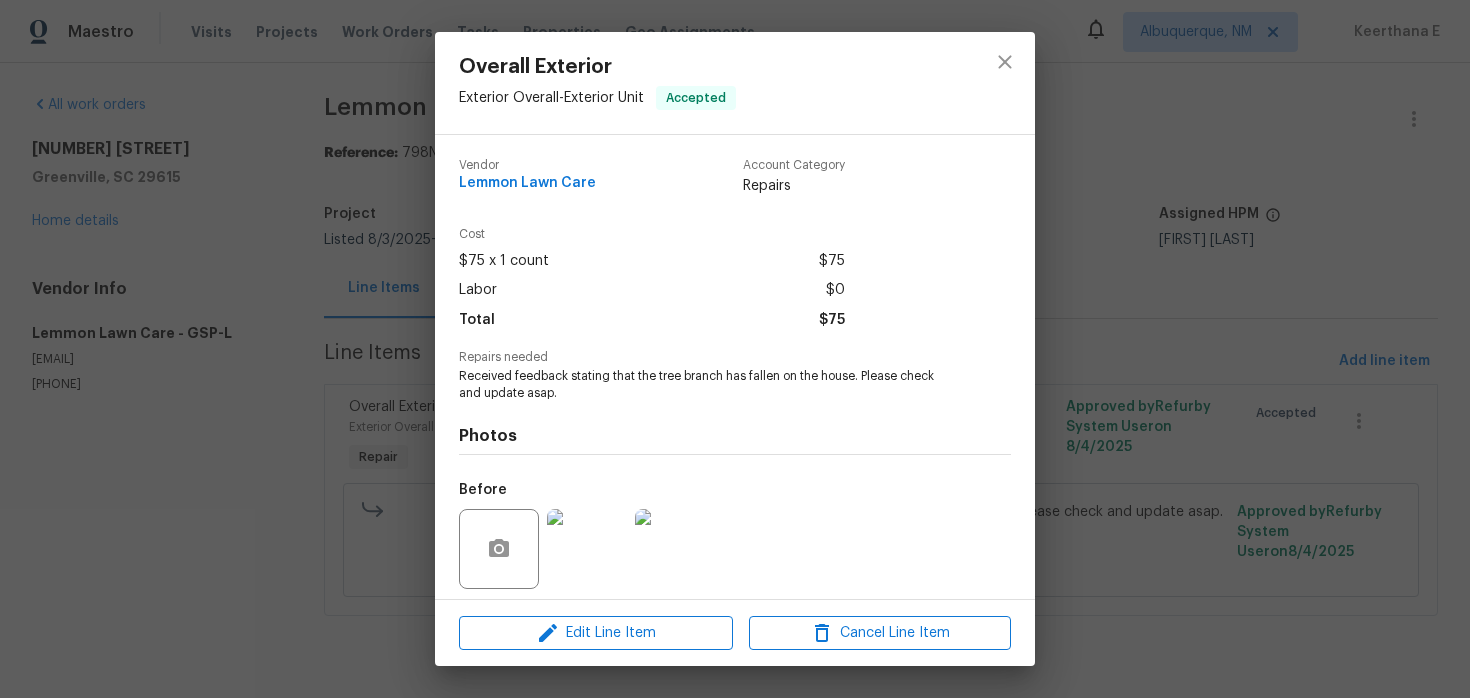 scroll, scrollTop: 140, scrollLeft: 0, axis: vertical 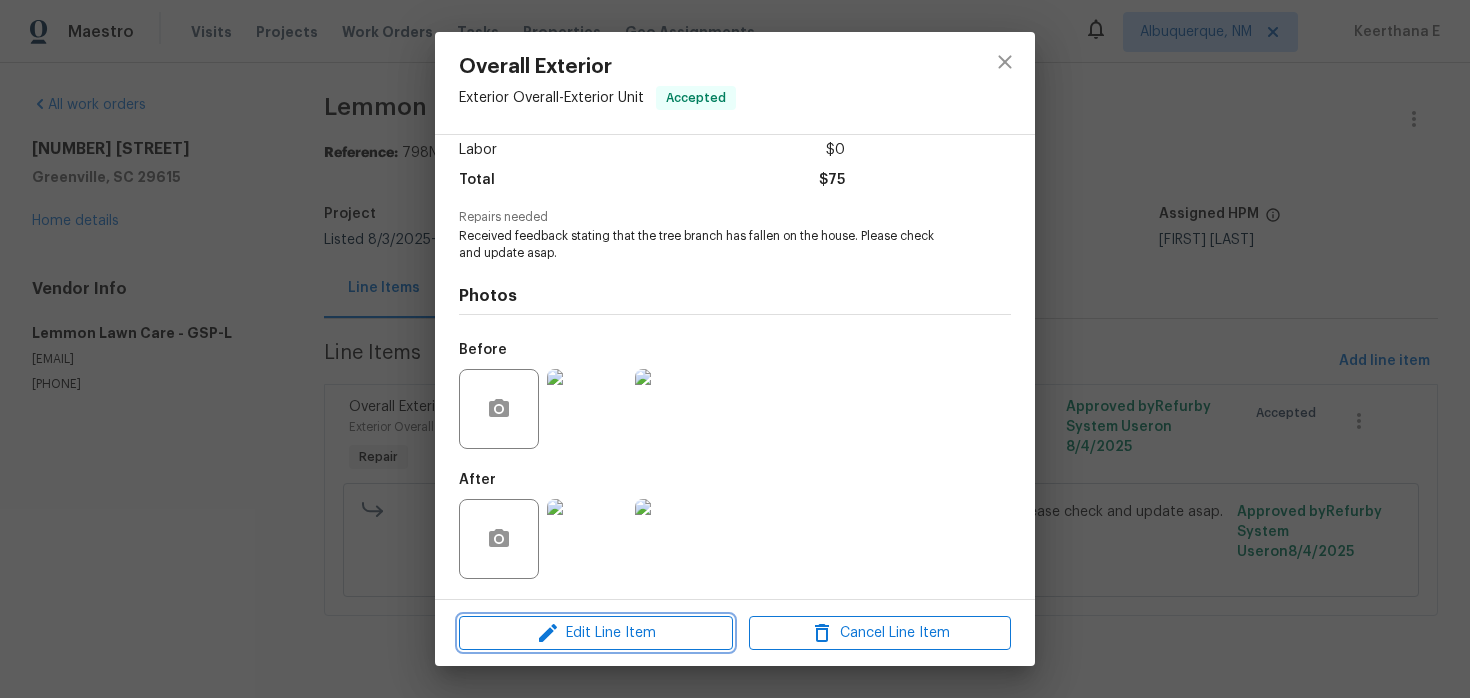 click on "Edit Line Item" at bounding box center (596, 633) 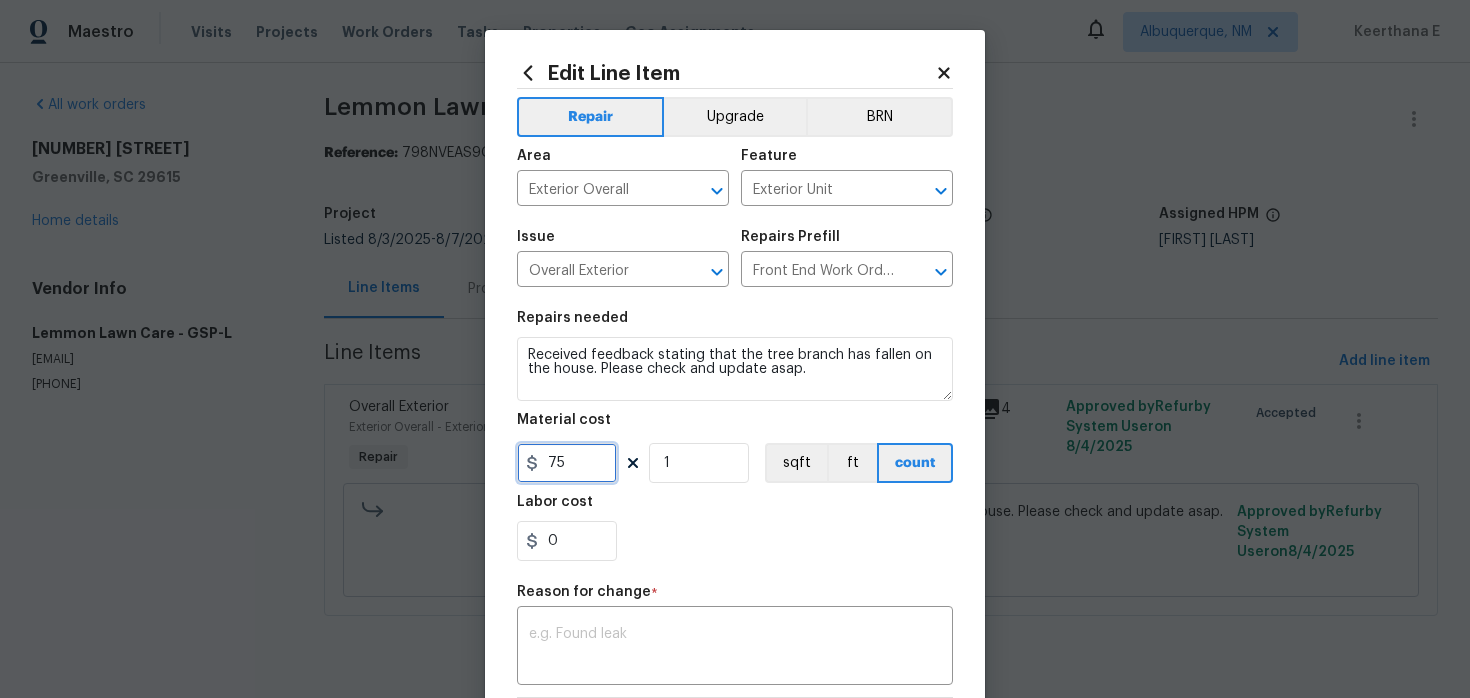 click on "75" at bounding box center (567, 463) 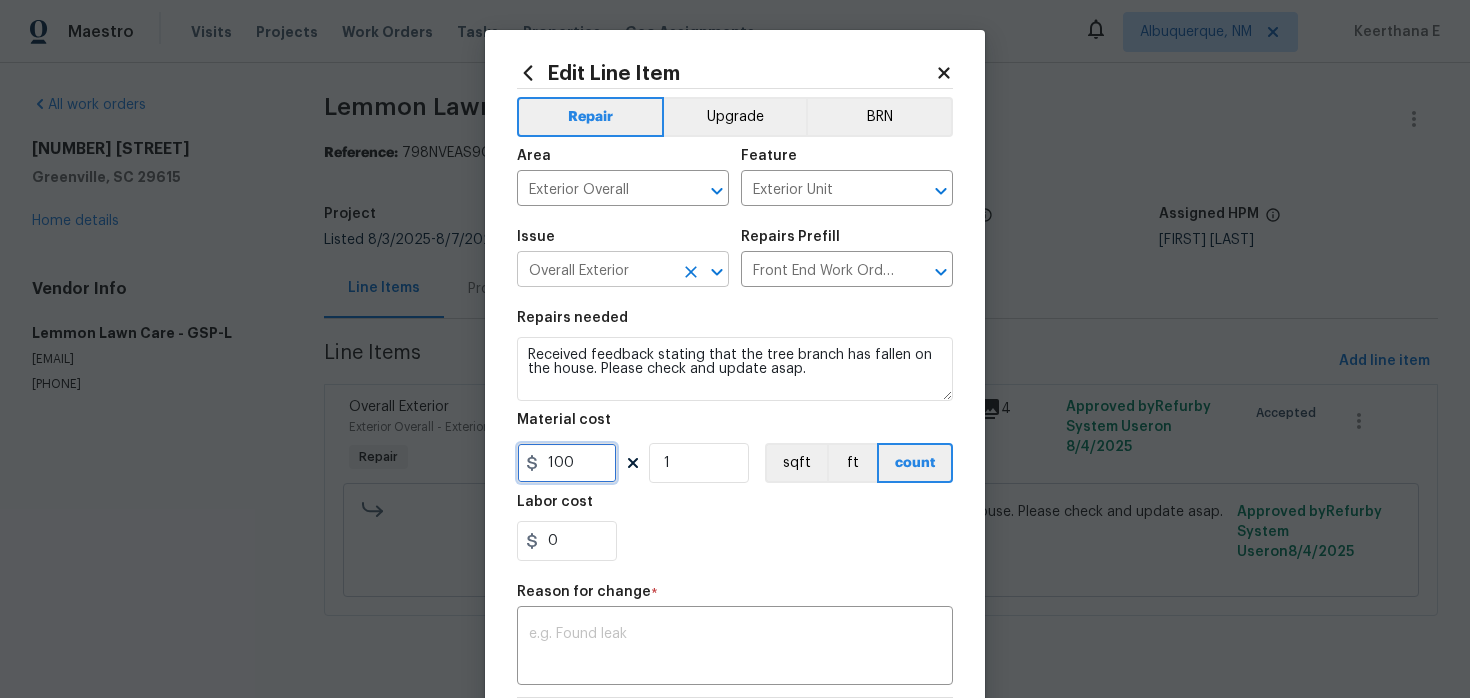 type on "100" 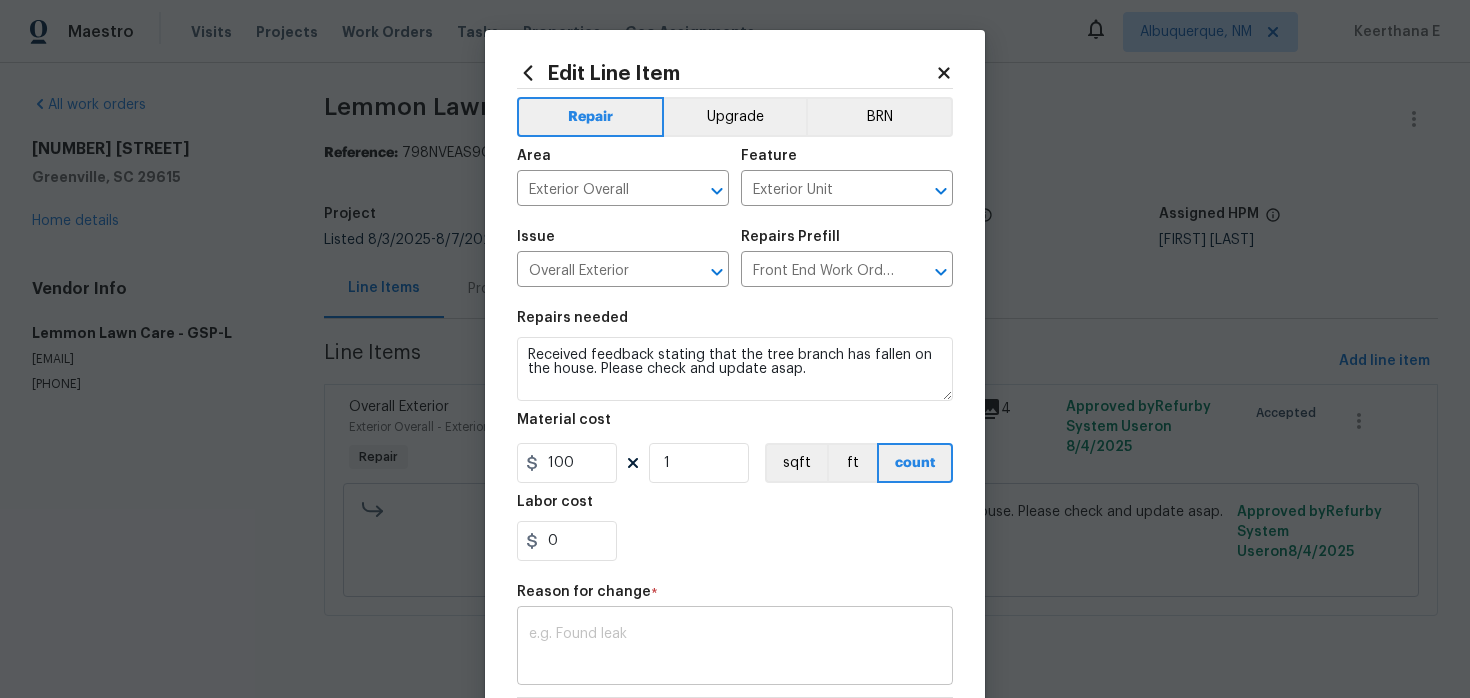 click at bounding box center [735, 648] 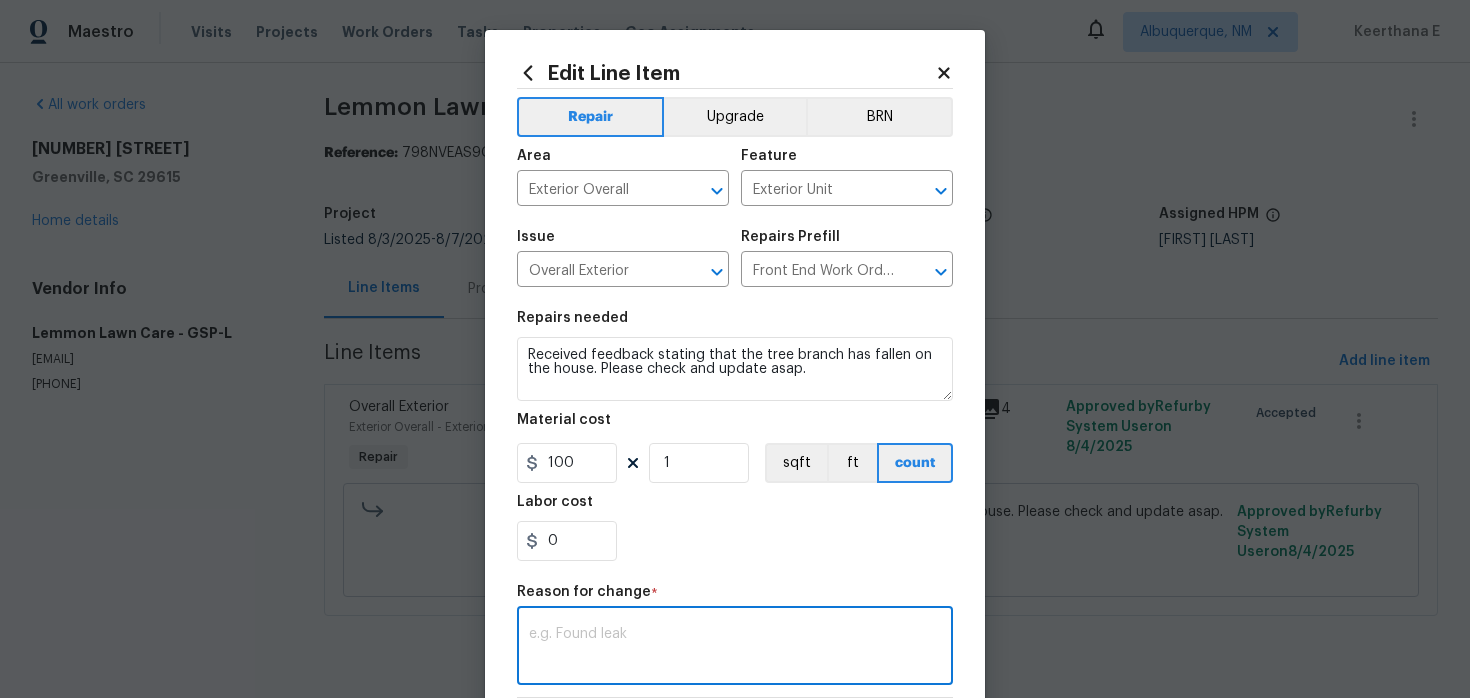 paste on "(KE) Updated per vendor's final cost." 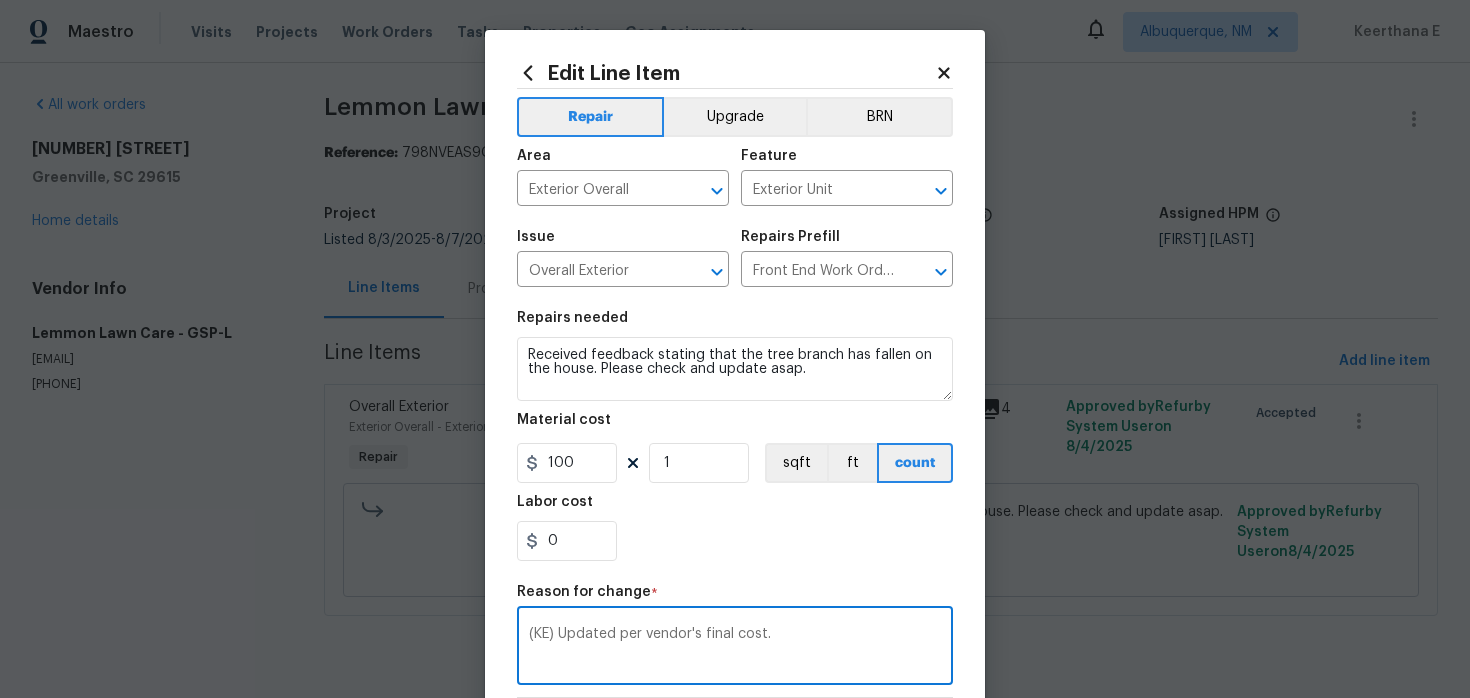 scroll, scrollTop: 288, scrollLeft: 0, axis: vertical 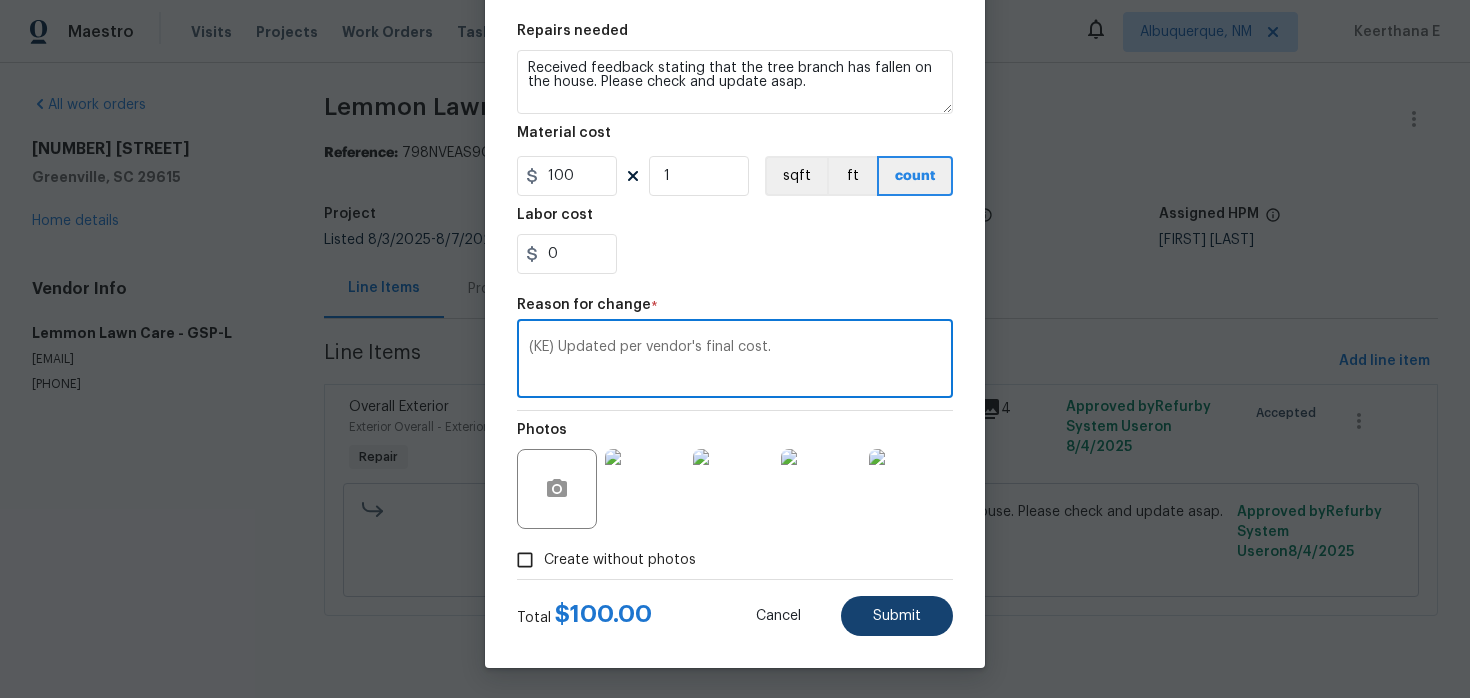 type on "(KE) Updated per vendor's final cost." 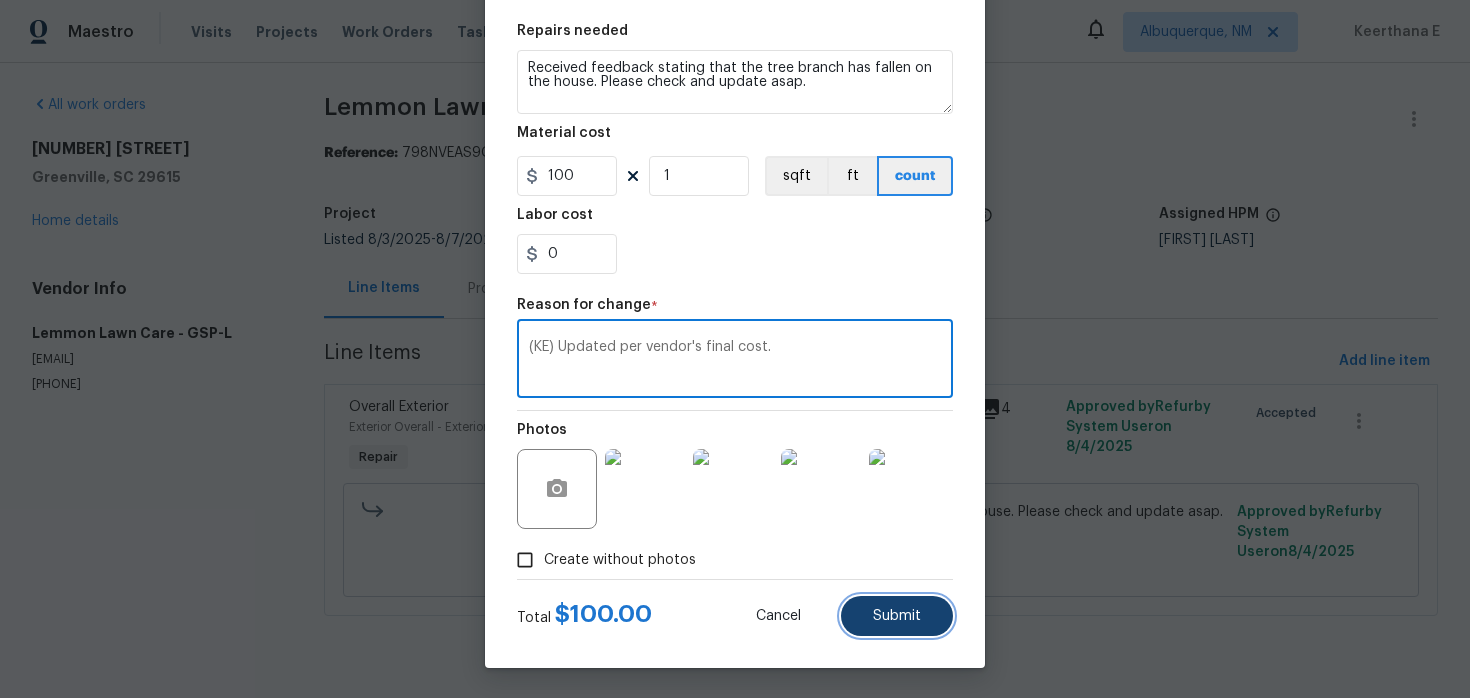 click on "Submit" at bounding box center (897, 616) 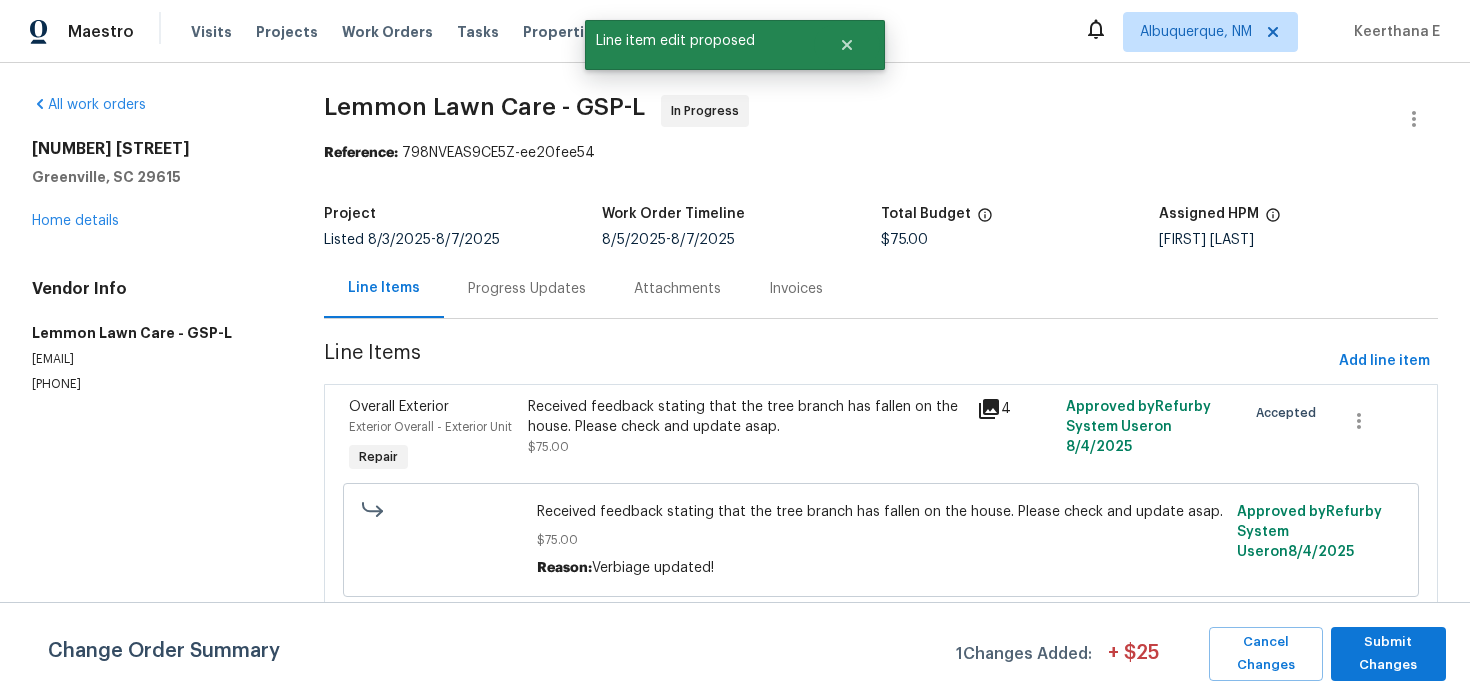 scroll, scrollTop: 0, scrollLeft: 0, axis: both 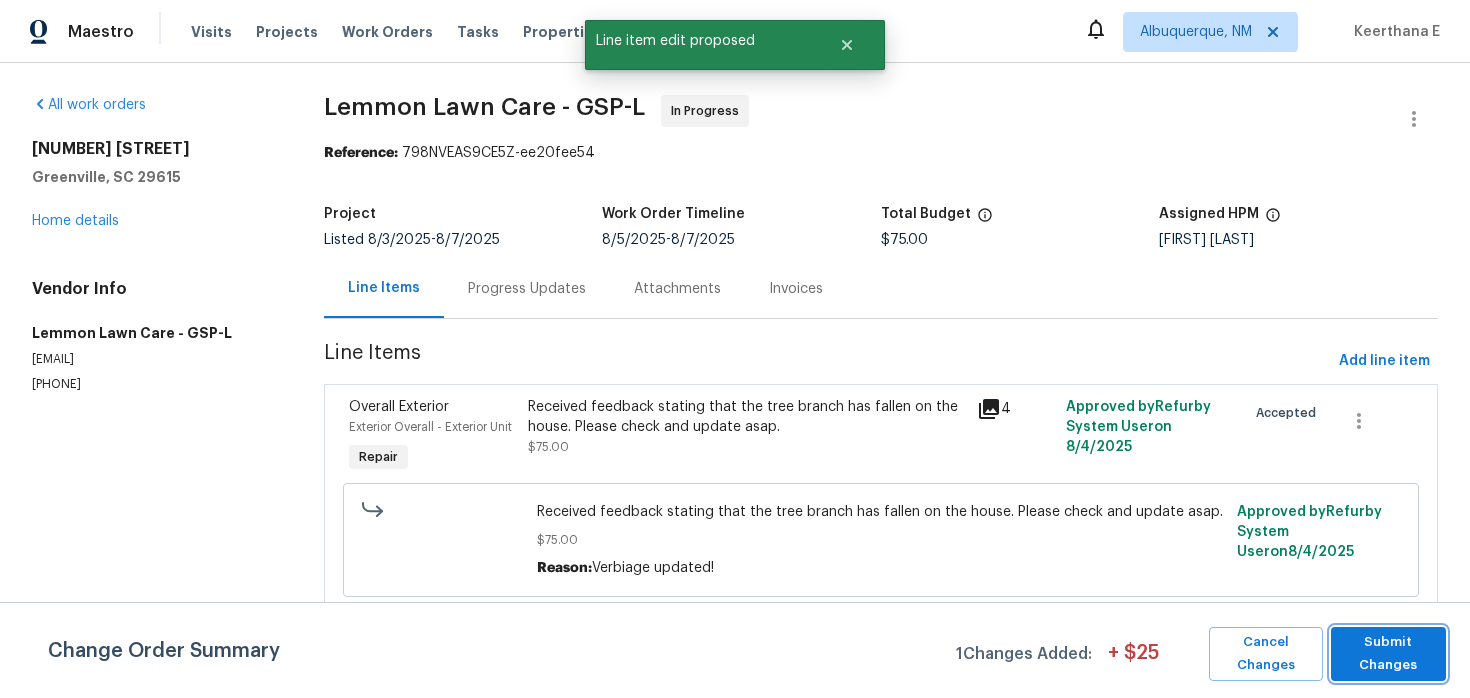 click on "Submit Changes" at bounding box center (1388, 654) 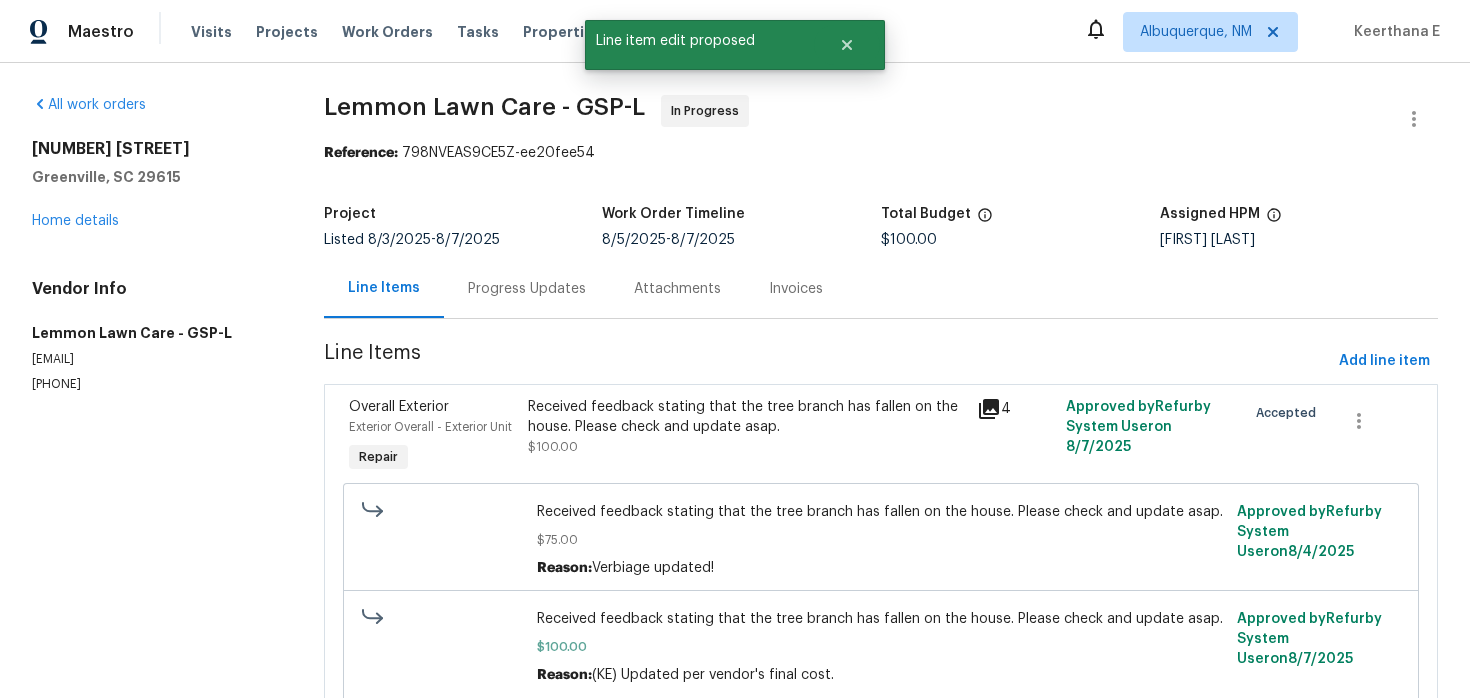 click on "Progress Updates" at bounding box center [527, 289] 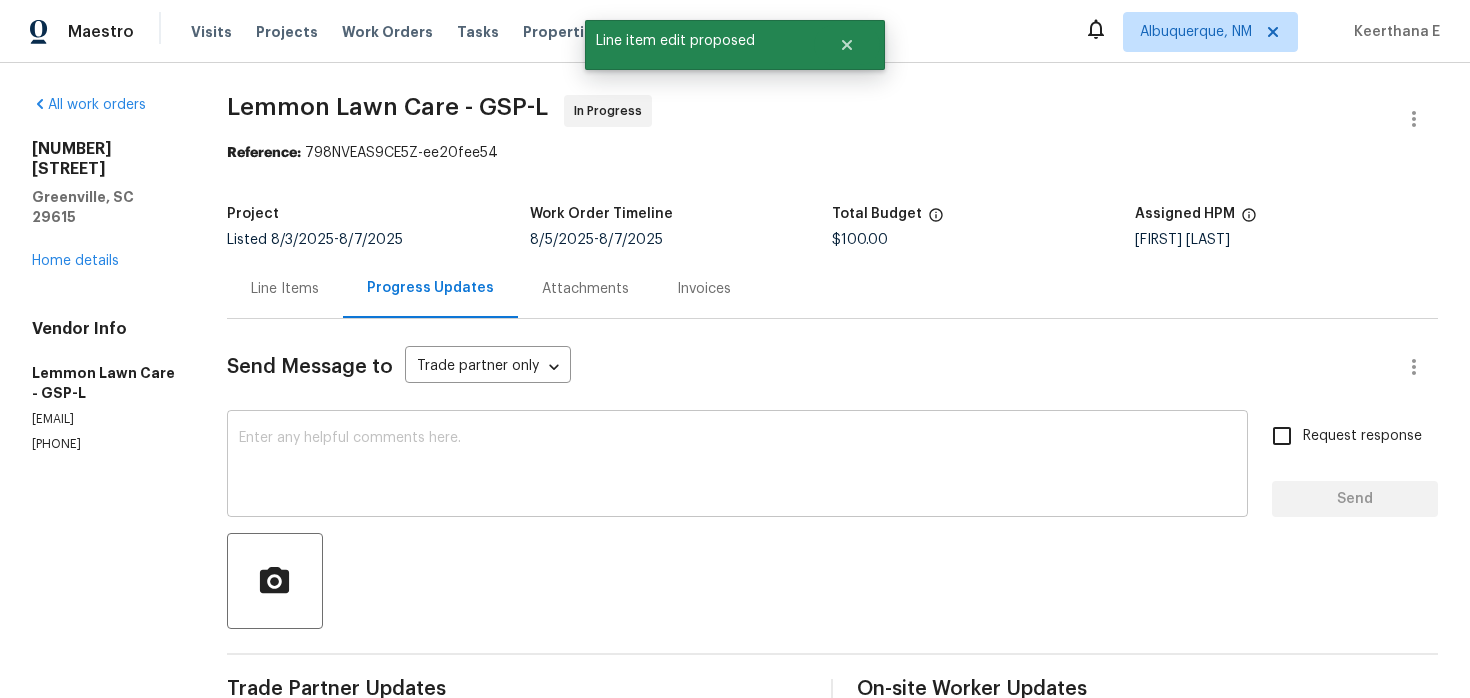 click at bounding box center [737, 466] 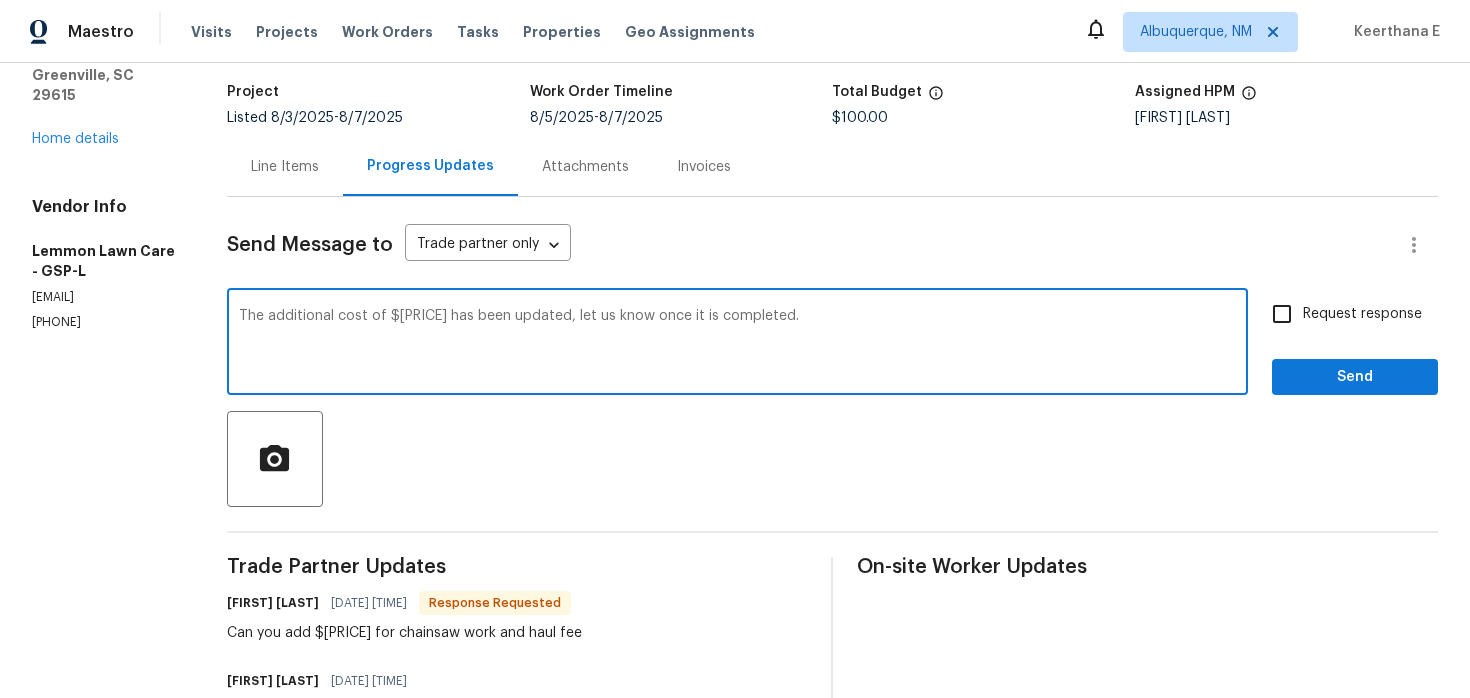 scroll, scrollTop: 125, scrollLeft: 0, axis: vertical 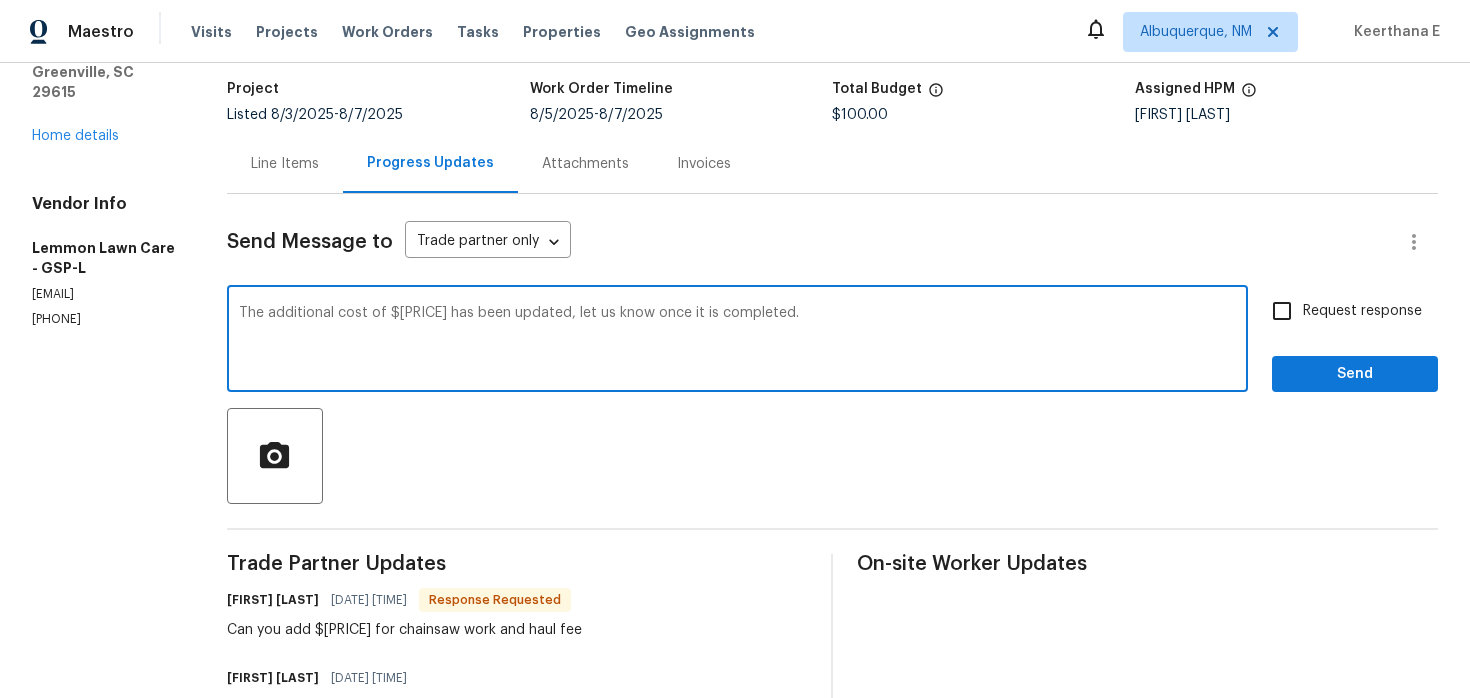 type on "The additional cost of $25 has been updated, let us know once it is completed." 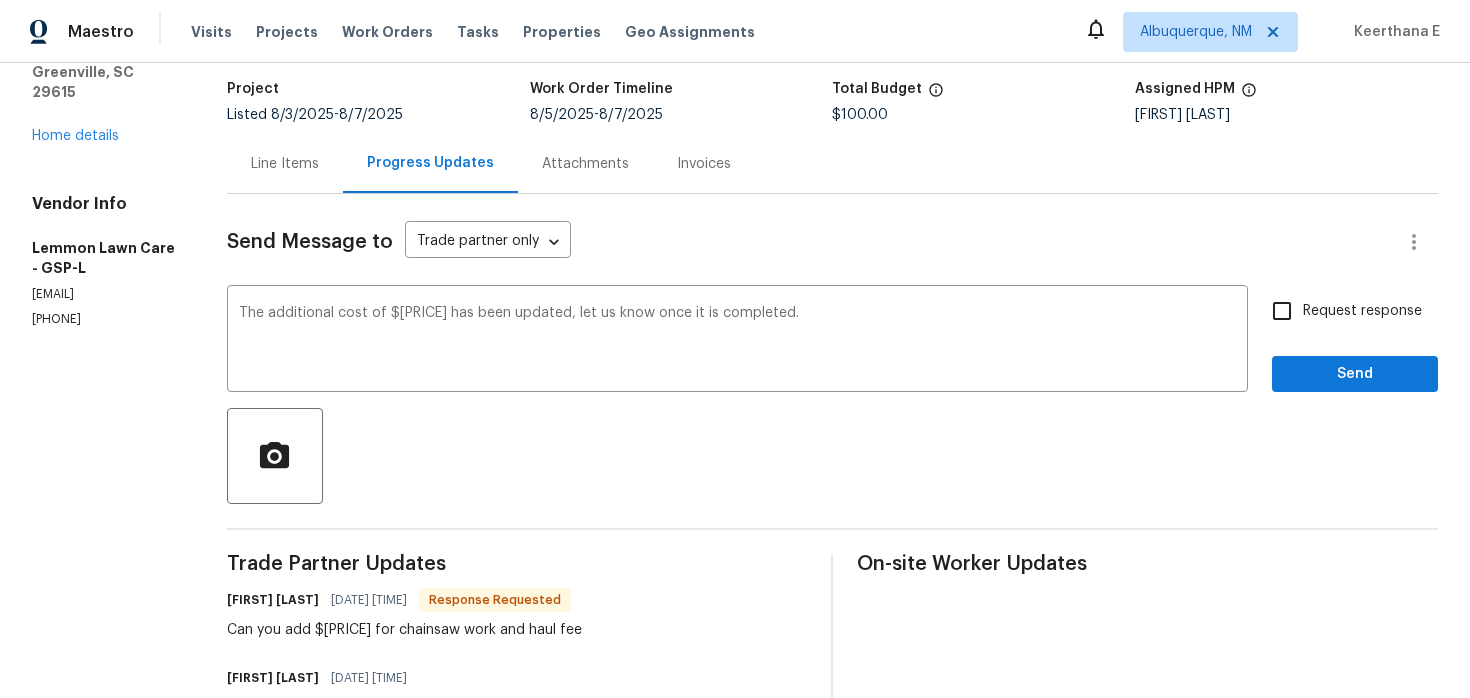 click on "Line Items" at bounding box center [285, 164] 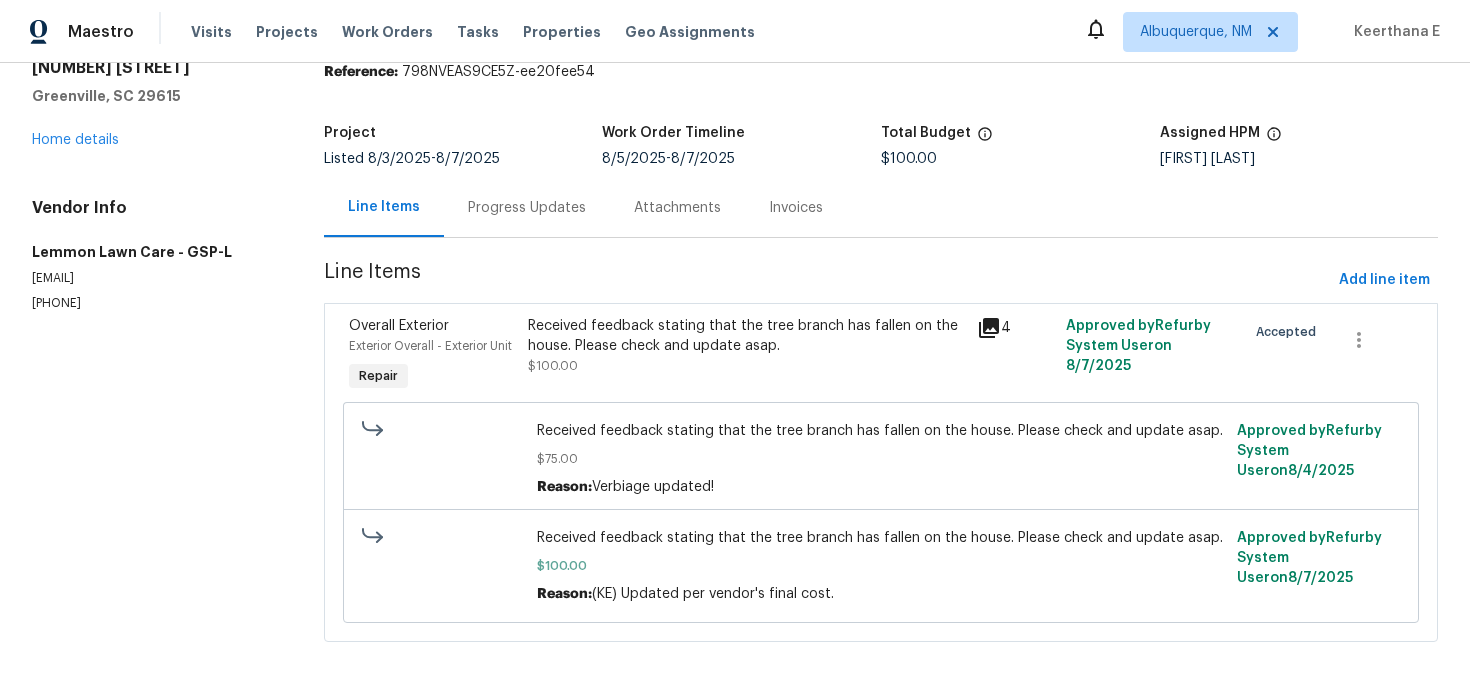 scroll, scrollTop: 82, scrollLeft: 0, axis: vertical 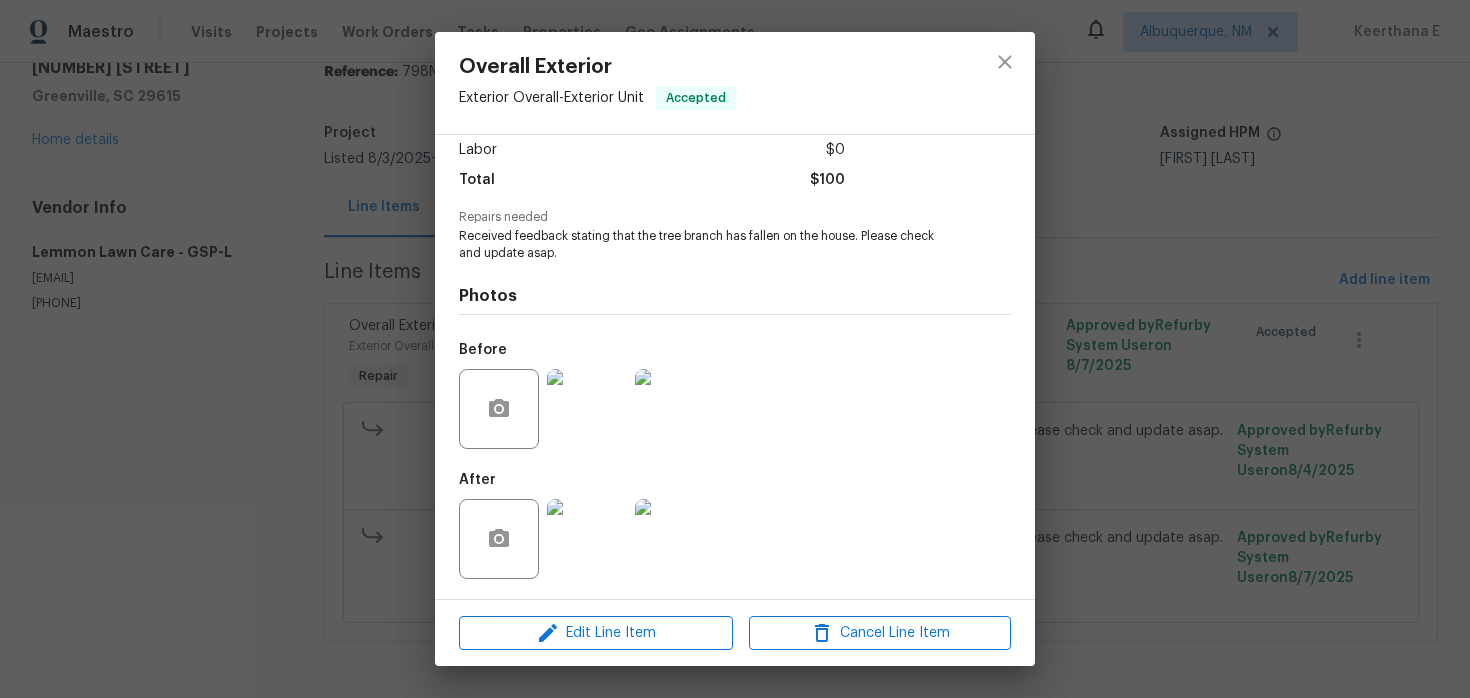 click at bounding box center (587, 539) 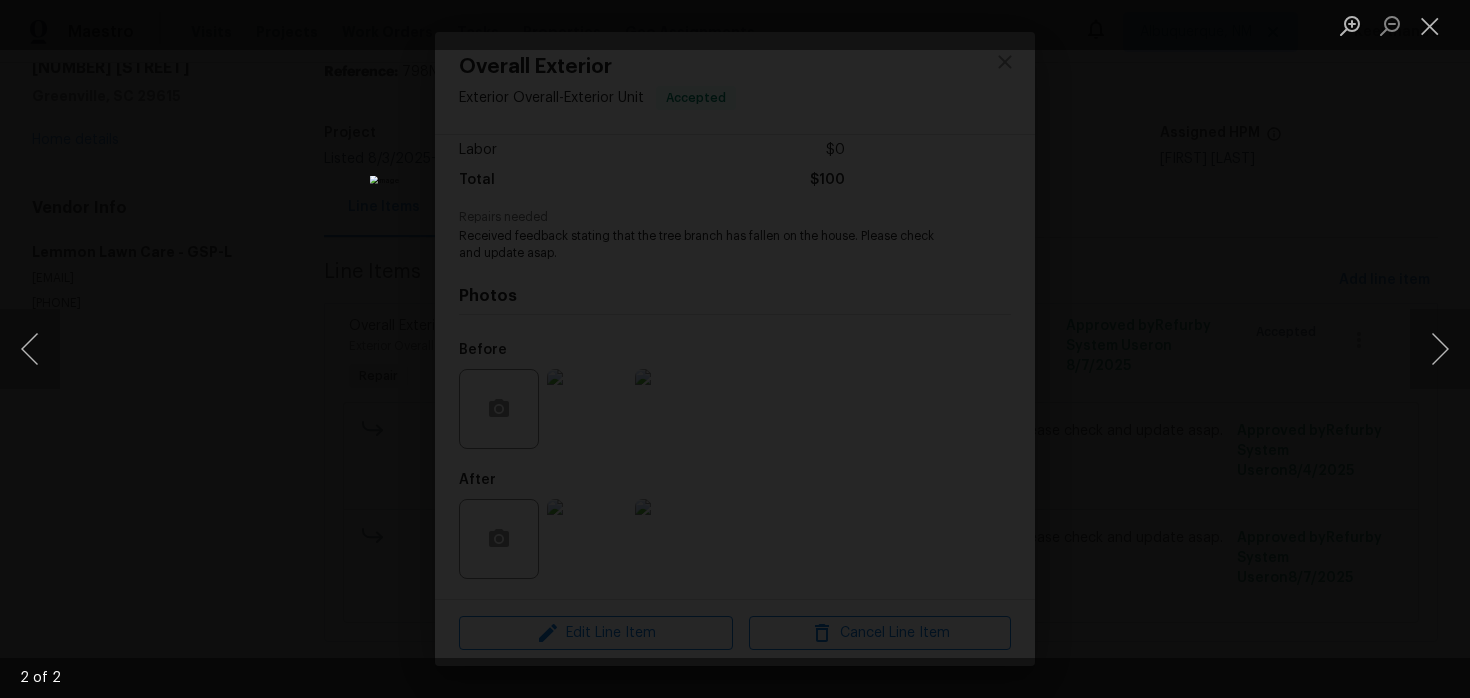 click at bounding box center [735, 349] 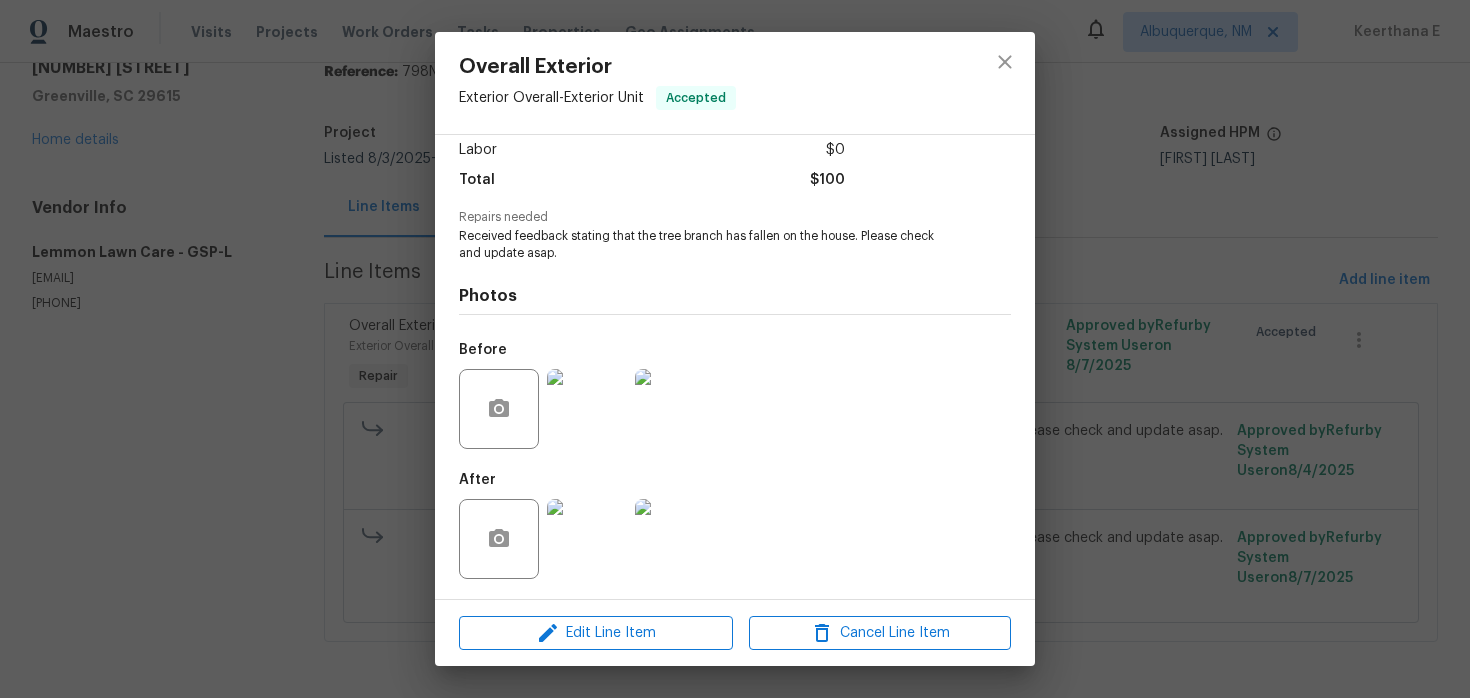 click on "Overall Exterior Exterior Overall  -  Exterior Unit Accepted Vendor Lemmon Lawn Care Account Category Repairs Cost $100 x 1 count $100 Labor $0 Total $100 Repairs needed Received feedback stating that the tree branch has fallen on the house. Please check and update asap. Photos Before After  Edit Line Item  Cancel Line Item" at bounding box center [735, 349] 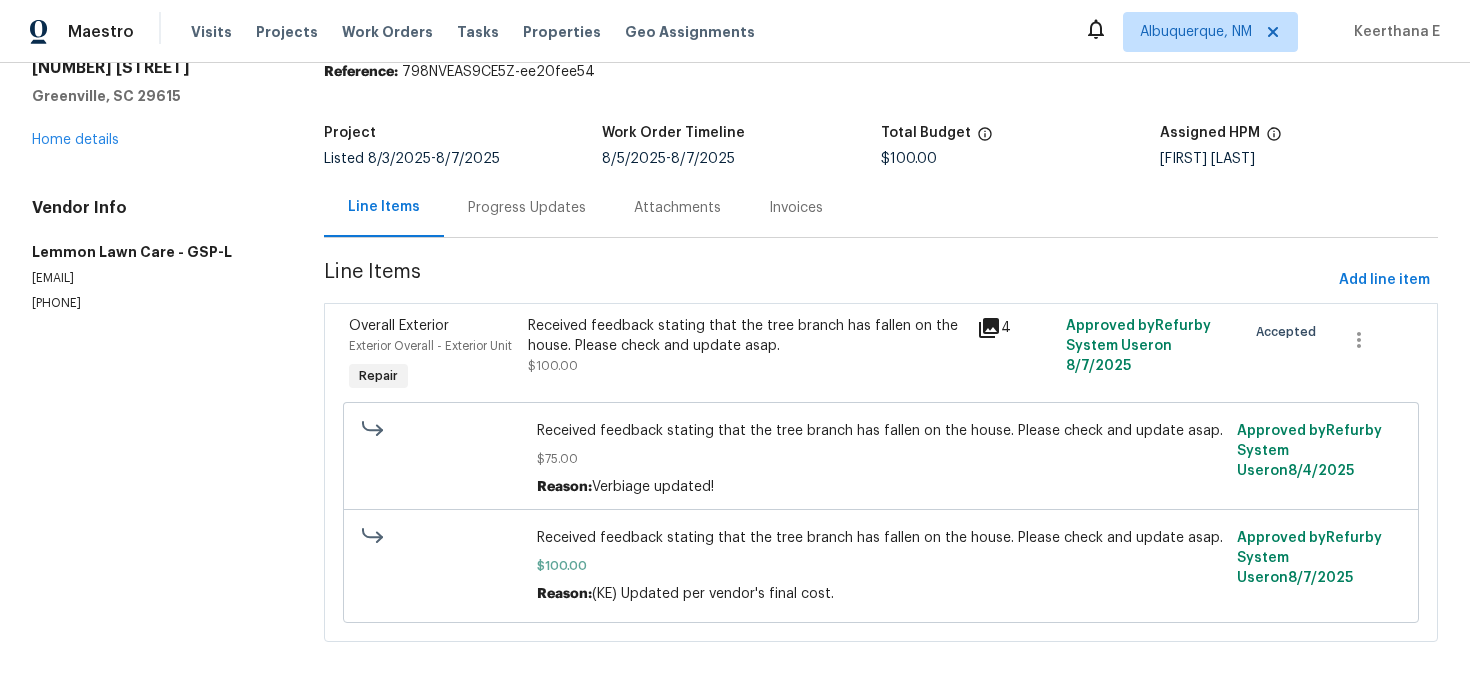 click on "Progress Updates" at bounding box center (527, 207) 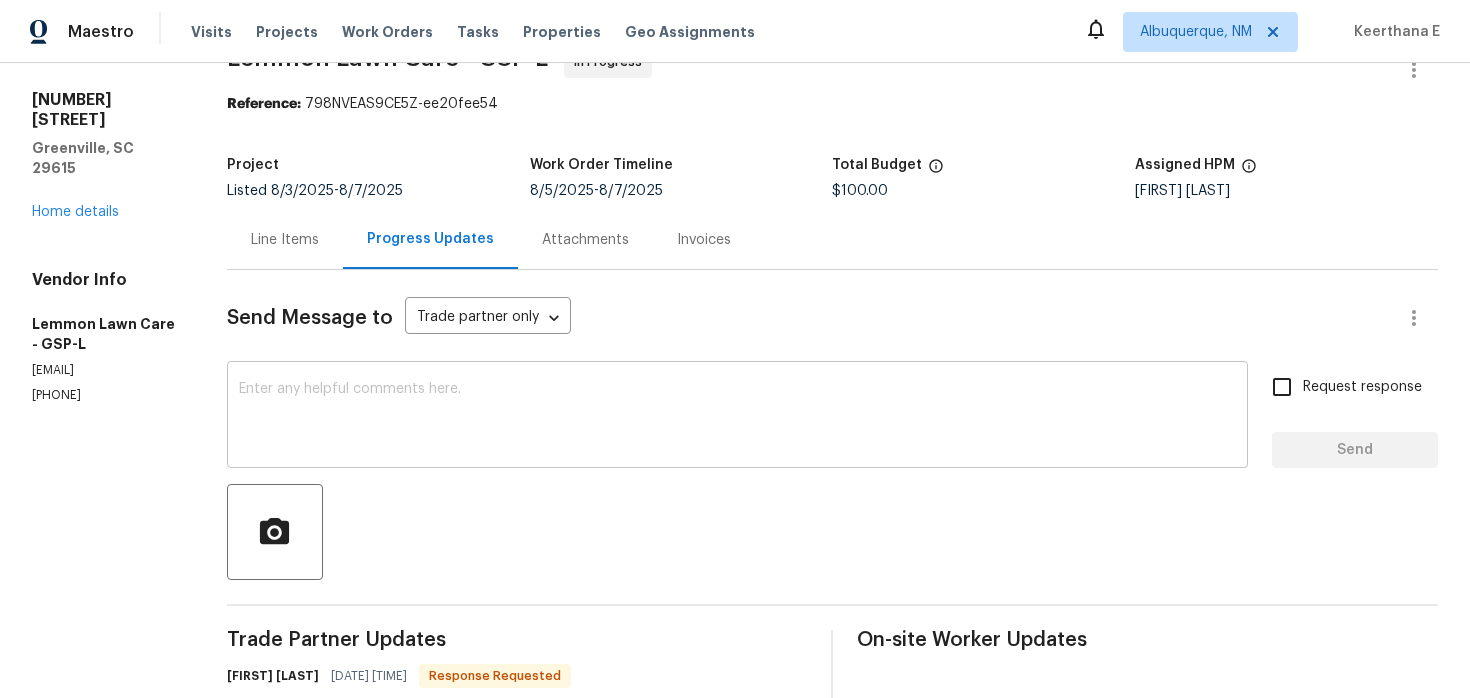scroll, scrollTop: 125, scrollLeft: 0, axis: vertical 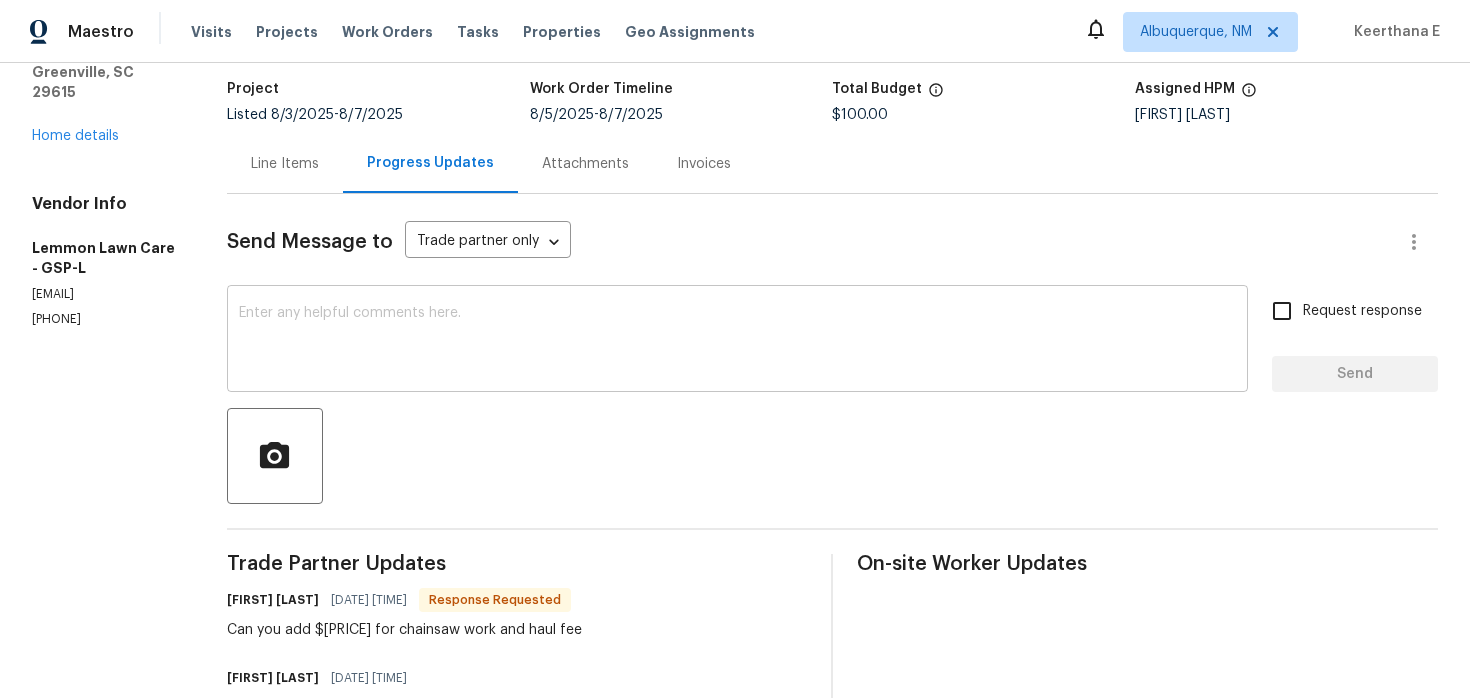 click at bounding box center [737, 341] 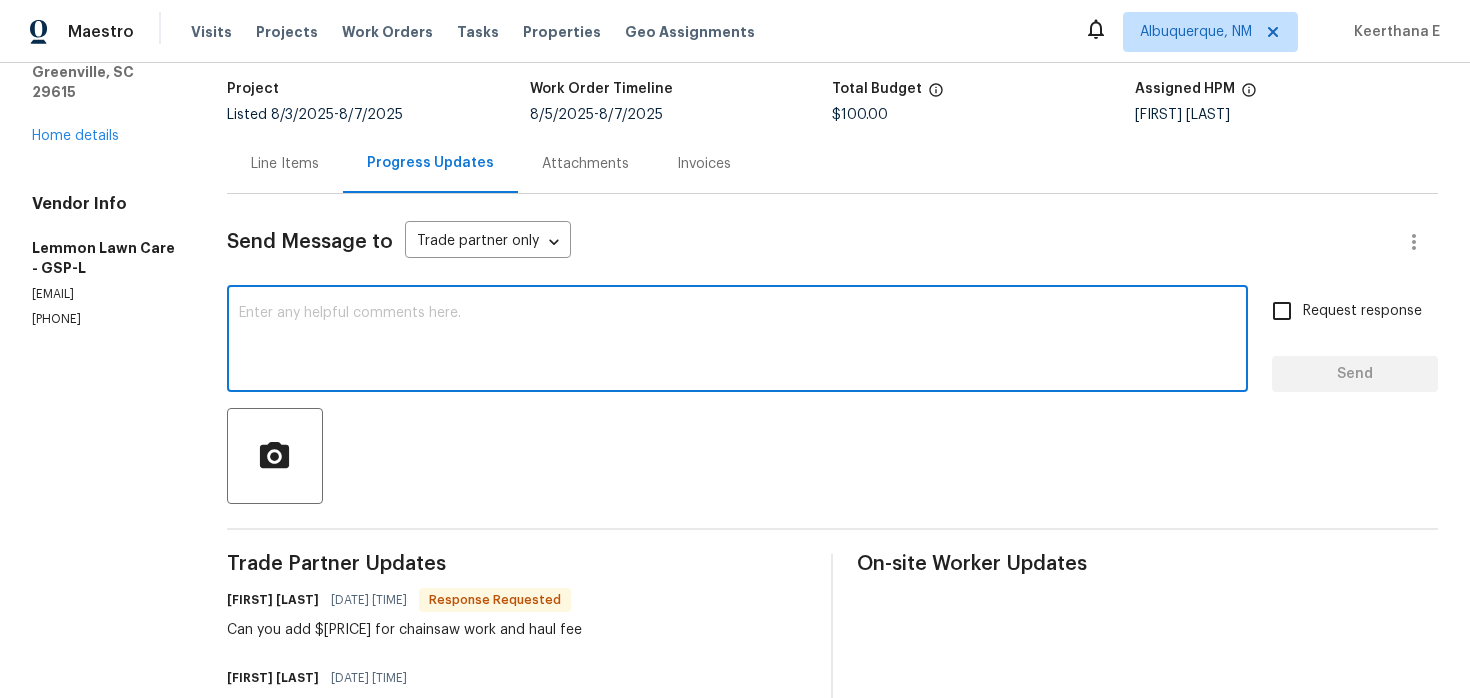 paste on "The additional cost of $25 has been updated, let us know once it is completed." 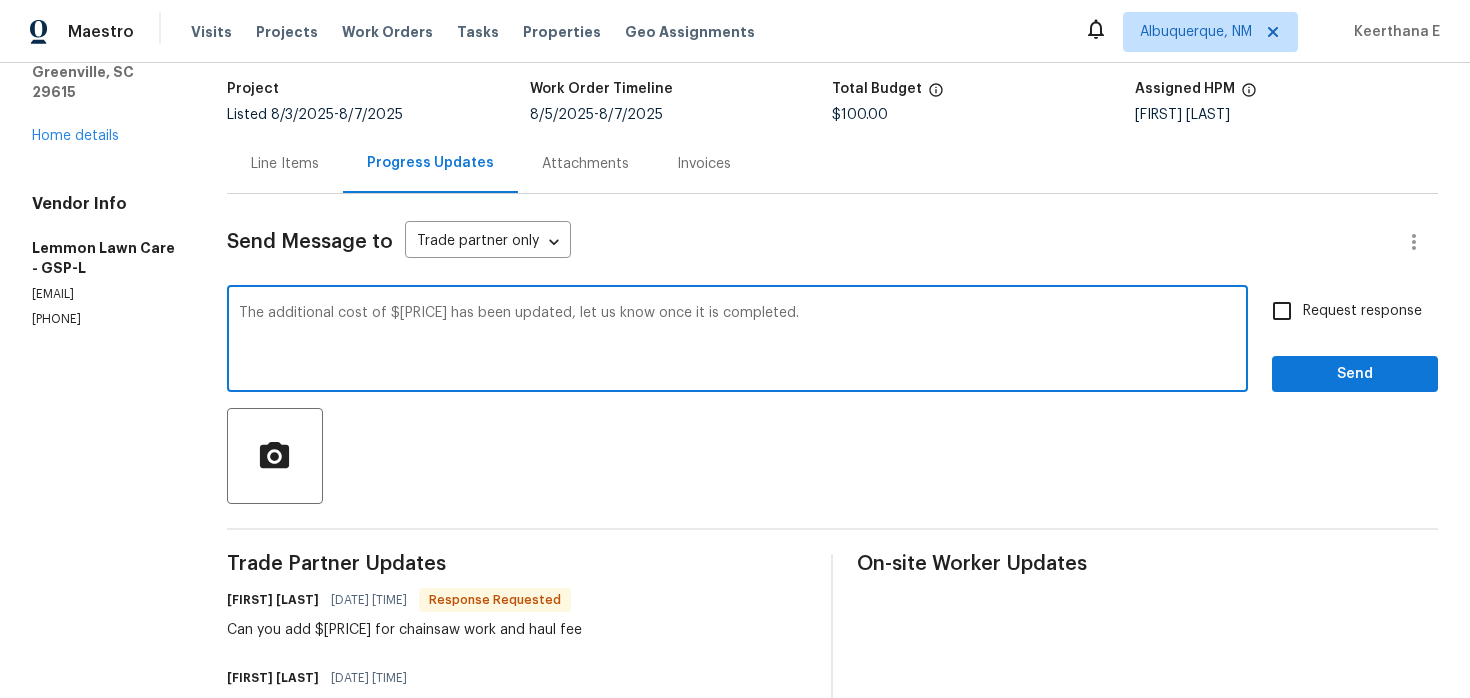 drag, startPoint x: 563, startPoint y: 313, endPoint x: 575, endPoint y: 430, distance: 117.61378 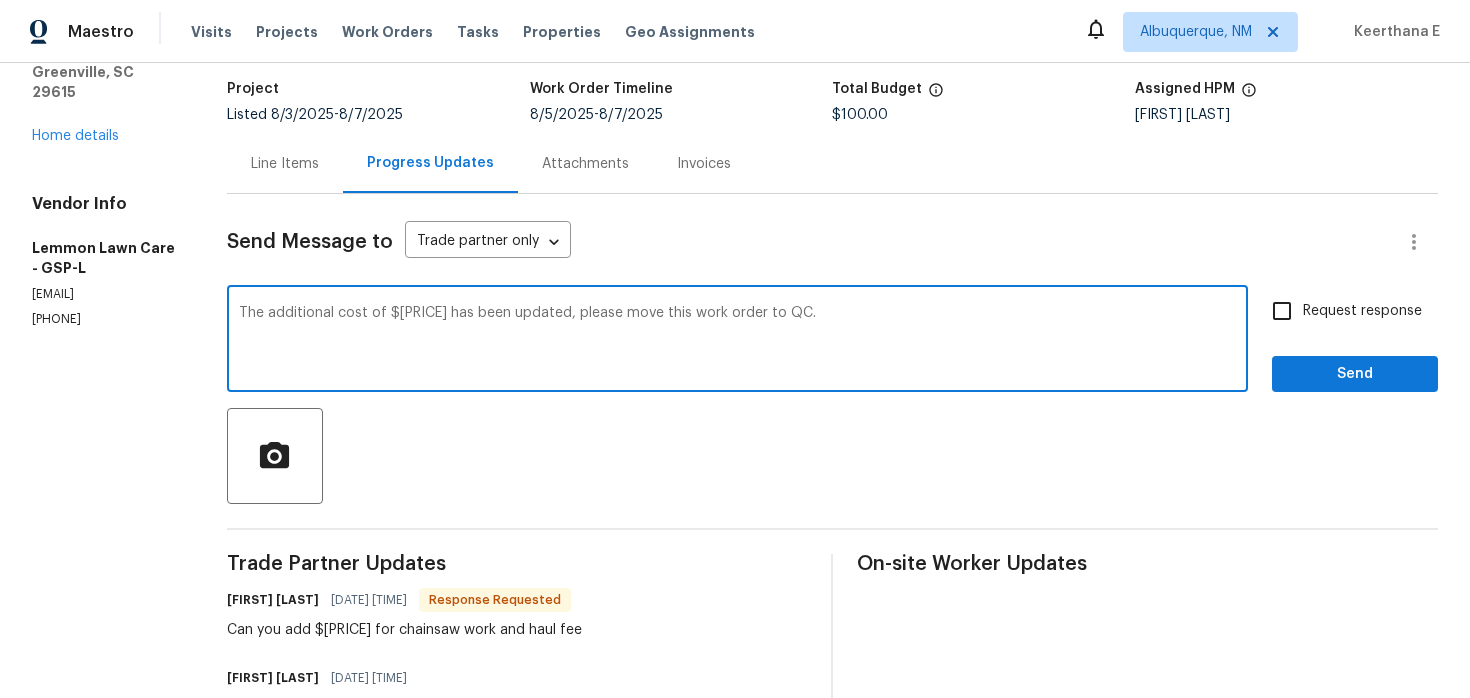 type on "The additional cost of $25 has been updated, please move this work order to QC." 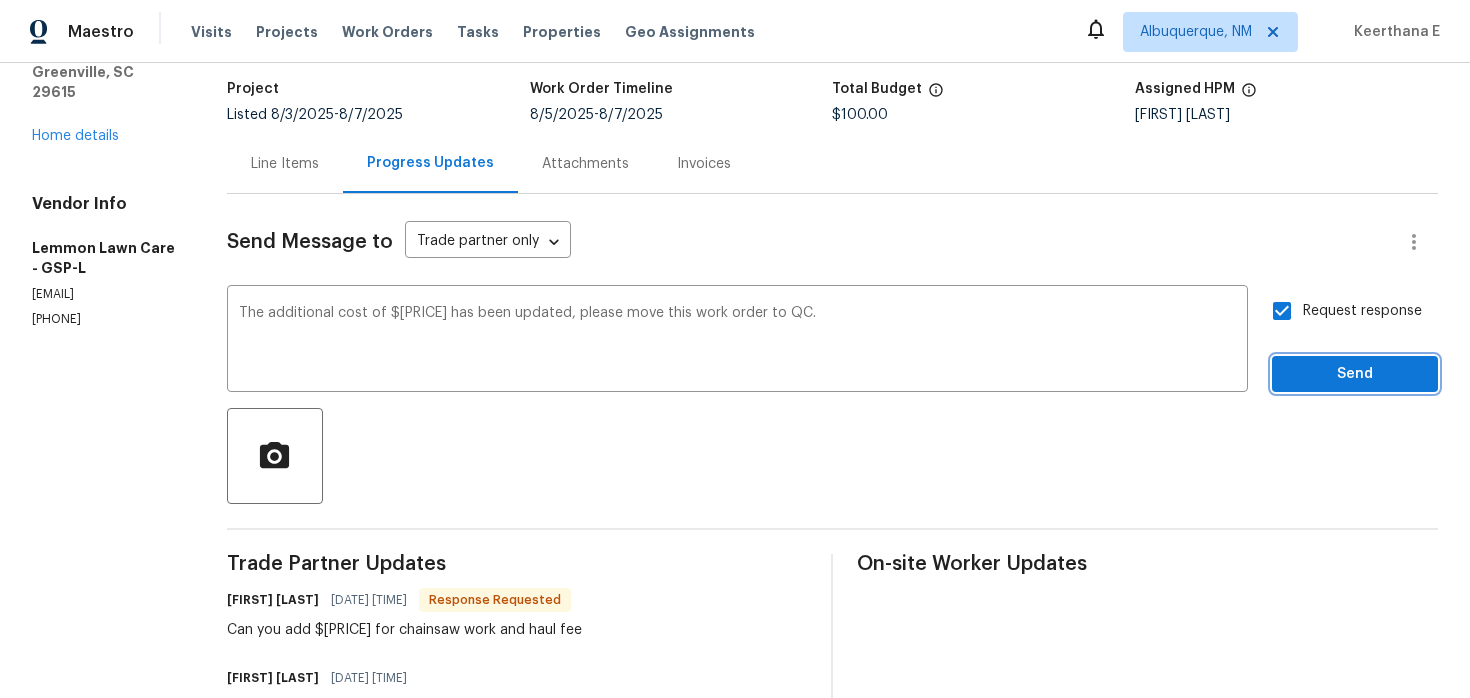click on "Send" at bounding box center (1355, 374) 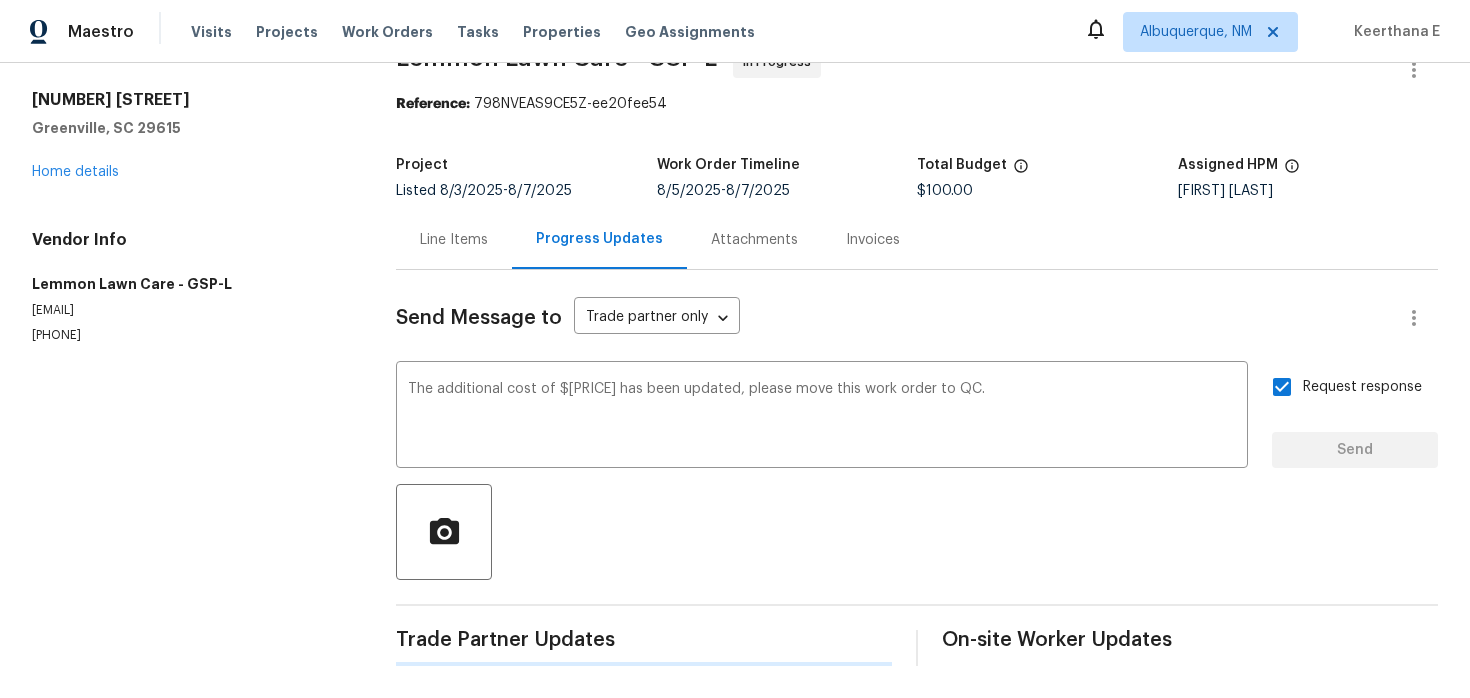 scroll, scrollTop: 0, scrollLeft: 0, axis: both 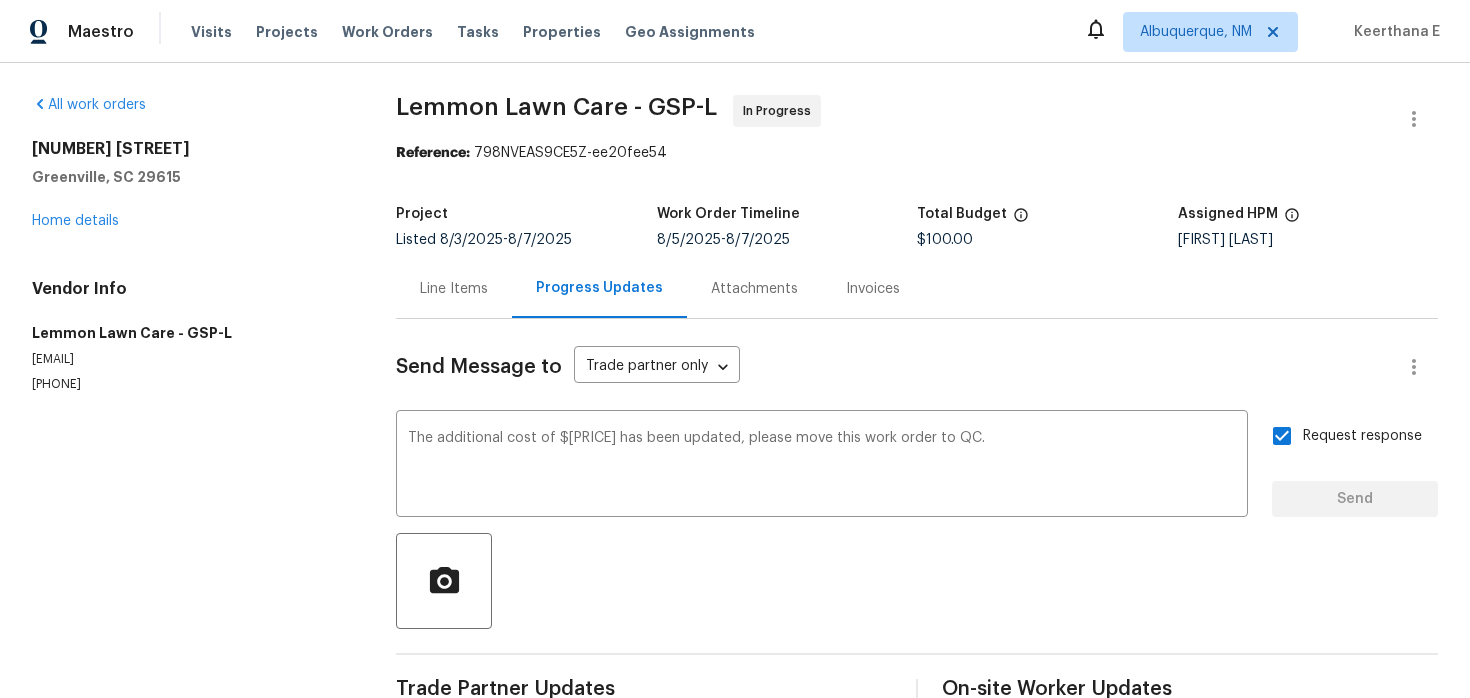 type 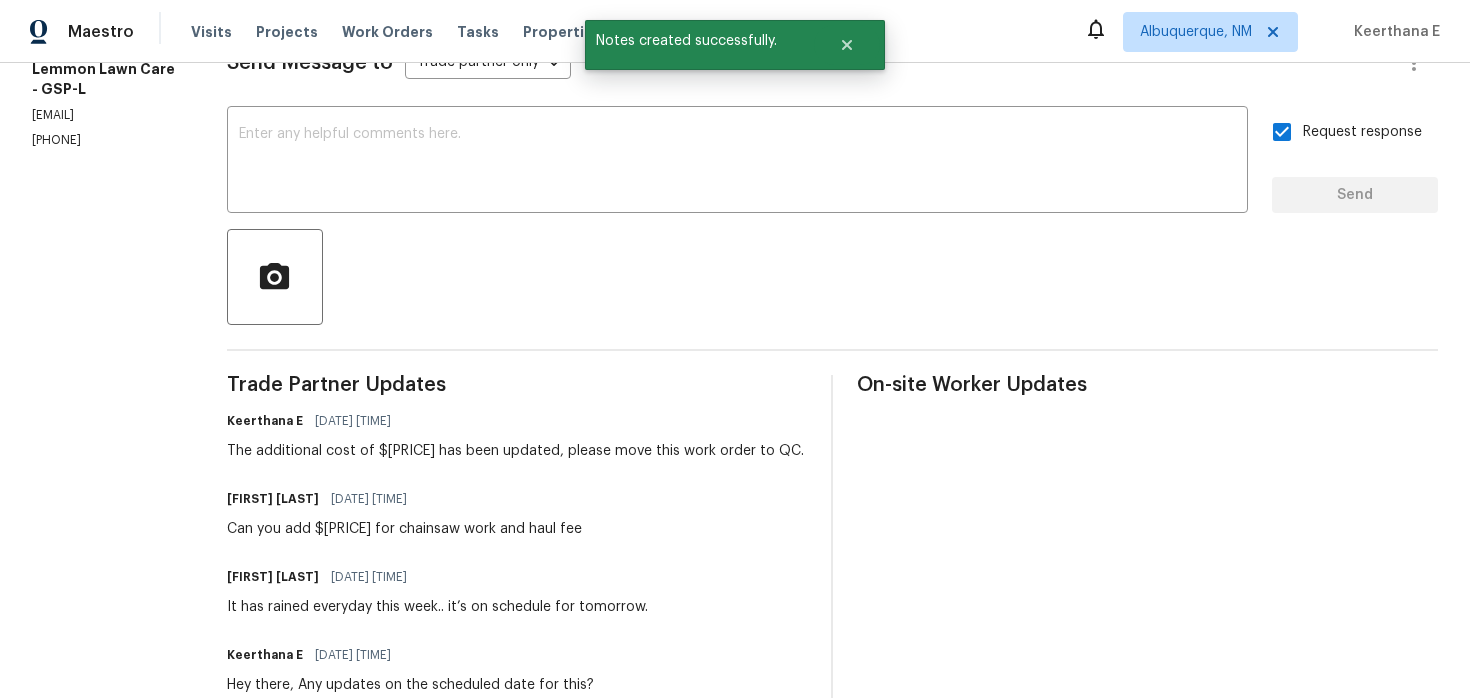 scroll, scrollTop: 0, scrollLeft: 0, axis: both 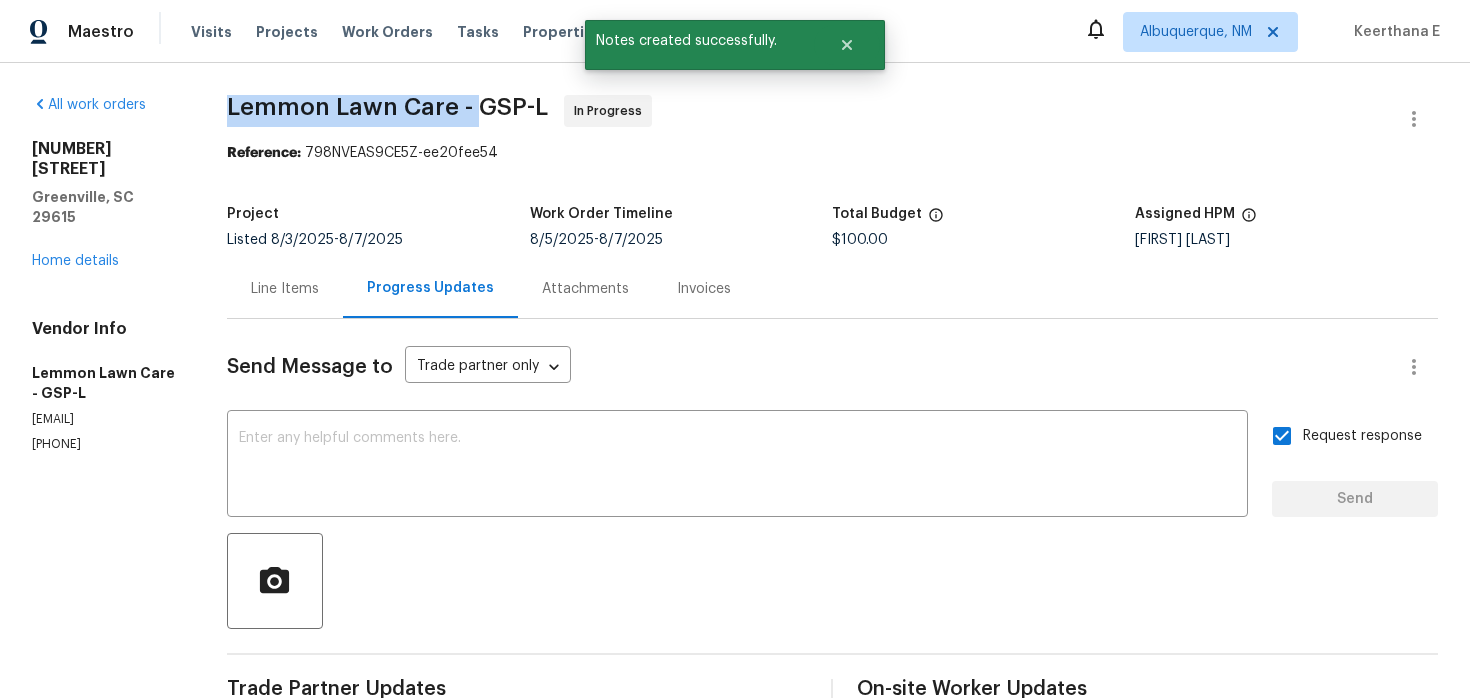 drag, startPoint x: 253, startPoint y: 115, endPoint x: 506, endPoint y: 115, distance: 253 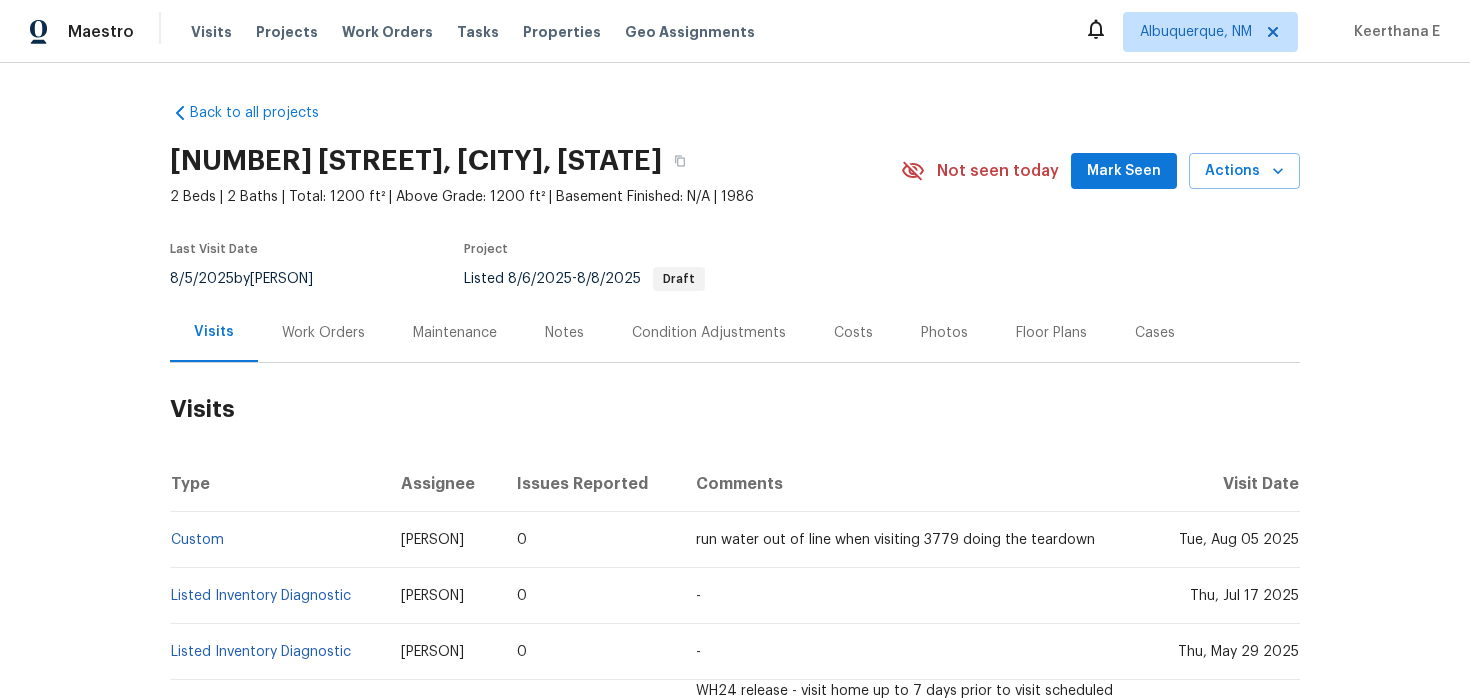 scroll, scrollTop: 0, scrollLeft: 0, axis: both 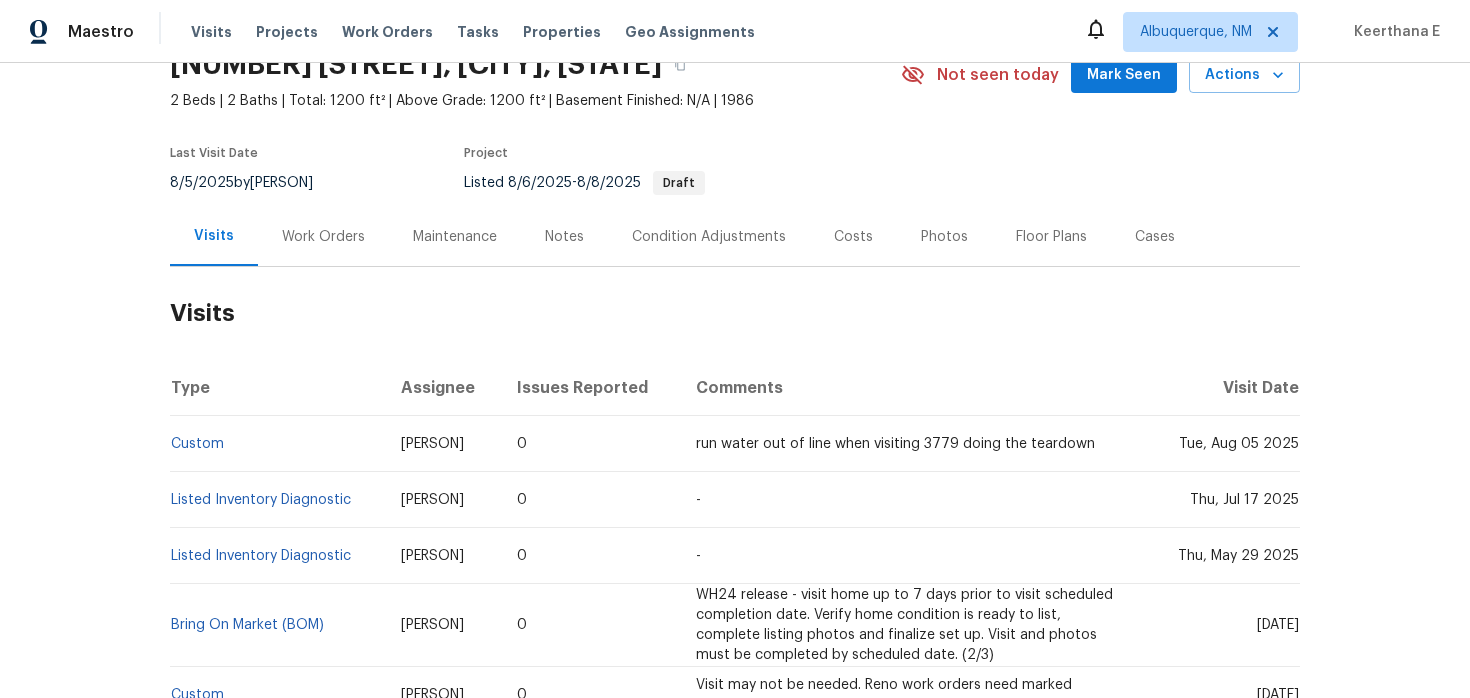 click on "Work Orders" at bounding box center (323, 236) 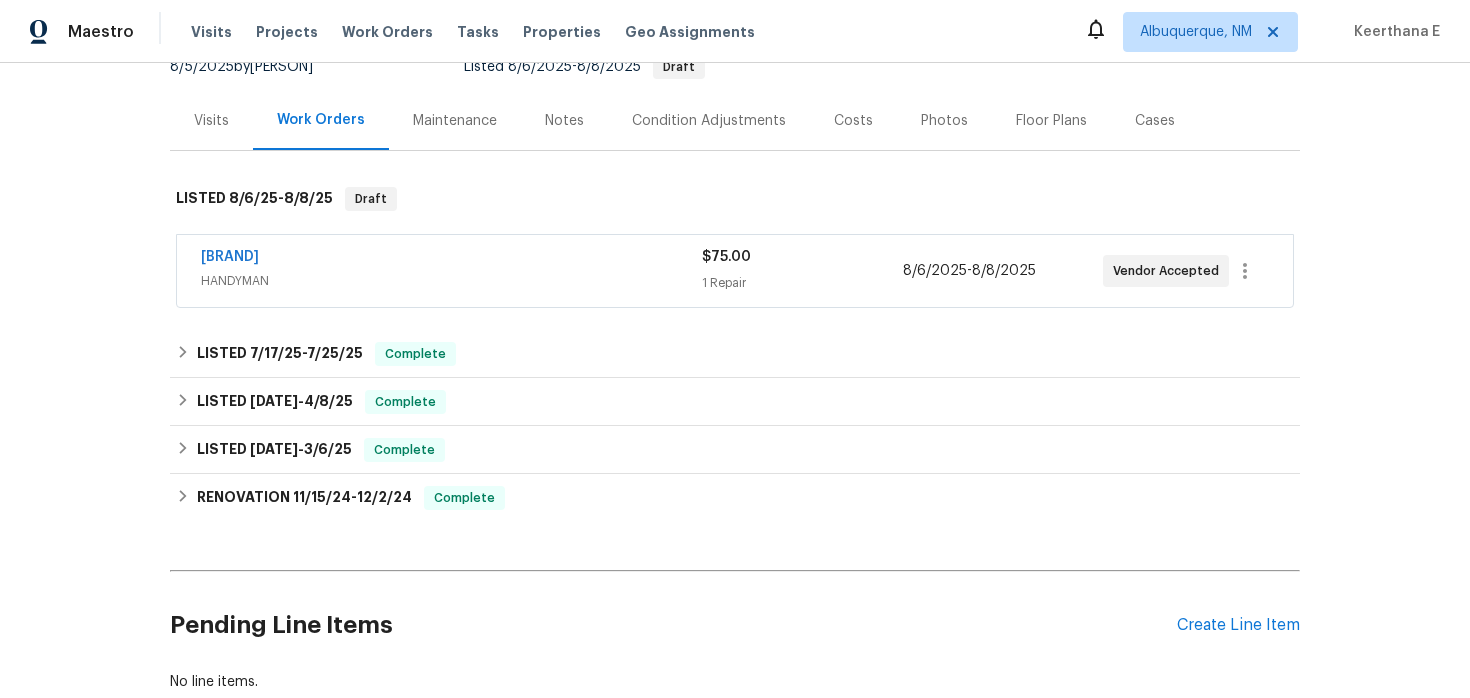 scroll, scrollTop: 240, scrollLeft: 0, axis: vertical 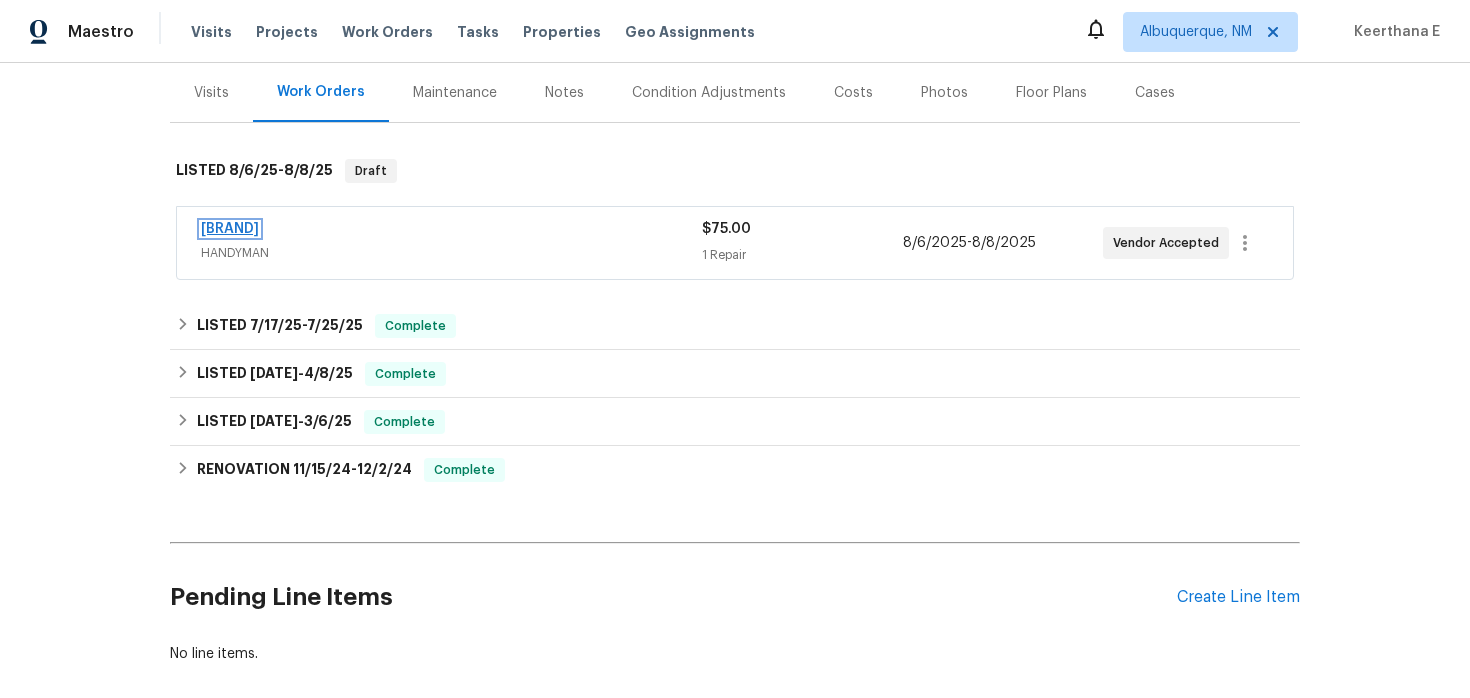 click on "Baker's Maintenance & Cleaning Service" at bounding box center (230, 229) 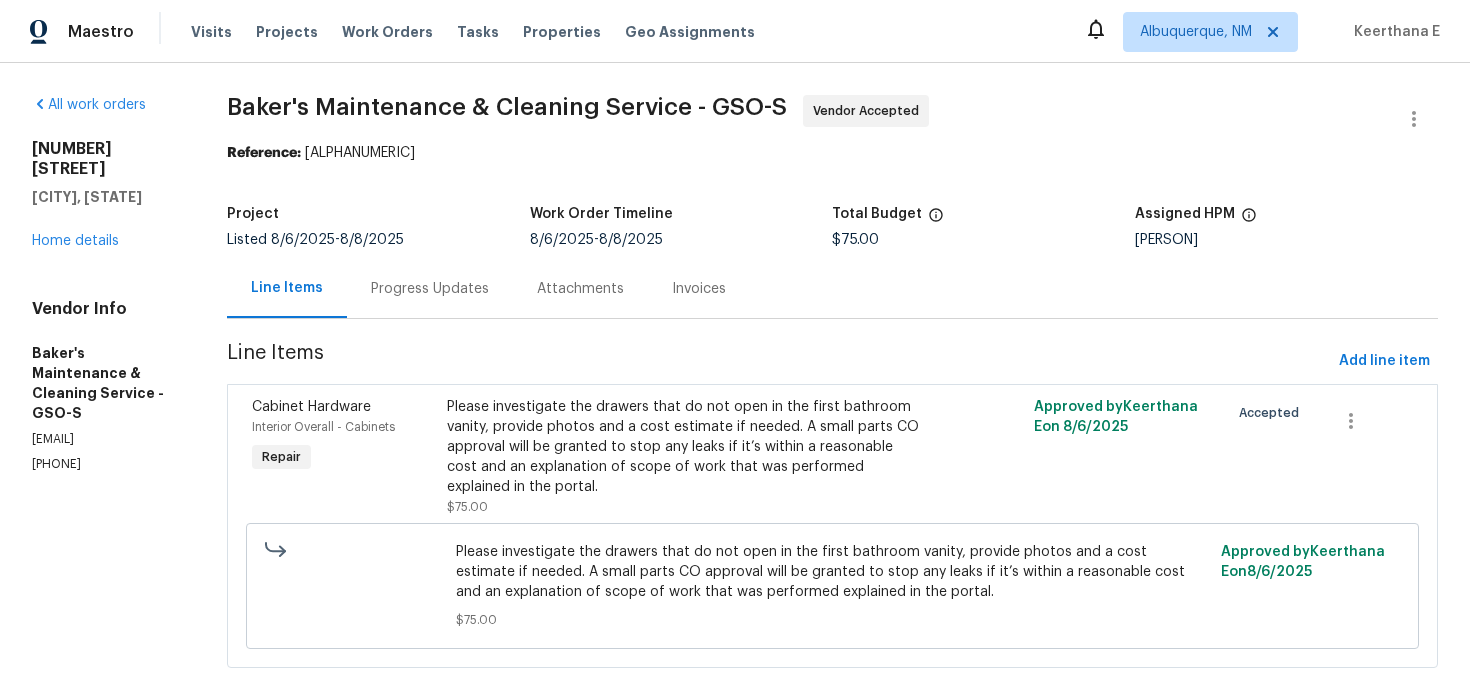 click on "Progress Updates" at bounding box center (430, 288) 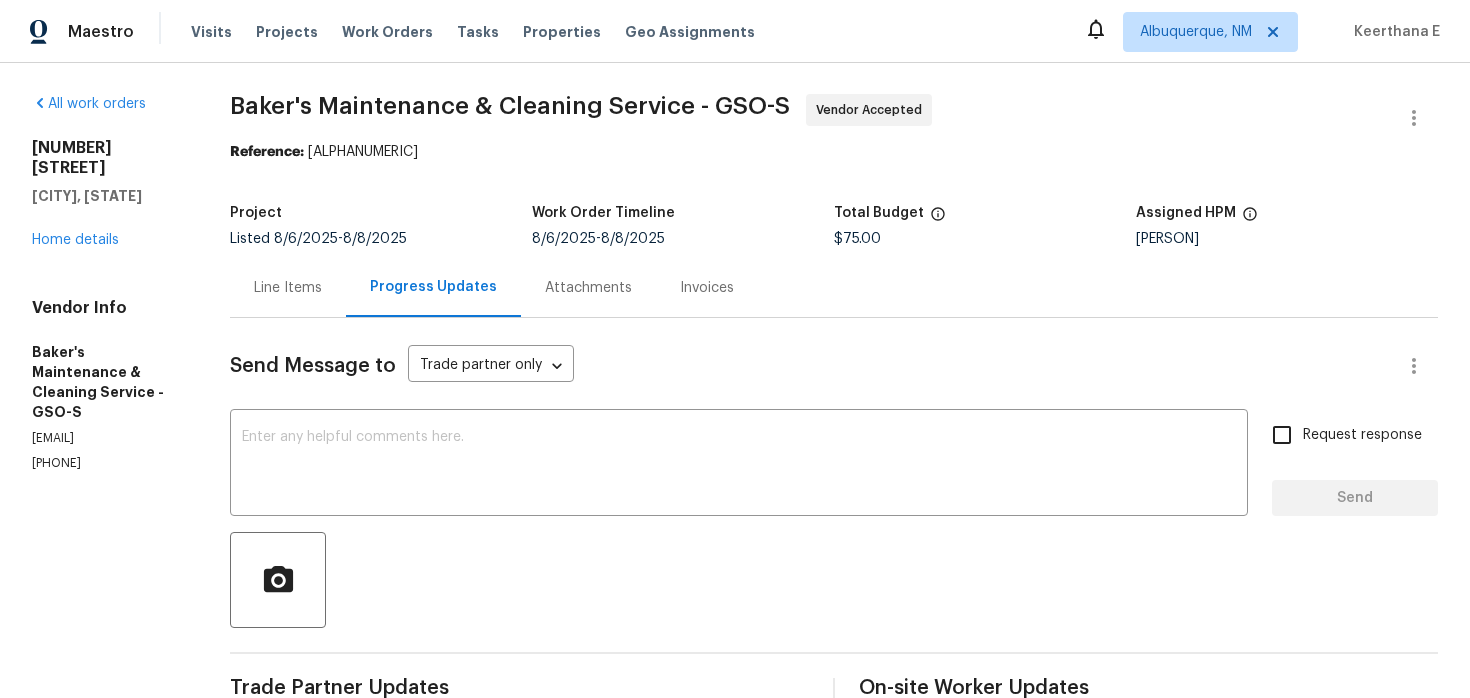 scroll, scrollTop: 41, scrollLeft: 0, axis: vertical 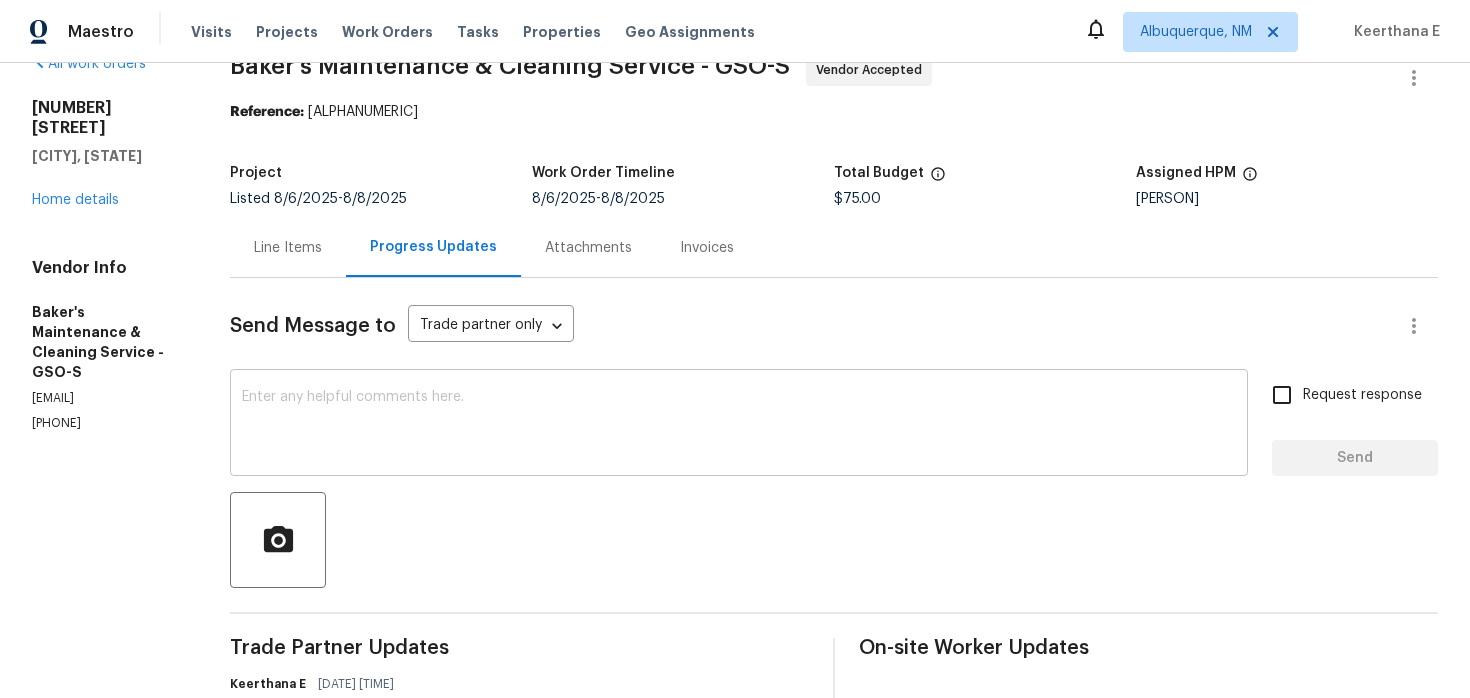 click at bounding box center (739, 425) 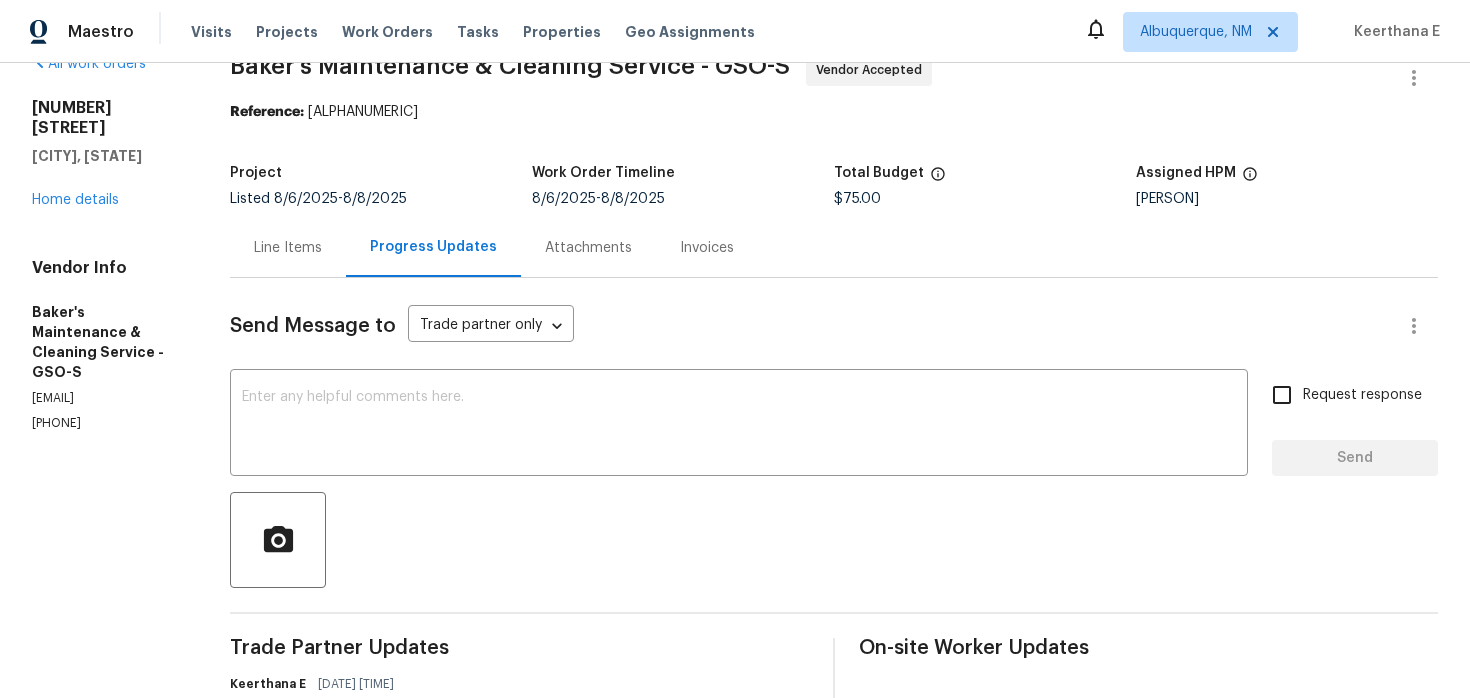 paste on "Thanks for accepting the work order! Just checking—do you have a scheduled date for this yet?" 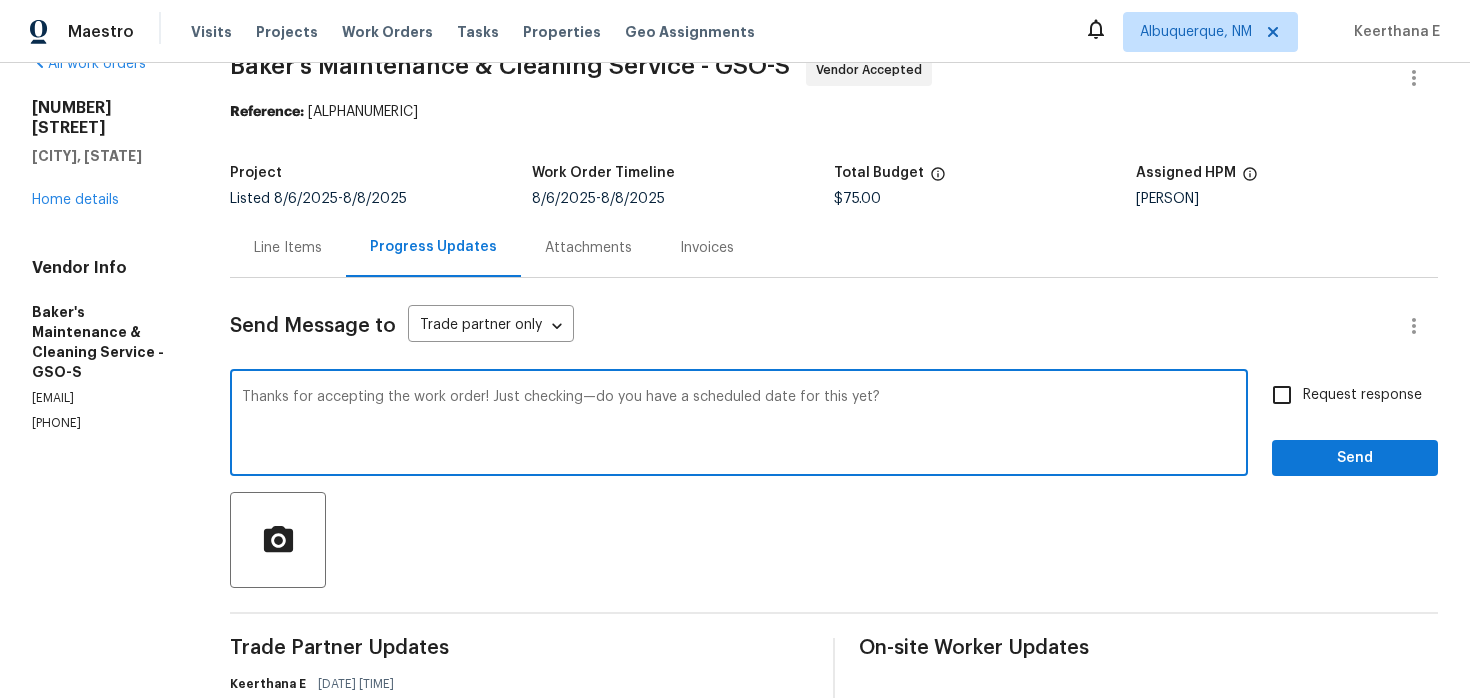 type on "Thanks for accepting the work order! Just checking—do you have a scheduled date for this yet?" 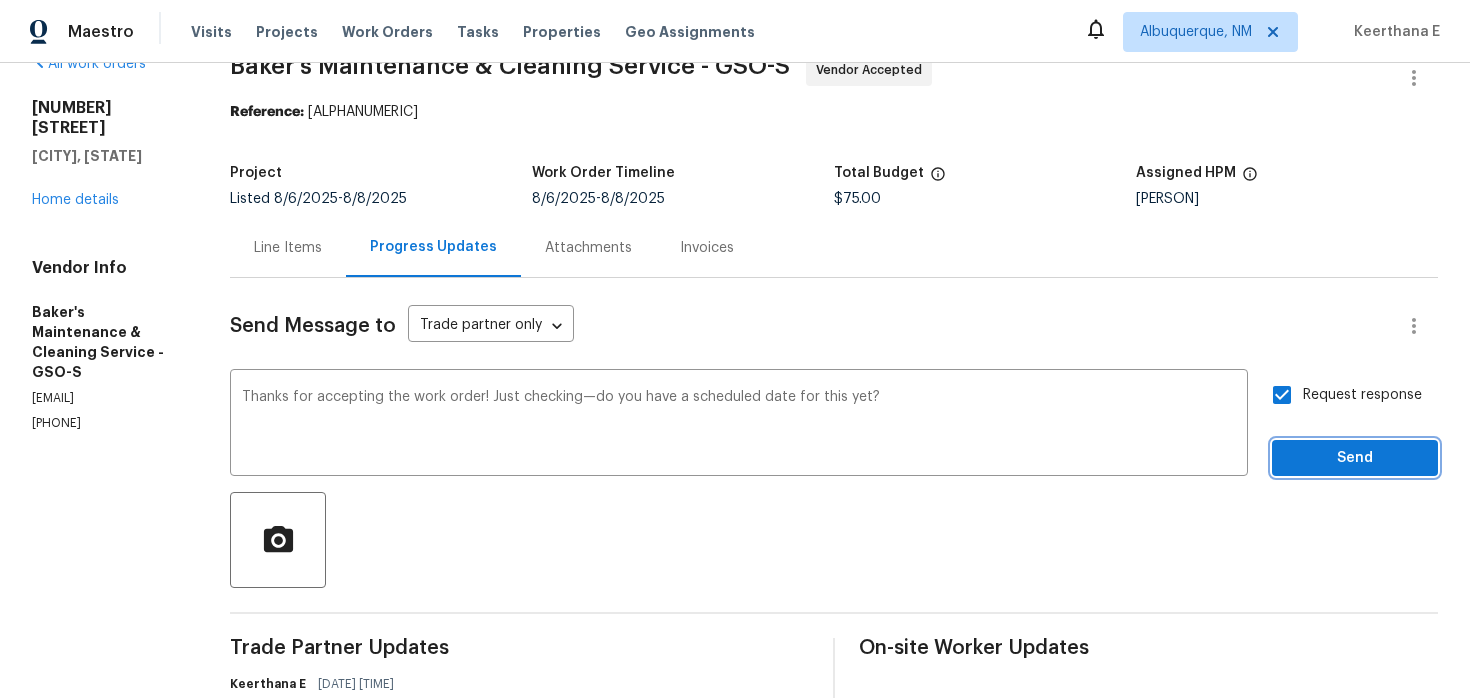 click on "Send" at bounding box center [1355, 458] 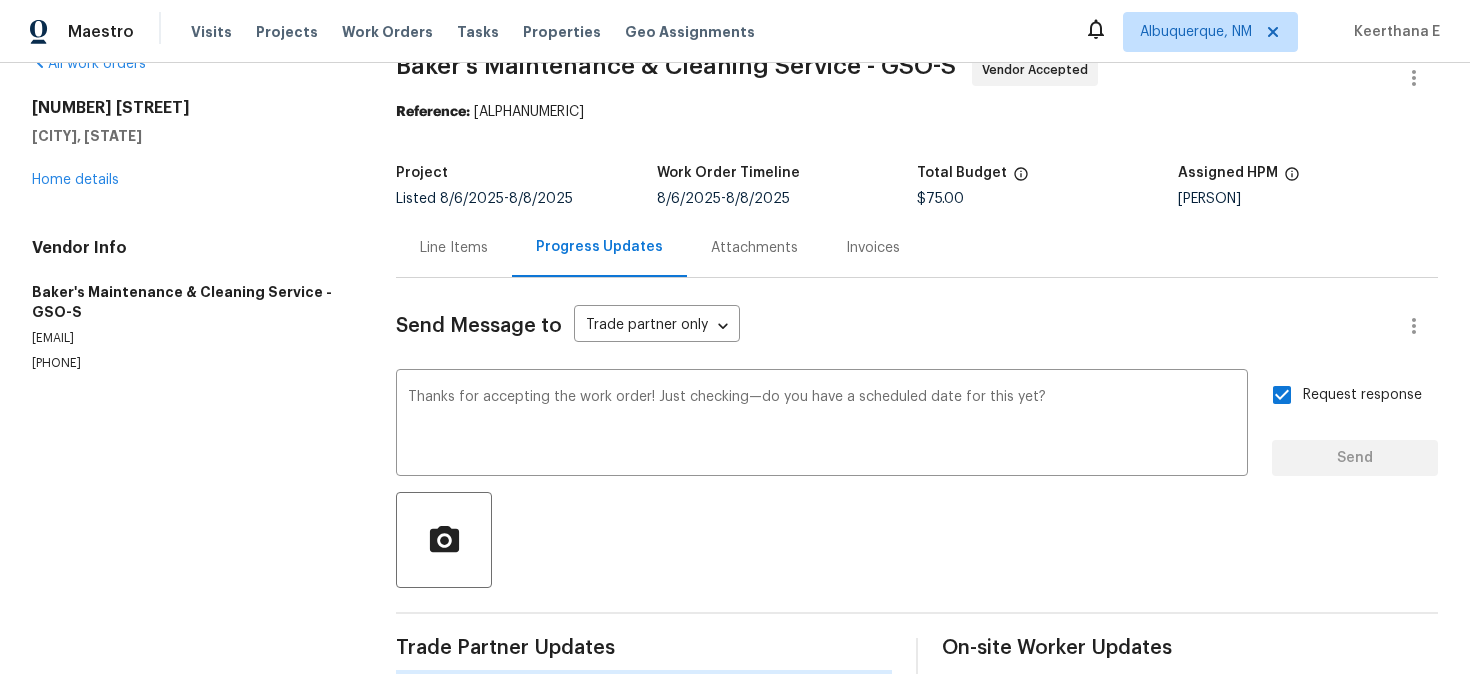 type 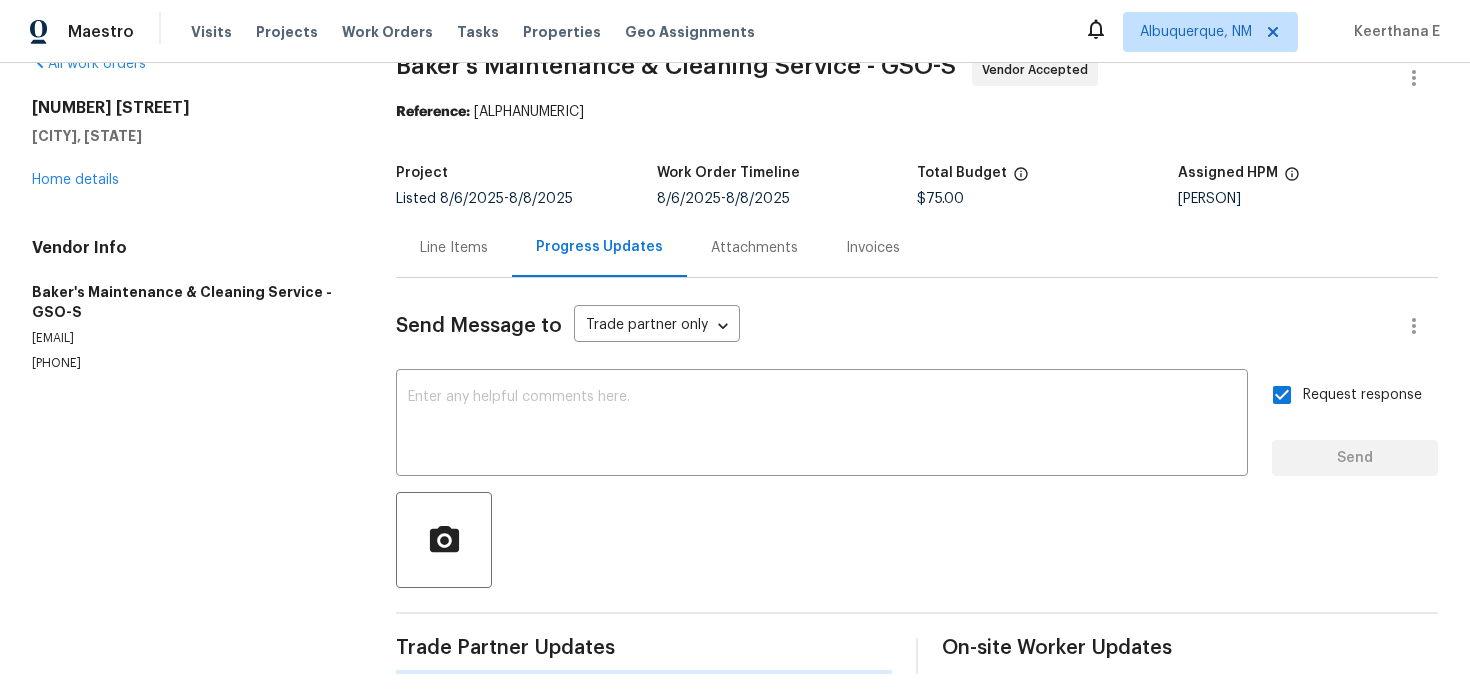 scroll, scrollTop: 0, scrollLeft: 0, axis: both 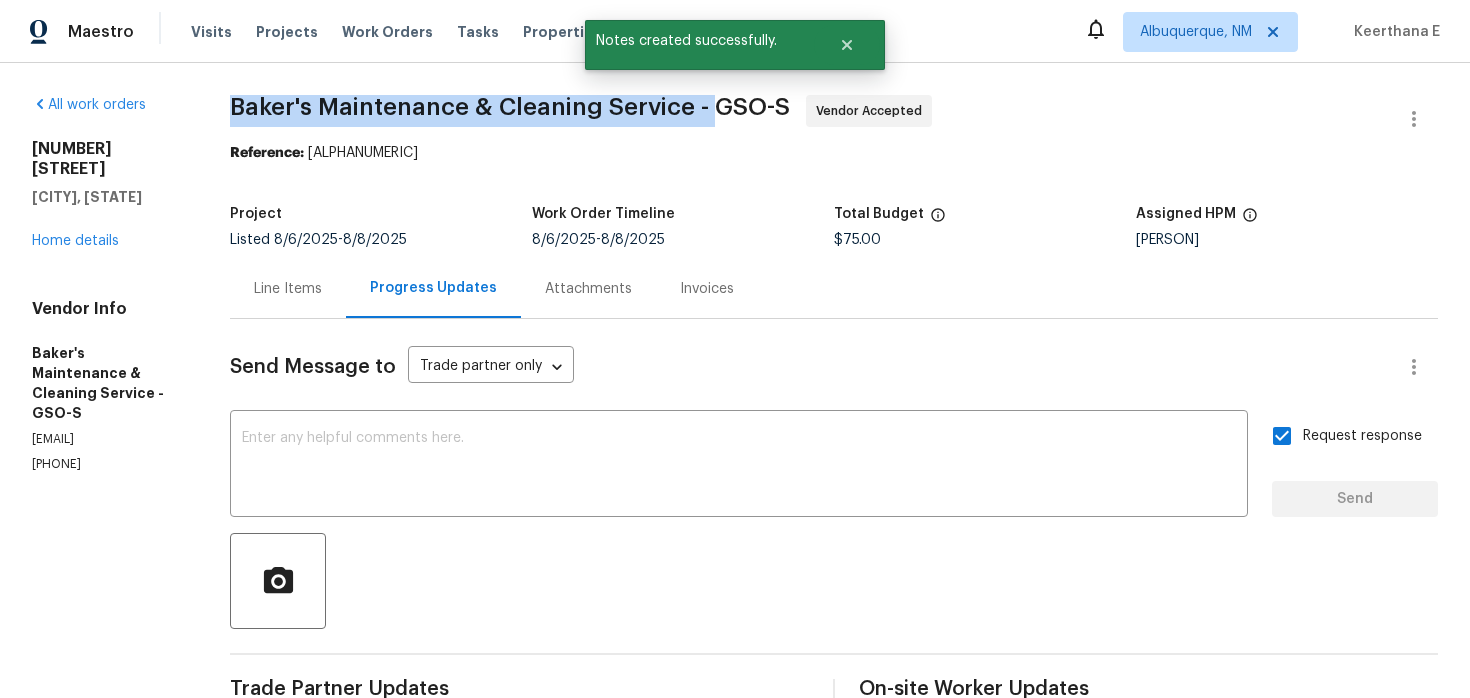 drag, startPoint x: 249, startPoint y: 106, endPoint x: 741, endPoint y: 104, distance: 492.00406 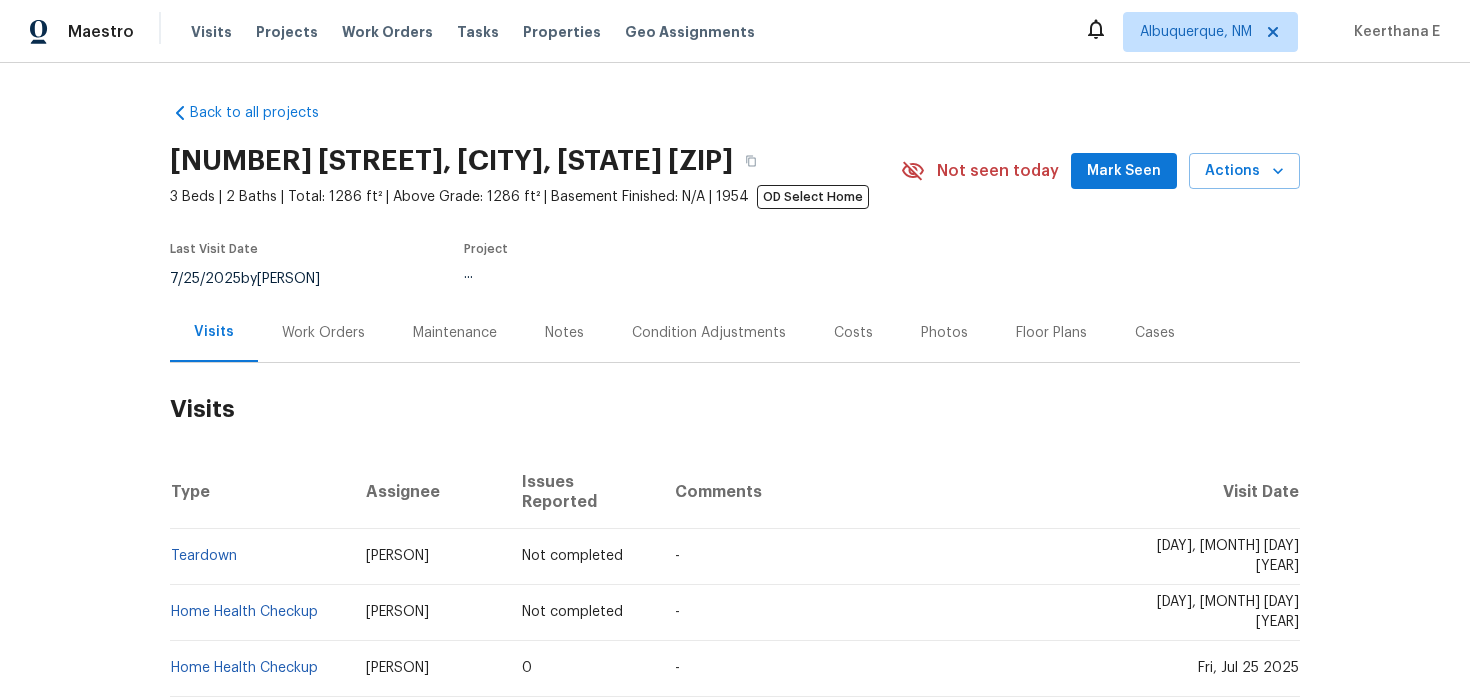 scroll, scrollTop: 0, scrollLeft: 0, axis: both 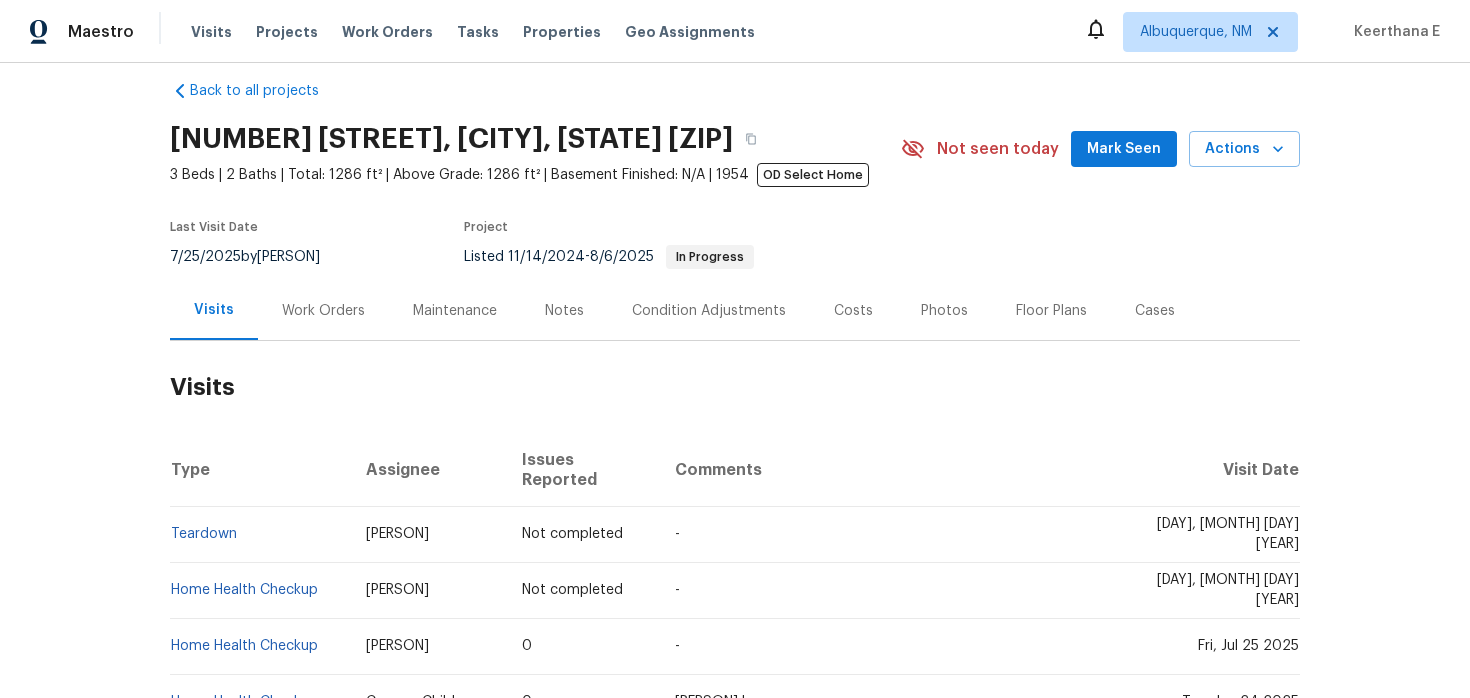 click on "Work Orders" at bounding box center [323, 310] 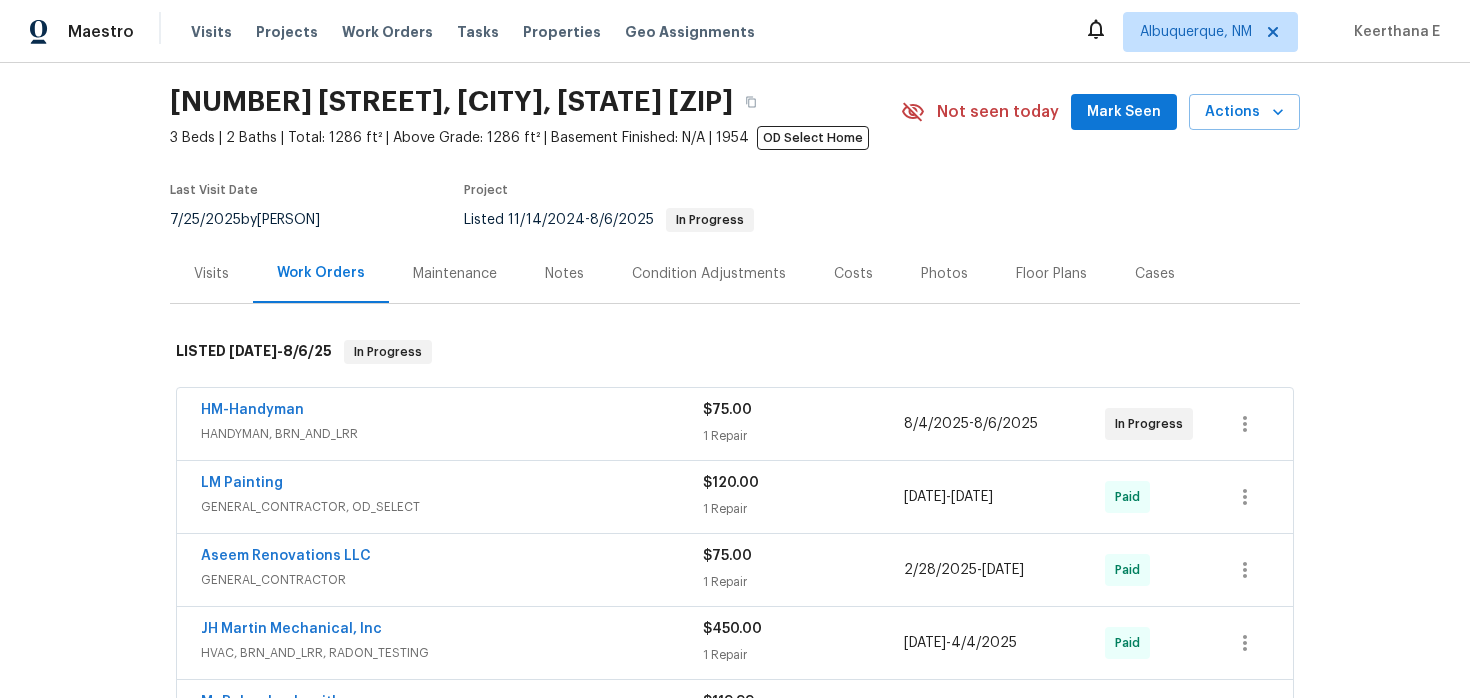 scroll, scrollTop: 87, scrollLeft: 0, axis: vertical 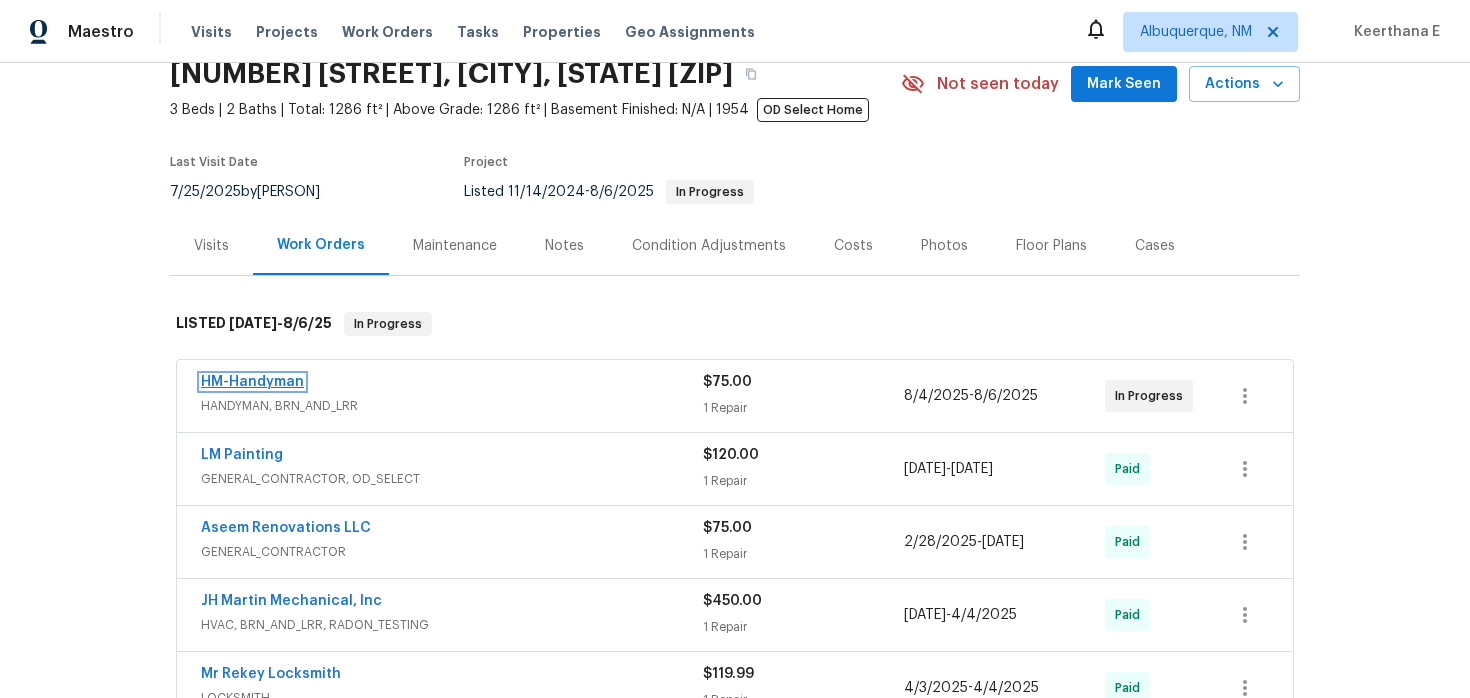 click on "HM-Handyman" at bounding box center (252, 382) 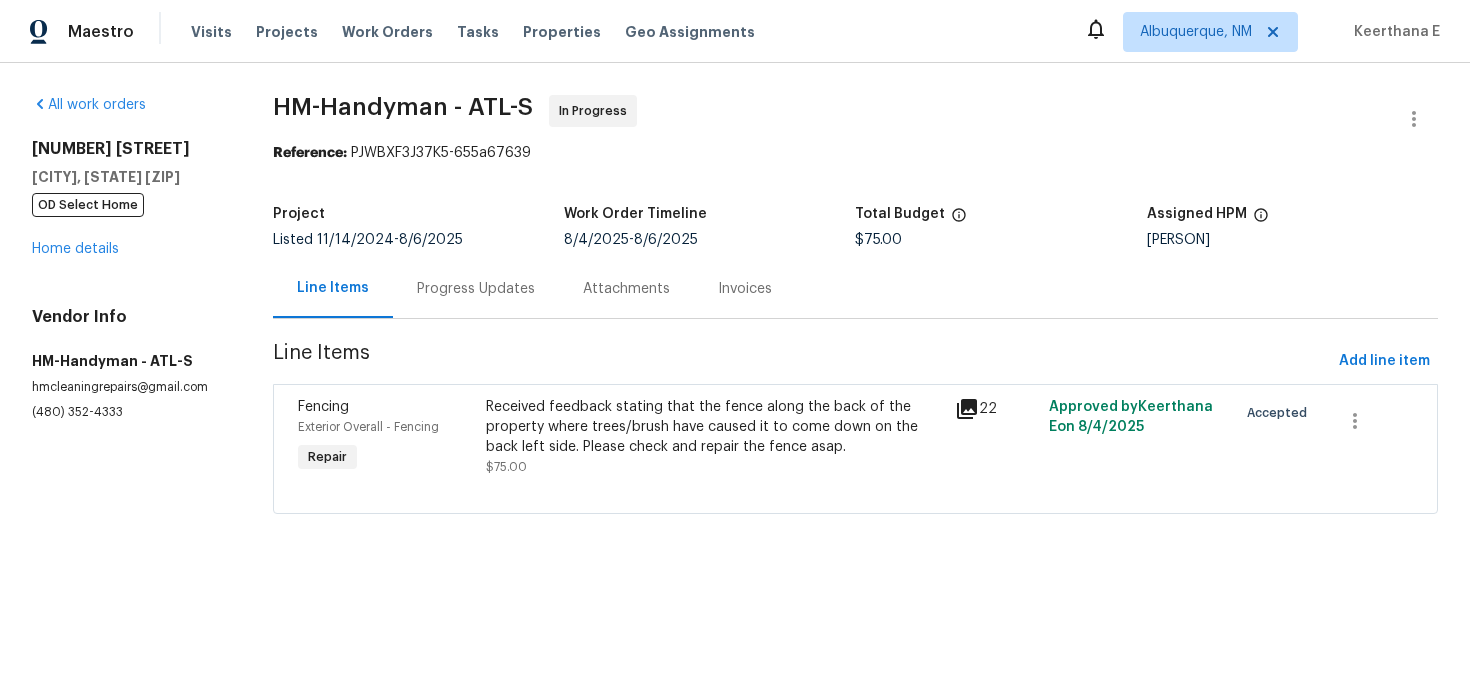 click on "Progress Updates" at bounding box center [476, 289] 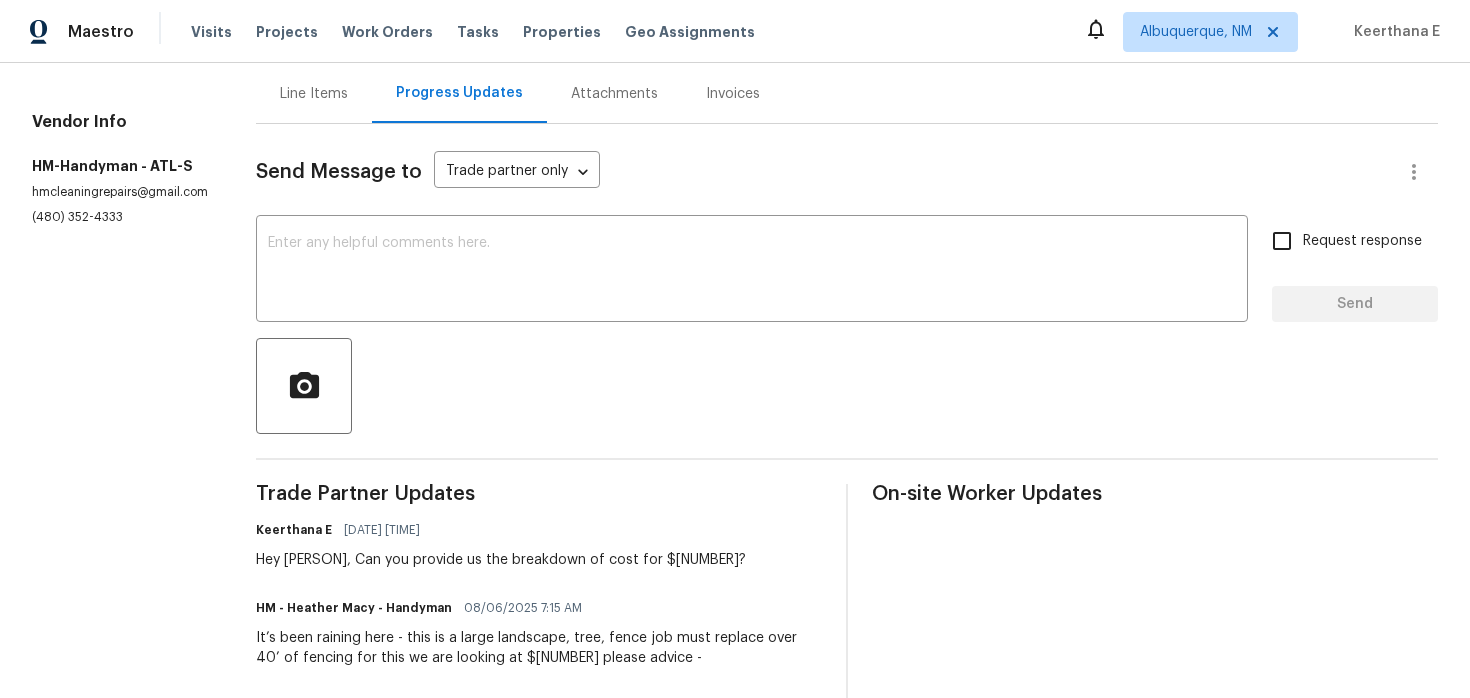 scroll, scrollTop: 166, scrollLeft: 0, axis: vertical 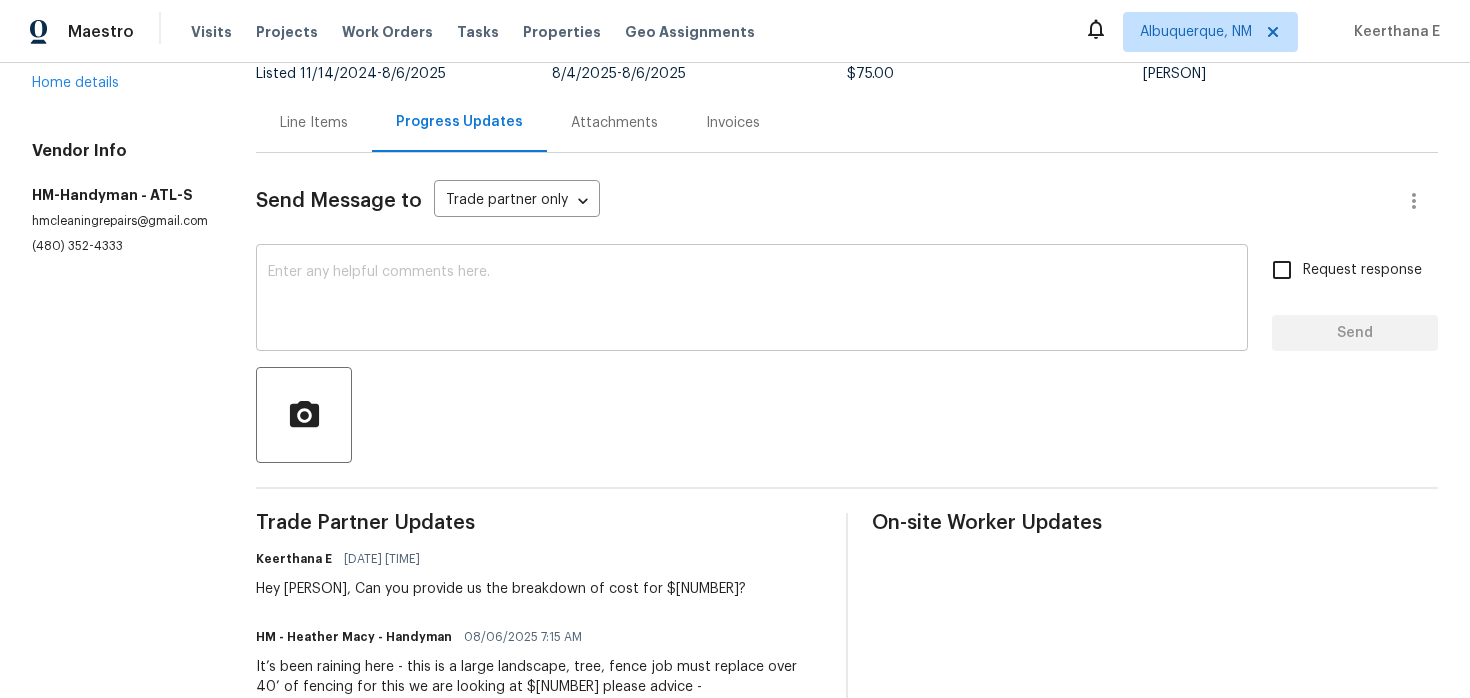 click on "x ​" at bounding box center [752, 300] 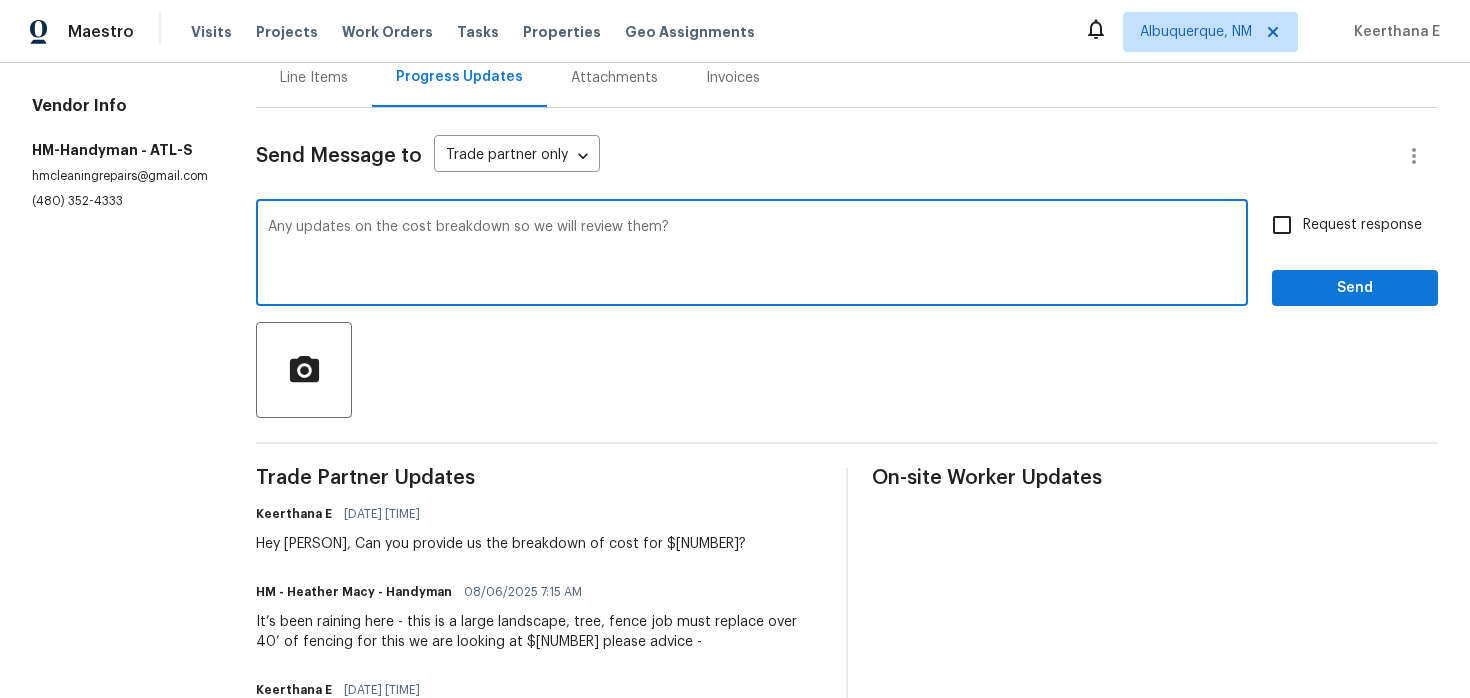 scroll, scrollTop: 215, scrollLeft: 0, axis: vertical 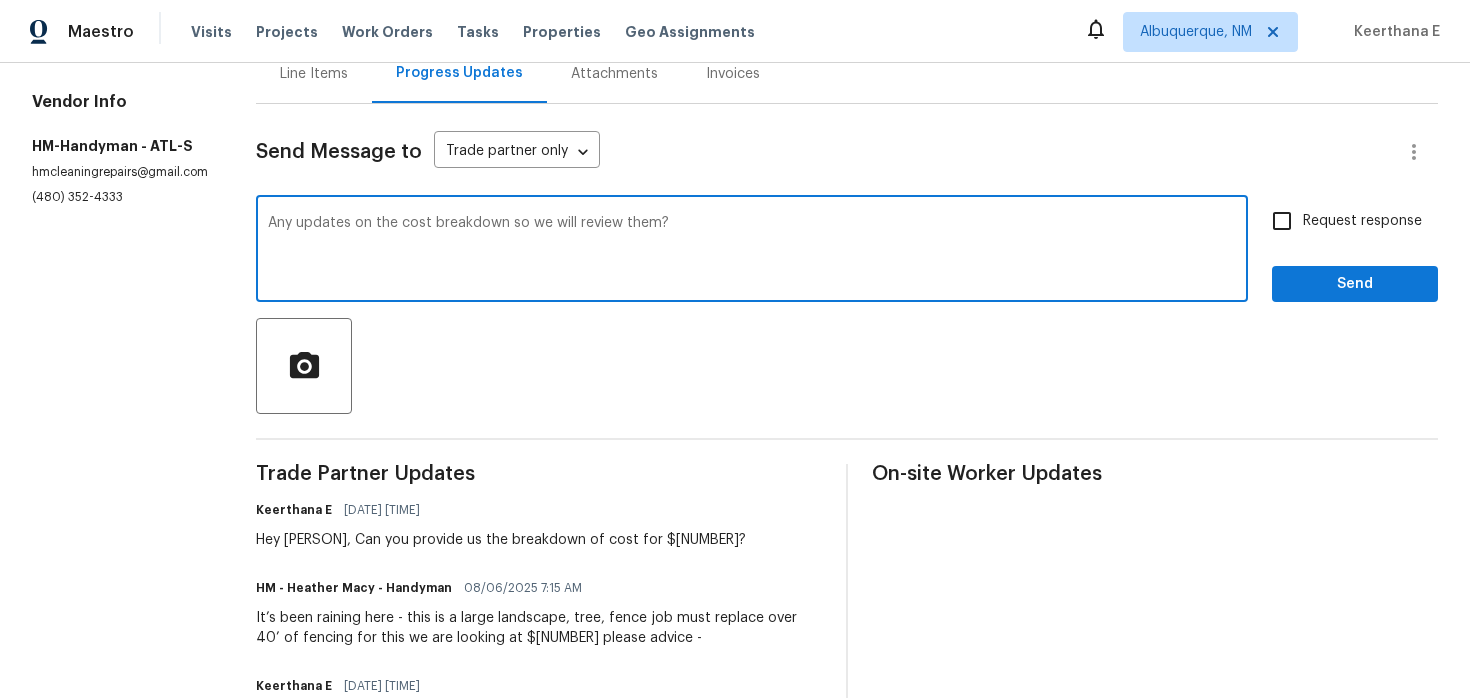 type on "Any updates on the cost breakdown so we will review them?" 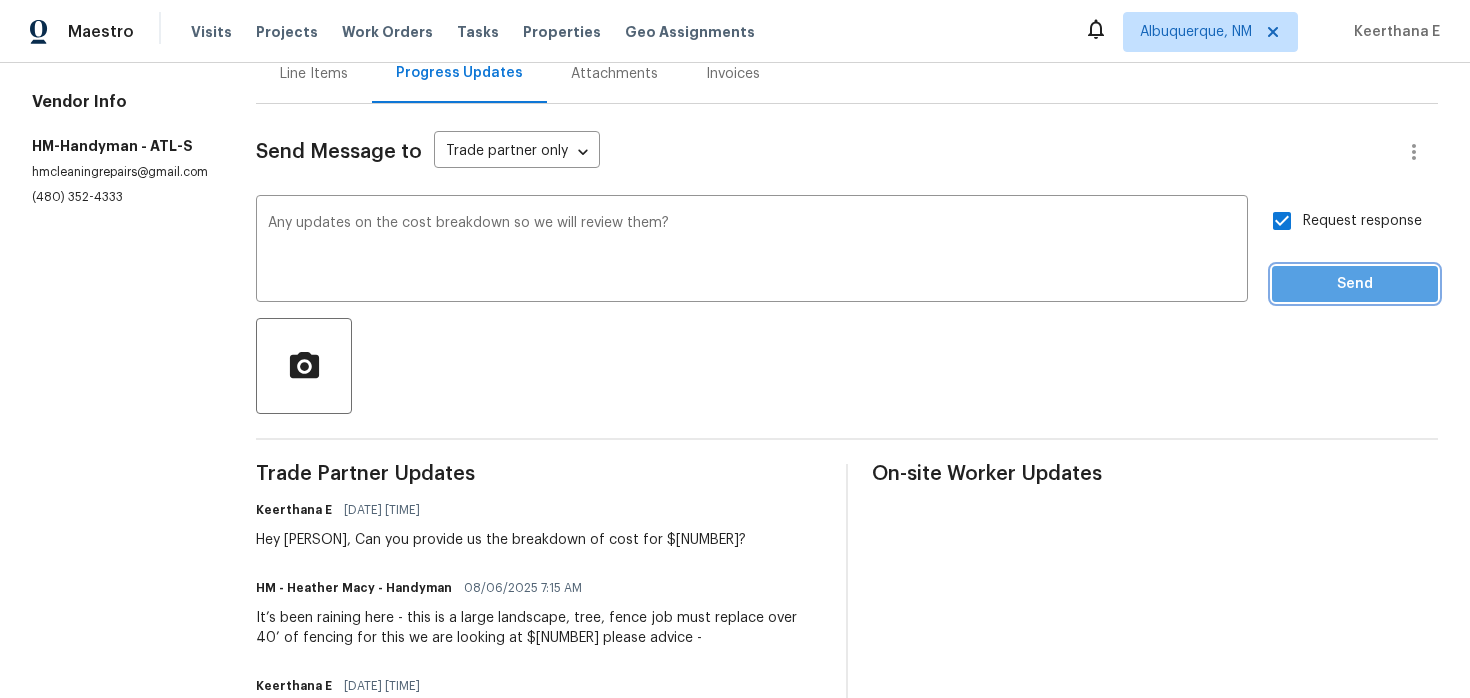 click on "Send" at bounding box center [1355, 284] 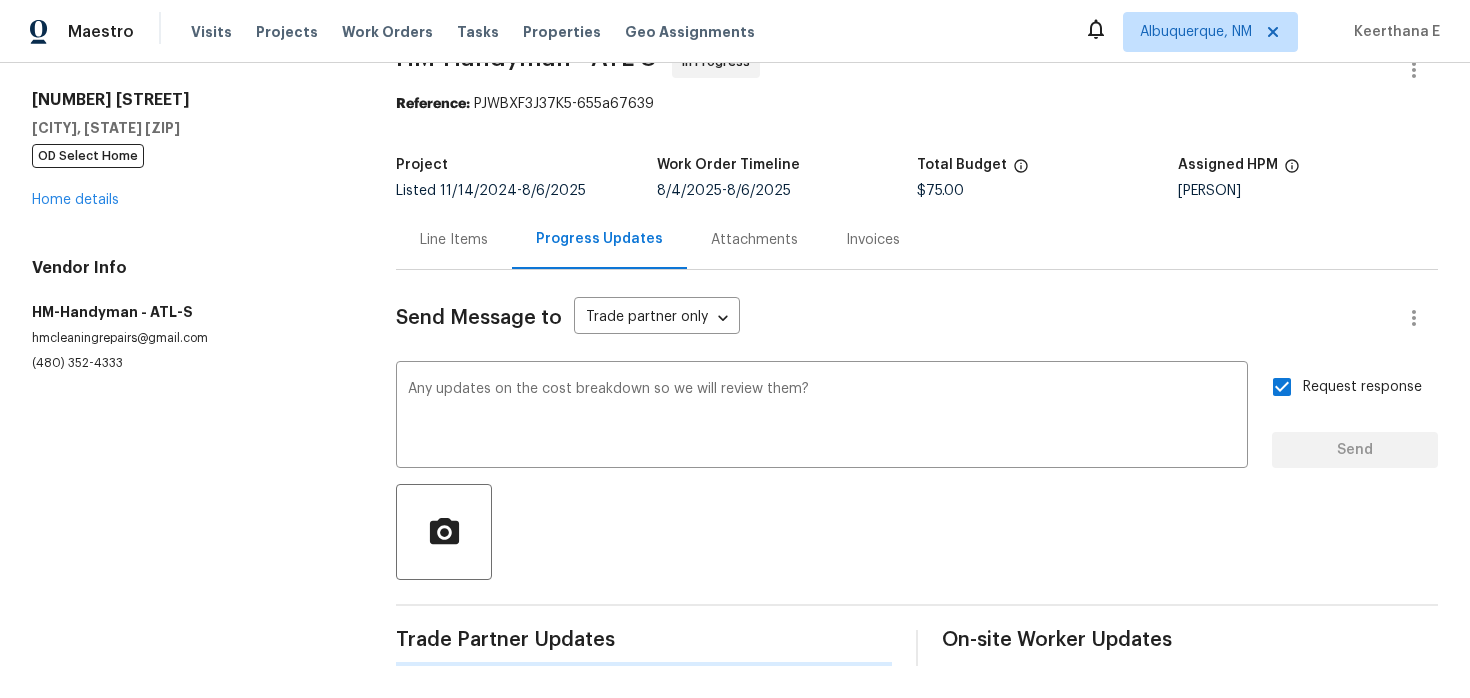 scroll, scrollTop: 0, scrollLeft: 0, axis: both 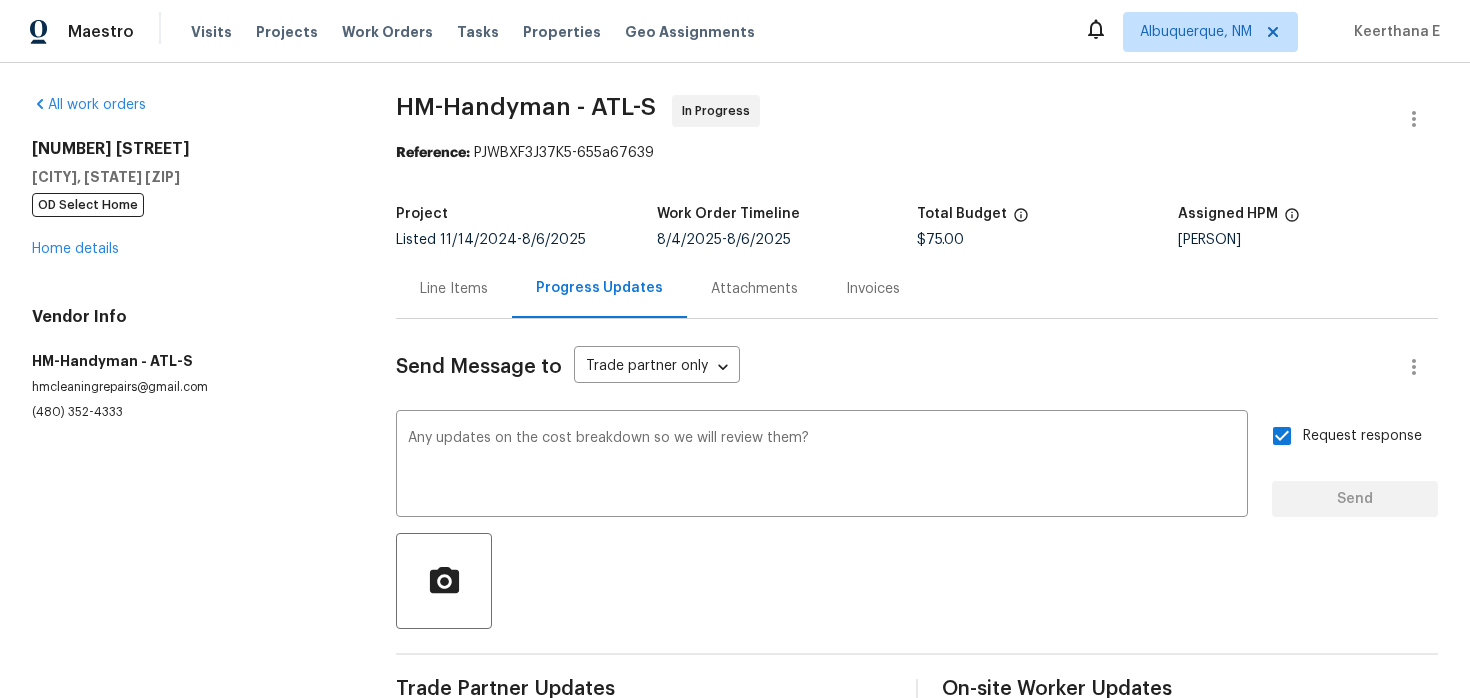 type 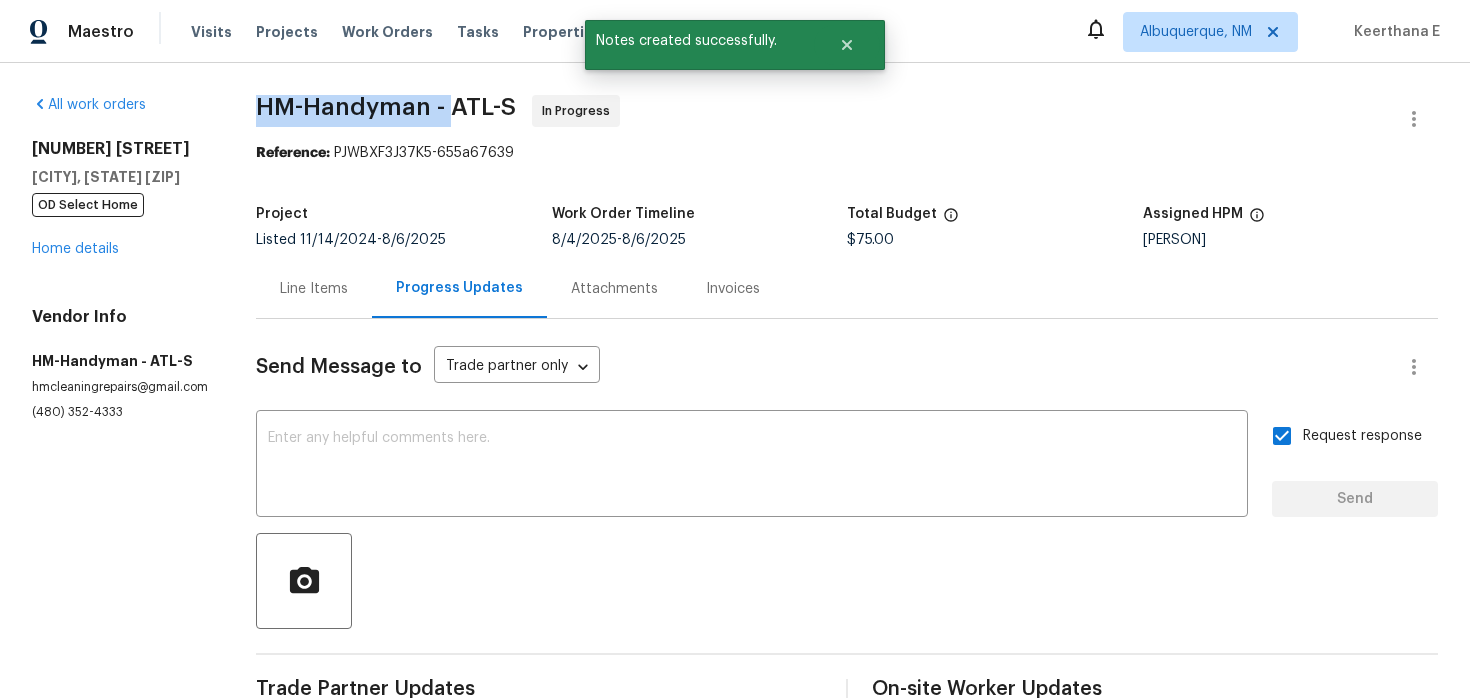 drag, startPoint x: 253, startPoint y: 109, endPoint x: 453, endPoint y: 110, distance: 200.0025 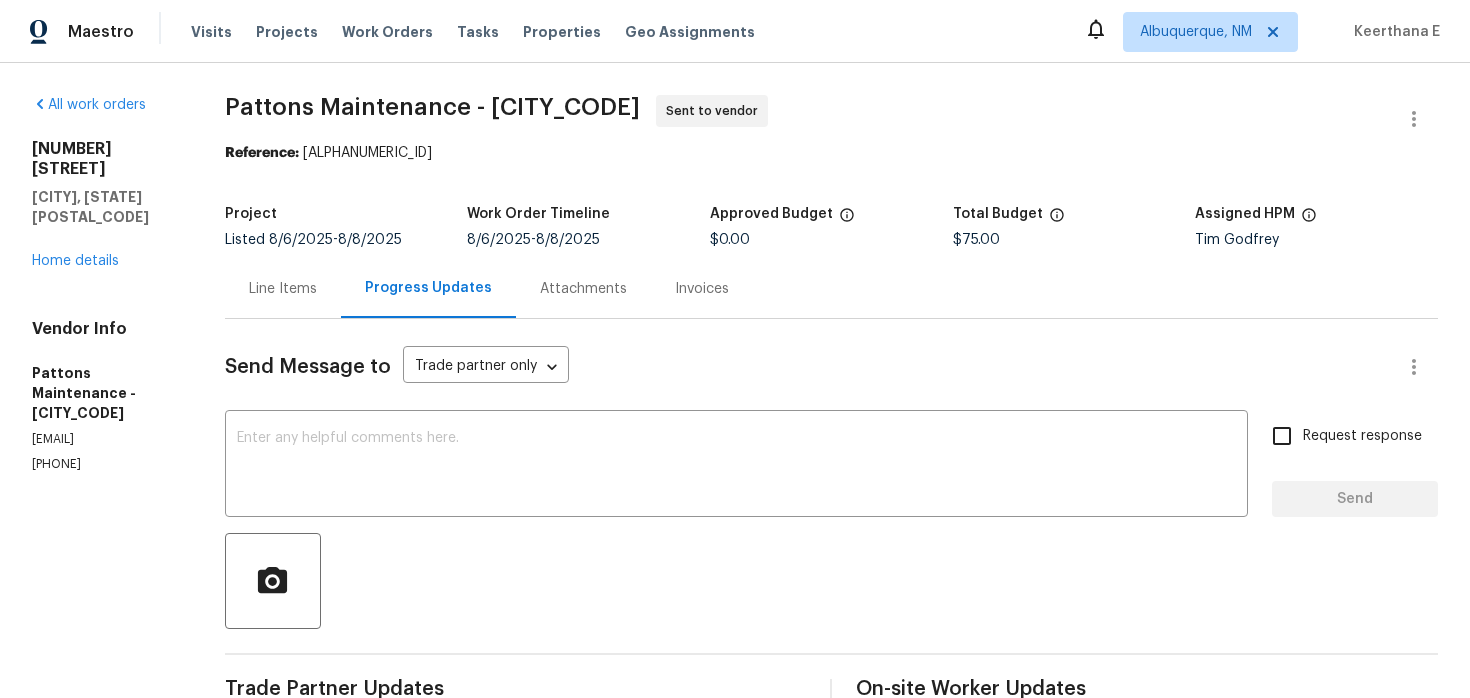scroll, scrollTop: 0, scrollLeft: 0, axis: both 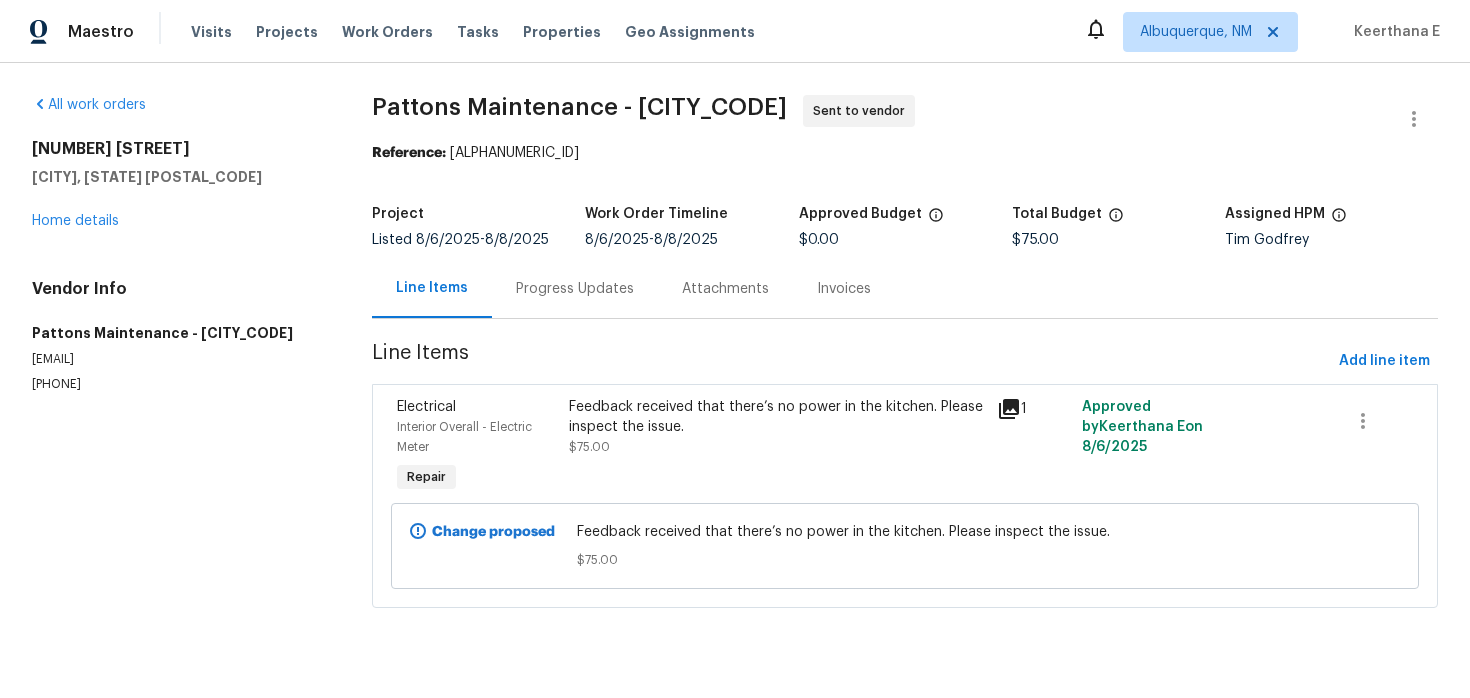 click on "Progress Updates" at bounding box center (575, 288) 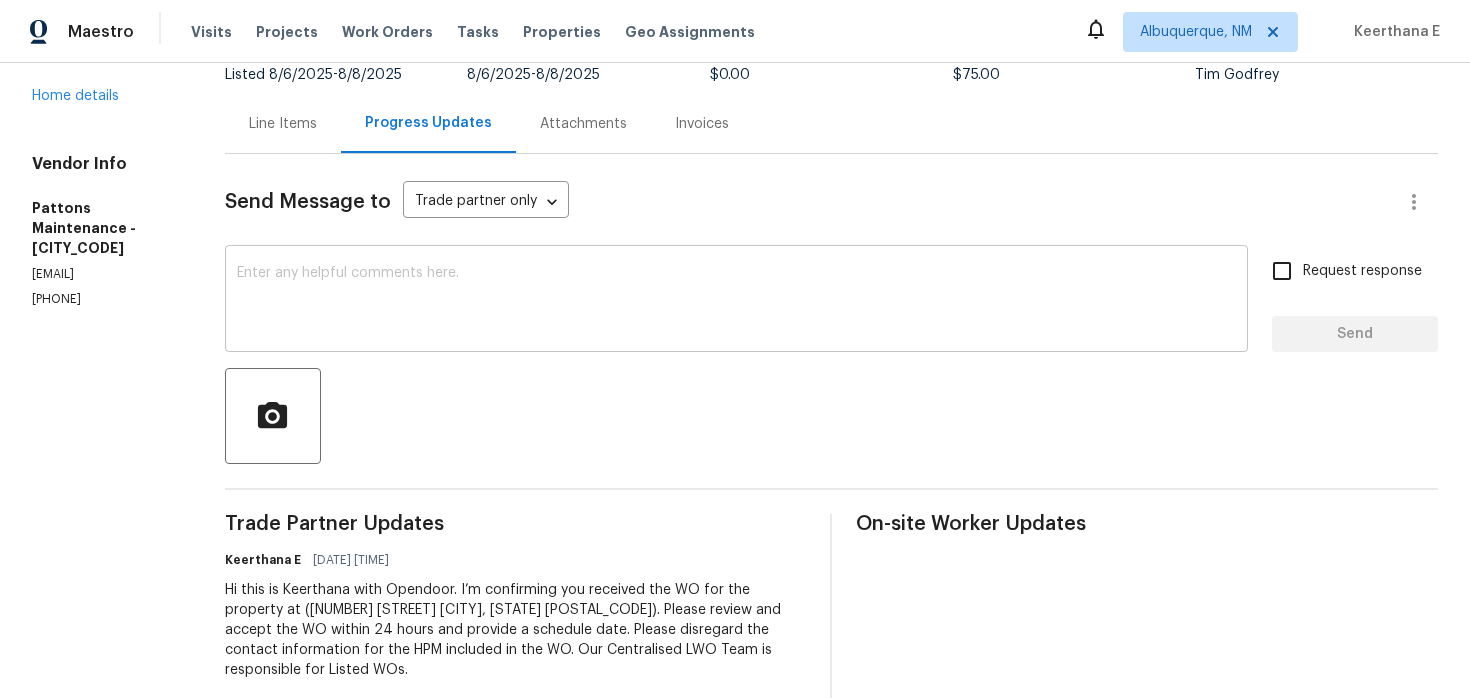 scroll, scrollTop: 166, scrollLeft: 0, axis: vertical 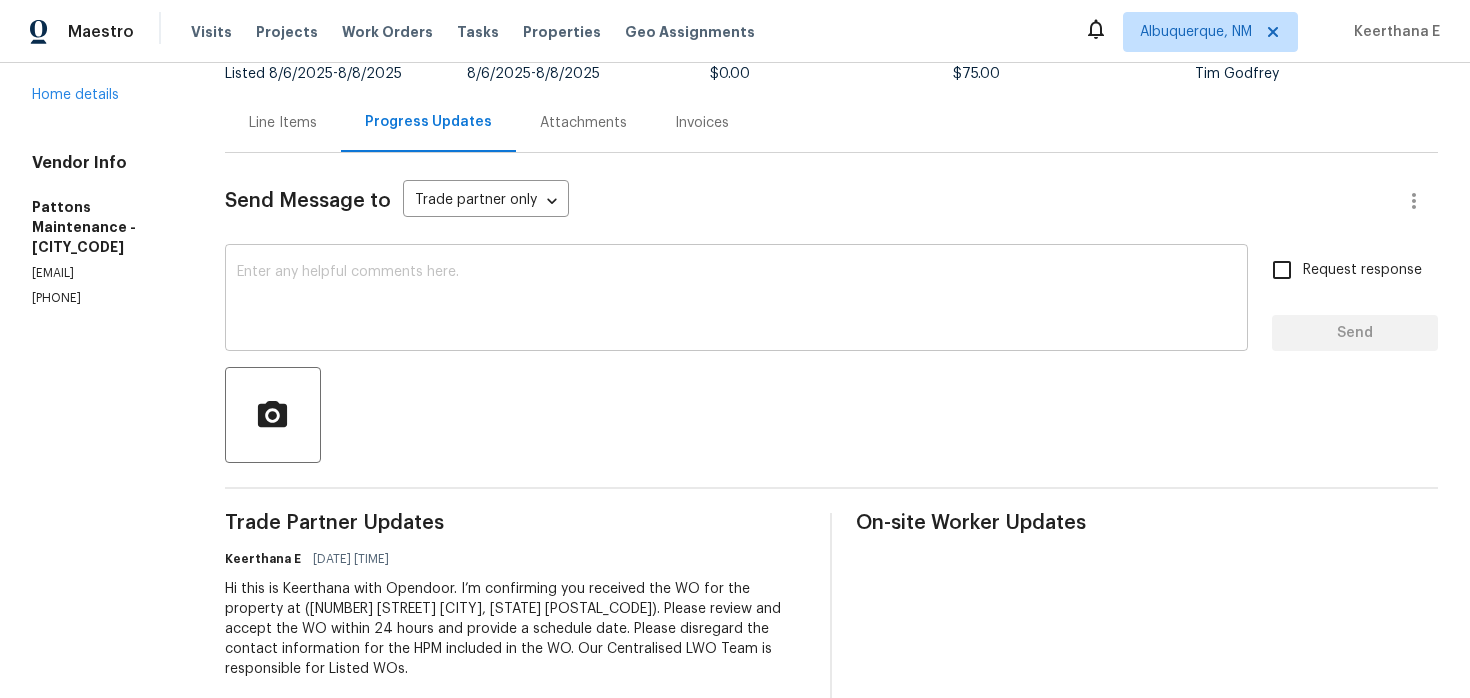 click on "x ​" at bounding box center [736, 300] 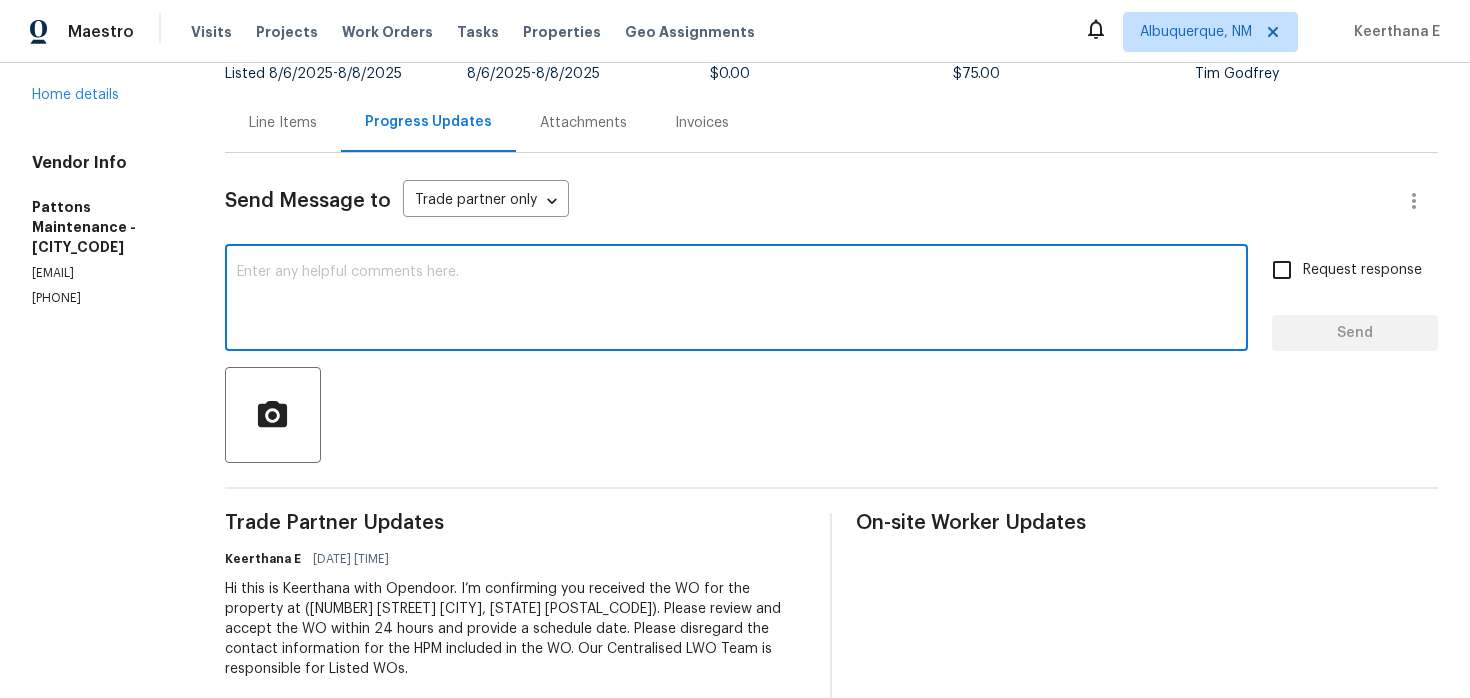 paste on "Please ensure the work order is accepted and the scheduled date is shared to meet our deadline. Your prompt response is appreciated. Failure to do so may result in reassignment to another vendor. Thank you." 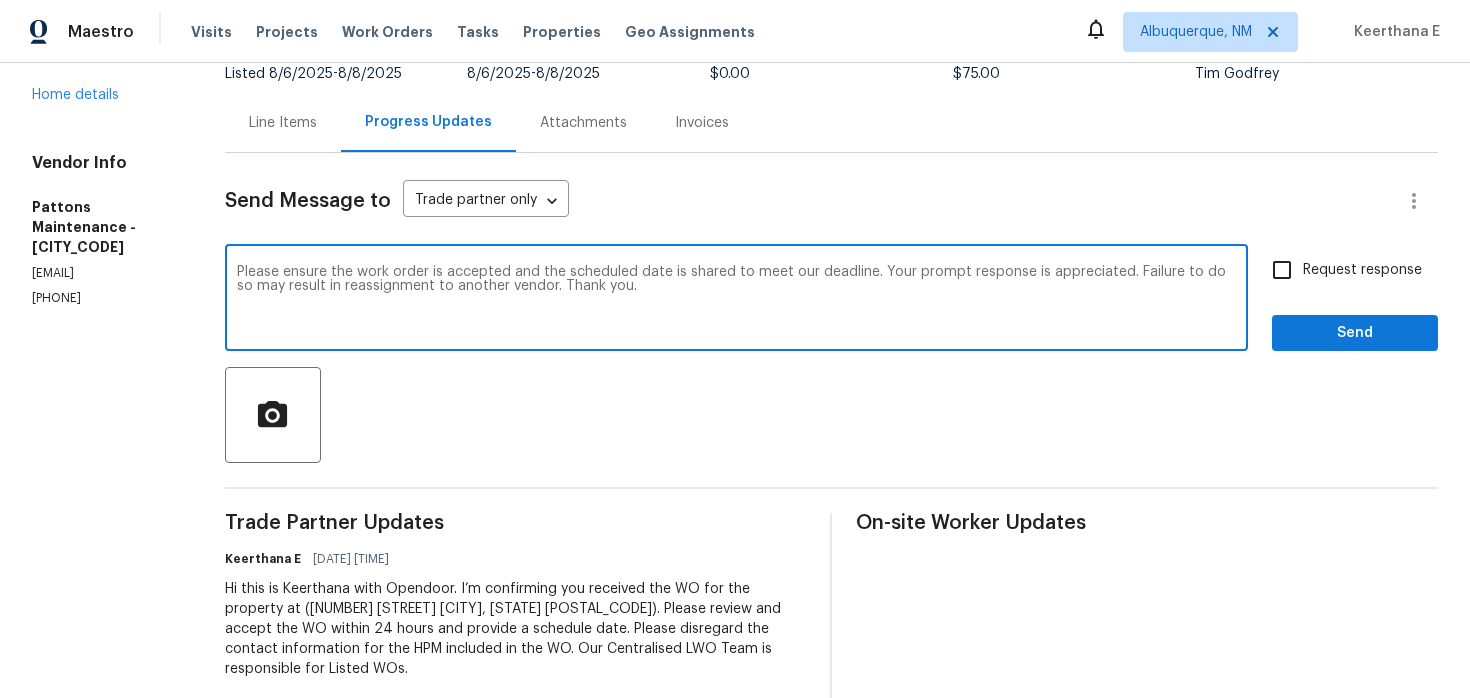 type on "Please ensure the work order is accepted and the scheduled date is shared to meet our deadline. Your prompt response is appreciated. Failure to do so may result in reassignment to another vendor. Thank you." 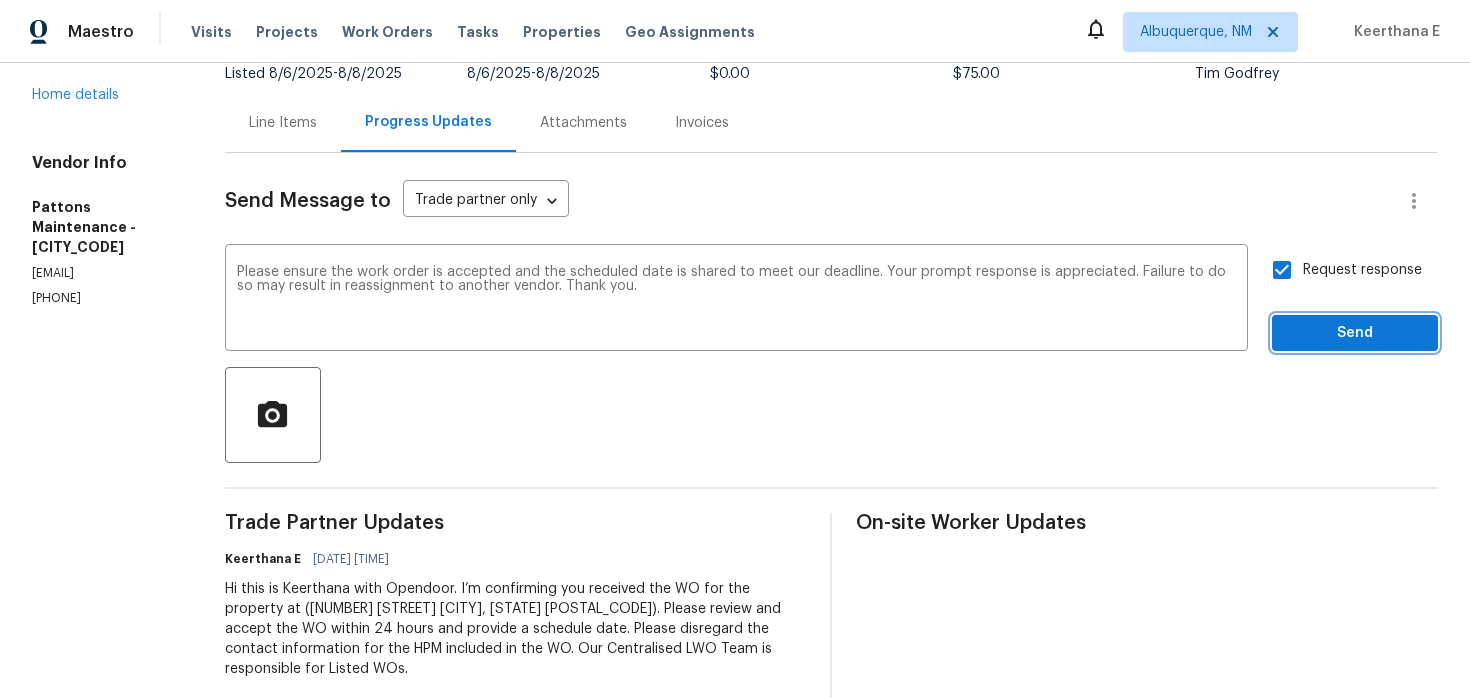 click on "Send" at bounding box center [1355, 333] 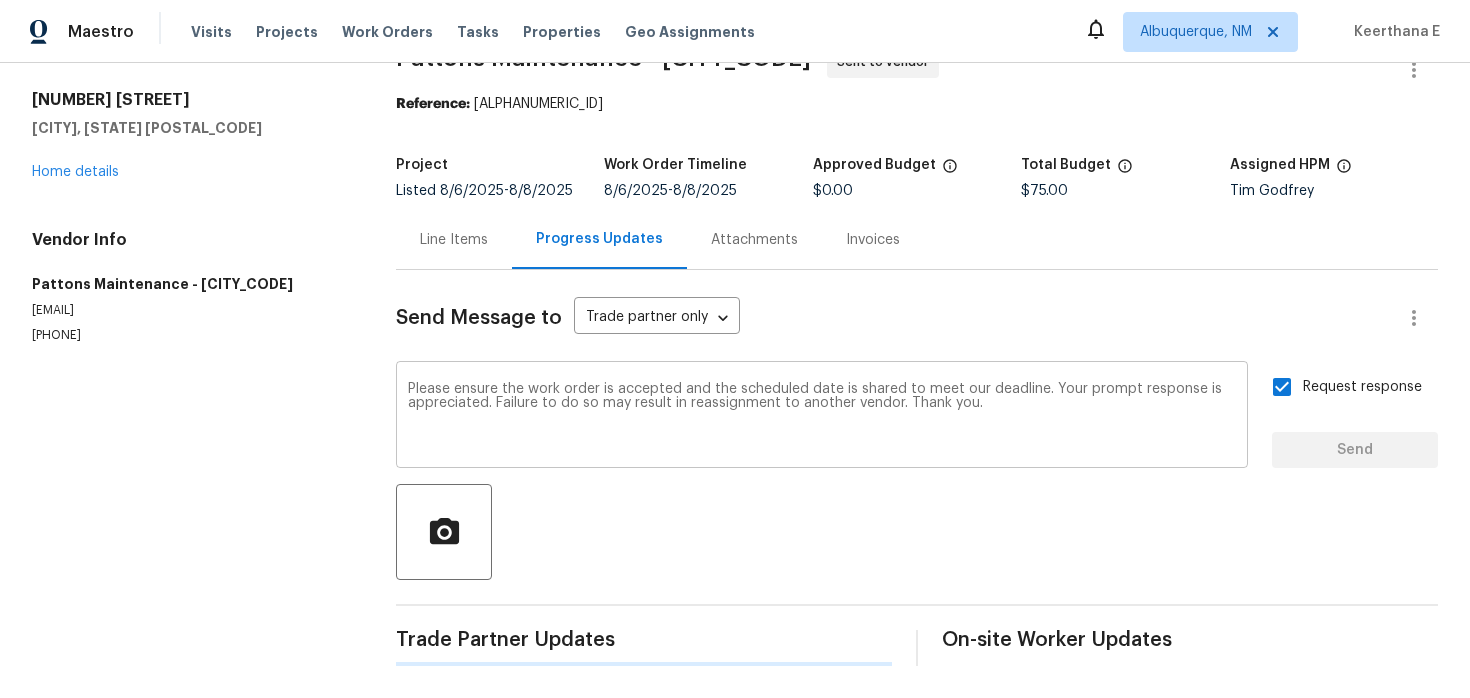 type 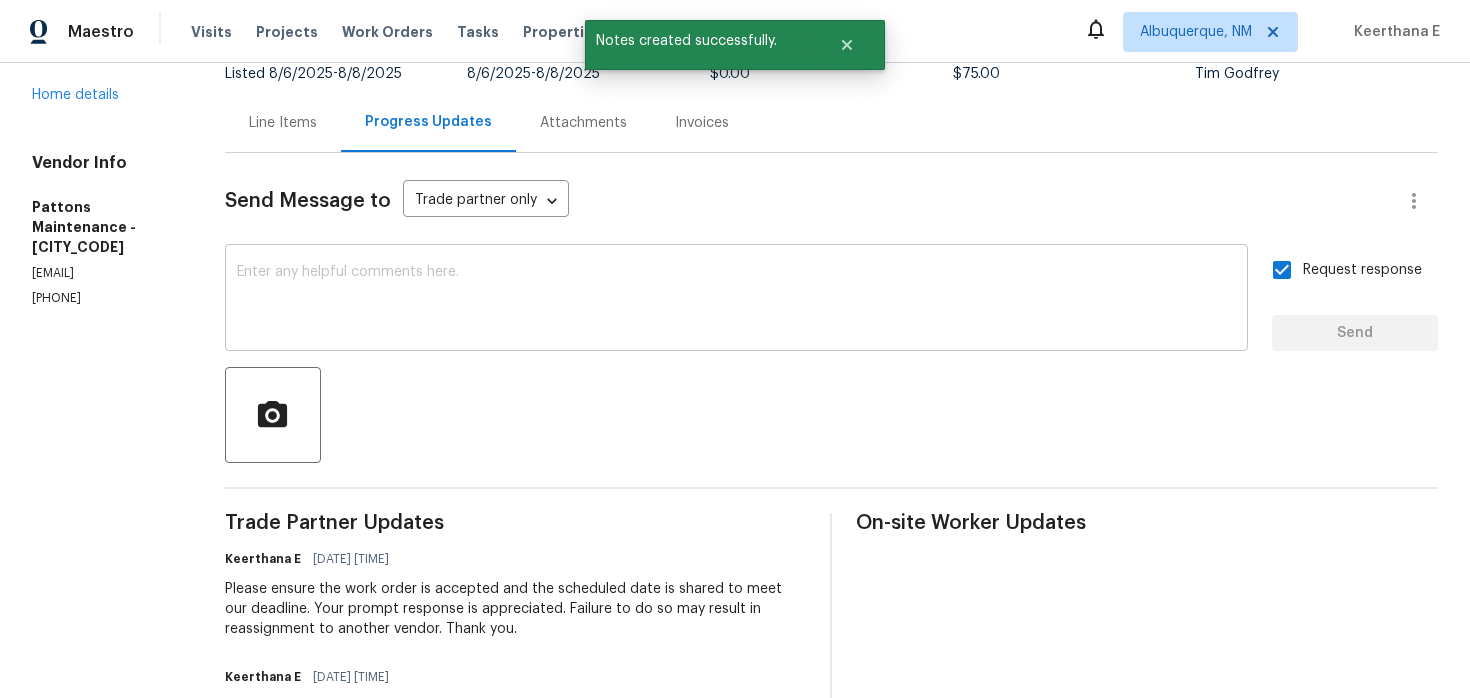 scroll, scrollTop: 0, scrollLeft: 0, axis: both 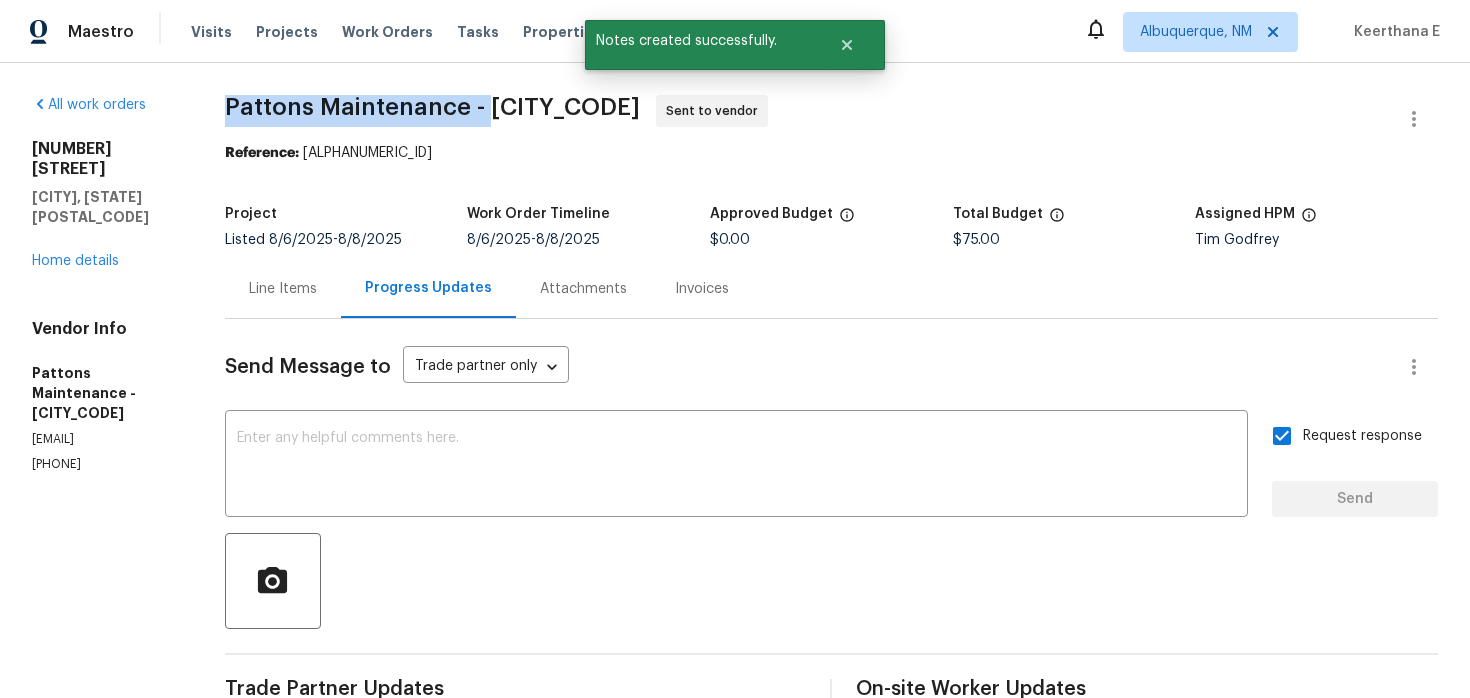 drag, startPoint x: 232, startPoint y: 105, endPoint x: 494, endPoint y: 108, distance: 262.01718 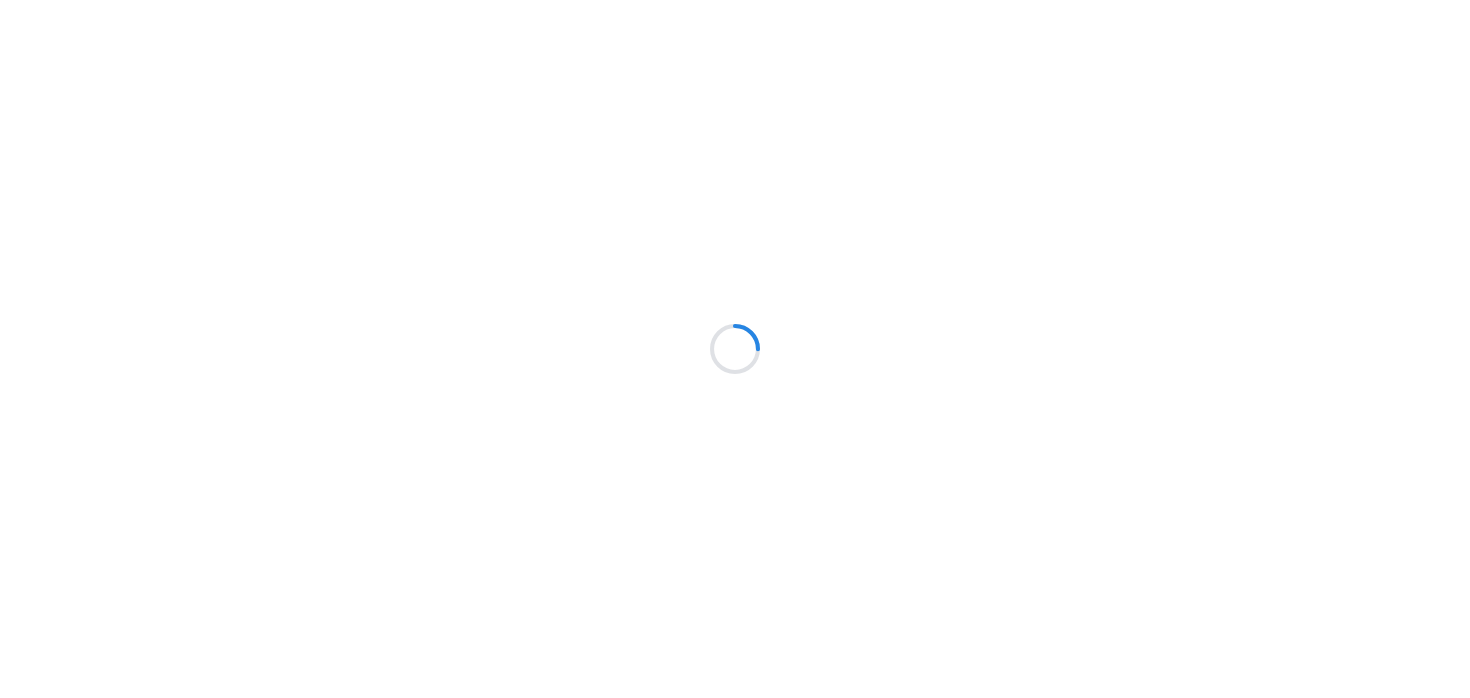 scroll, scrollTop: 0, scrollLeft: 0, axis: both 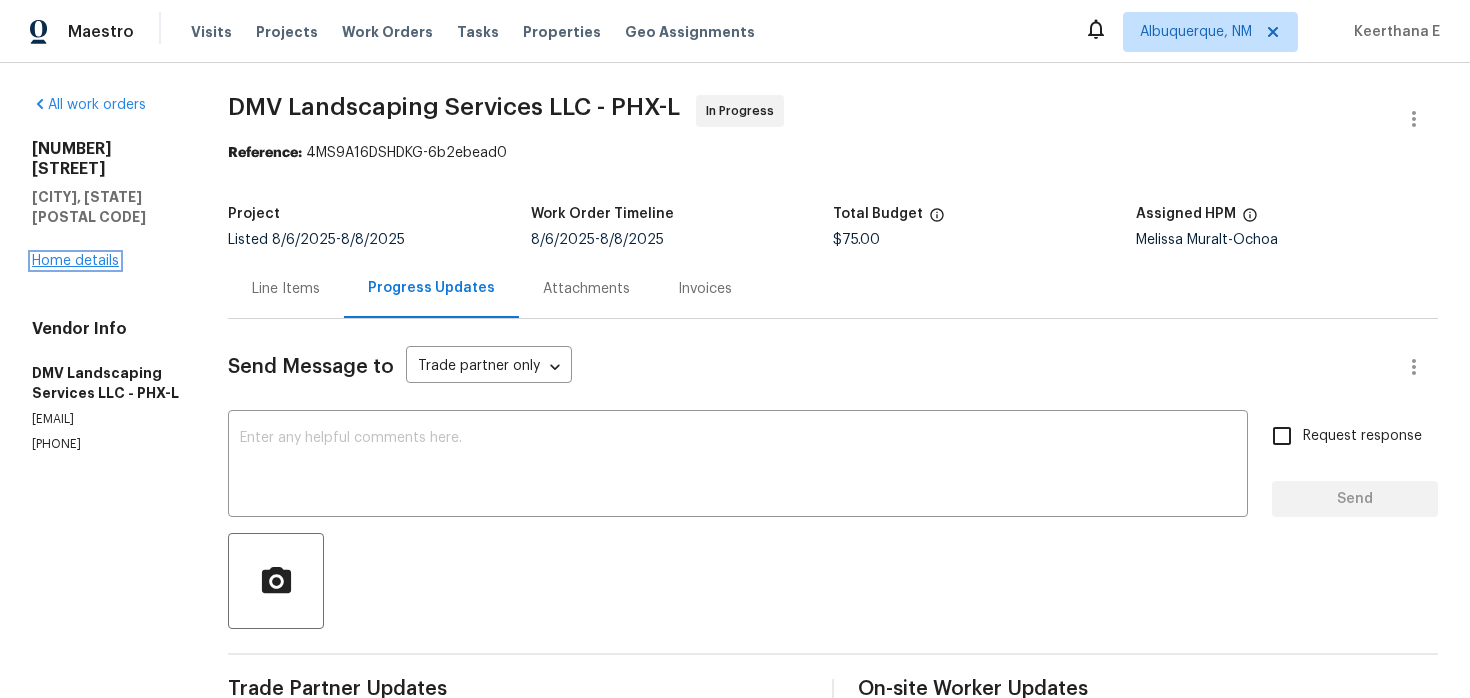 click on "Home details" at bounding box center (75, 261) 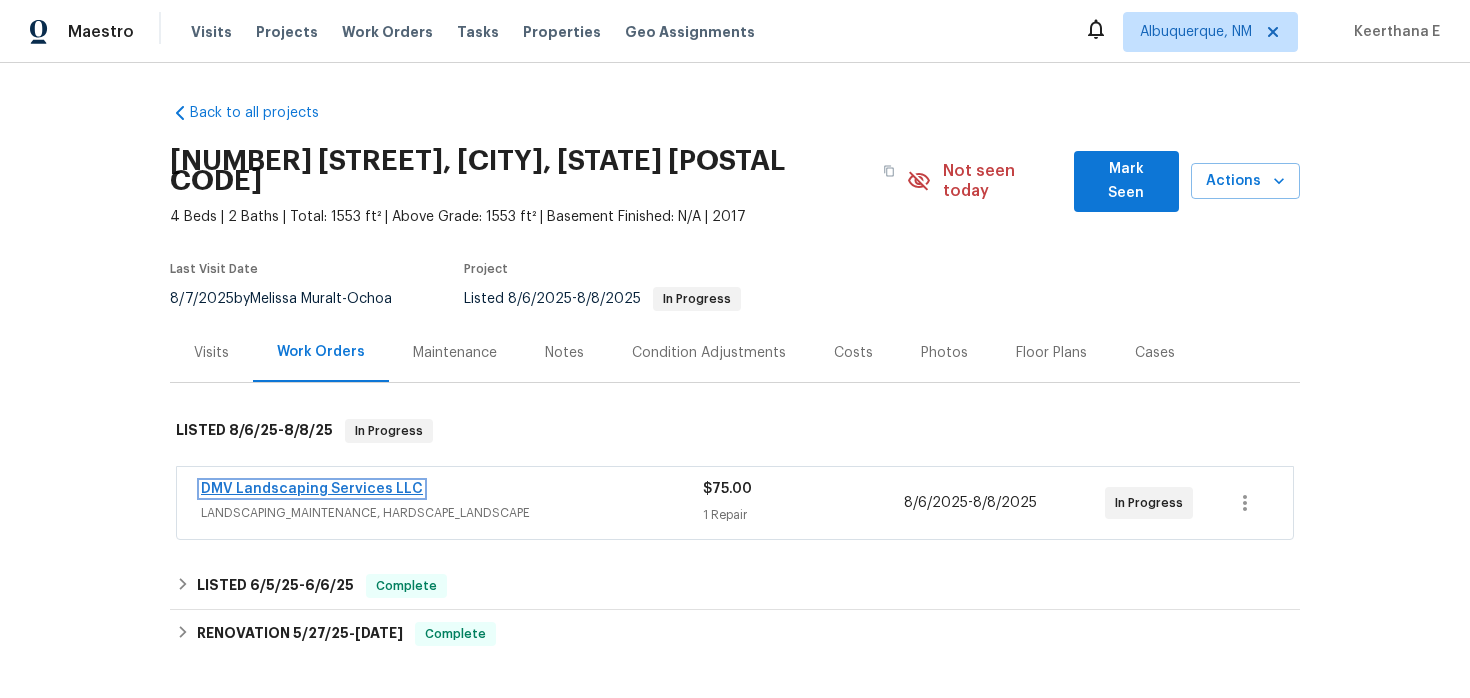 click on "DMV Landscaping Services LLC" at bounding box center (312, 489) 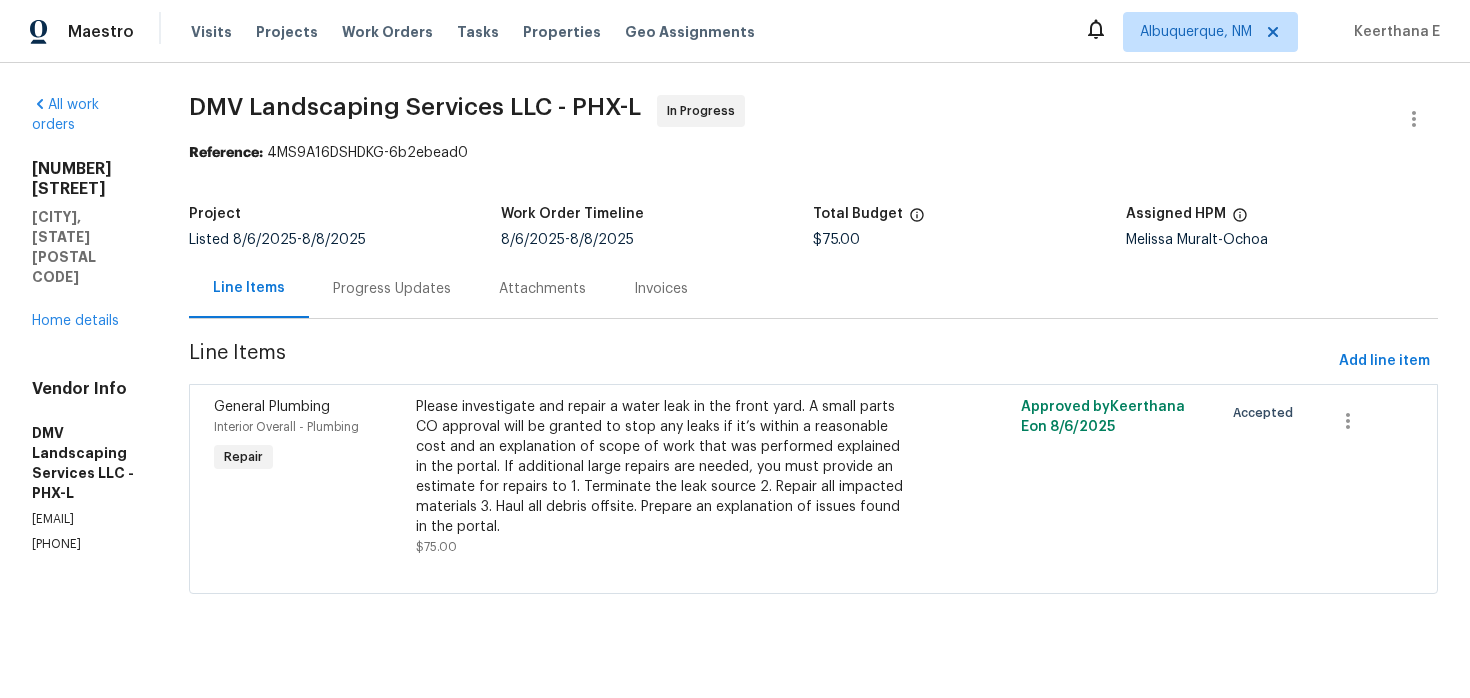 click on "Progress Updates" at bounding box center [392, 289] 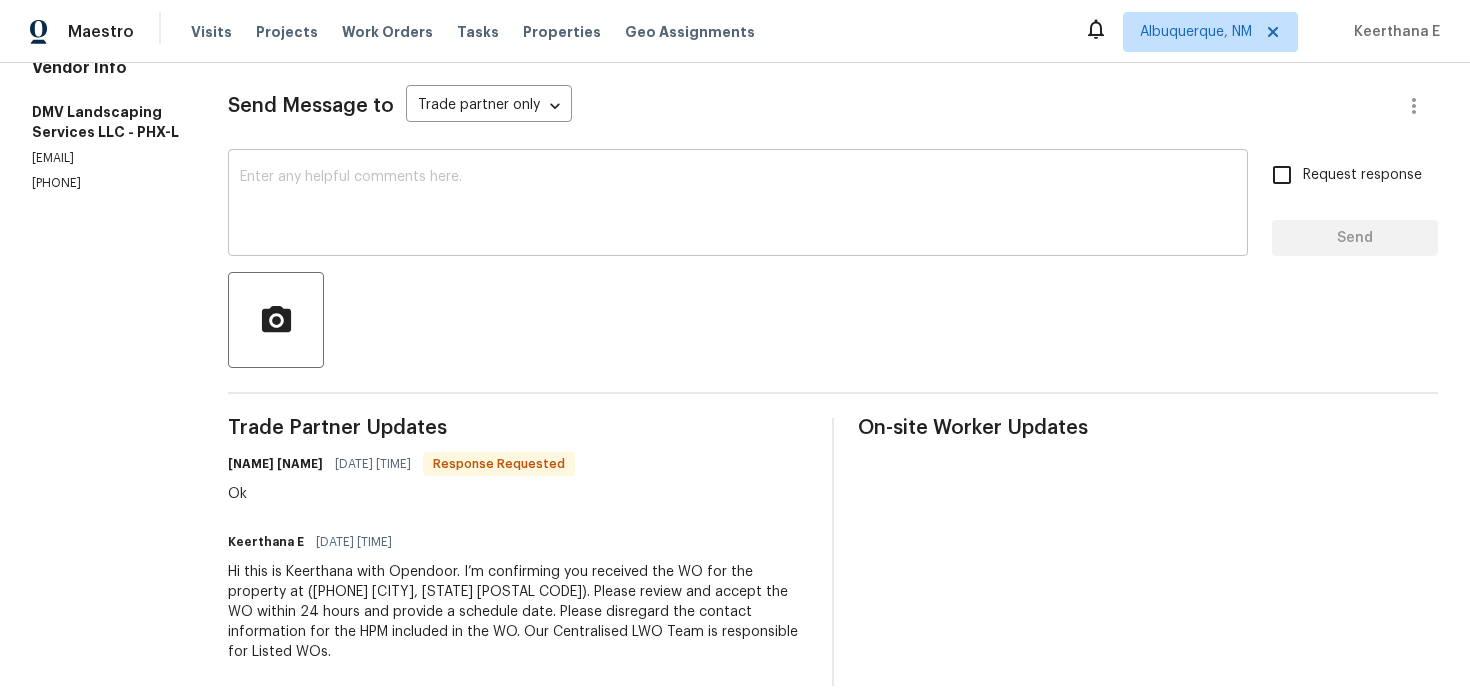scroll, scrollTop: 0, scrollLeft: 0, axis: both 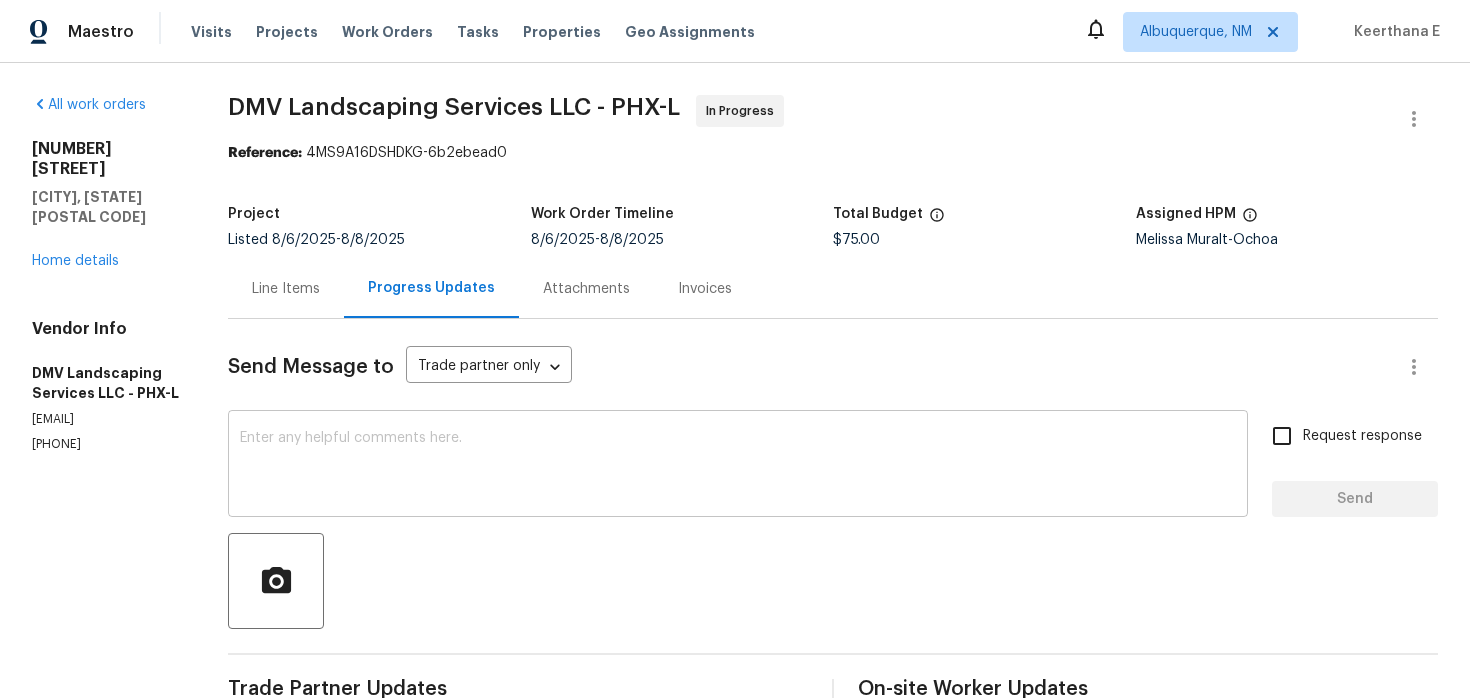 click at bounding box center (738, 466) 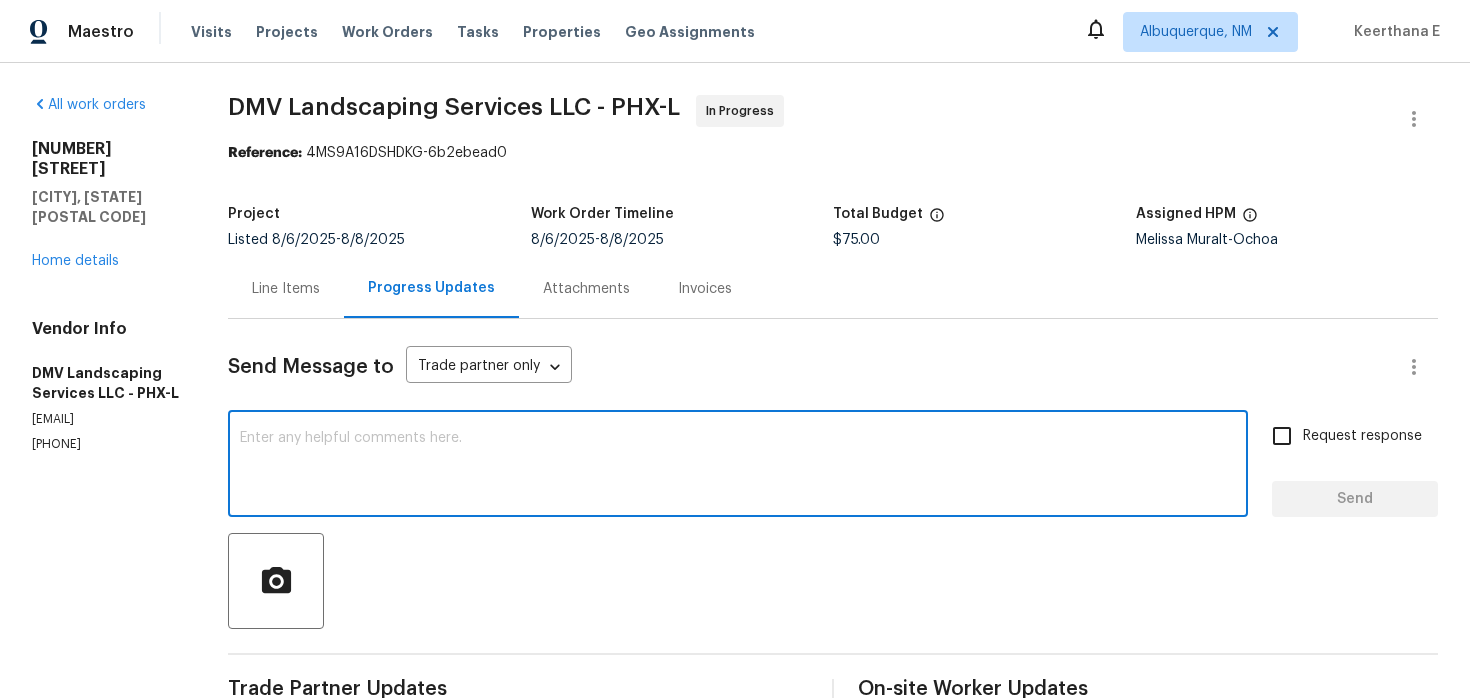 paste on "Thanks for accepting the work order! Just checking—do you have a scheduled date for this yet?" 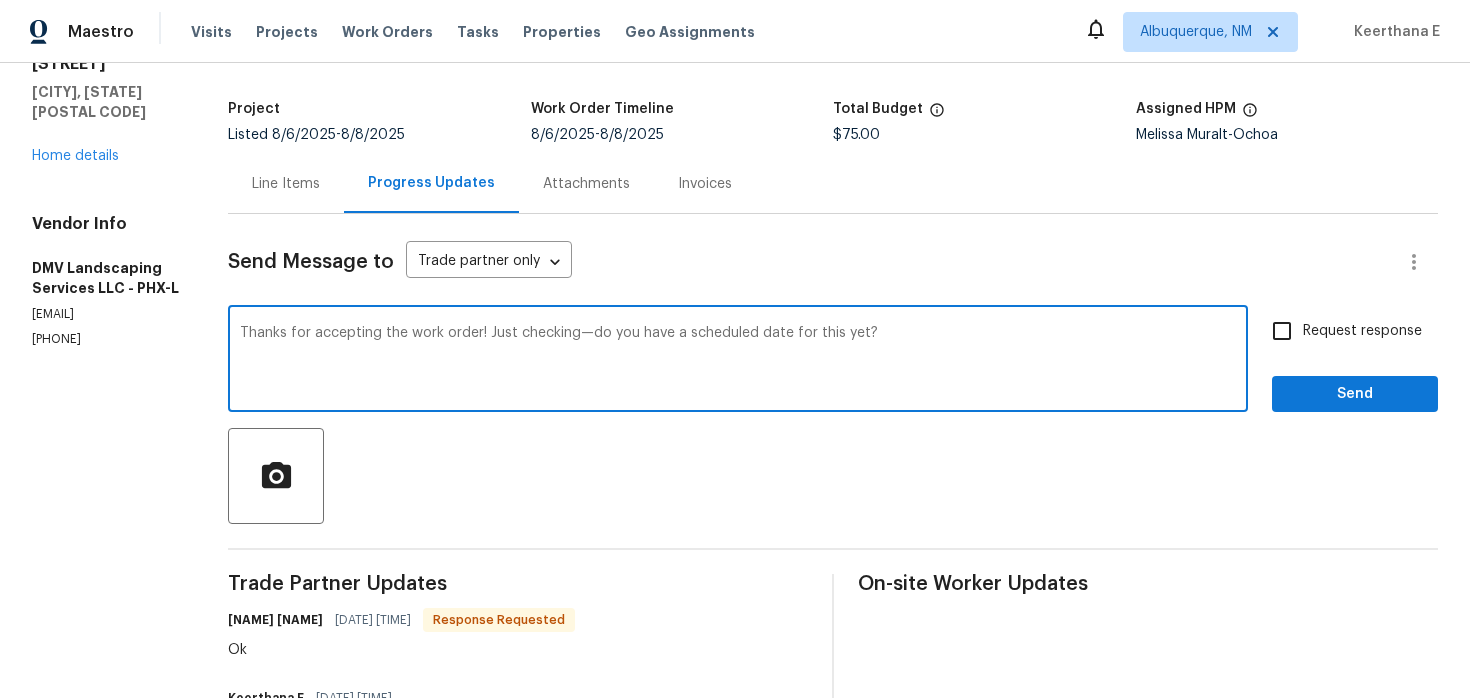 scroll, scrollTop: 130, scrollLeft: 0, axis: vertical 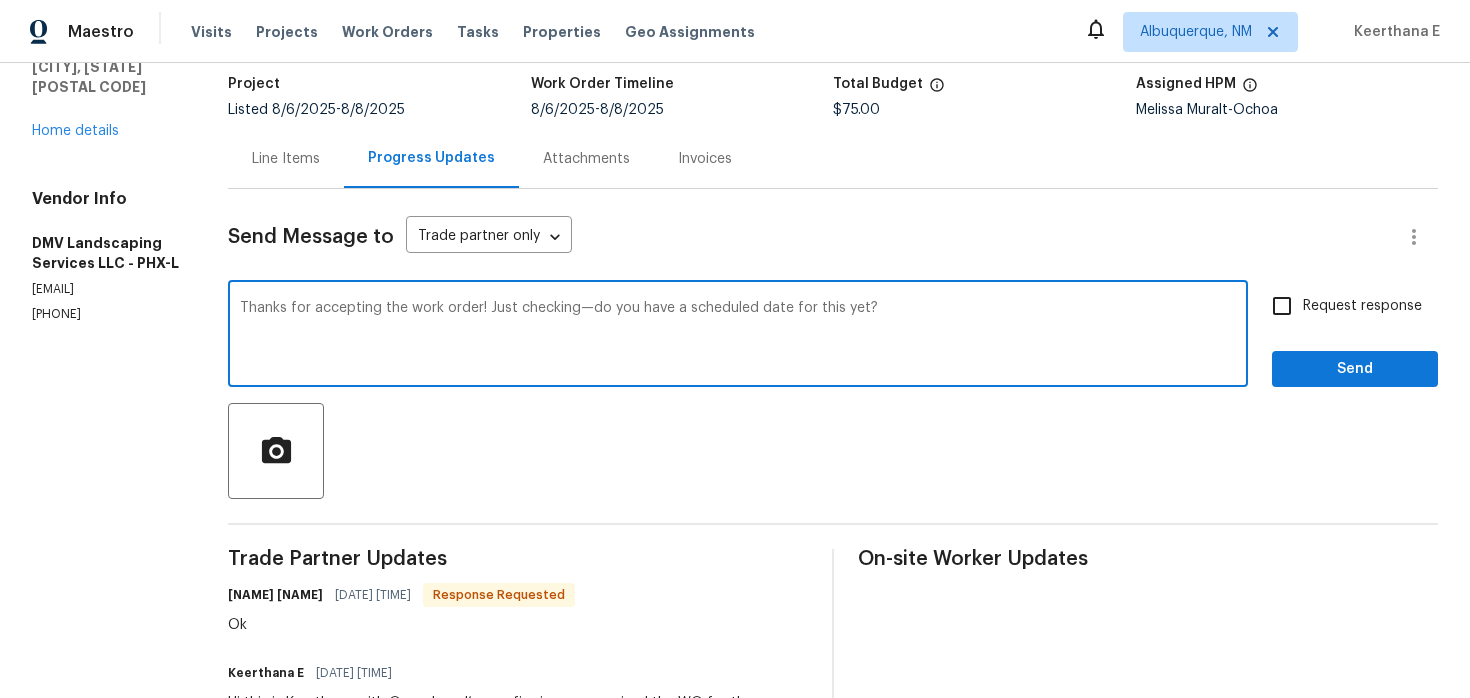type on "Thanks for accepting the work order! Just checking—do you have a scheduled date for this yet?" 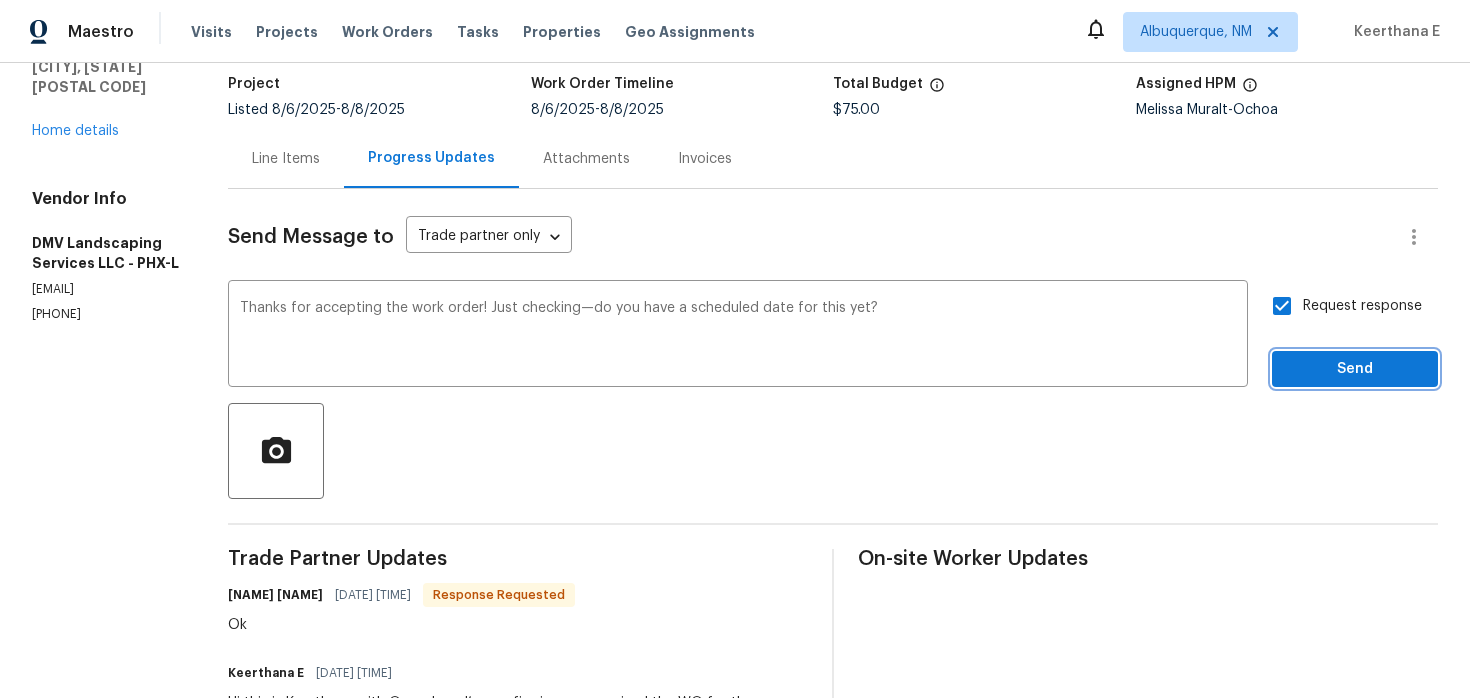 click on "Send" at bounding box center (1355, 369) 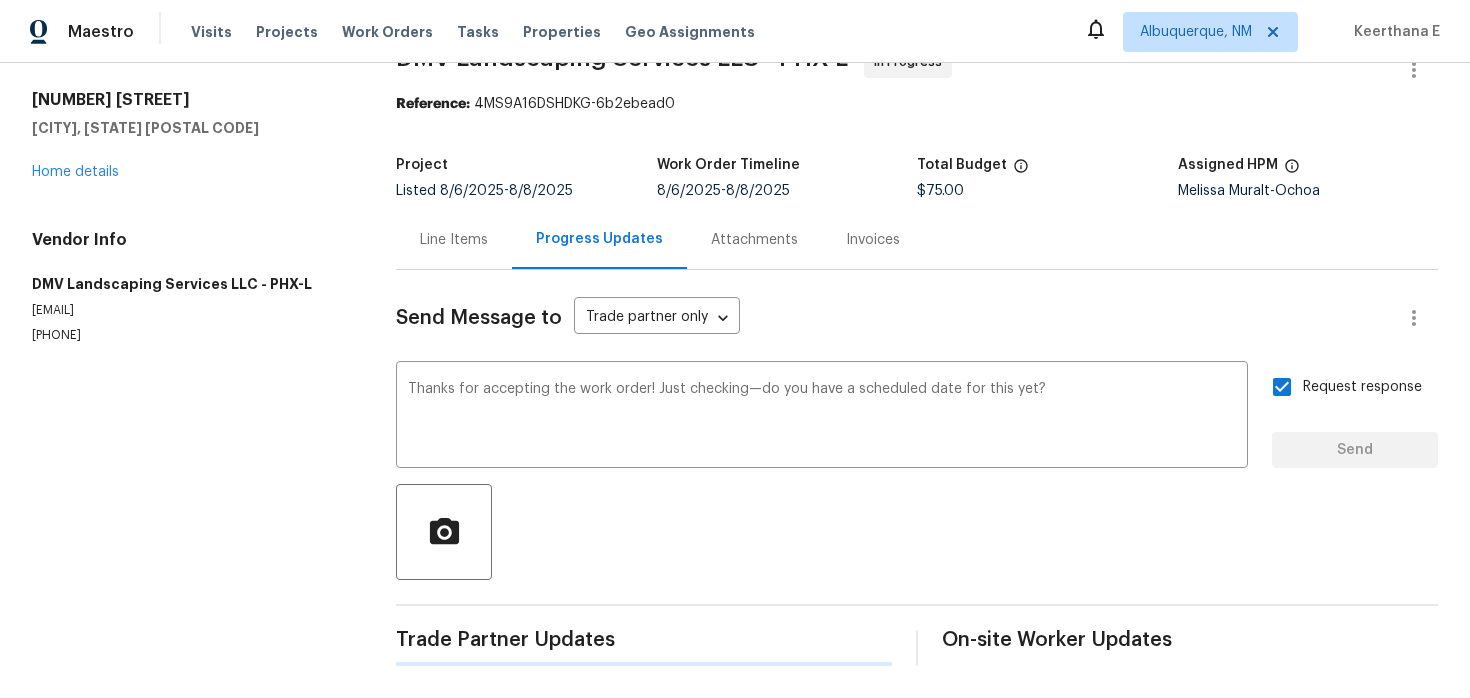 type 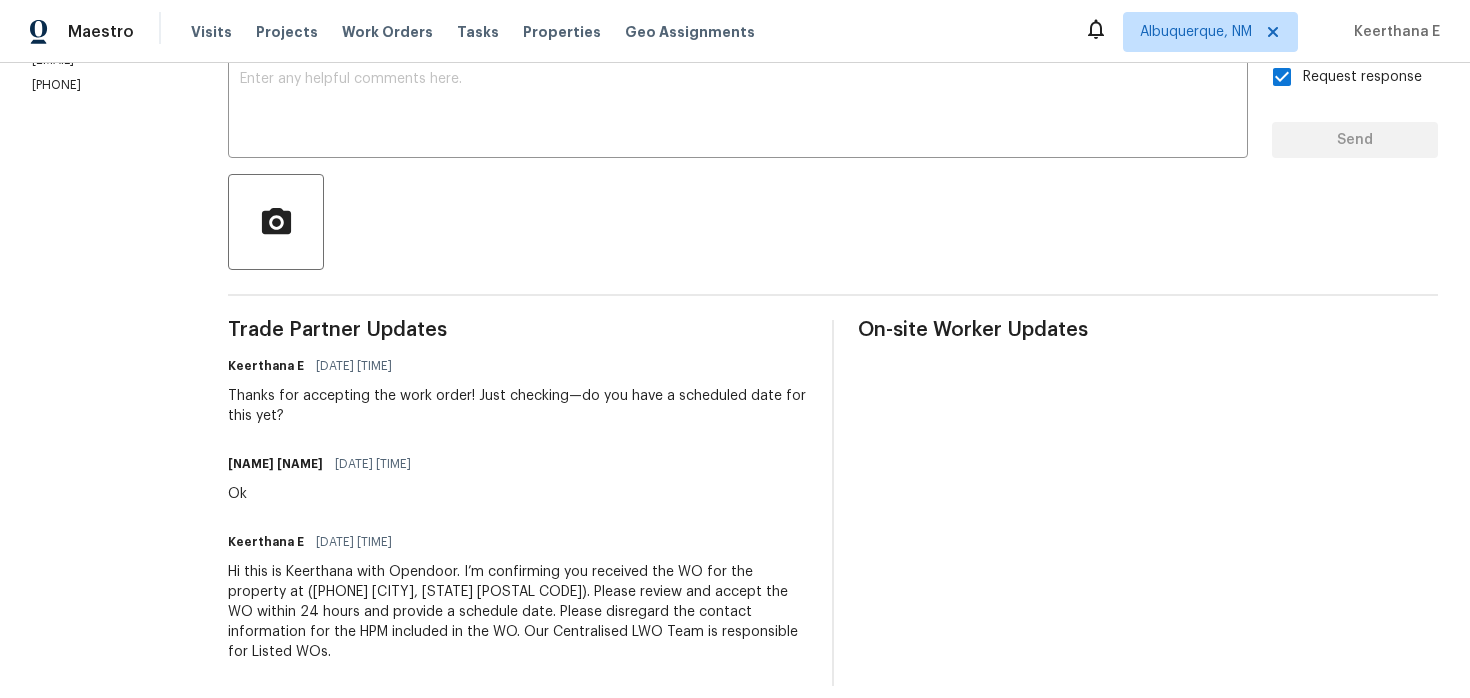 scroll, scrollTop: 0, scrollLeft: 0, axis: both 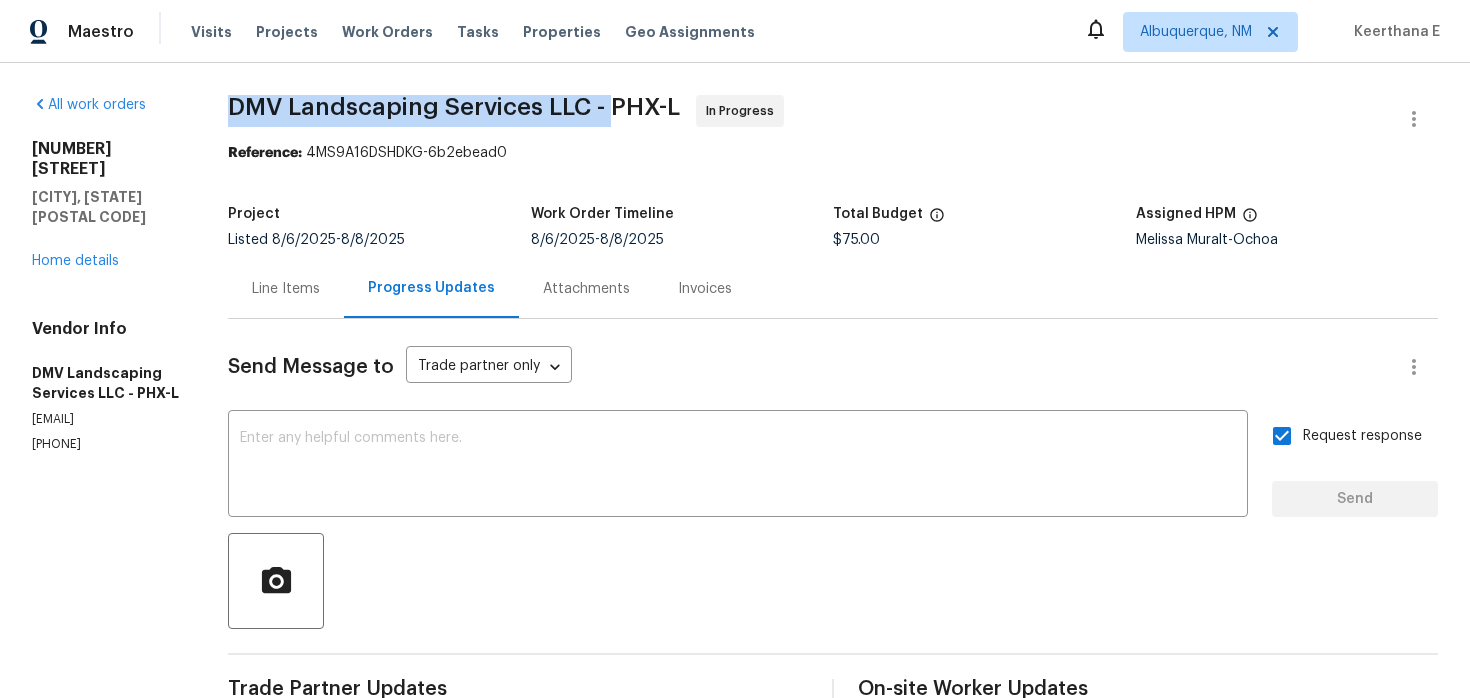 drag, startPoint x: 223, startPoint y: 112, endPoint x: 616, endPoint y: 107, distance: 393.0318 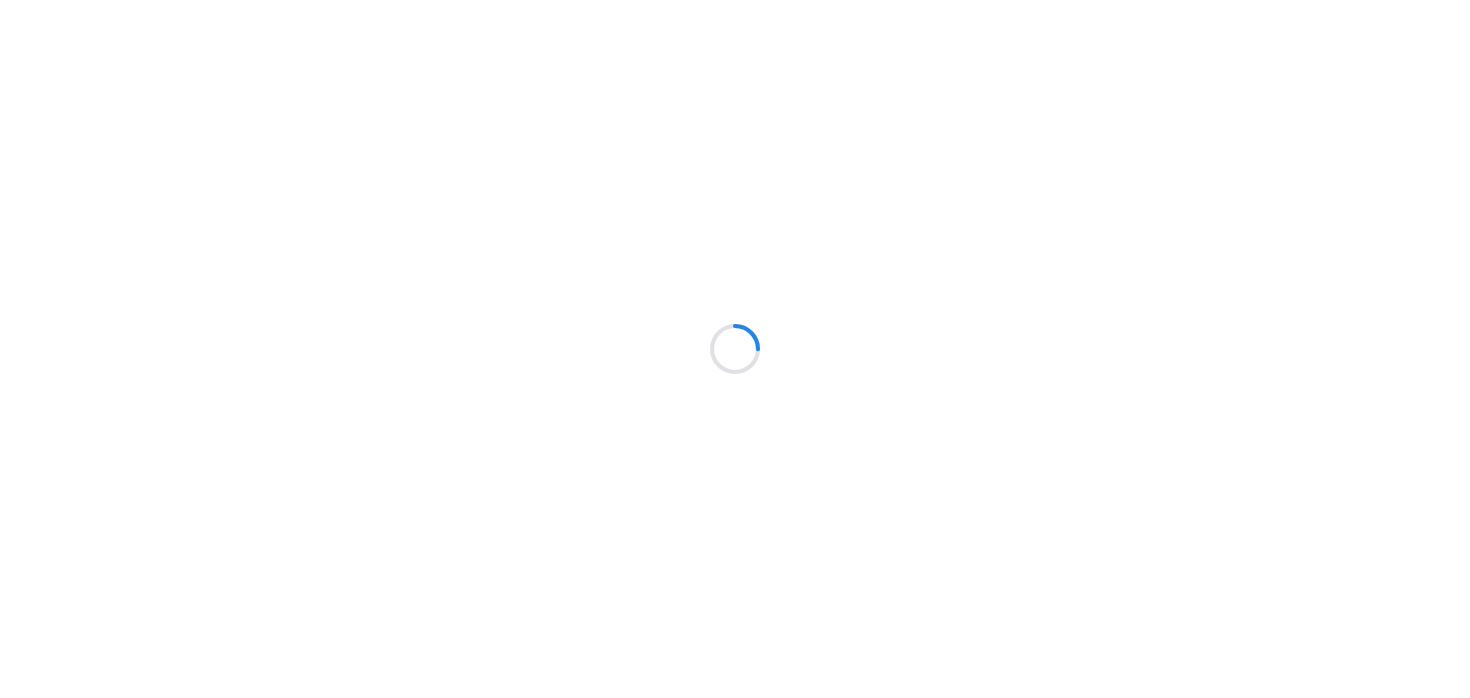 scroll, scrollTop: 0, scrollLeft: 0, axis: both 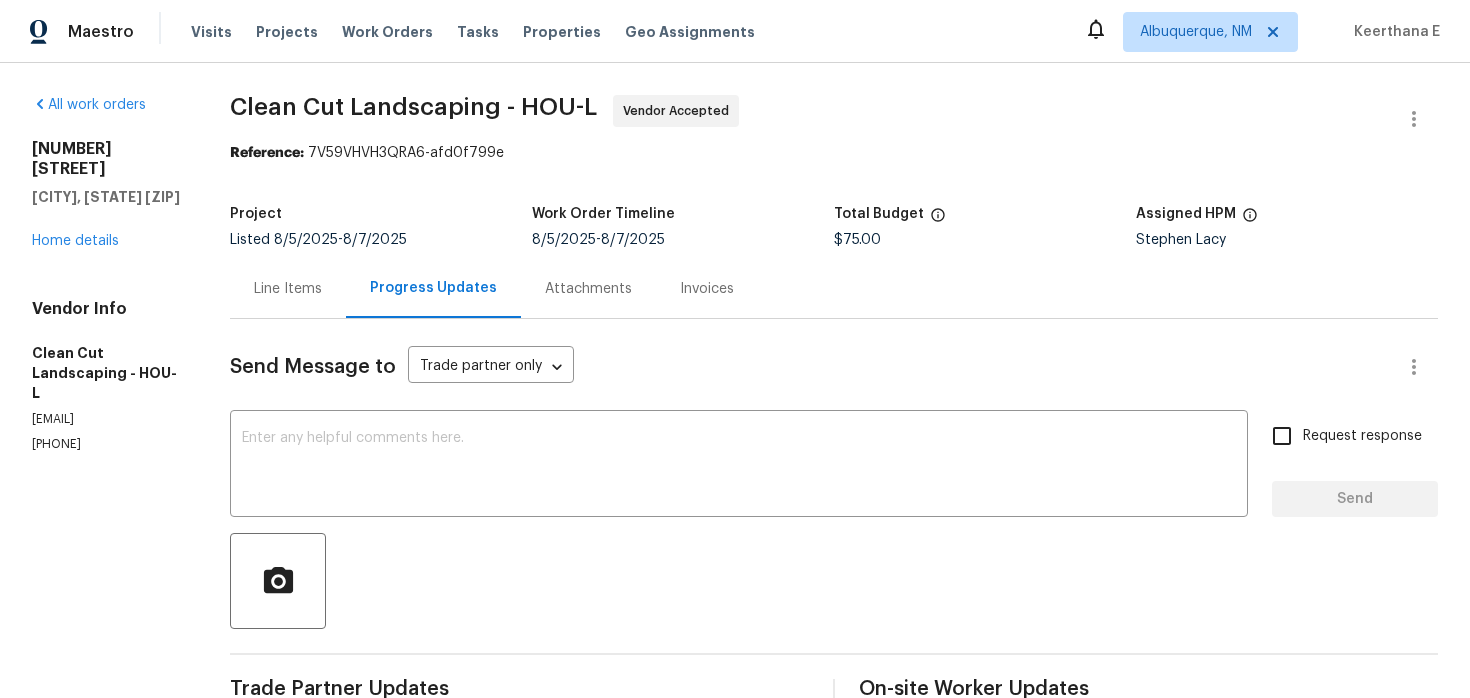 click on "[NUMBER] [STREET] [CITY], [STATE] [ZIP] Home details" at bounding box center (107, 195) 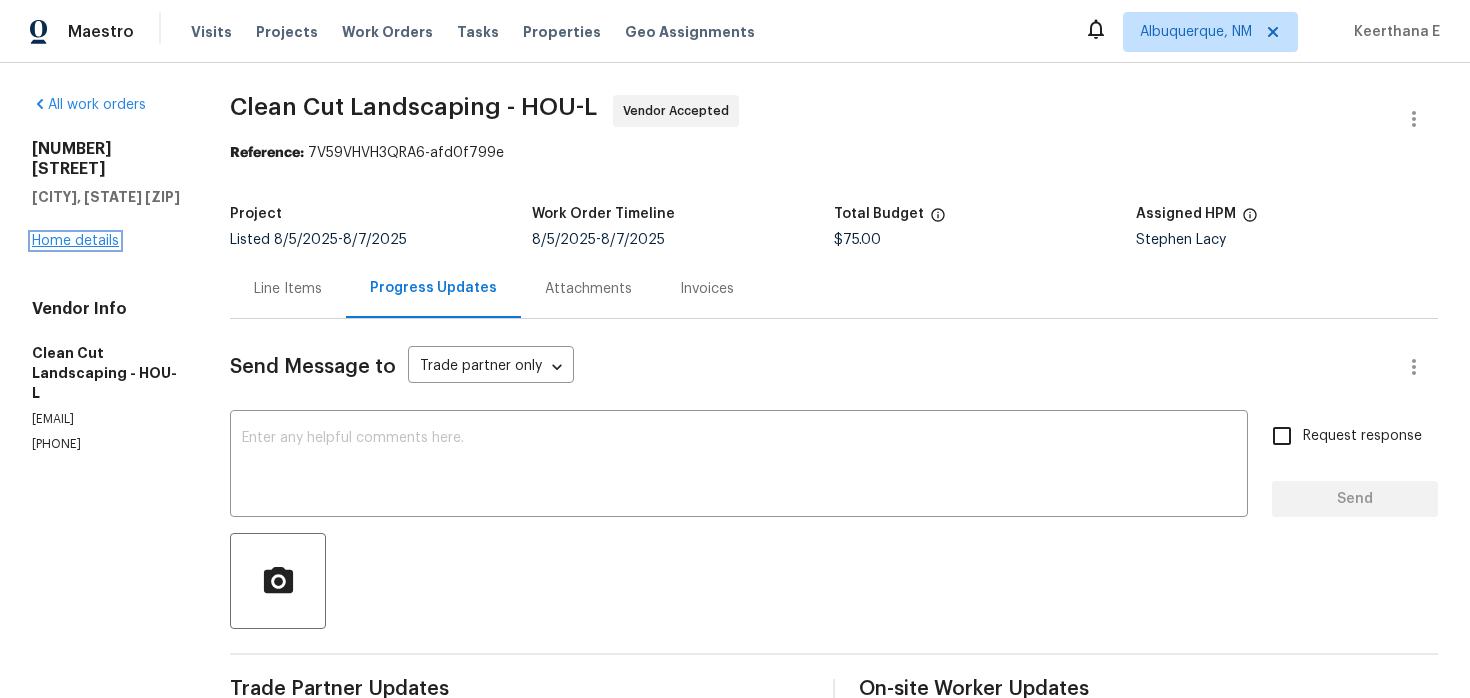 click on "Home details" at bounding box center [75, 241] 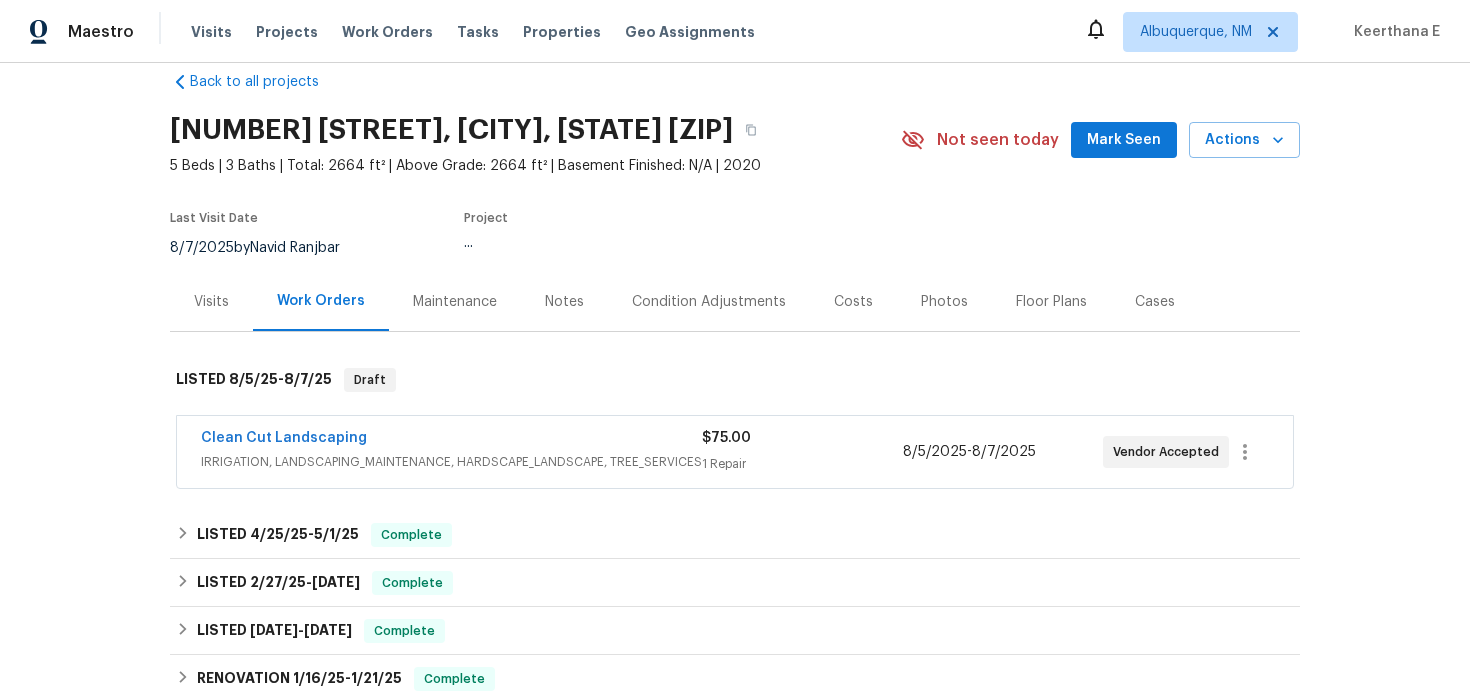 scroll, scrollTop: 33, scrollLeft: 0, axis: vertical 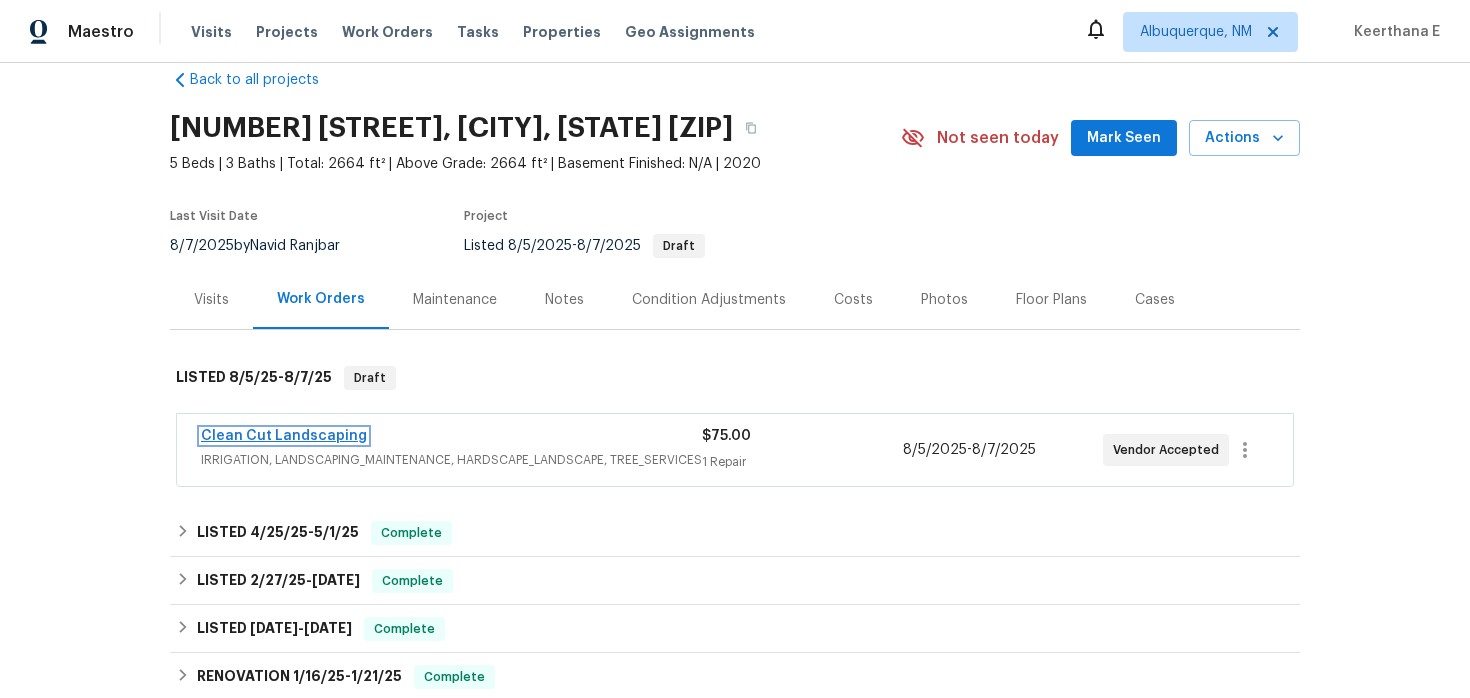 click on "Clean Cut Landscaping" at bounding box center [284, 436] 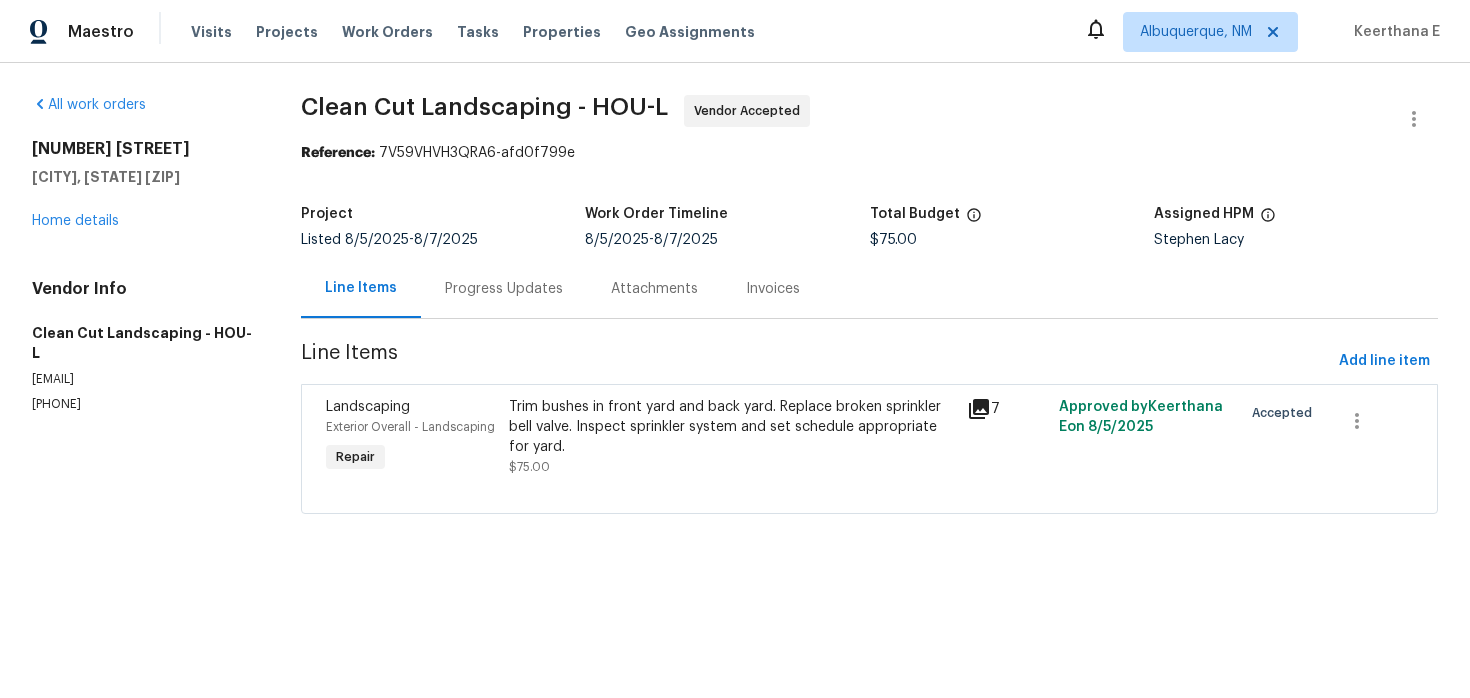 click on "Progress Updates" at bounding box center (504, 288) 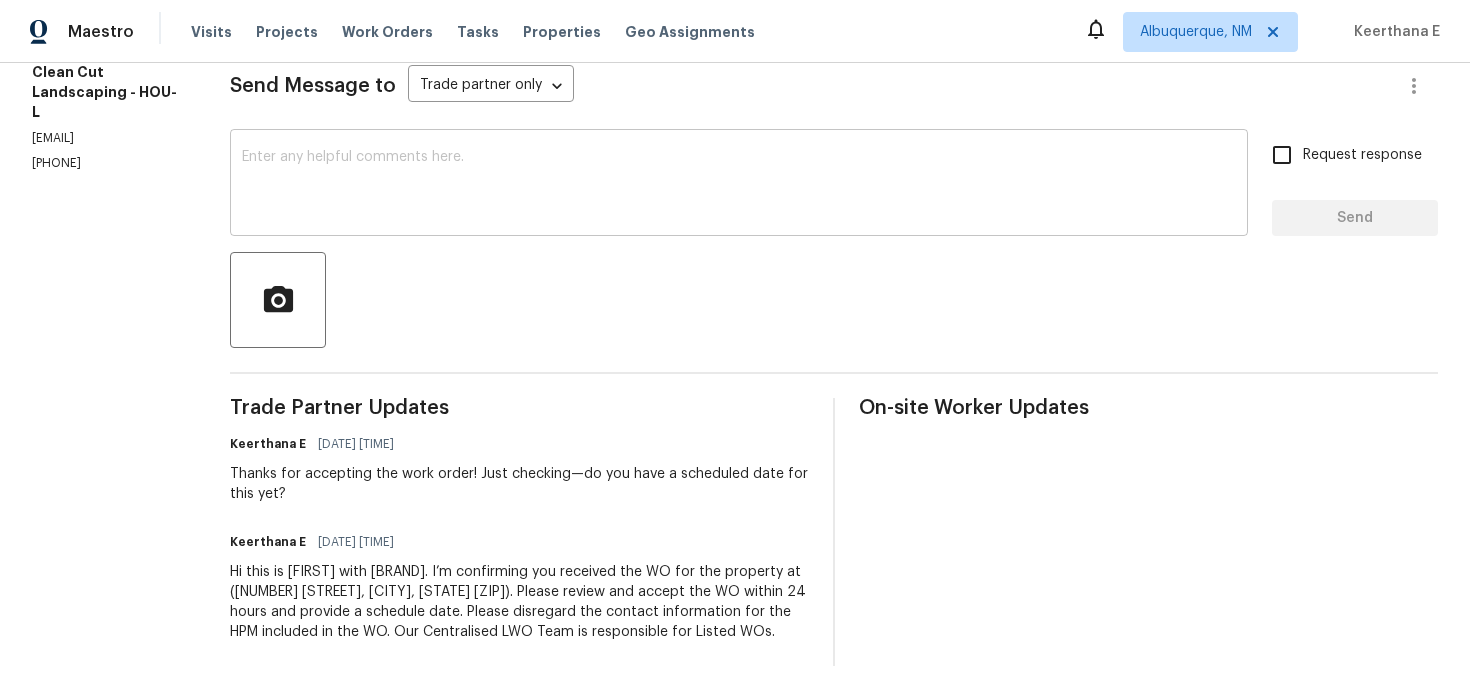 scroll, scrollTop: 136, scrollLeft: 0, axis: vertical 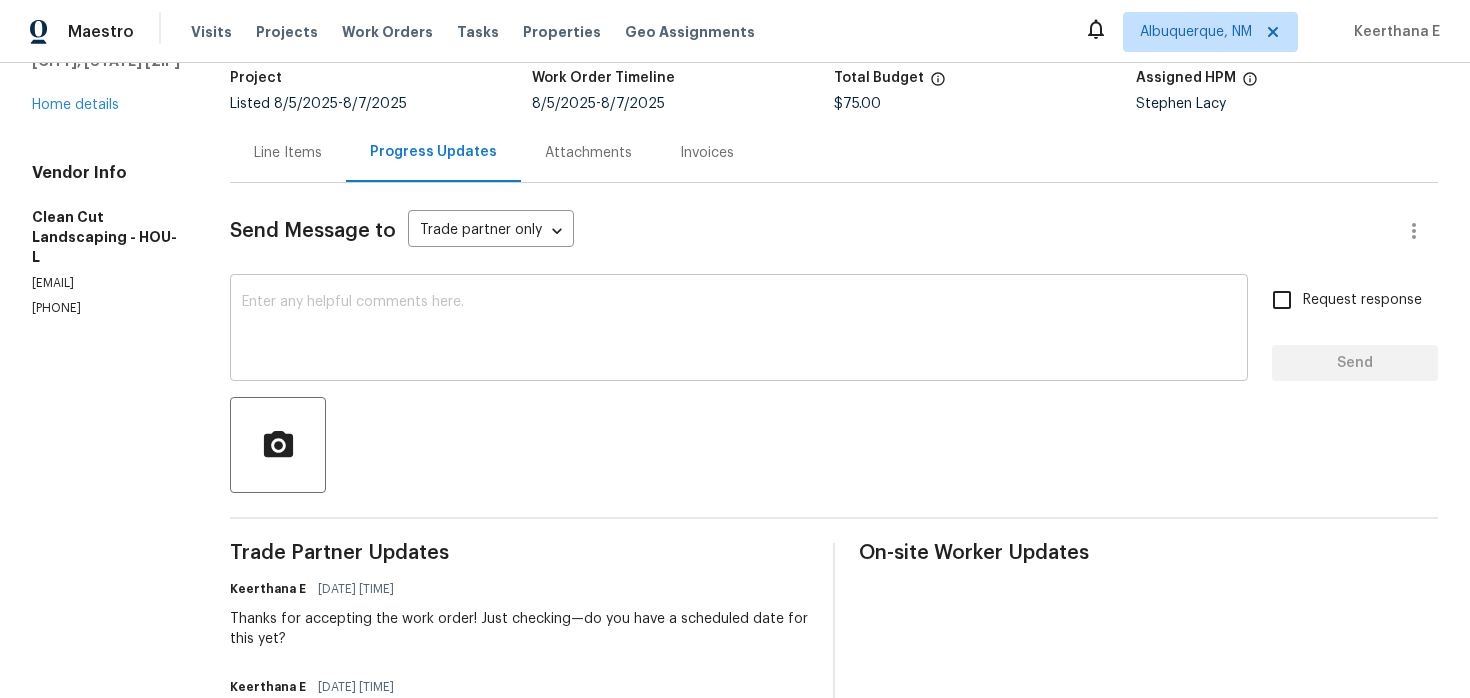click on "x ​" at bounding box center [739, 330] 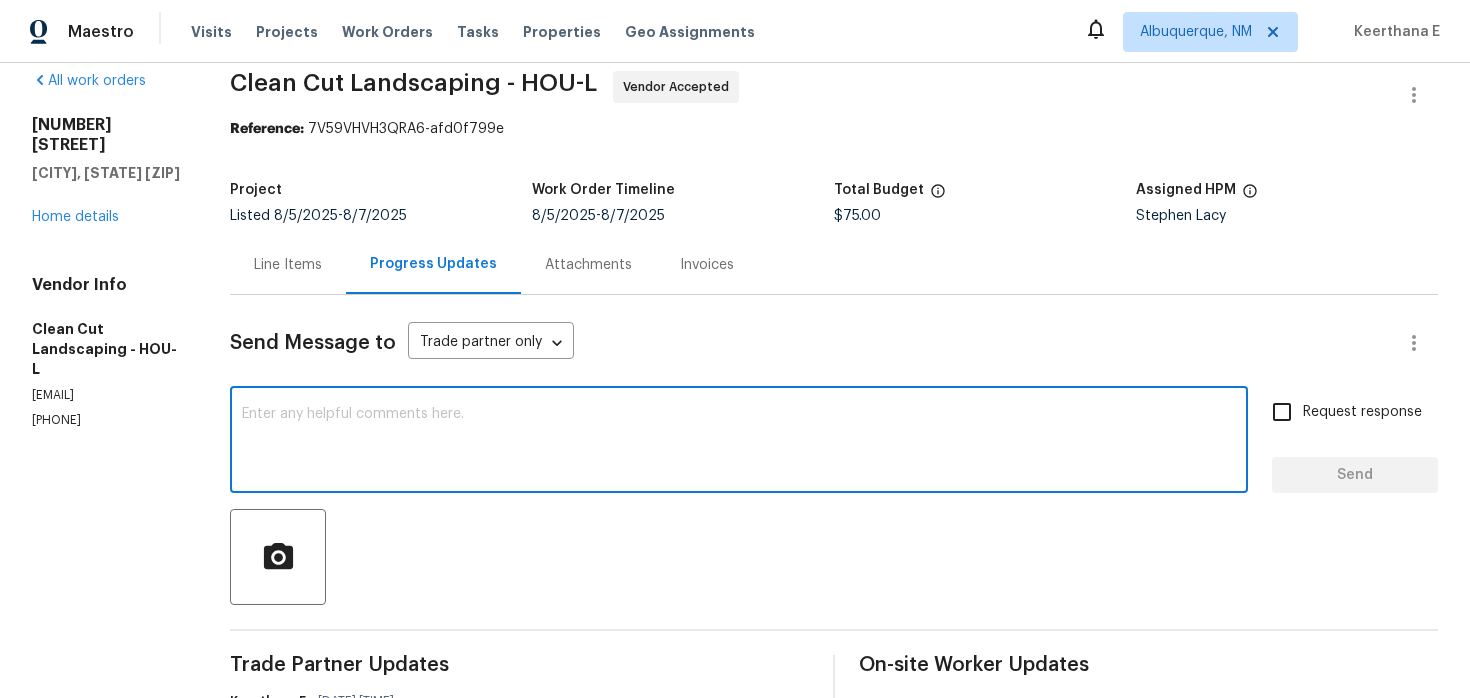 scroll, scrollTop: 26, scrollLeft: 0, axis: vertical 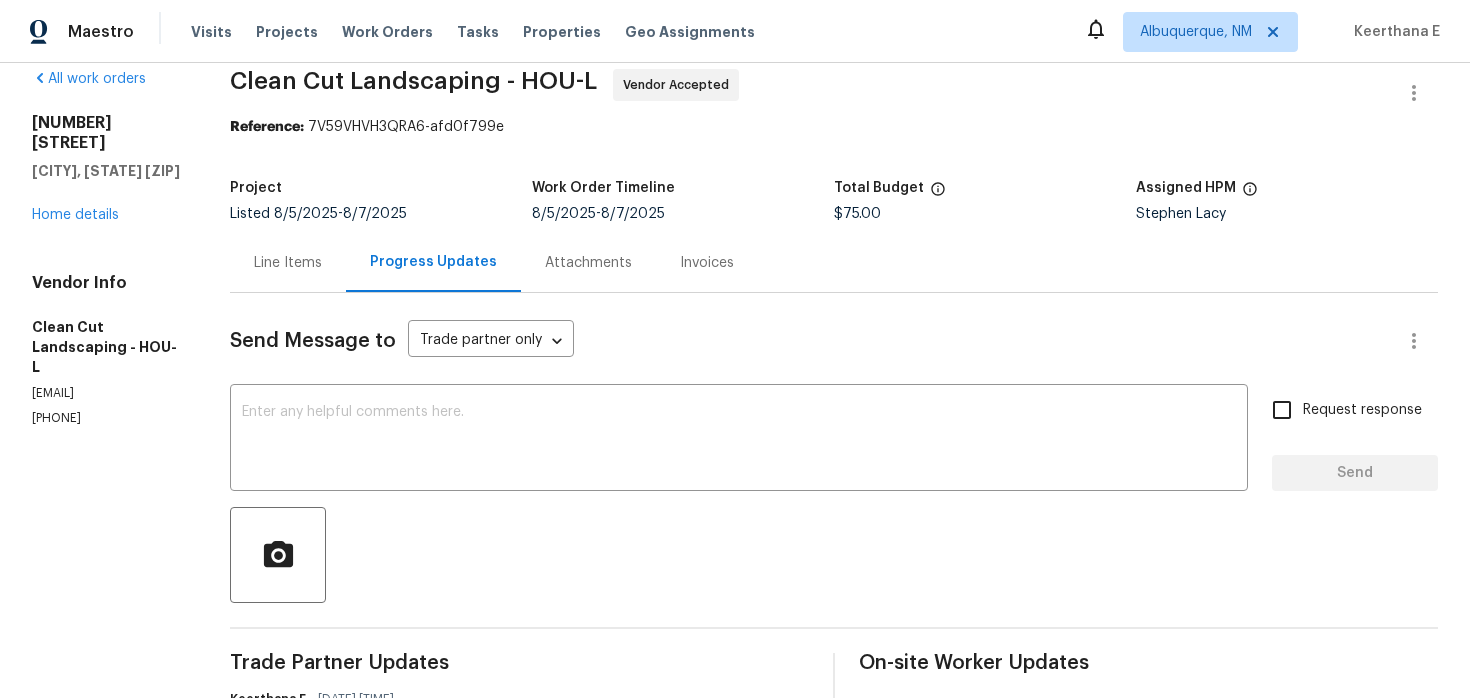 drag, startPoint x: 30, startPoint y: 398, endPoint x: 133, endPoint y: 398, distance: 103 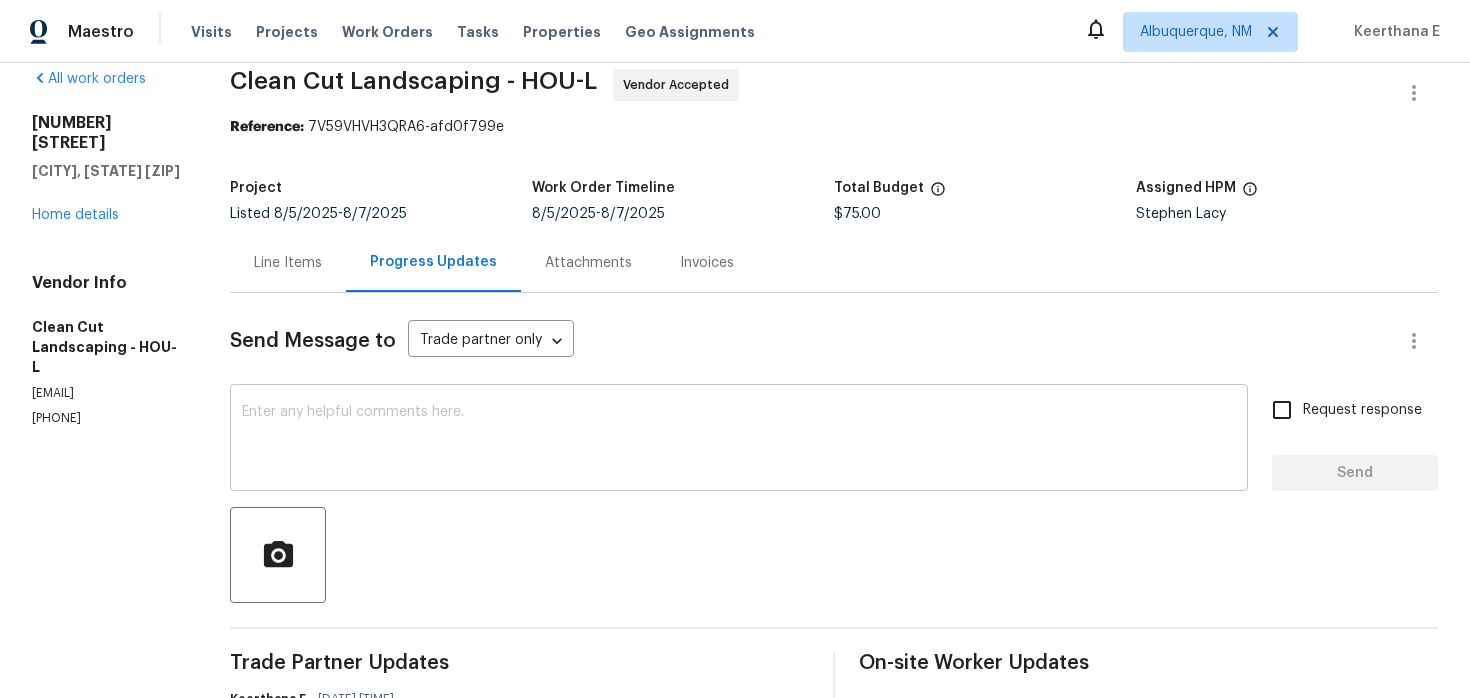click at bounding box center (739, 440) 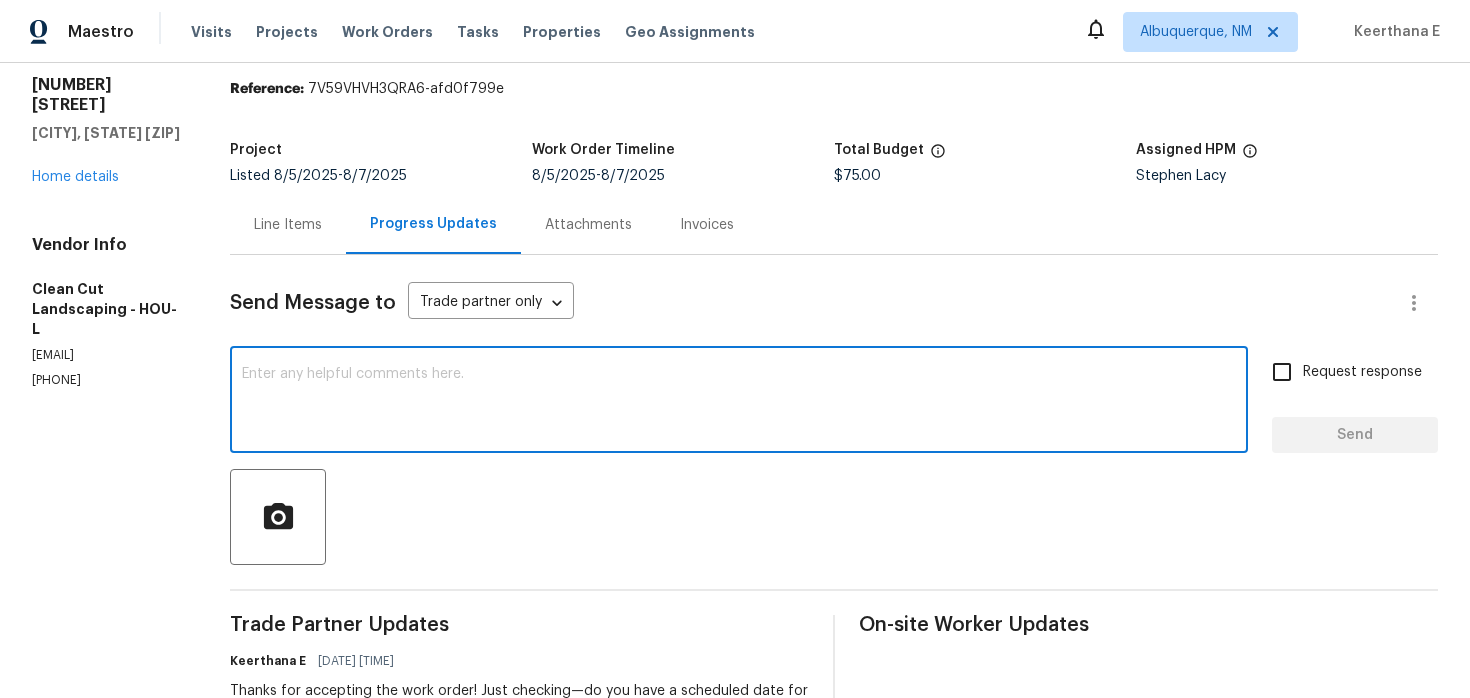 scroll, scrollTop: 0, scrollLeft: 0, axis: both 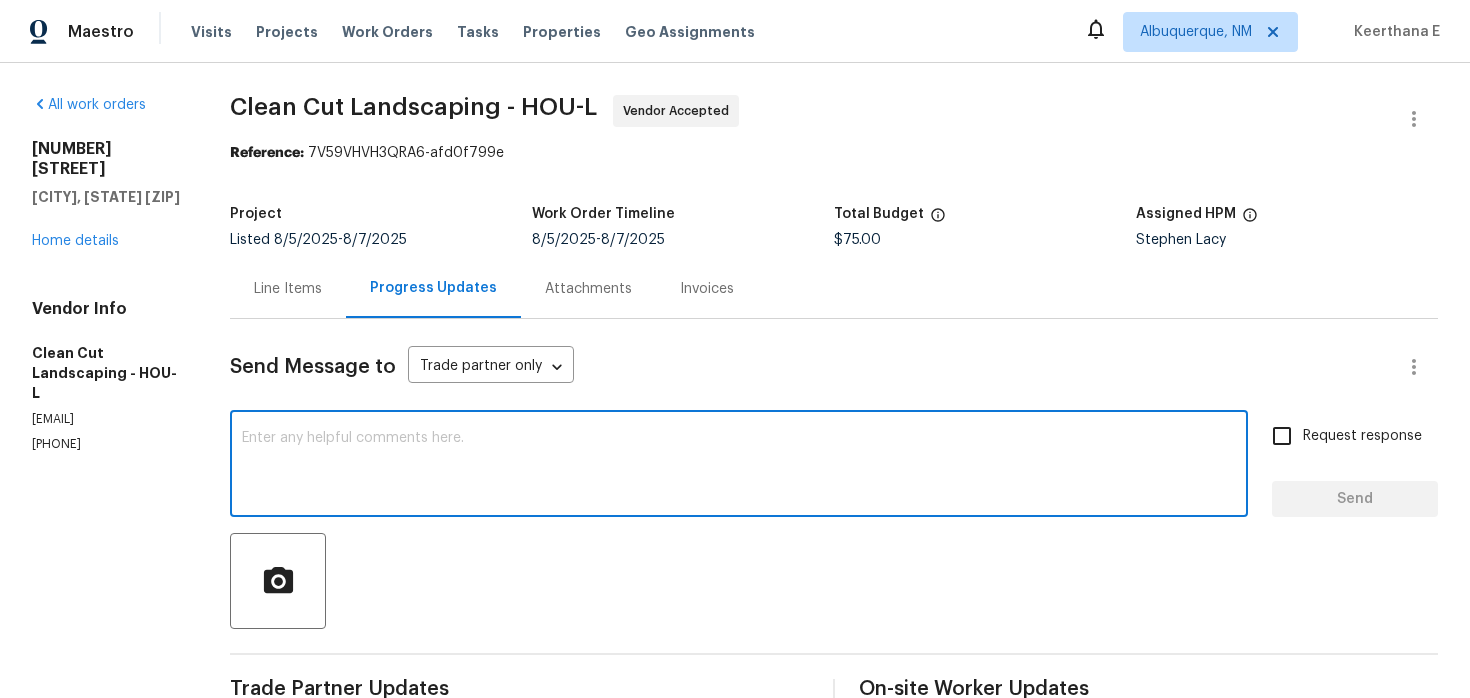 click on "Line Items" at bounding box center (288, 289) 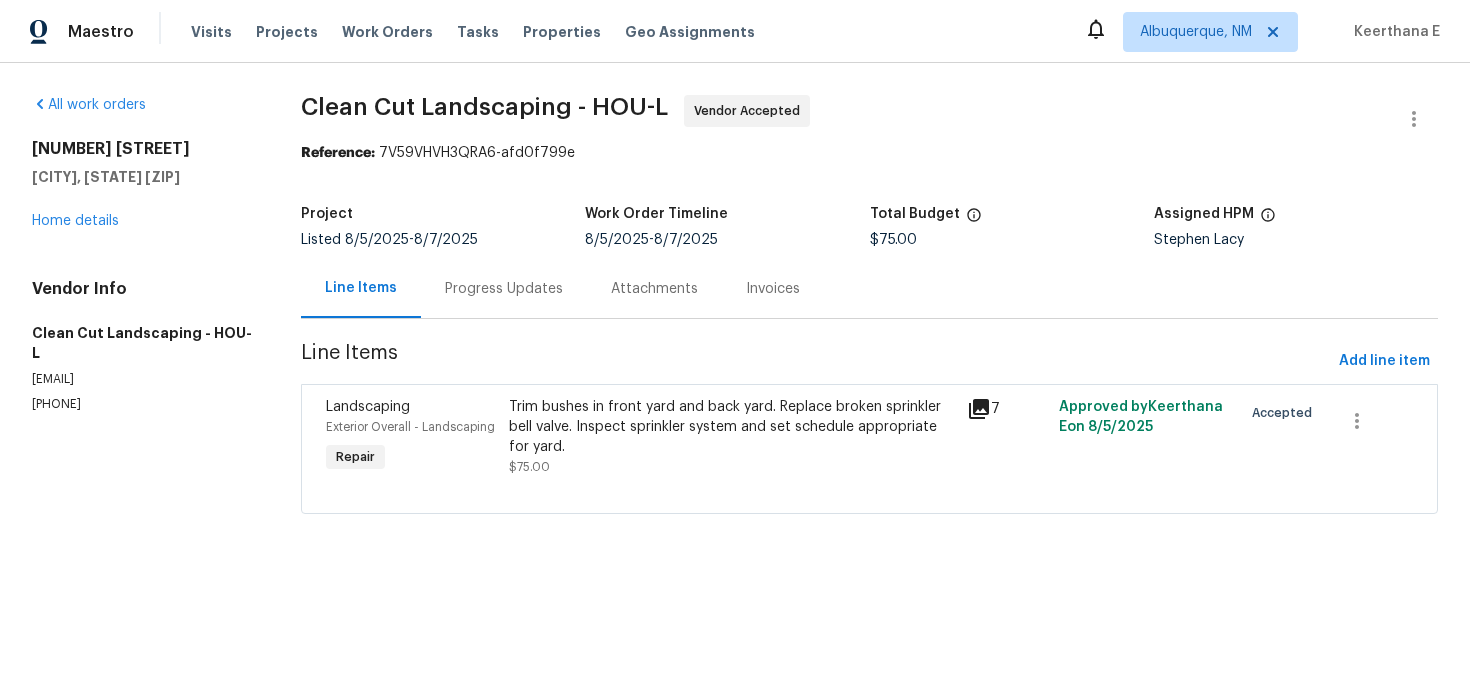 click on "Progress Updates" at bounding box center (504, 288) 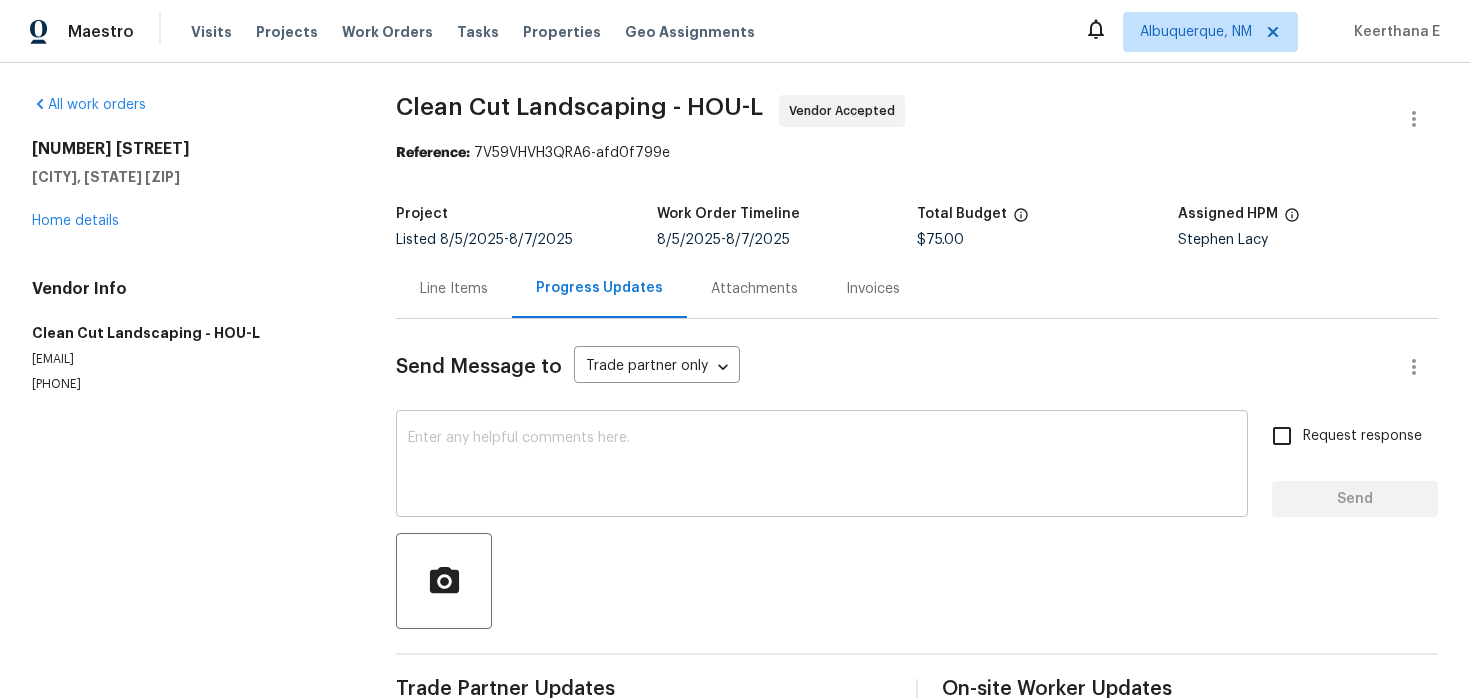 click at bounding box center (822, 466) 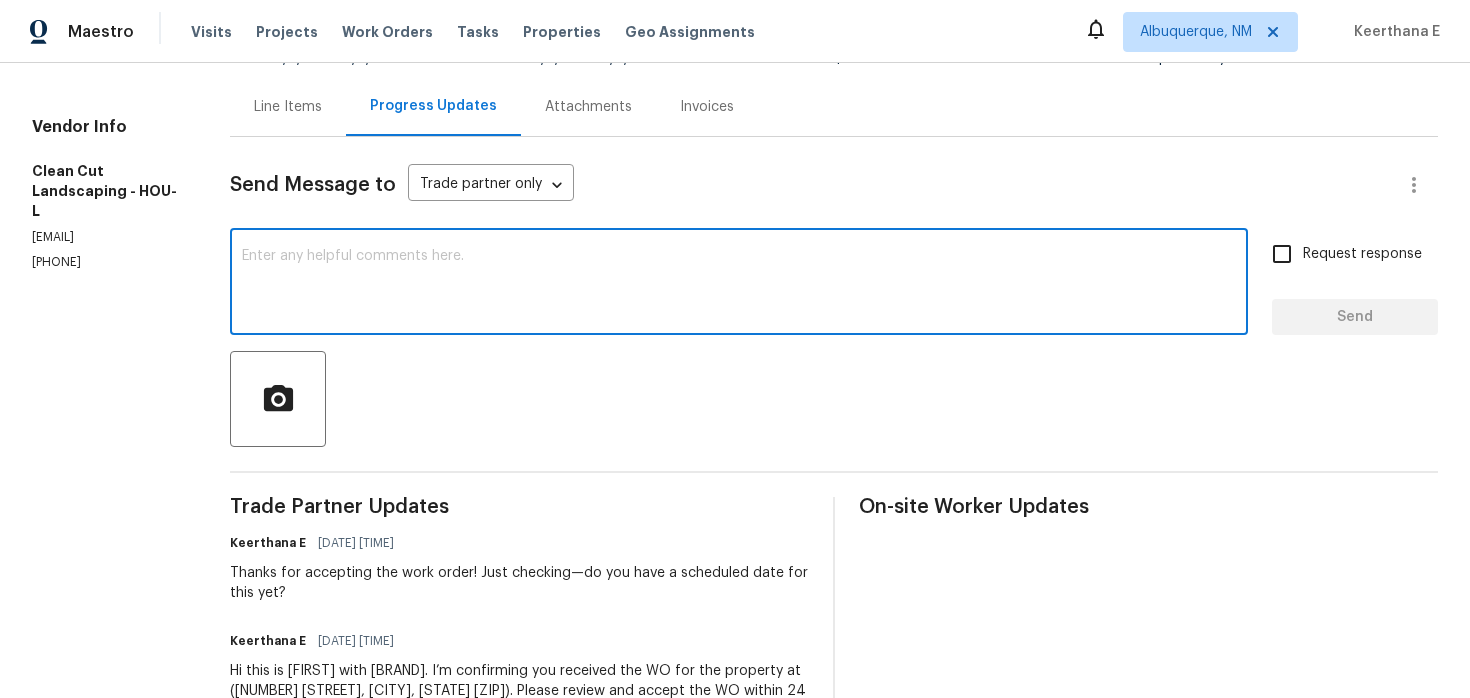 scroll, scrollTop: 301, scrollLeft: 0, axis: vertical 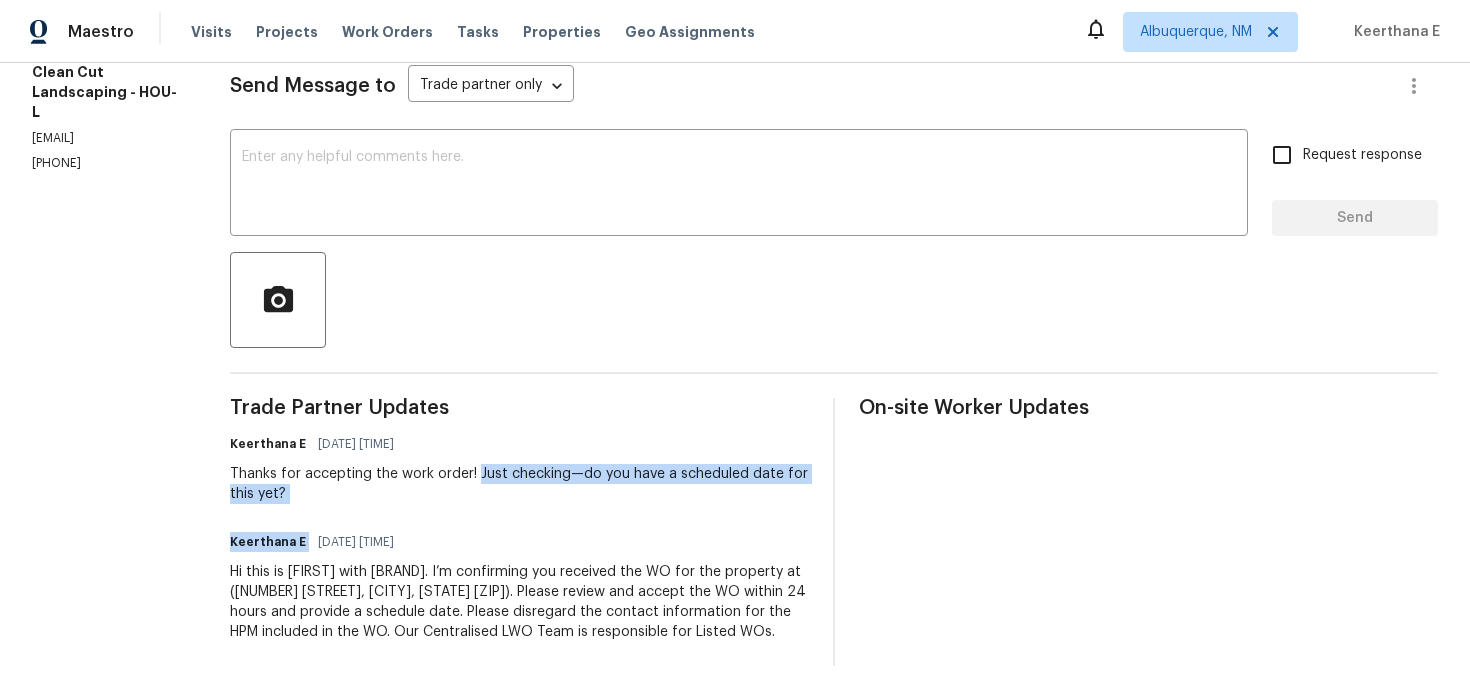 drag, startPoint x: 501, startPoint y: 457, endPoint x: 501, endPoint y: 506, distance: 49 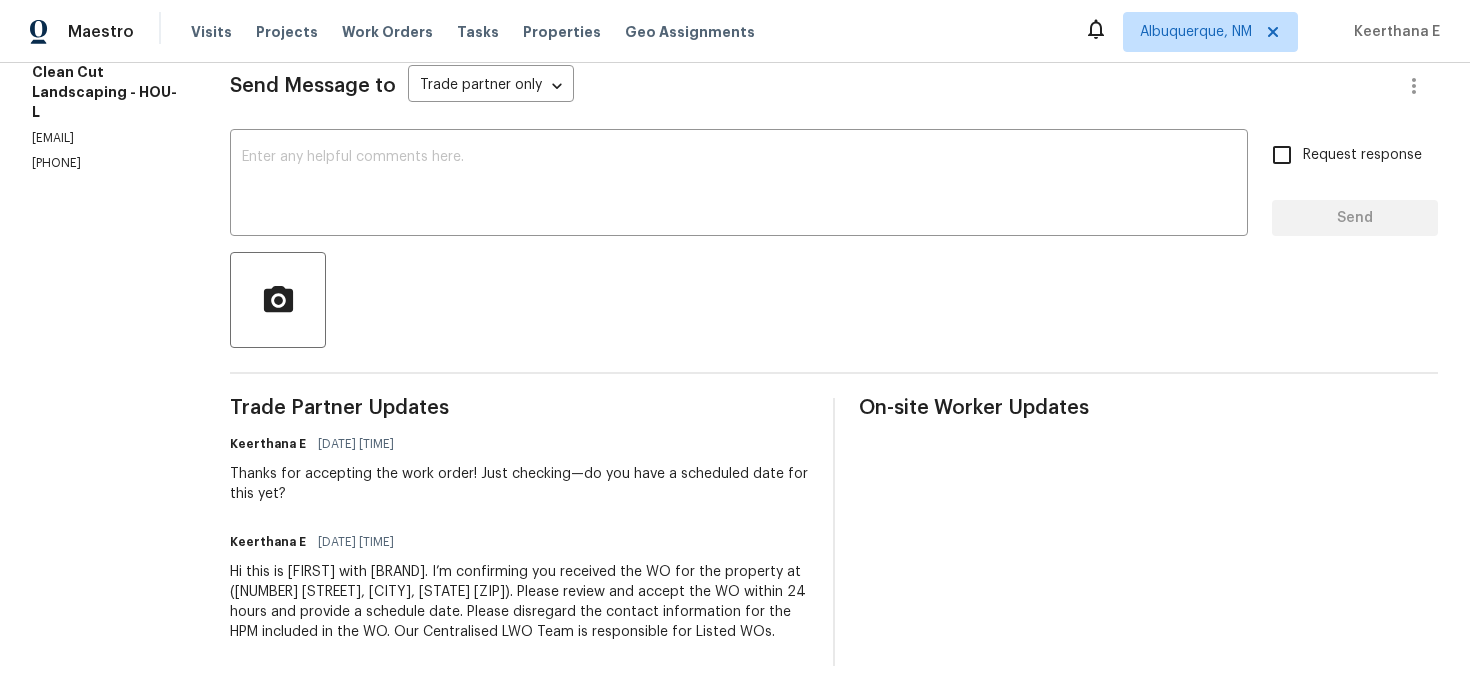 click on "Trade Partner Updates Keerthana E 08/06/2025 1:22 PM Thanks for accepting the work order! Just checking—do you have a scheduled date for this yet? Keerthana E 08/05/2025 10:49 AM Hi this is Keerthana with Opendoor. I’m confirming you received the WO for the property at (1911 Winston Store Loop, Richmond, TX 77469). Please review and accept the WO within 24 hours and provide a schedule date. Please disregard the contact information for the HPM included in the WO. Our Centralised LWO Team is responsible for Listed WOs." at bounding box center (519, 532) 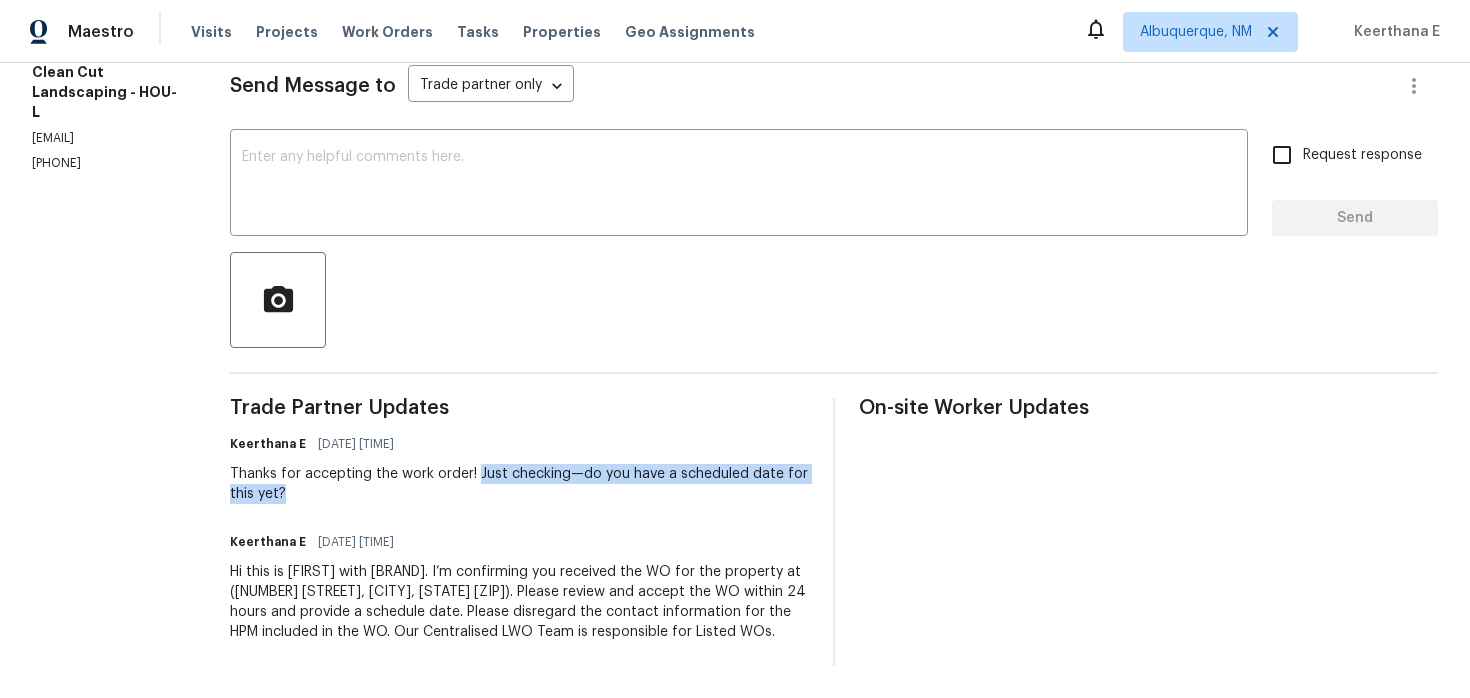 drag, startPoint x: 501, startPoint y: 457, endPoint x: 501, endPoint y: 474, distance: 17 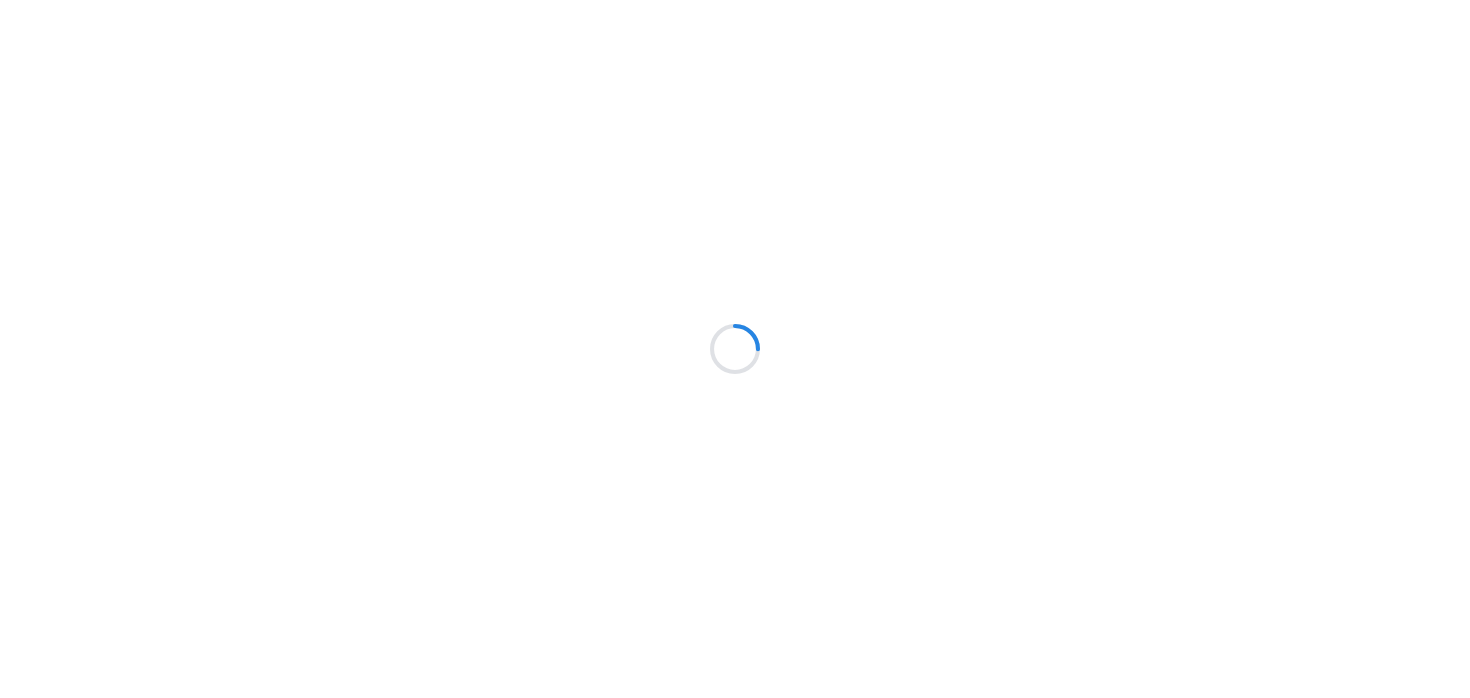 scroll, scrollTop: 0, scrollLeft: 0, axis: both 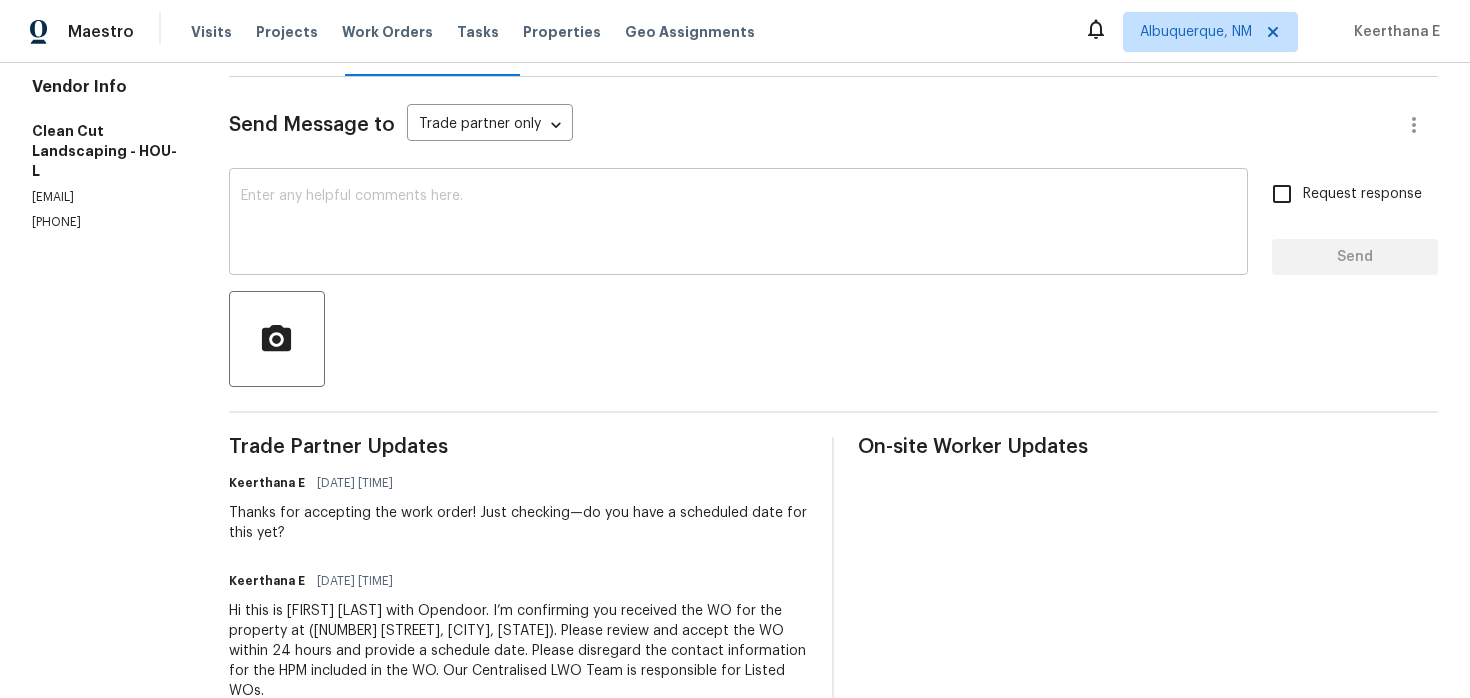 click on "x ​" at bounding box center (738, 224) 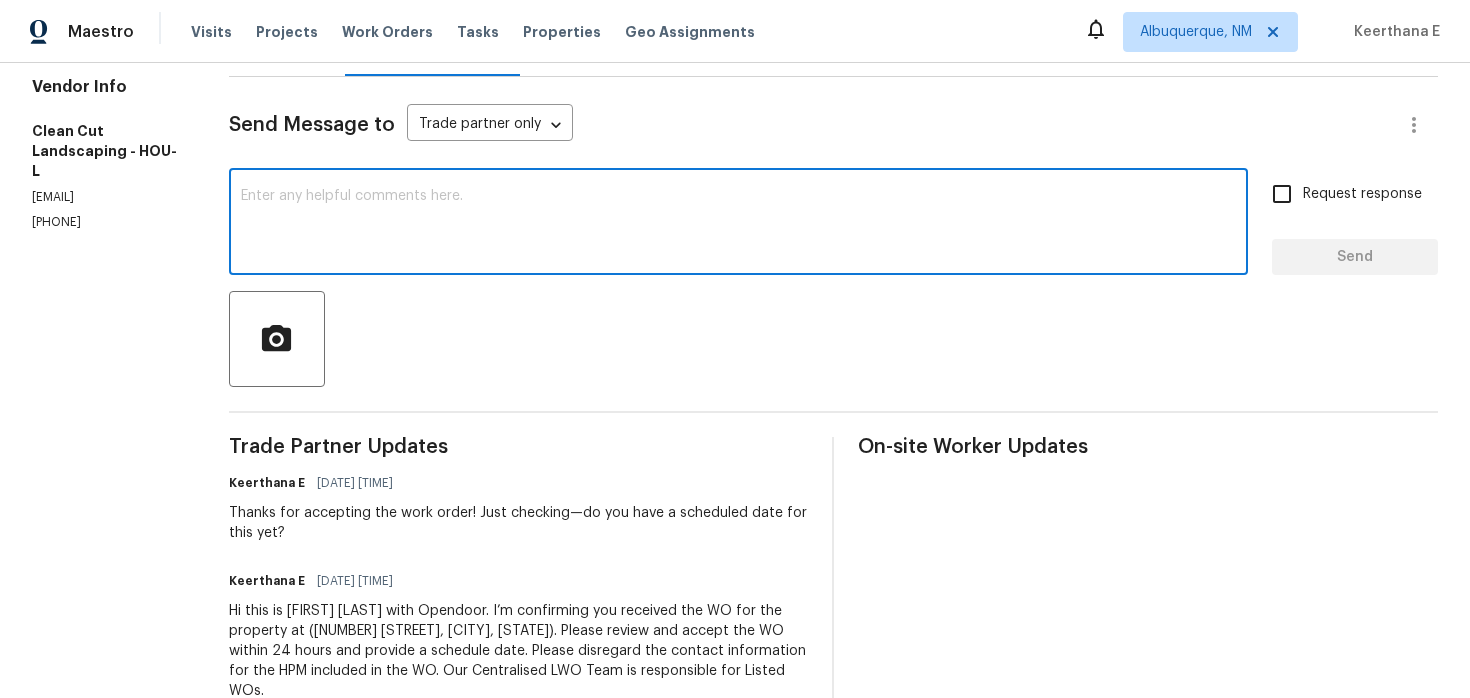paste on "Just wanted to follow up—do we have a date set for this yet?" 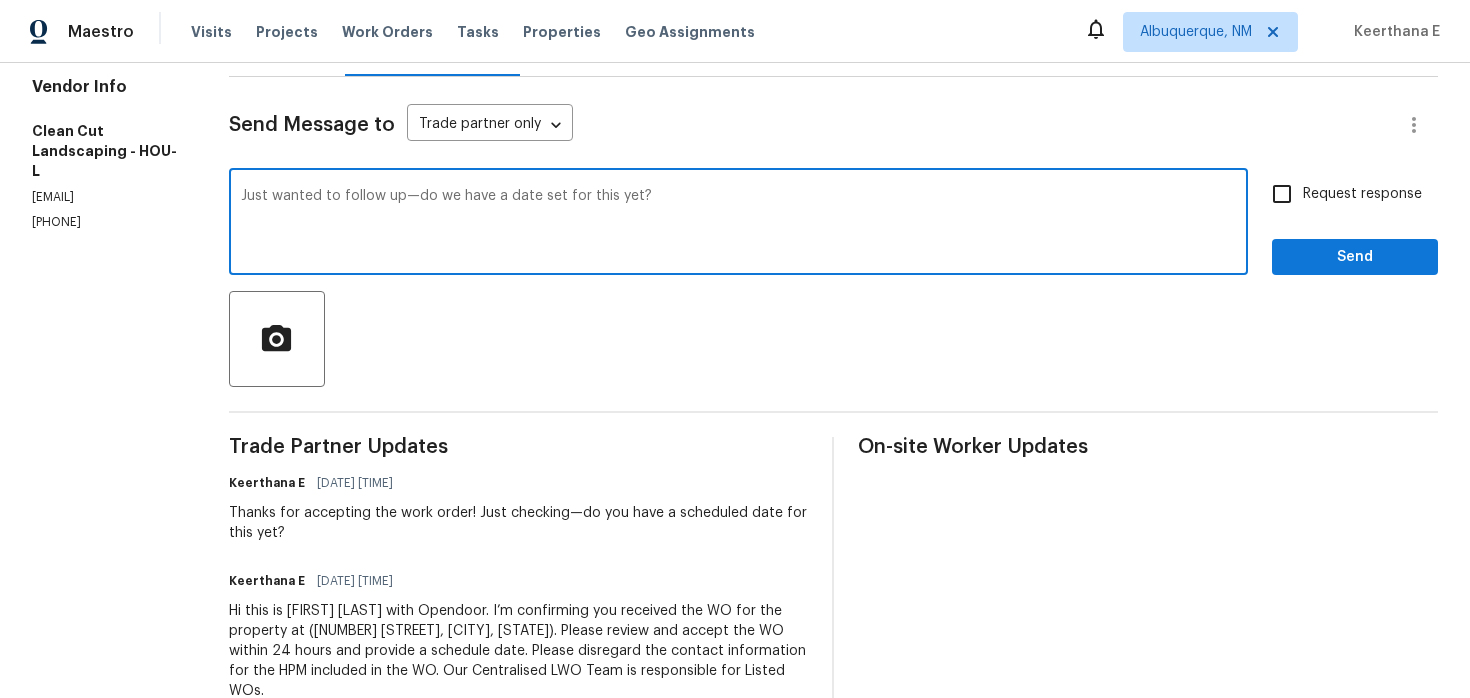 type on "Just wanted to follow up—do we have a date set for this yet?" 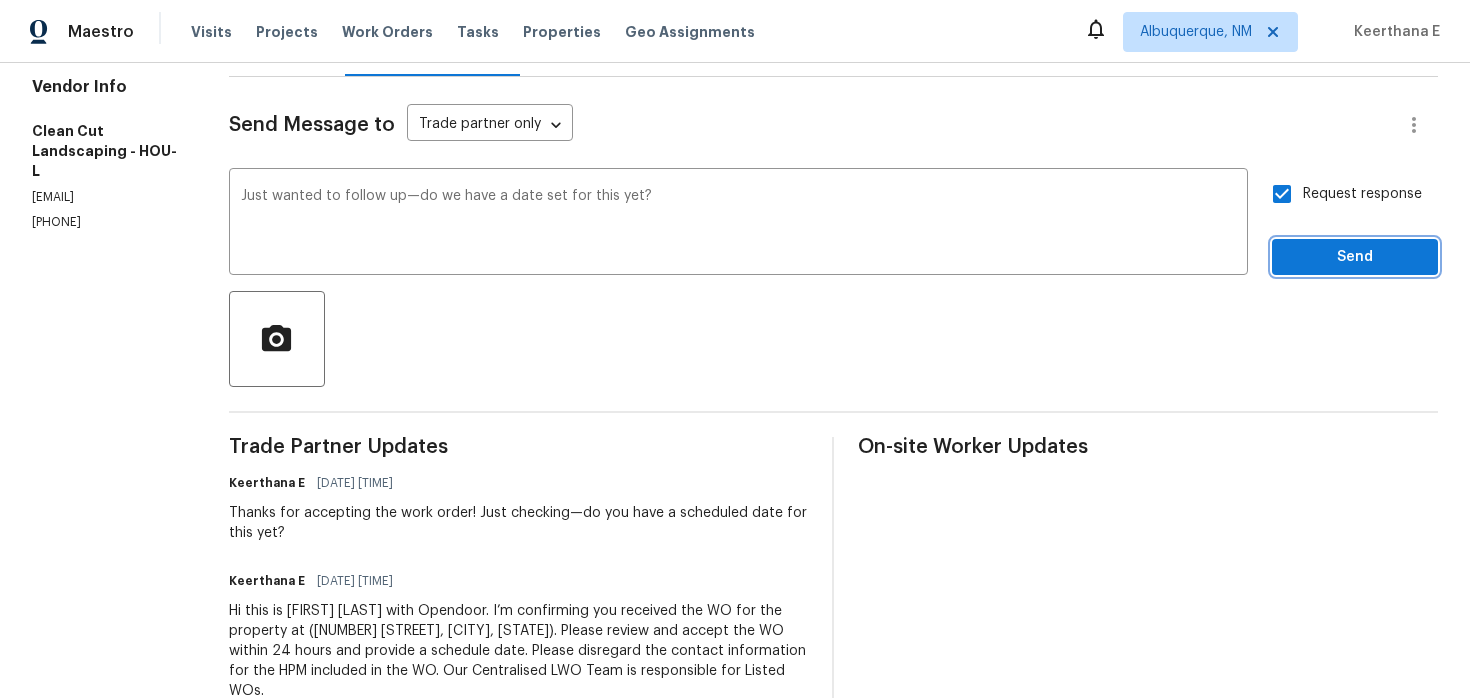 click on "Send" at bounding box center (1355, 257) 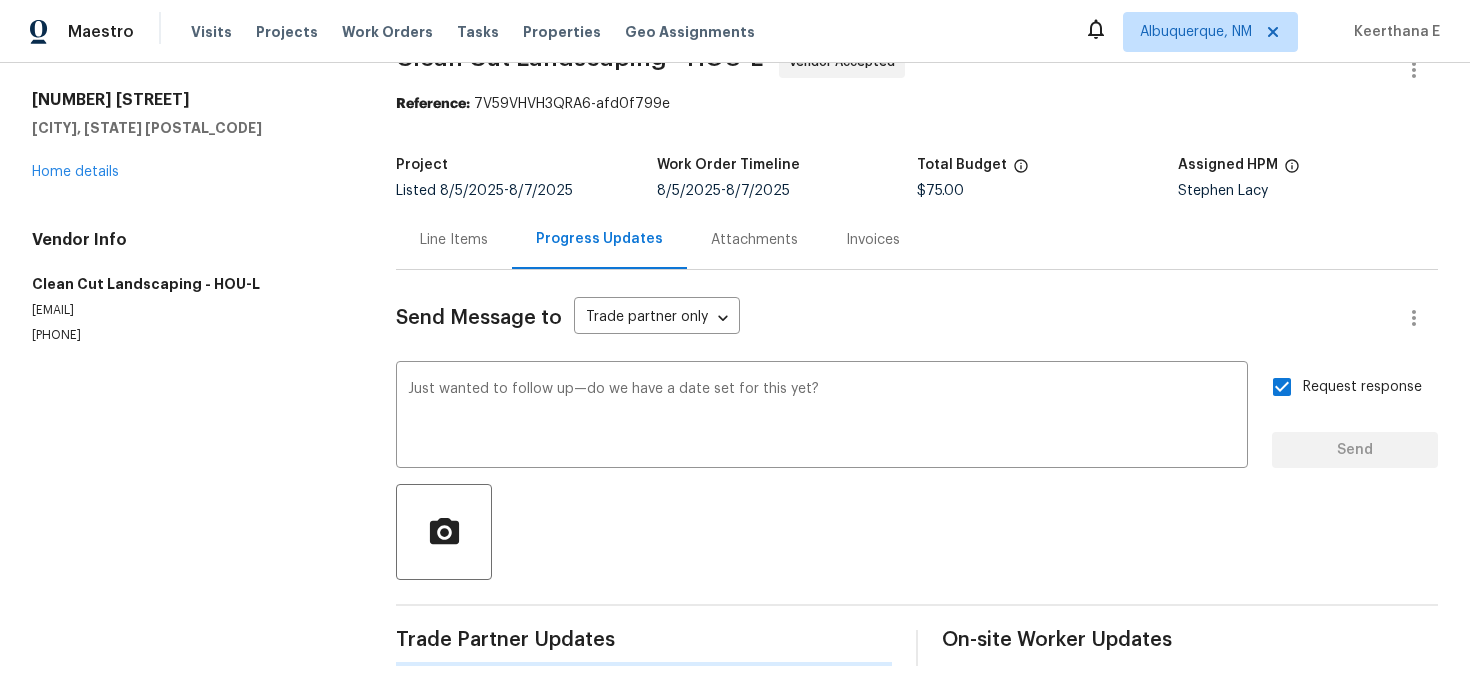 scroll, scrollTop: 0, scrollLeft: 0, axis: both 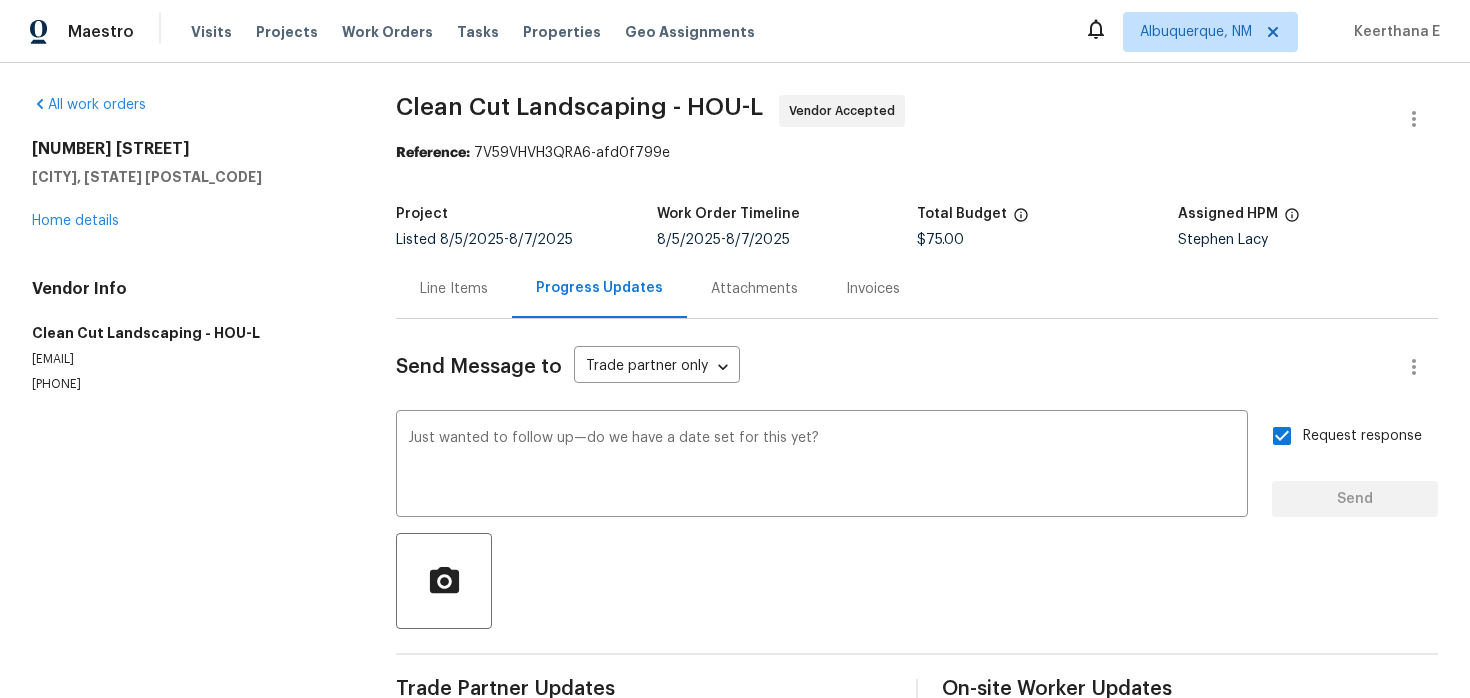 type 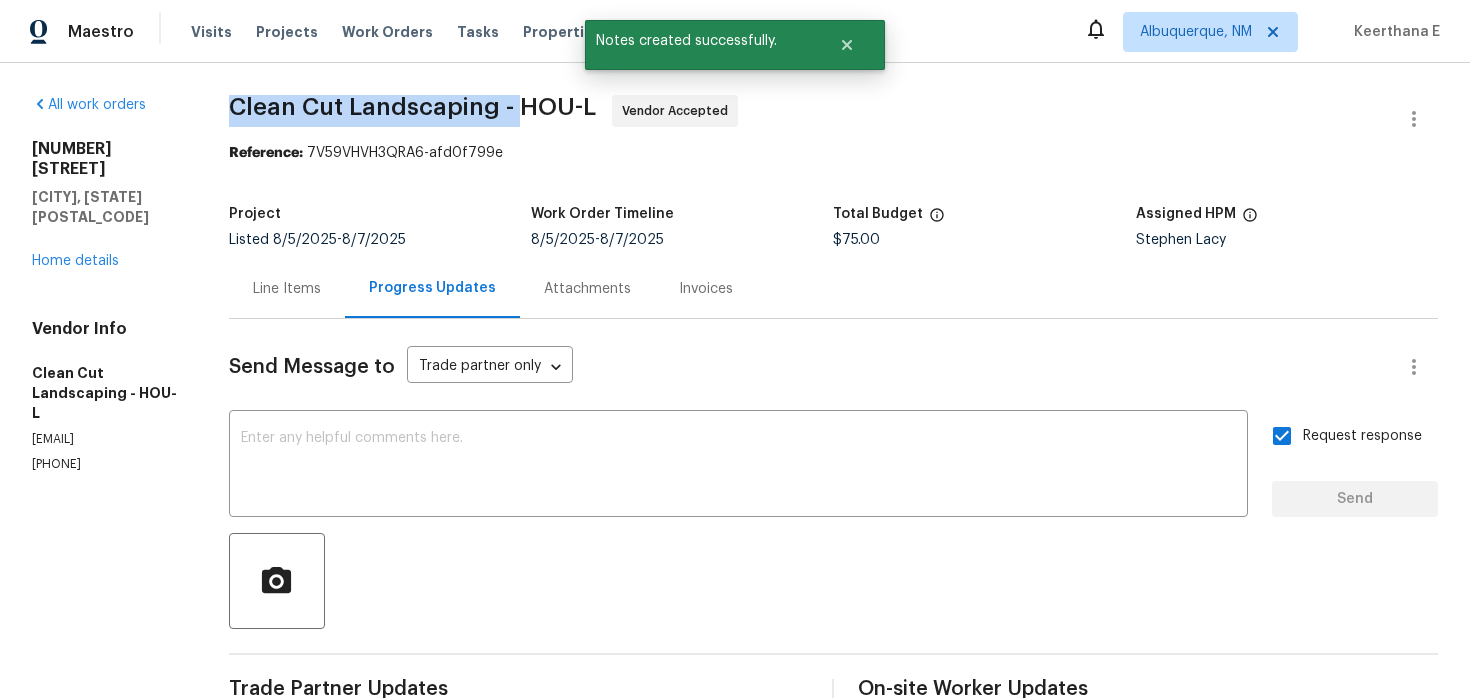 drag, startPoint x: 263, startPoint y: 104, endPoint x: 541, endPoint y: 111, distance: 278.0881 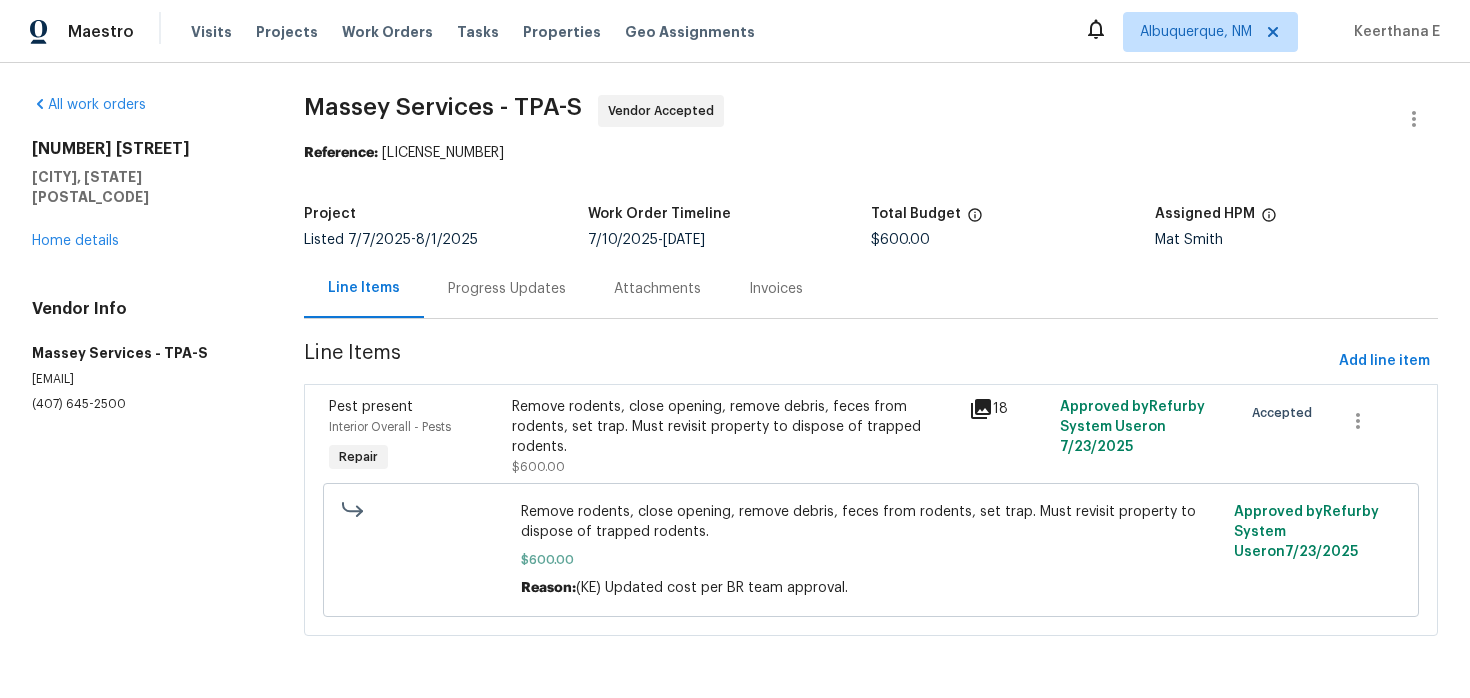 scroll, scrollTop: 0, scrollLeft: 0, axis: both 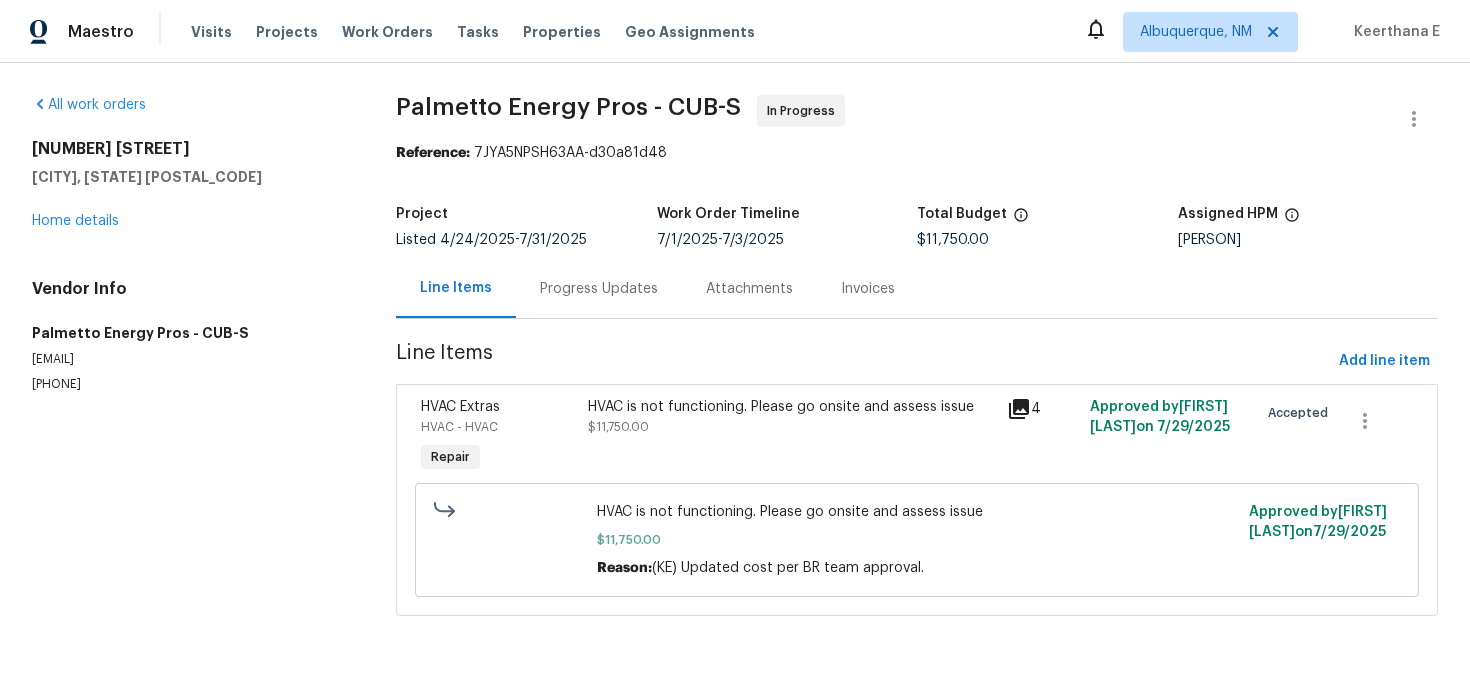 click on "Progress Updates" at bounding box center [599, 288] 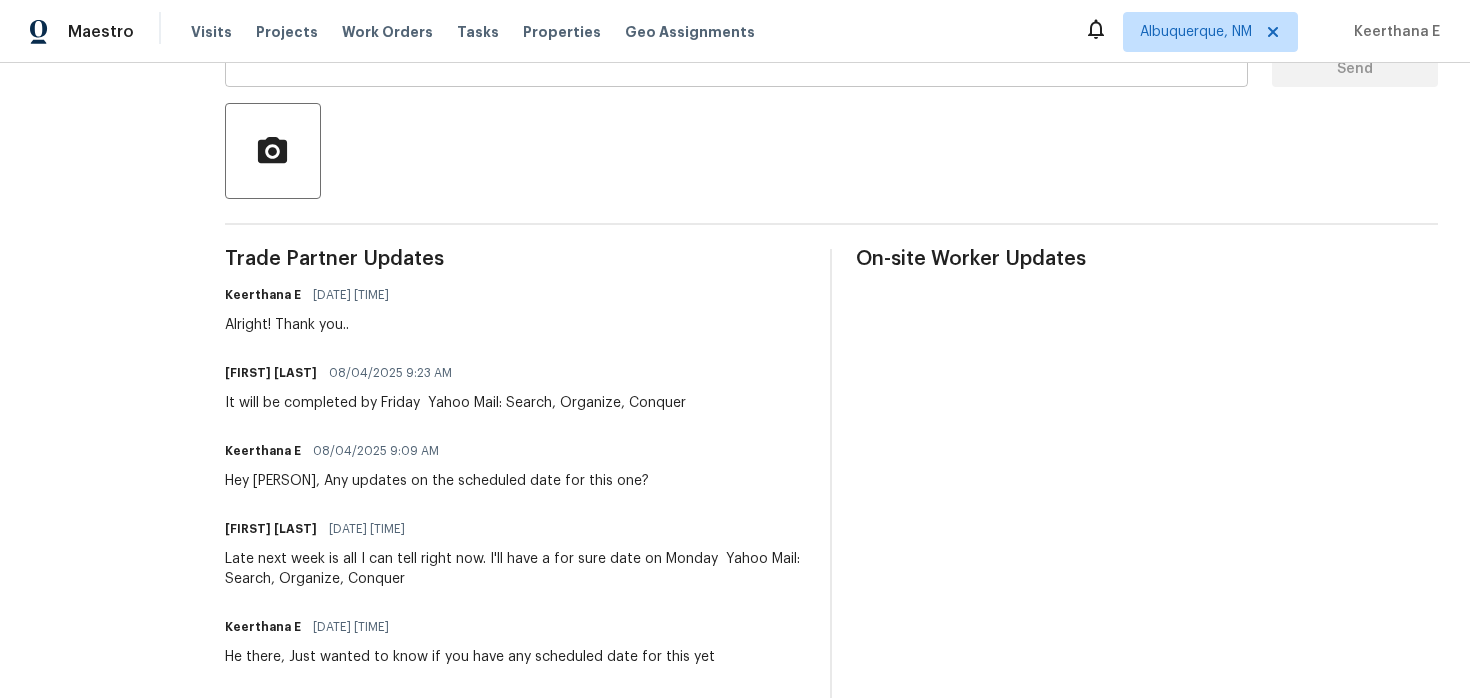 scroll, scrollTop: 0, scrollLeft: 0, axis: both 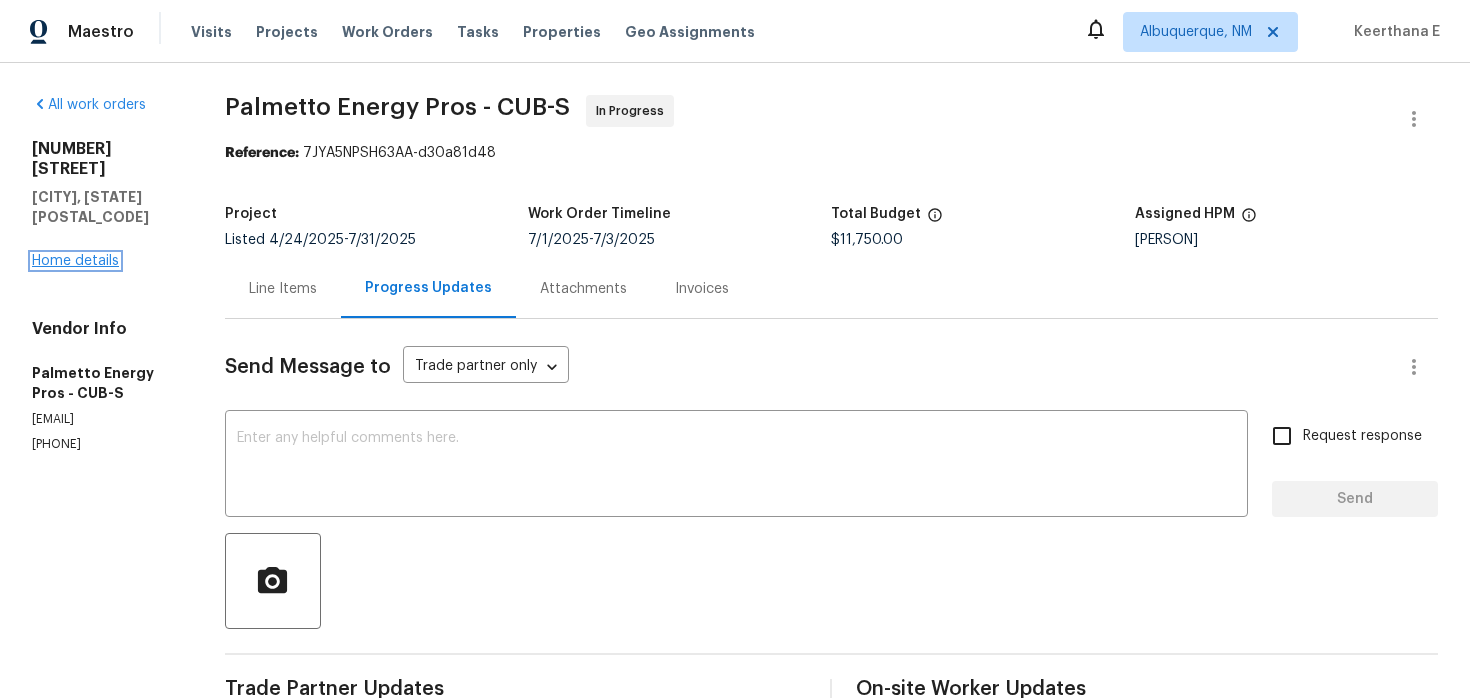 click on "Home details" at bounding box center [75, 261] 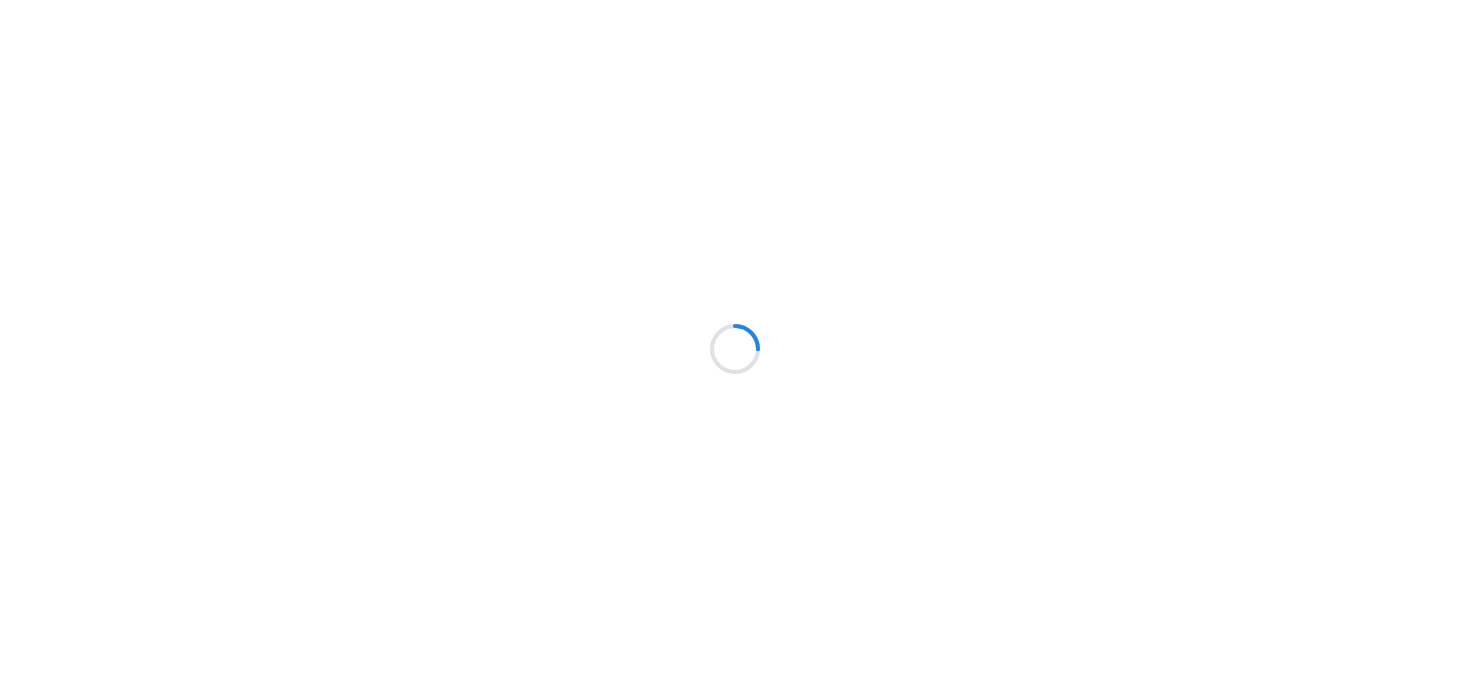 scroll, scrollTop: 0, scrollLeft: 0, axis: both 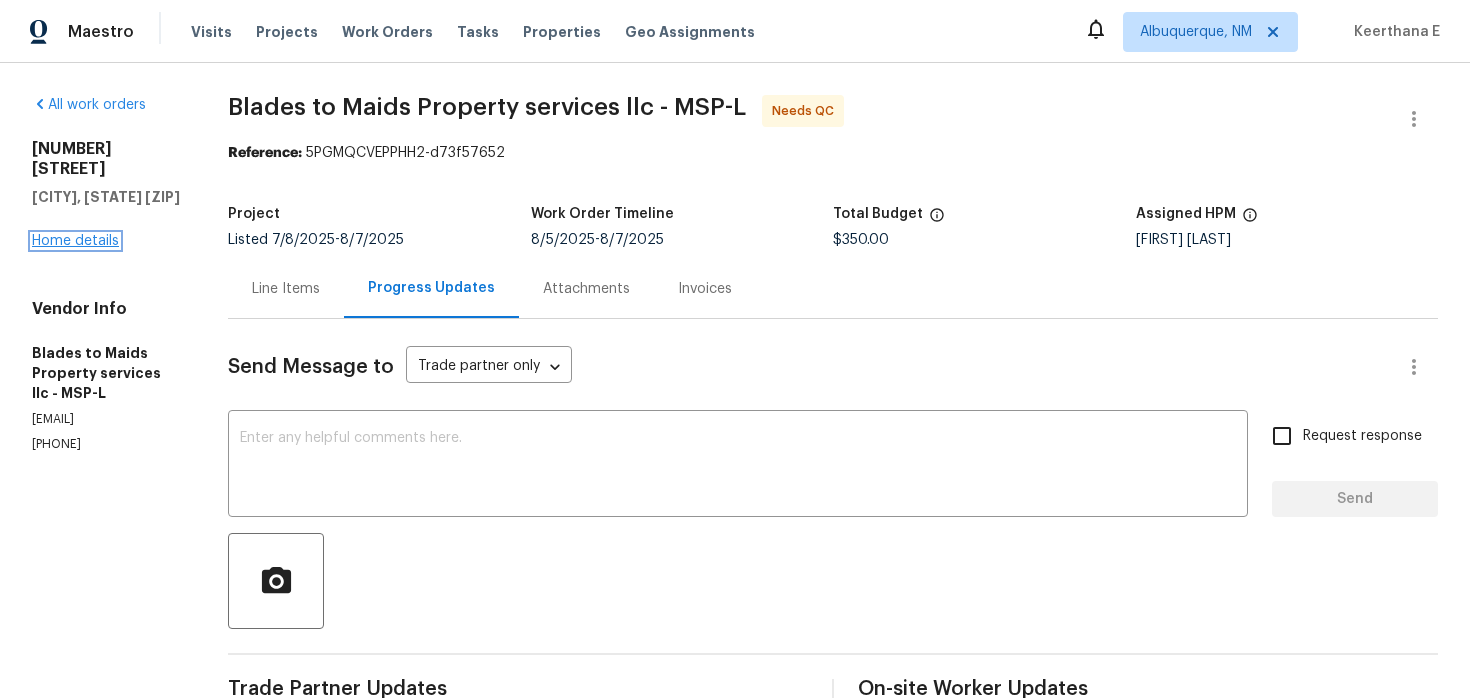 click on "Home details" at bounding box center (75, 241) 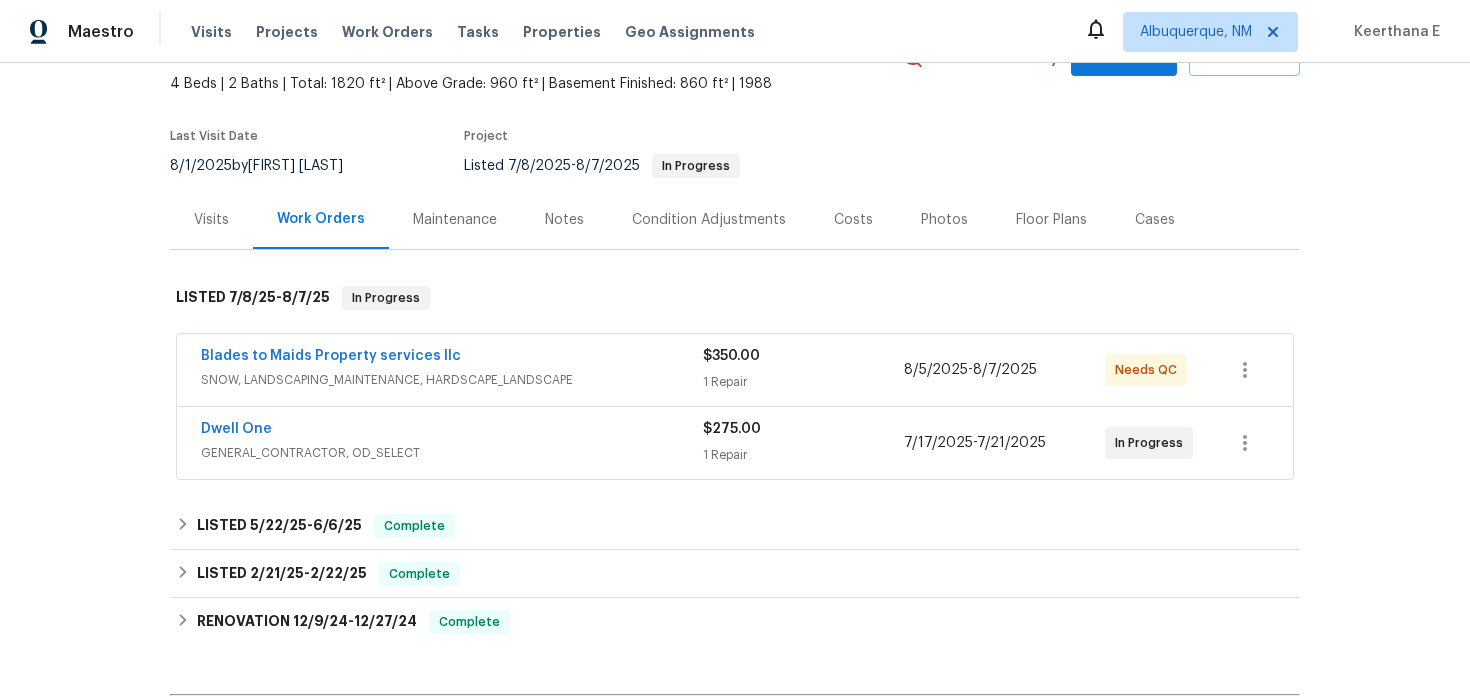 click on "GENERAL_CONTRACTOR, OD_SELECT" at bounding box center [452, 453] 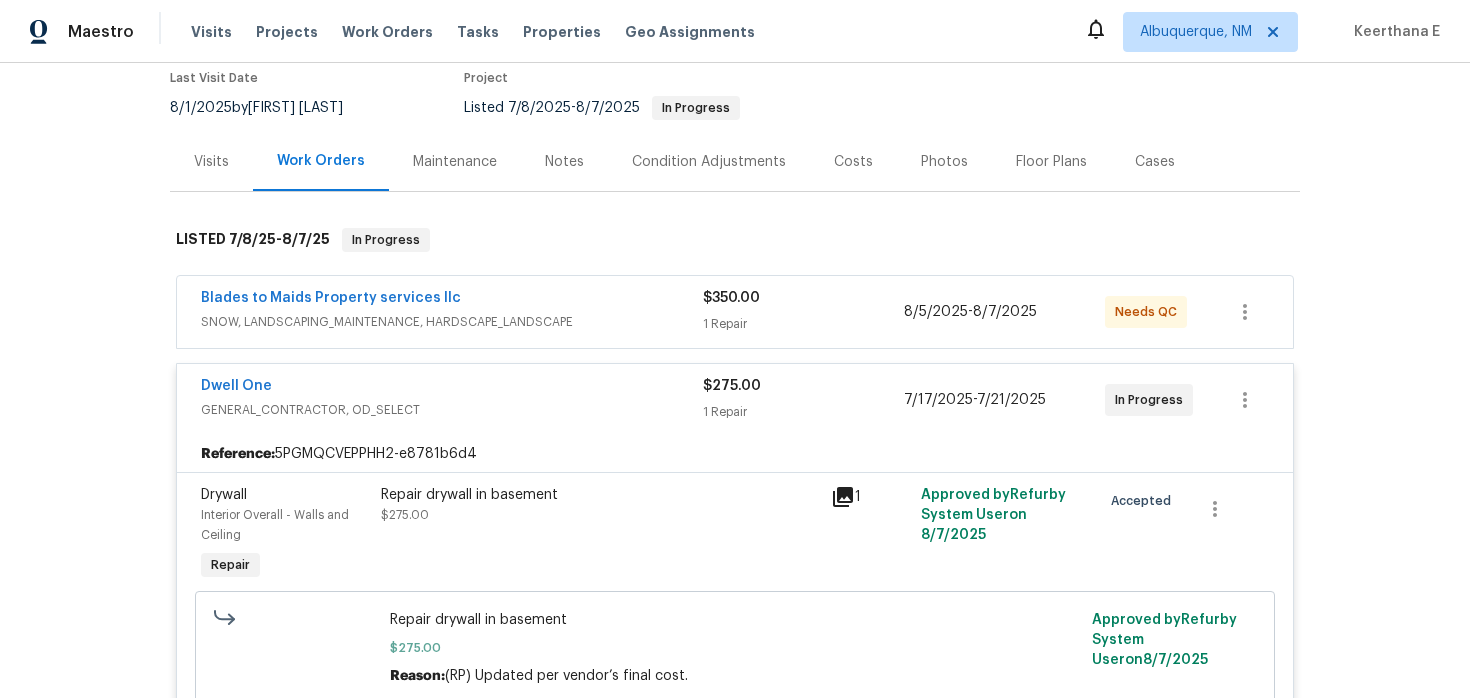 scroll, scrollTop: 170, scrollLeft: 0, axis: vertical 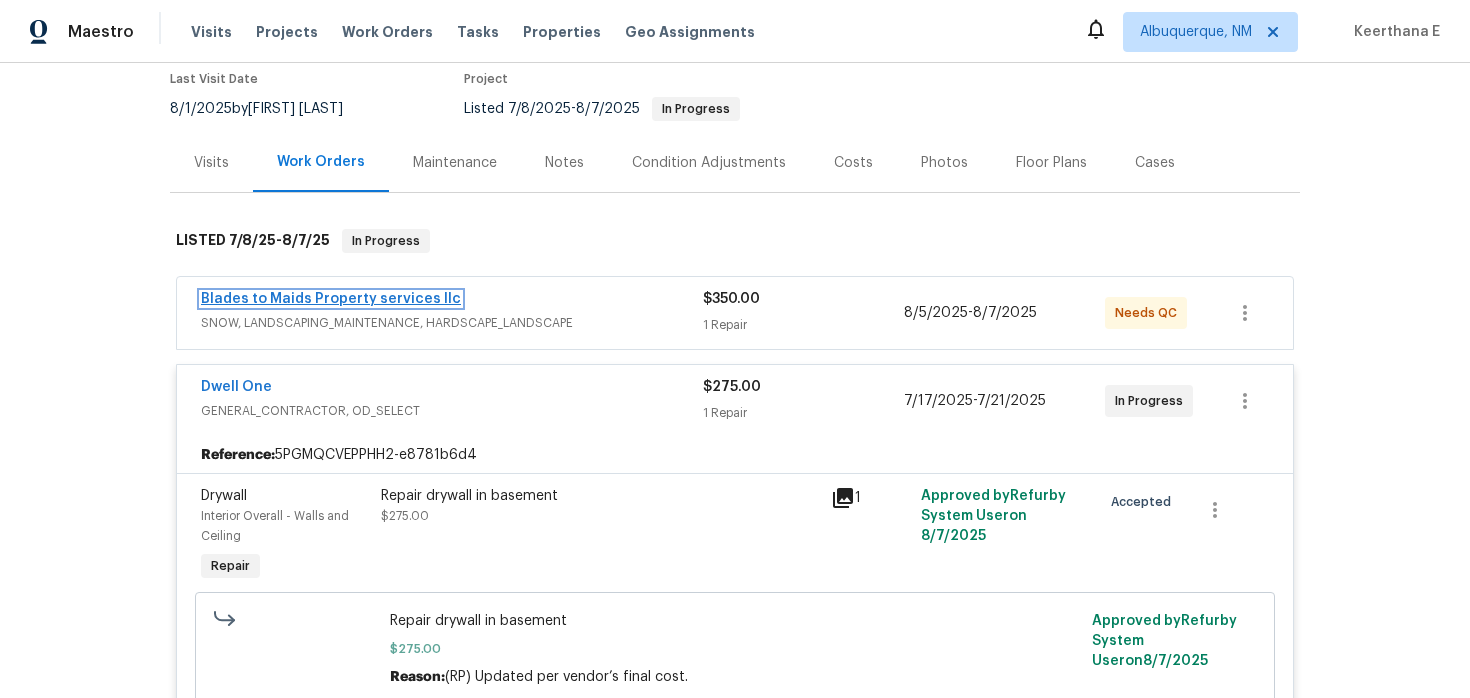click on "Blades to Maids Property services llc" at bounding box center (331, 299) 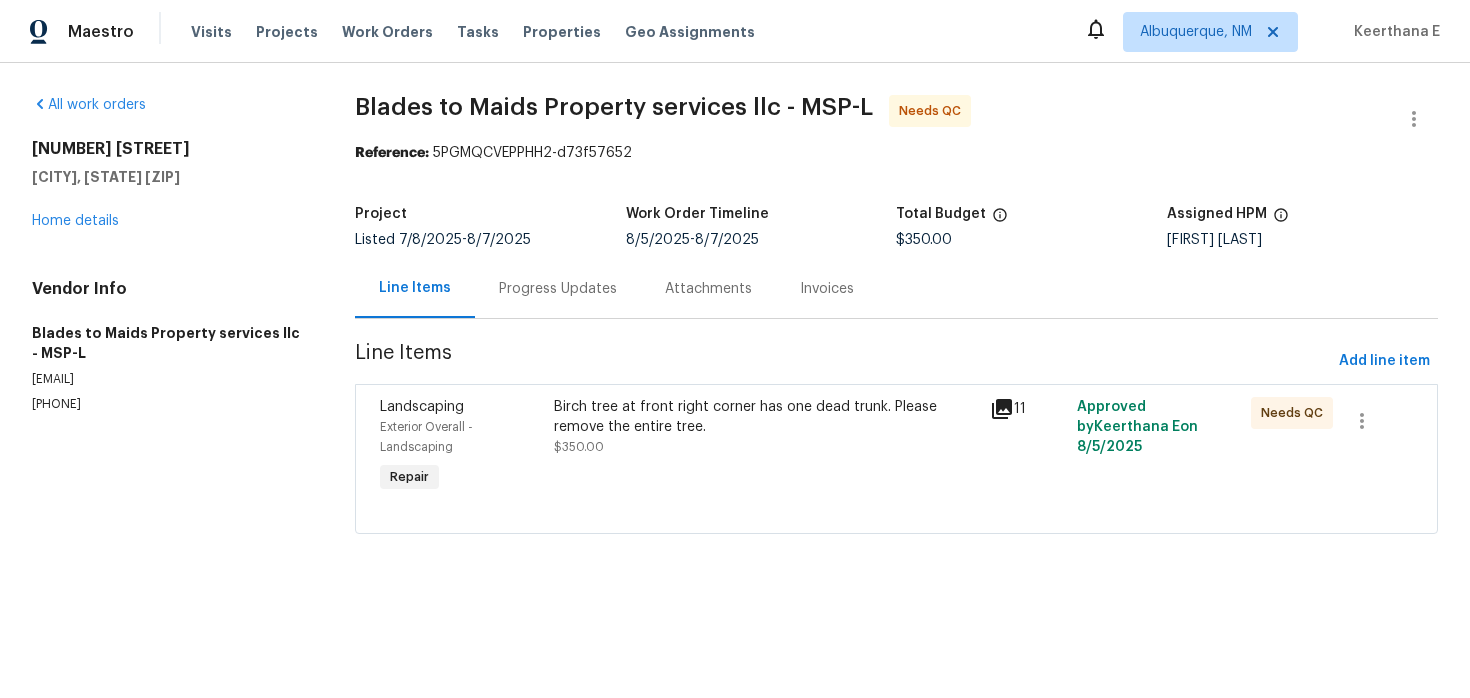 click on "Birch tree at front right corner has one dead trunk. Please remove the entire tree. $350.00" at bounding box center [765, 447] 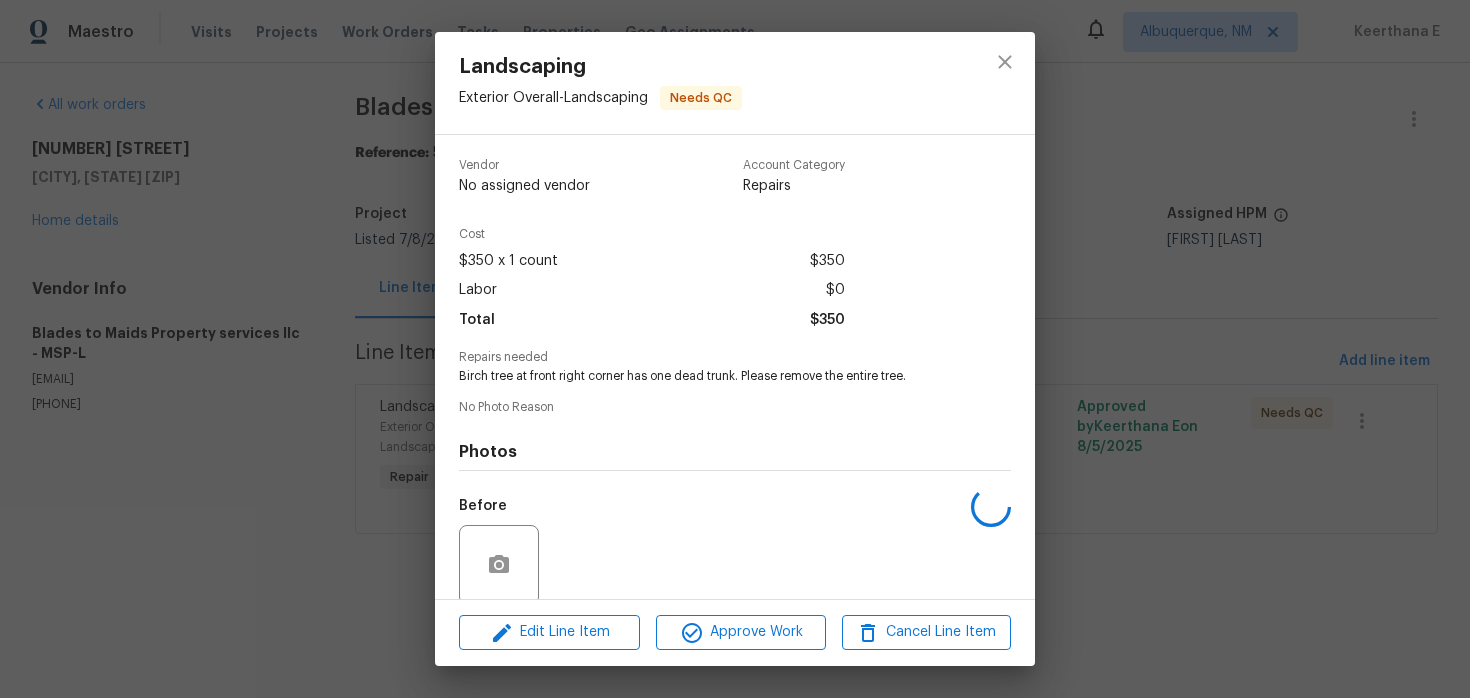 click on "Photos Before After" at bounding box center [735, 582] 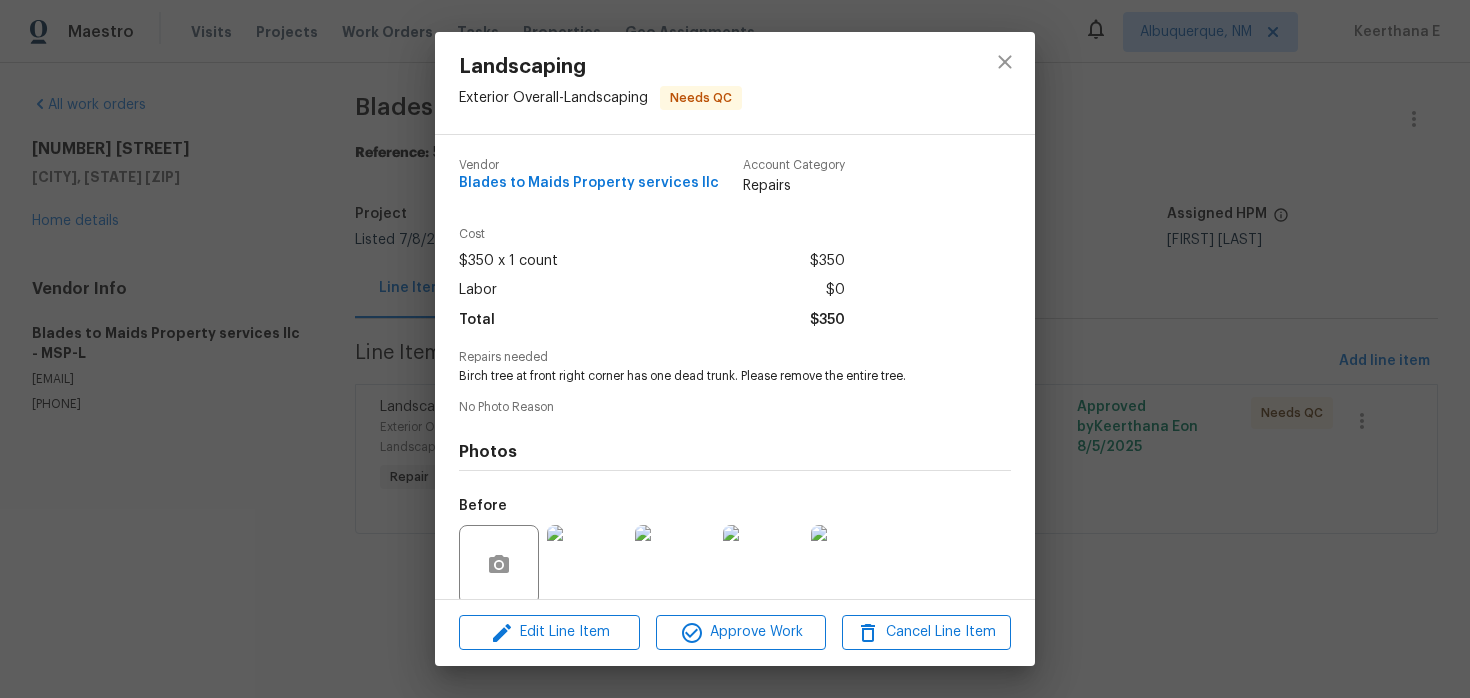scroll, scrollTop: 155, scrollLeft: 0, axis: vertical 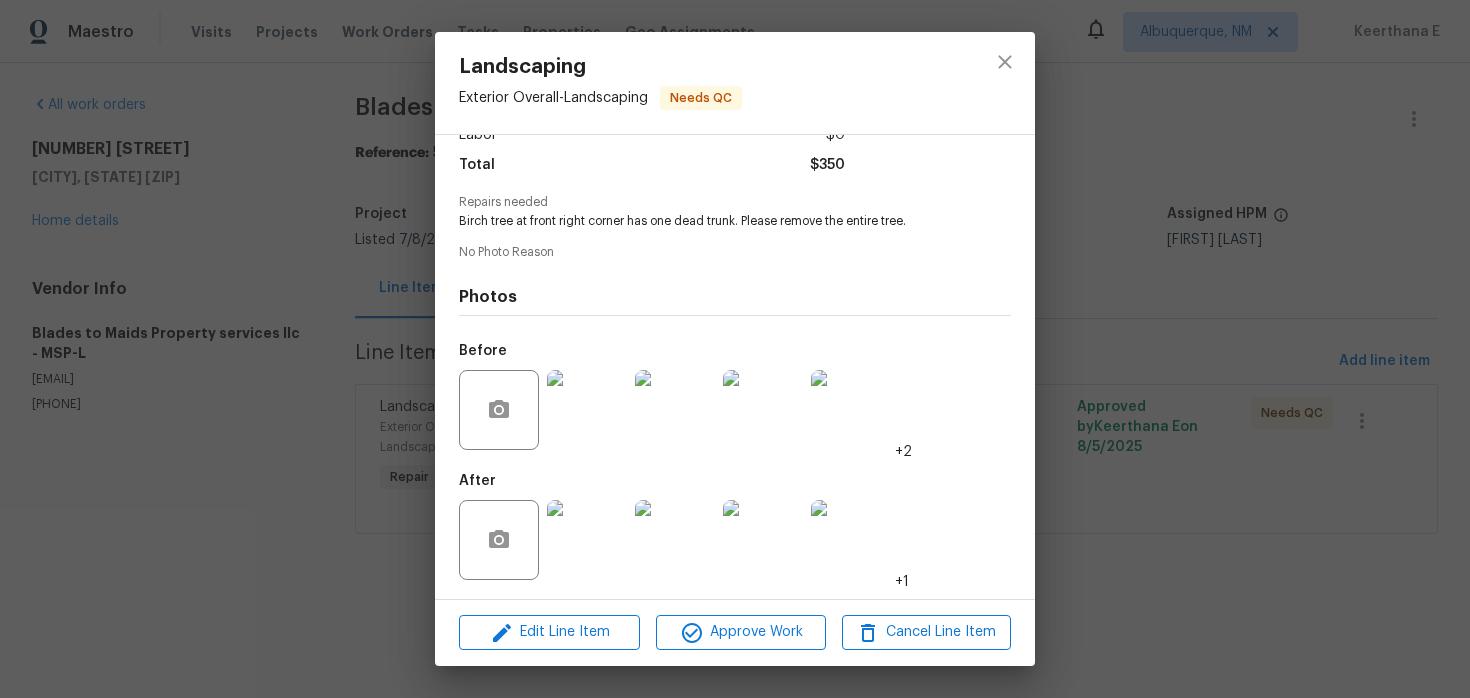 click at bounding box center (587, 540) 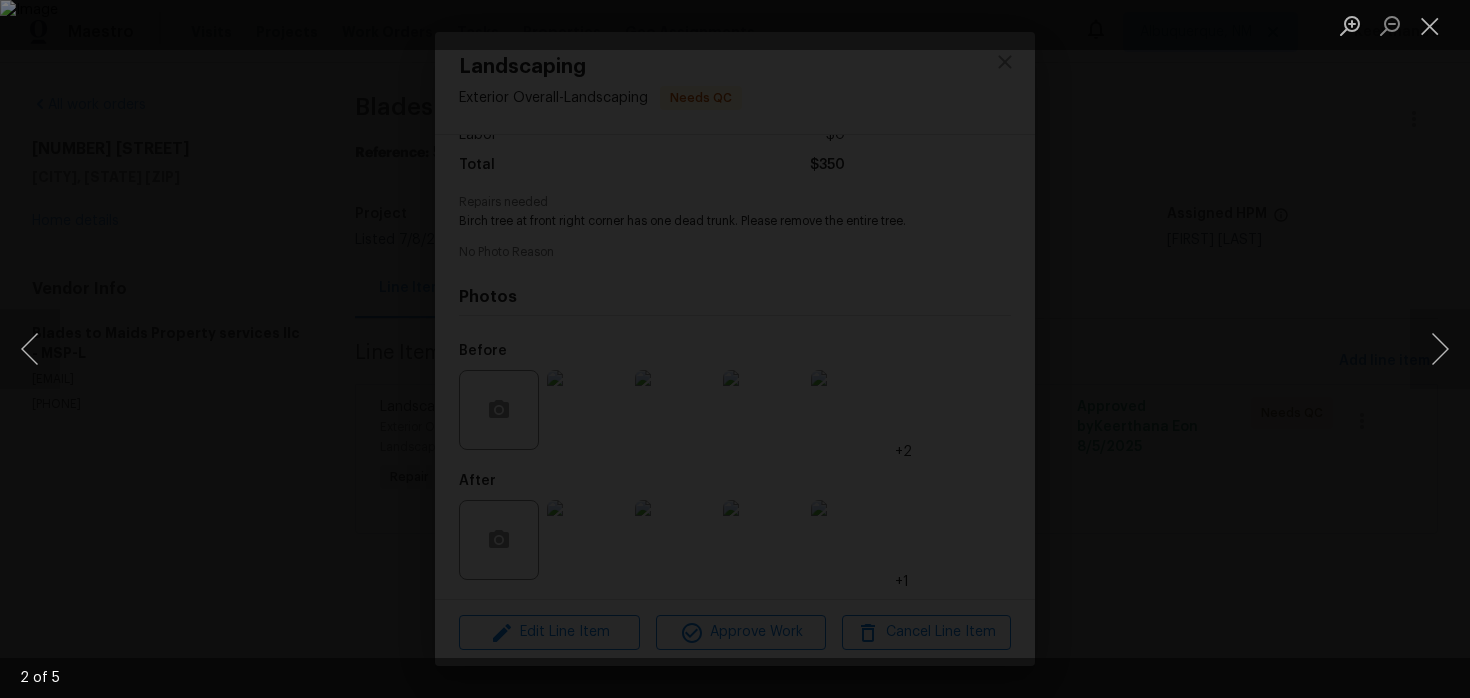 click at bounding box center [735, 349] 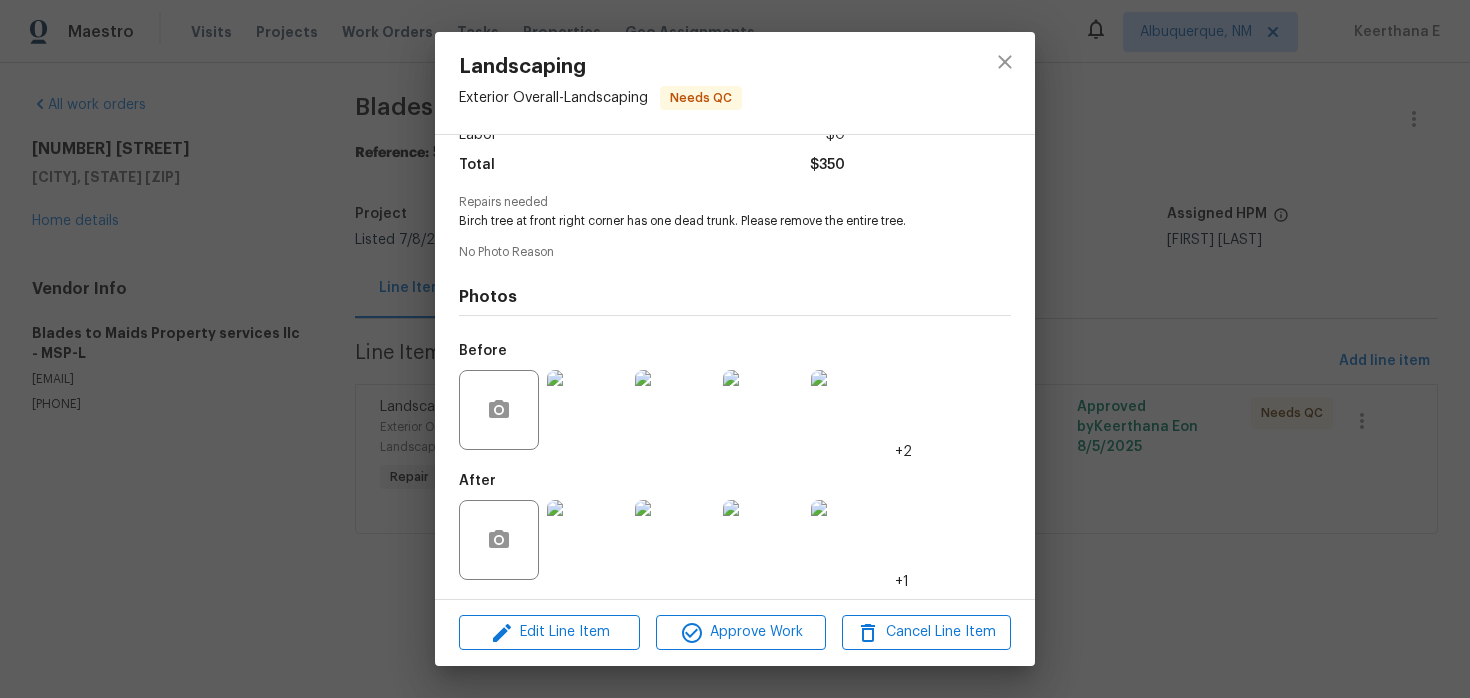click on "Landscaping Exterior Overall  -  Landscaping Needs QC Vendor Blades to Maids Property services llc Account Category Repairs Cost $350 x 1 count $350 Labor $0 Total $350 Repairs needed Birch tree at front right corner has one dead trunk. Please remove the entire tree. No Photo Reason   Photos Before  +2 After  +1  Edit Line Item  Approve Work  Cancel Line Item" at bounding box center [735, 349] 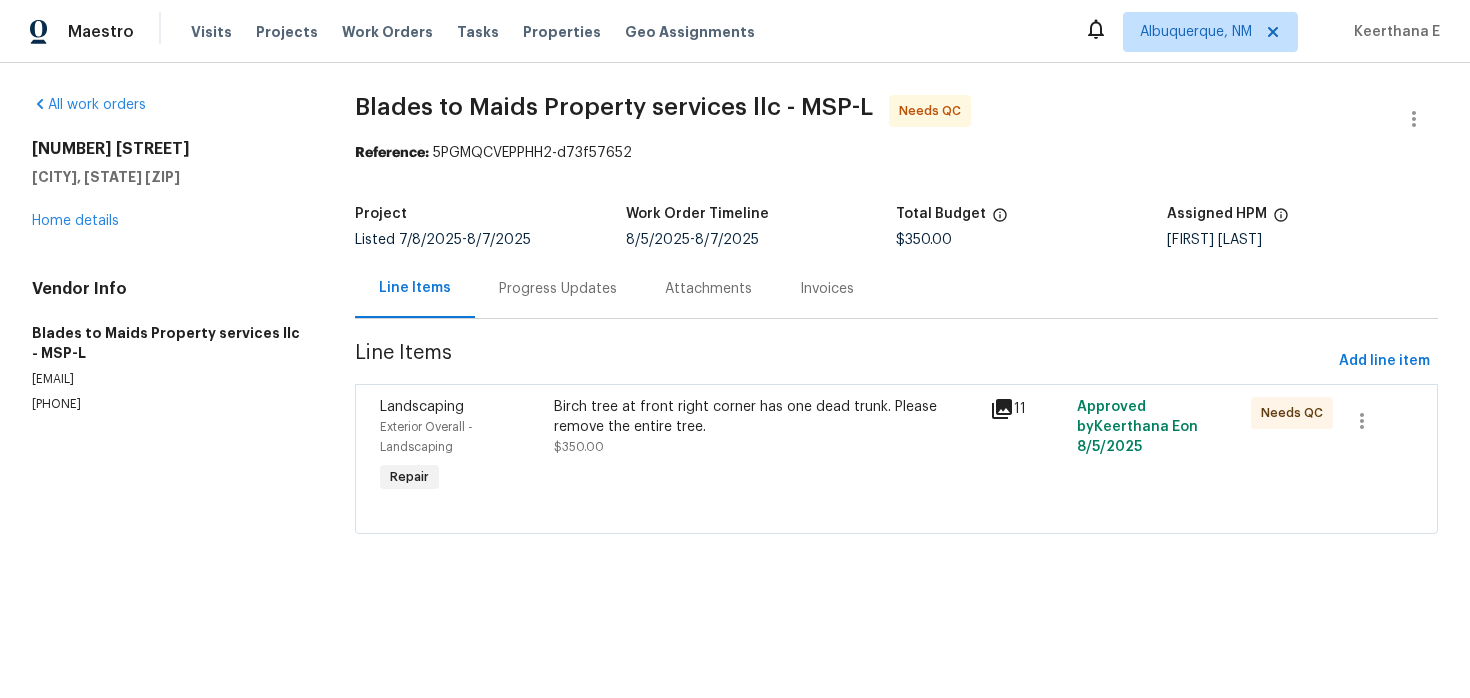 click on "Progress Updates" at bounding box center [558, 289] 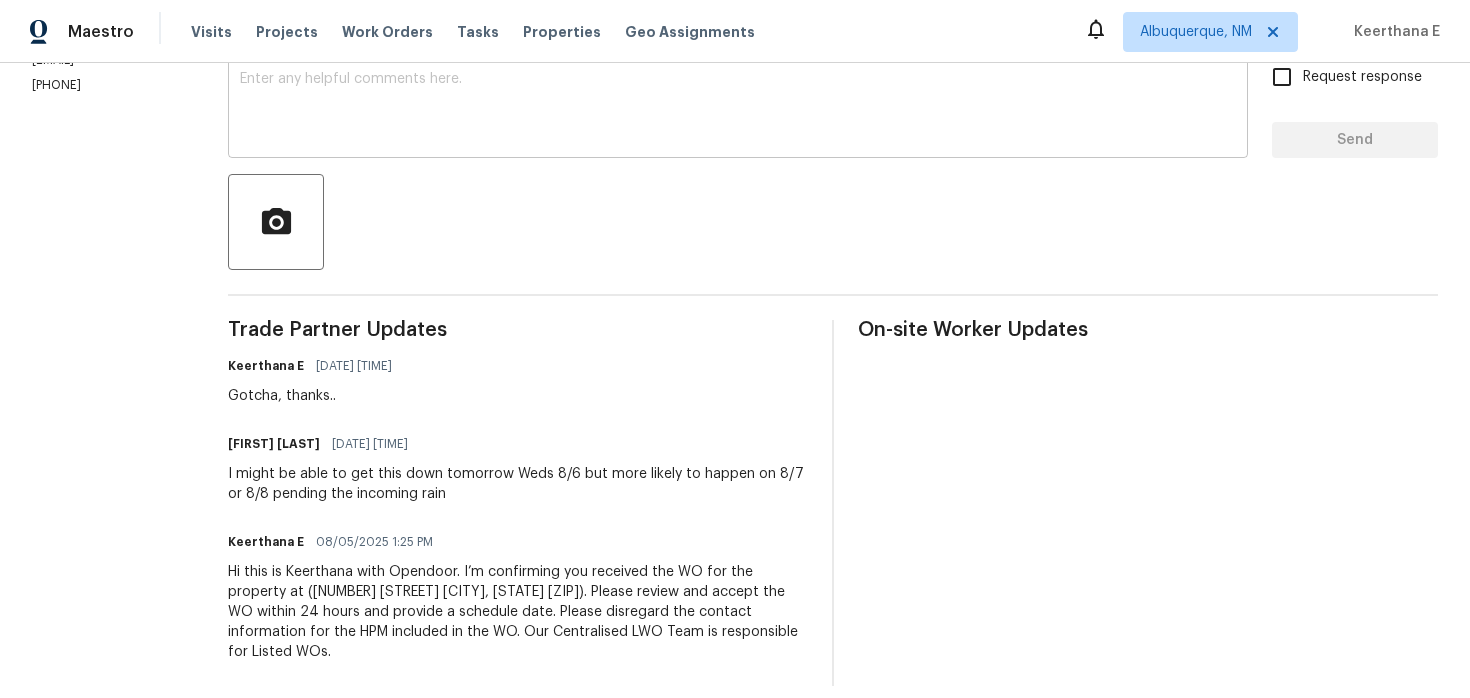 scroll, scrollTop: 329, scrollLeft: 0, axis: vertical 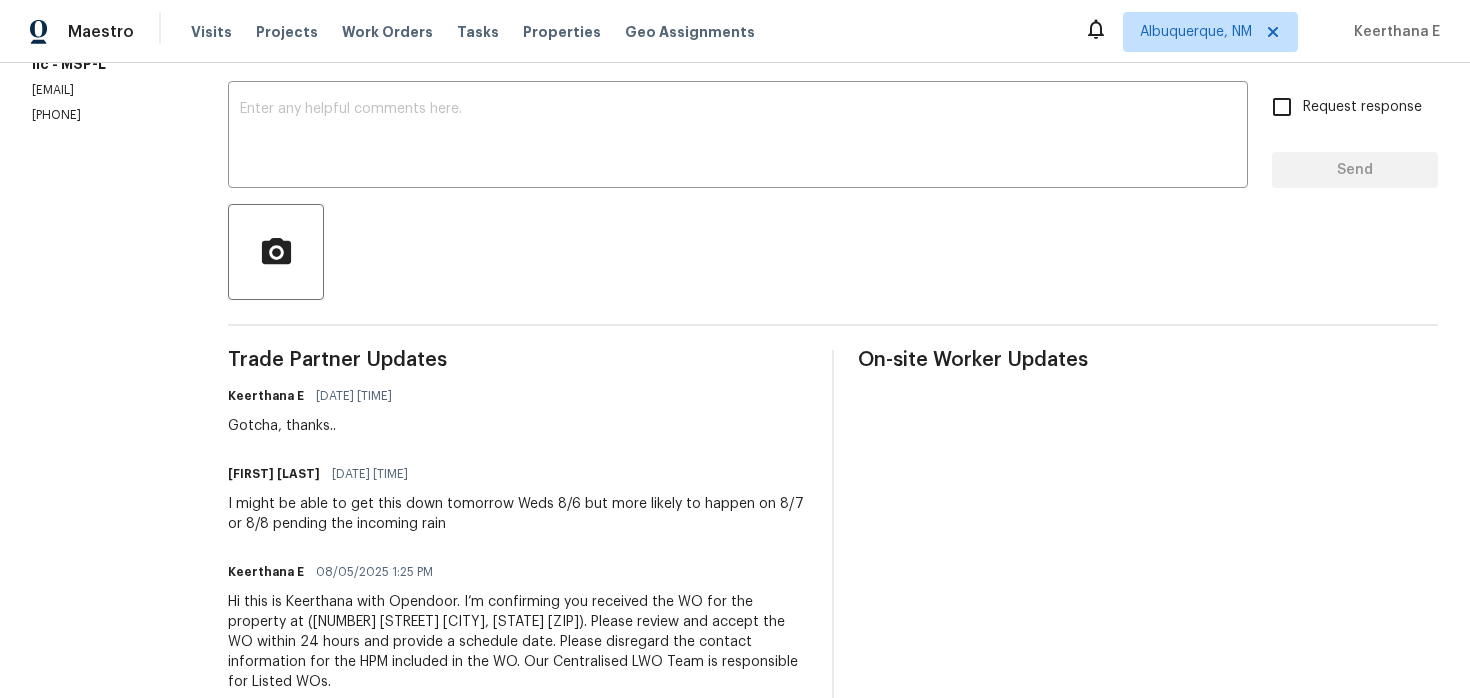 click at bounding box center [833, 252] 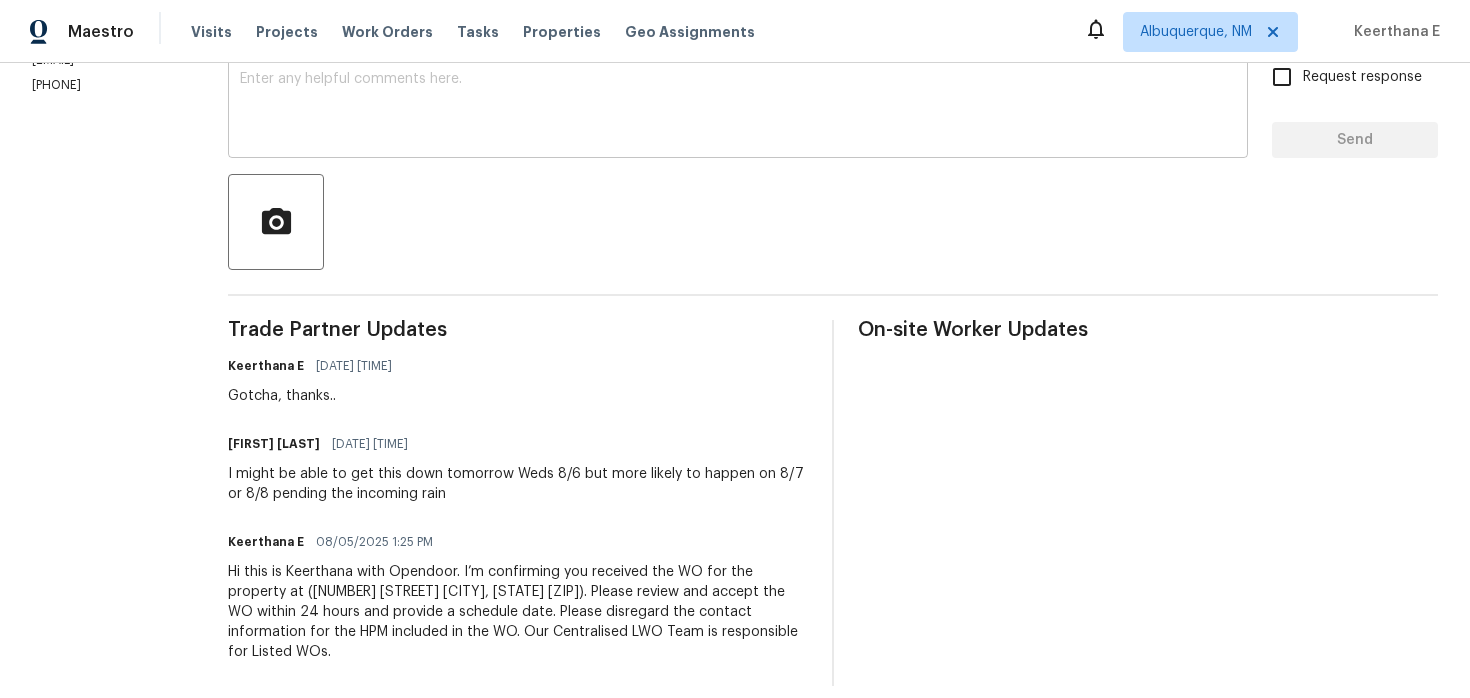 click on "x ​" at bounding box center (738, 107) 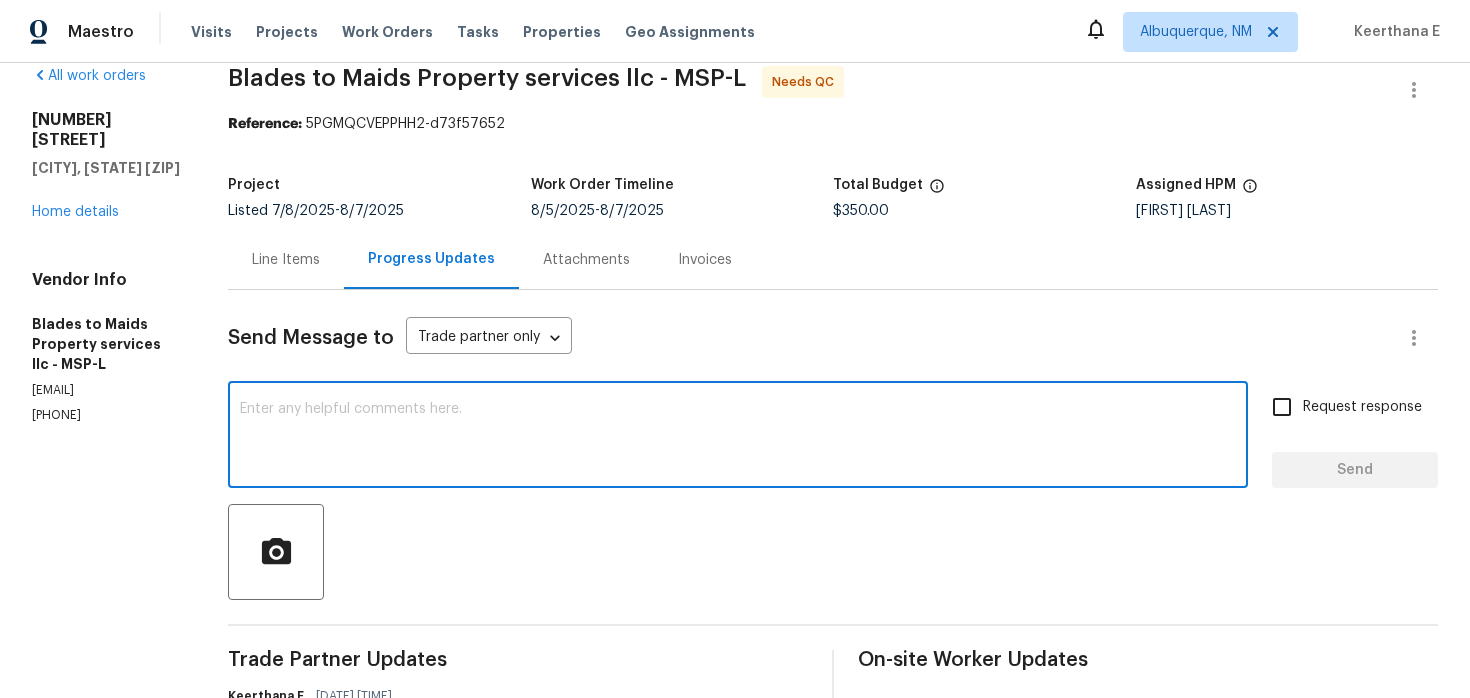 scroll, scrollTop: 32, scrollLeft: 0, axis: vertical 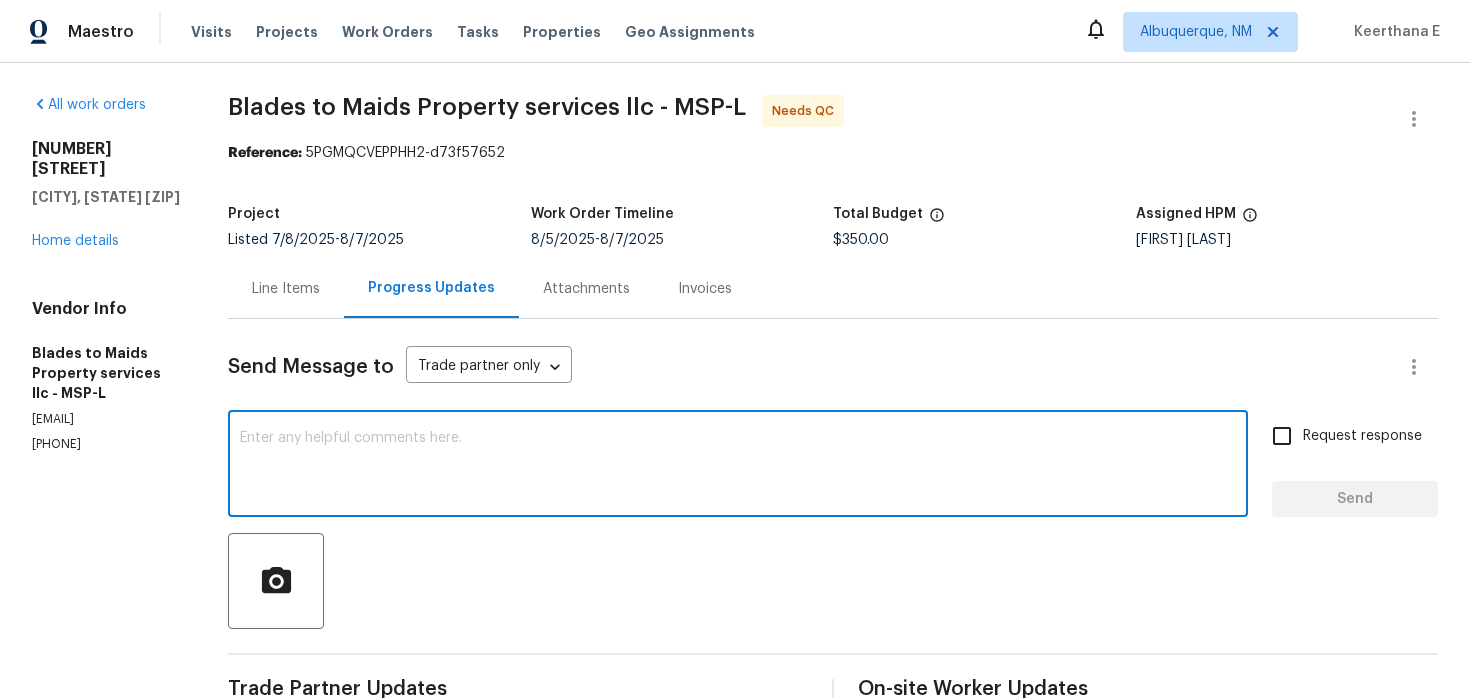 click on "Line Items" at bounding box center [286, 289] 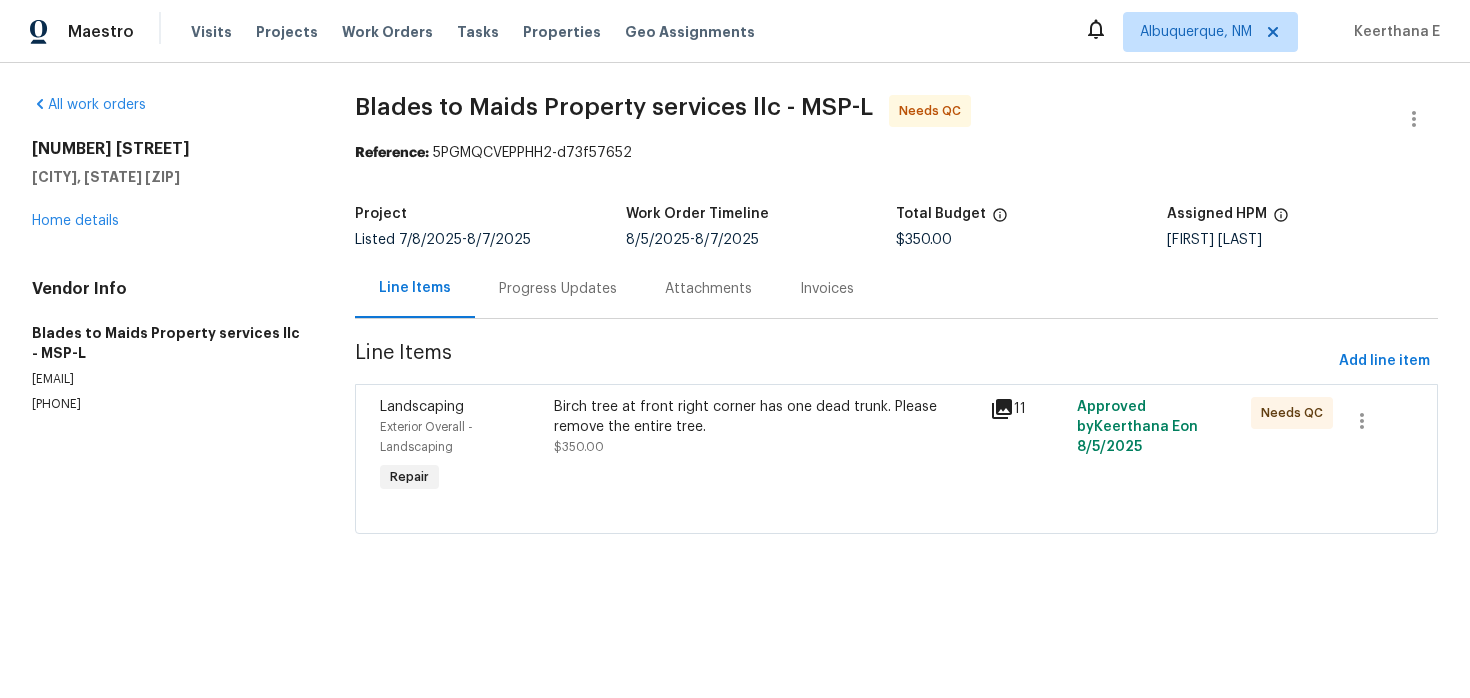 click on "Progress Updates" at bounding box center (558, 289) 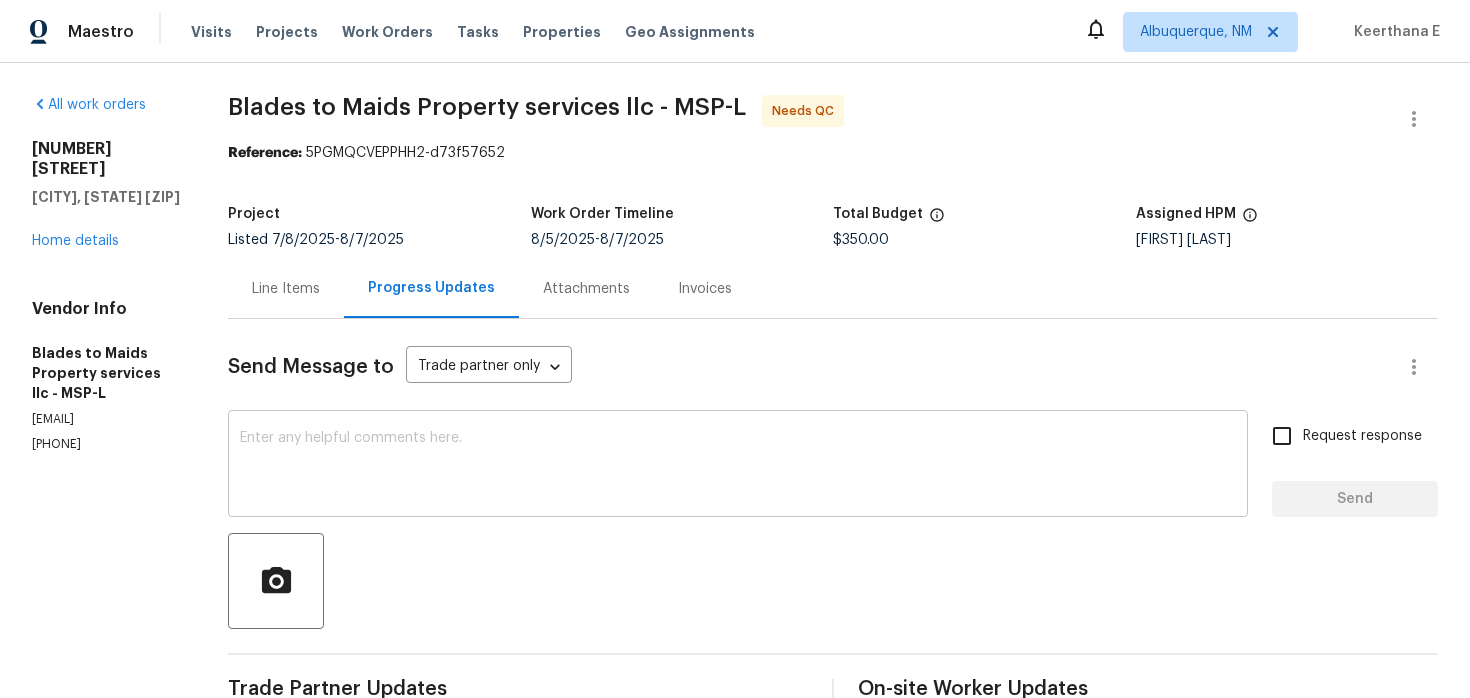 click at bounding box center (738, 466) 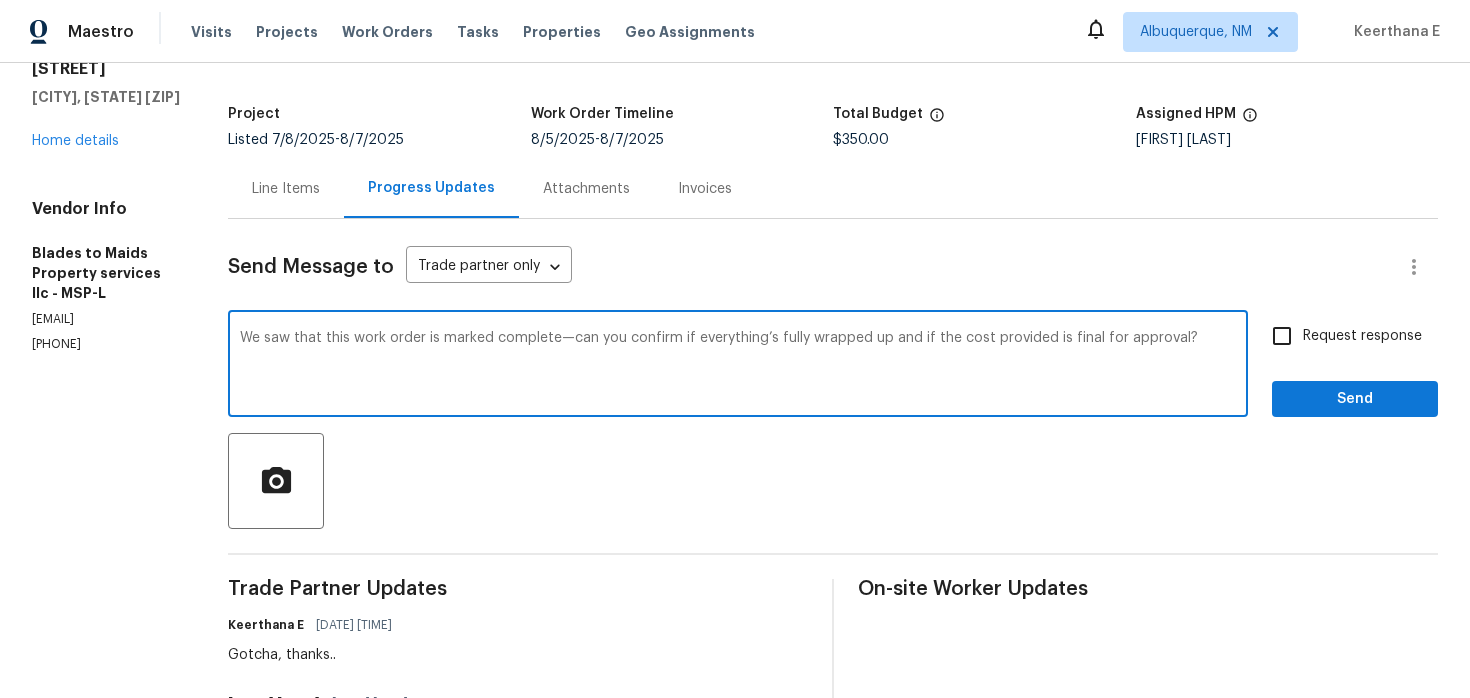 scroll, scrollTop: 116, scrollLeft: 0, axis: vertical 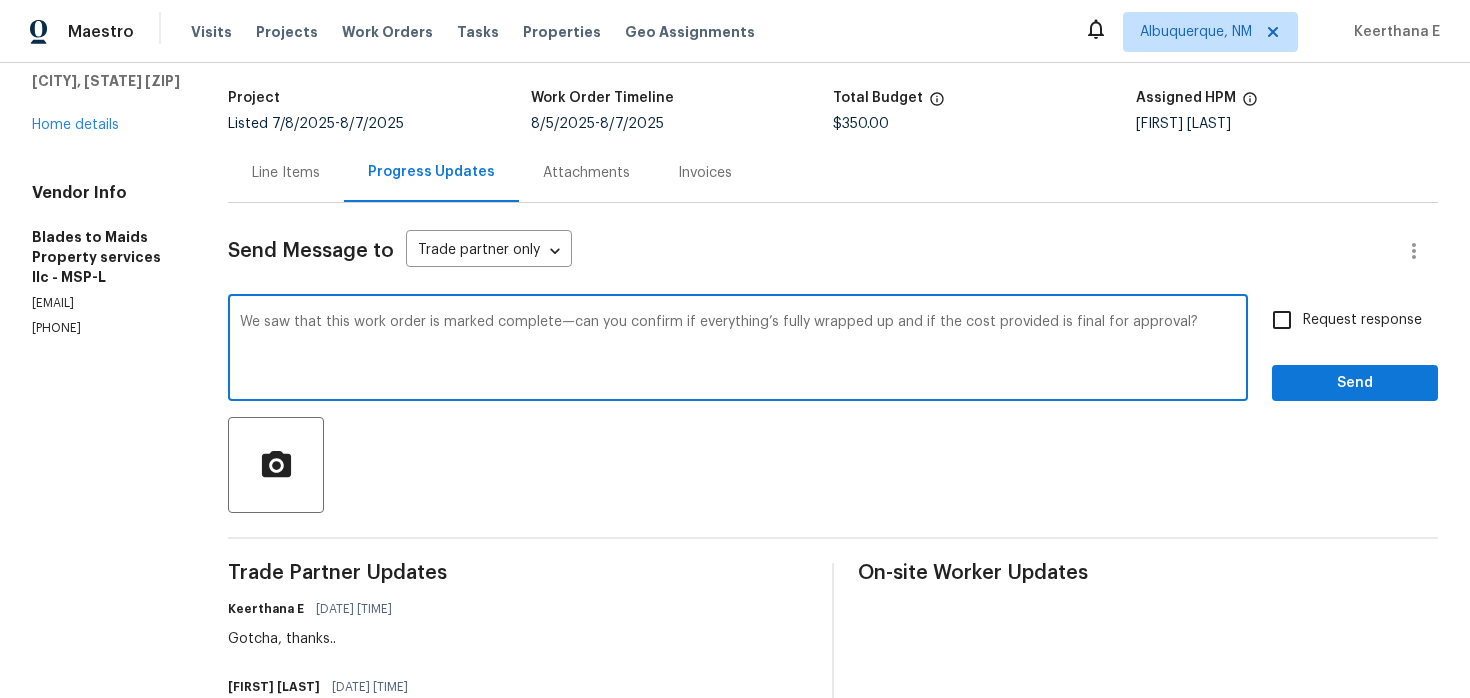 drag, startPoint x: 886, startPoint y: 330, endPoint x: 890, endPoint y: 400, distance: 70.11419 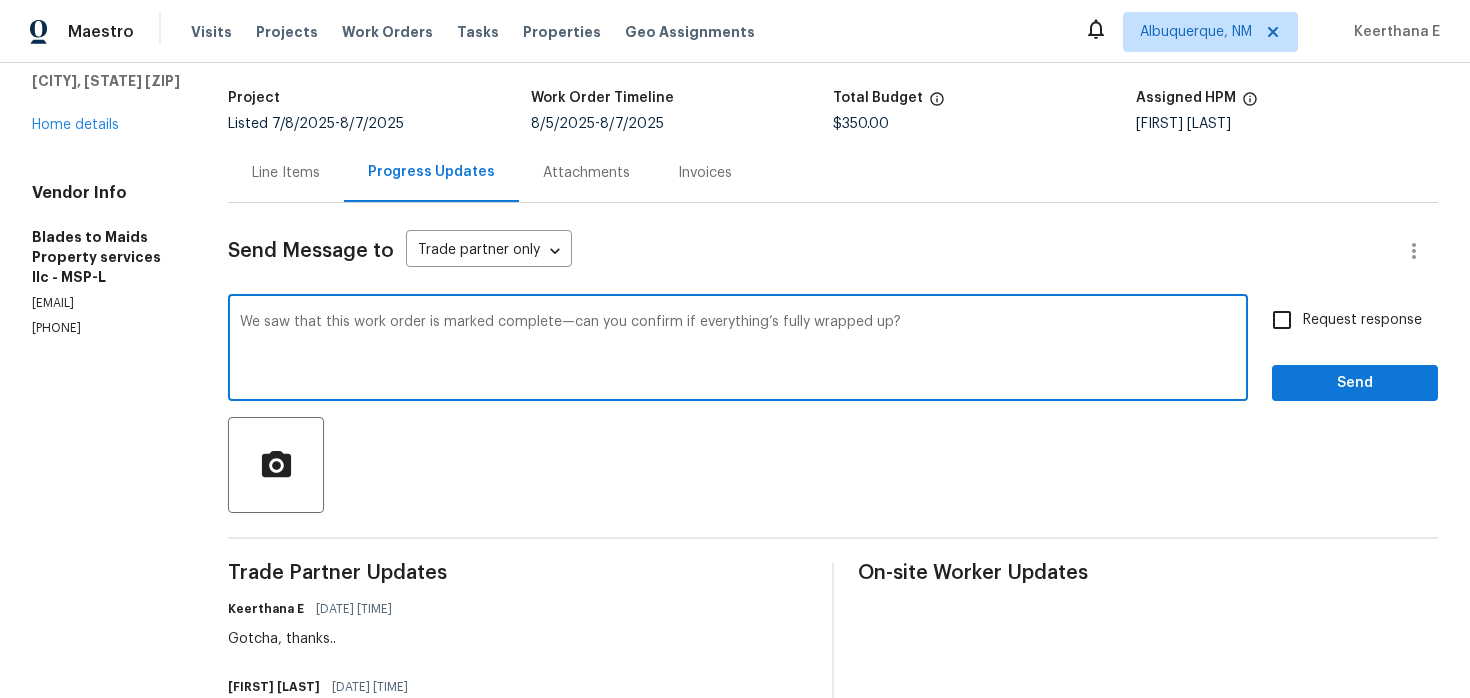 type on "We saw that this work order is marked complete—can you confirm if everything’s fully wrapped up?" 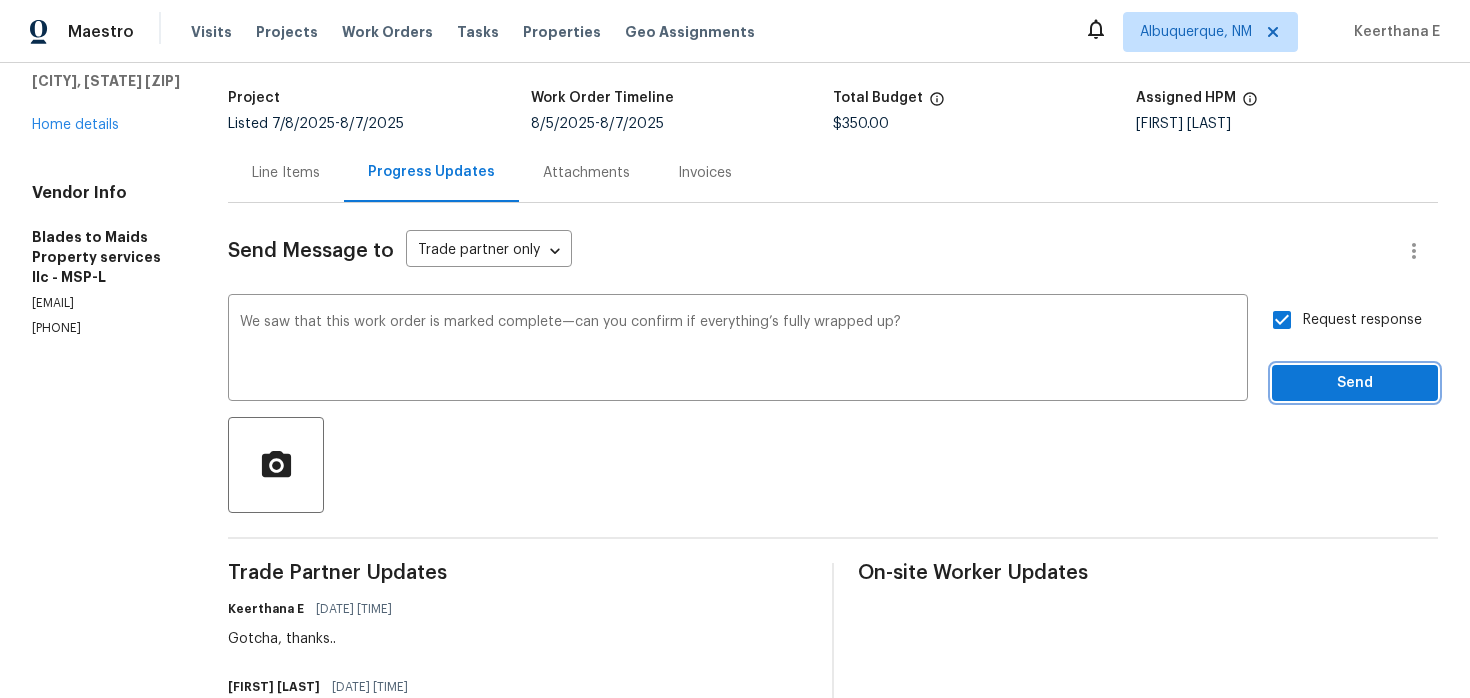 click on "Send" at bounding box center [1355, 383] 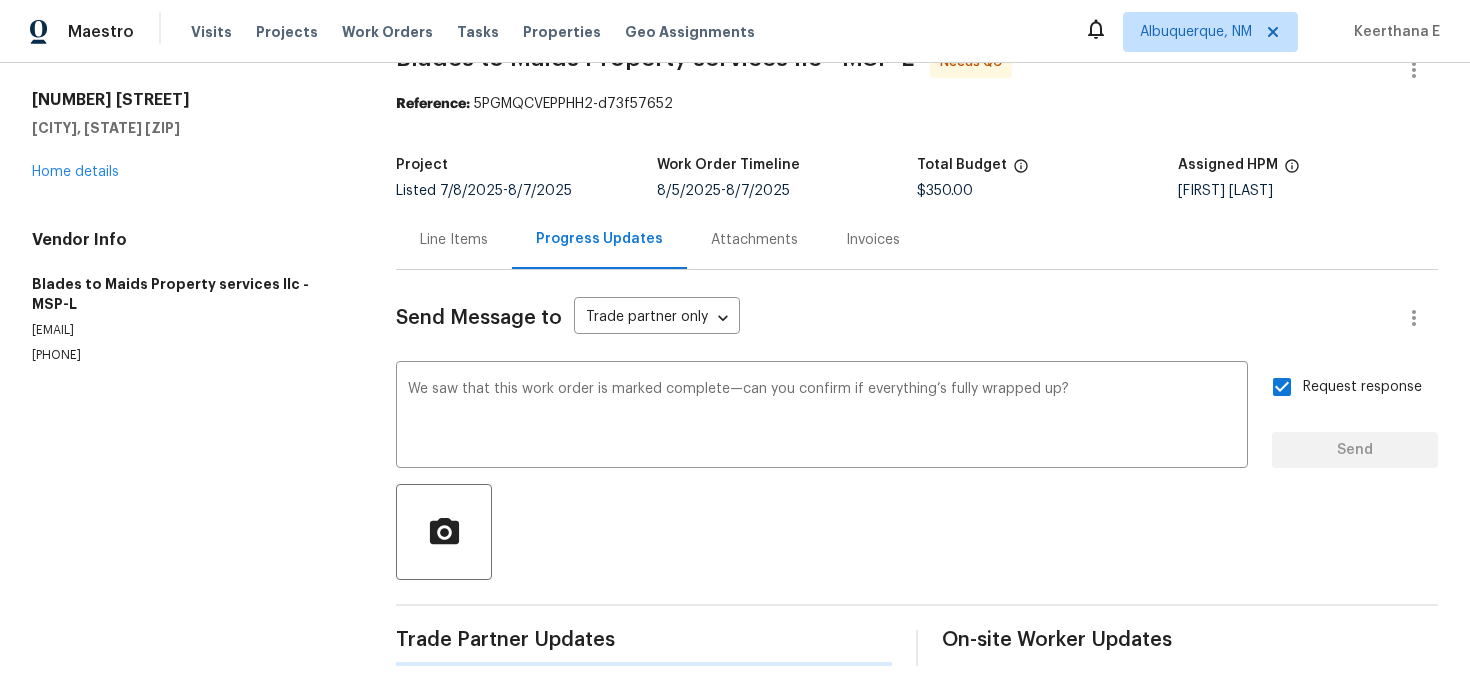 type 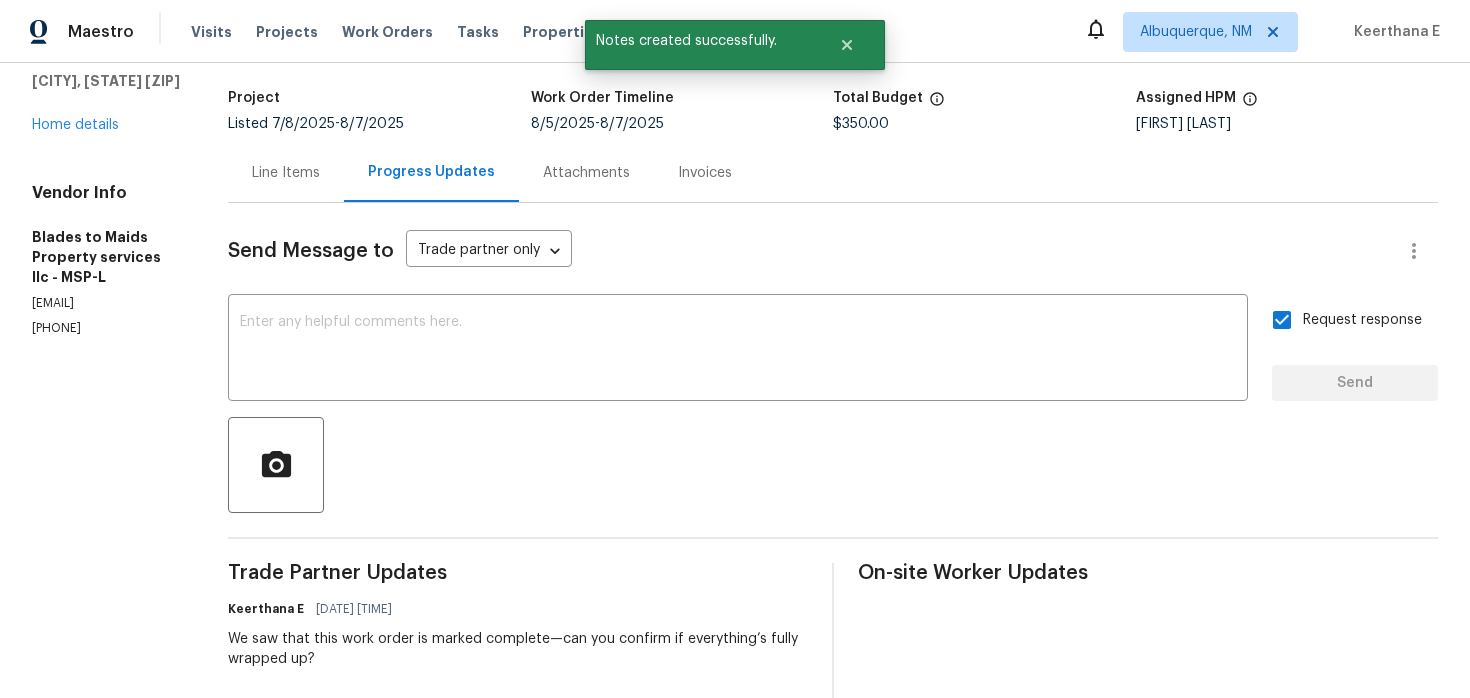 scroll, scrollTop: 0, scrollLeft: 0, axis: both 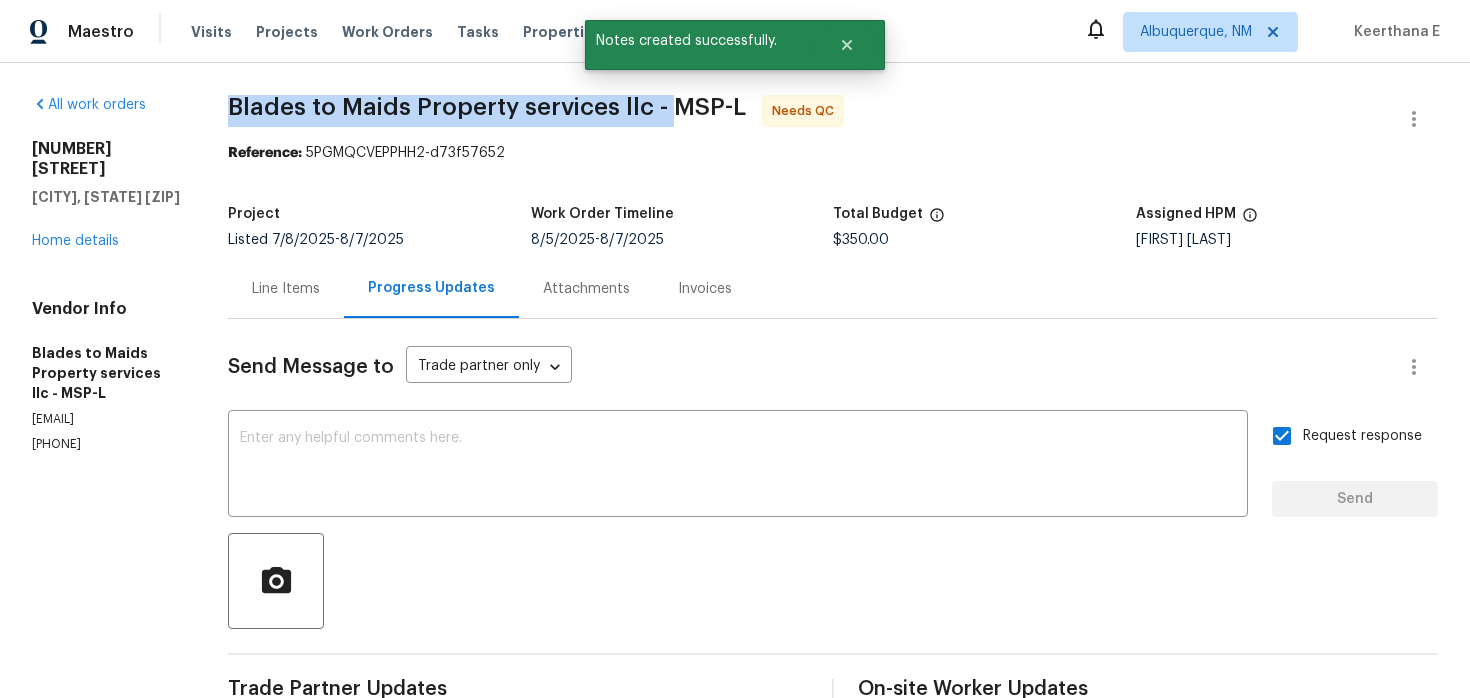 drag, startPoint x: 234, startPoint y: 102, endPoint x: 668, endPoint y: 108, distance: 434.04147 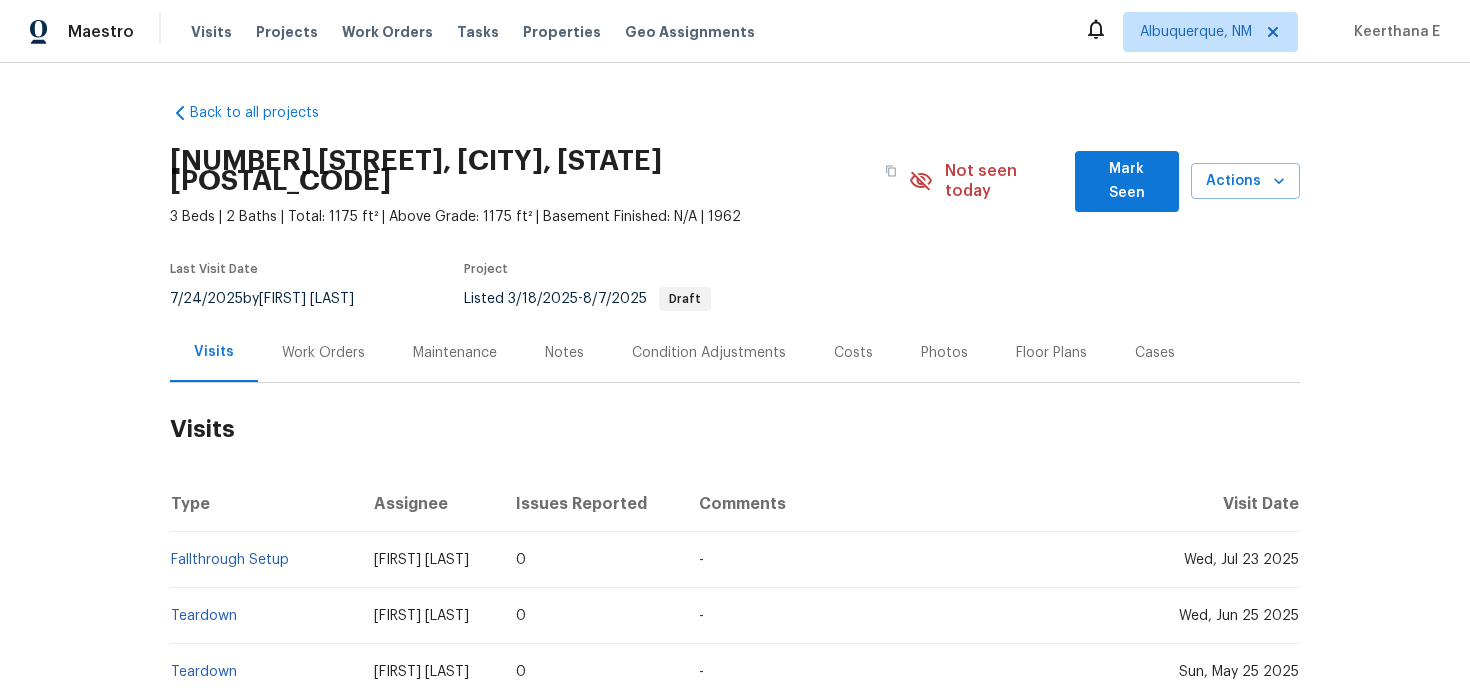 scroll, scrollTop: 0, scrollLeft: 0, axis: both 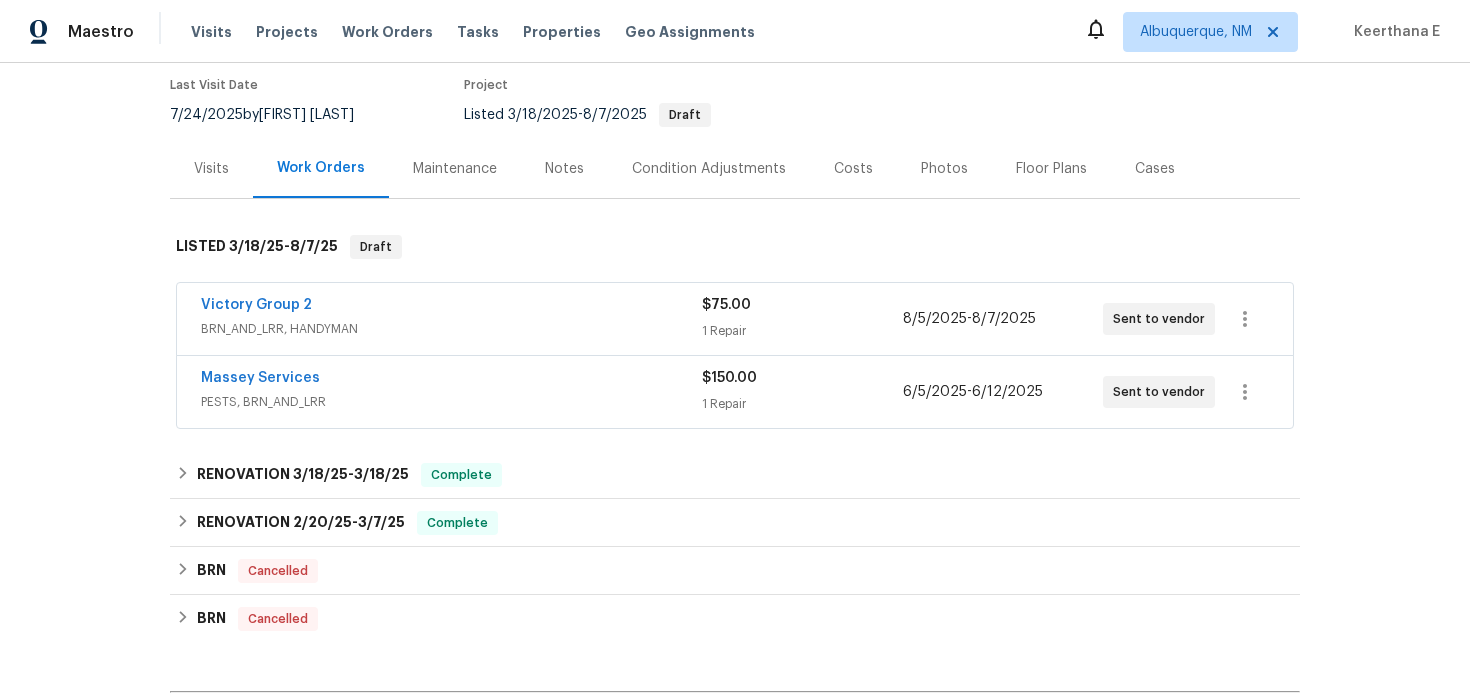click on "Massey Services" at bounding box center [451, 380] 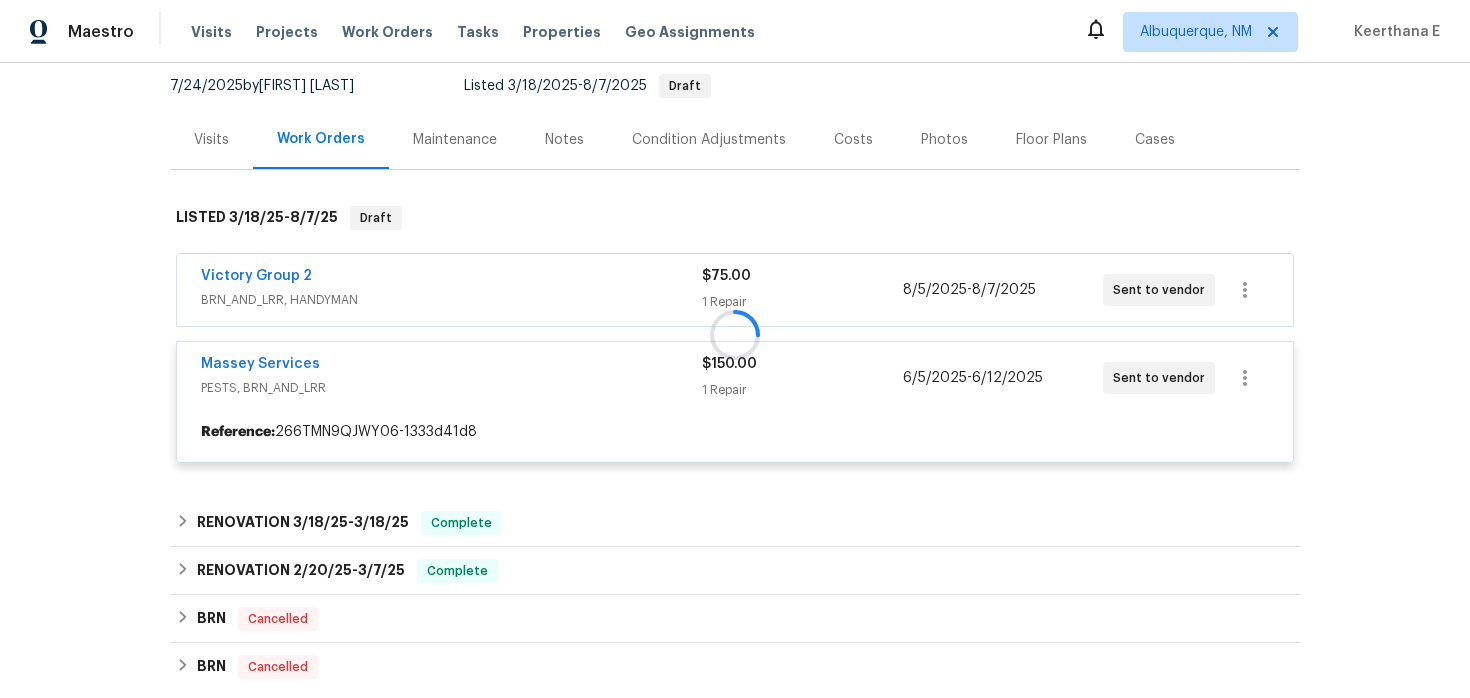 scroll, scrollTop: 217, scrollLeft: 0, axis: vertical 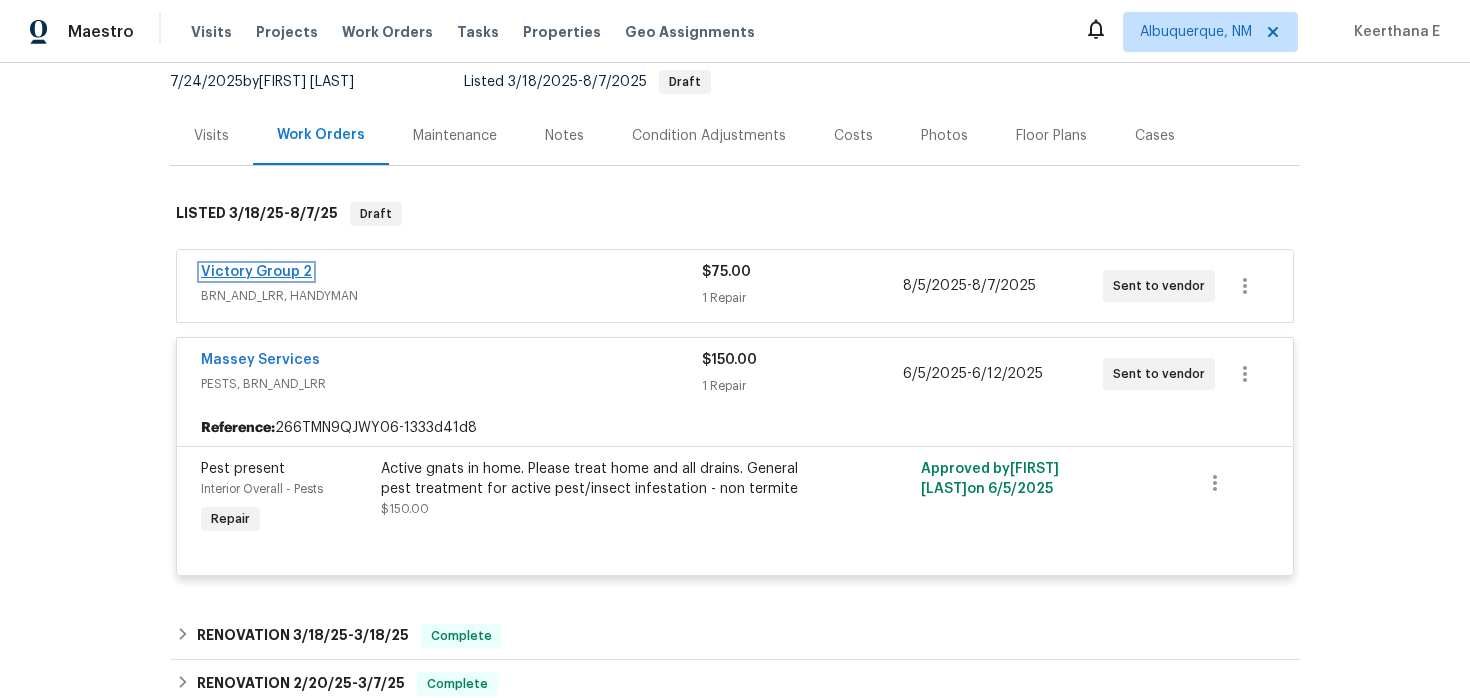click on "Victory Group 2" at bounding box center [256, 272] 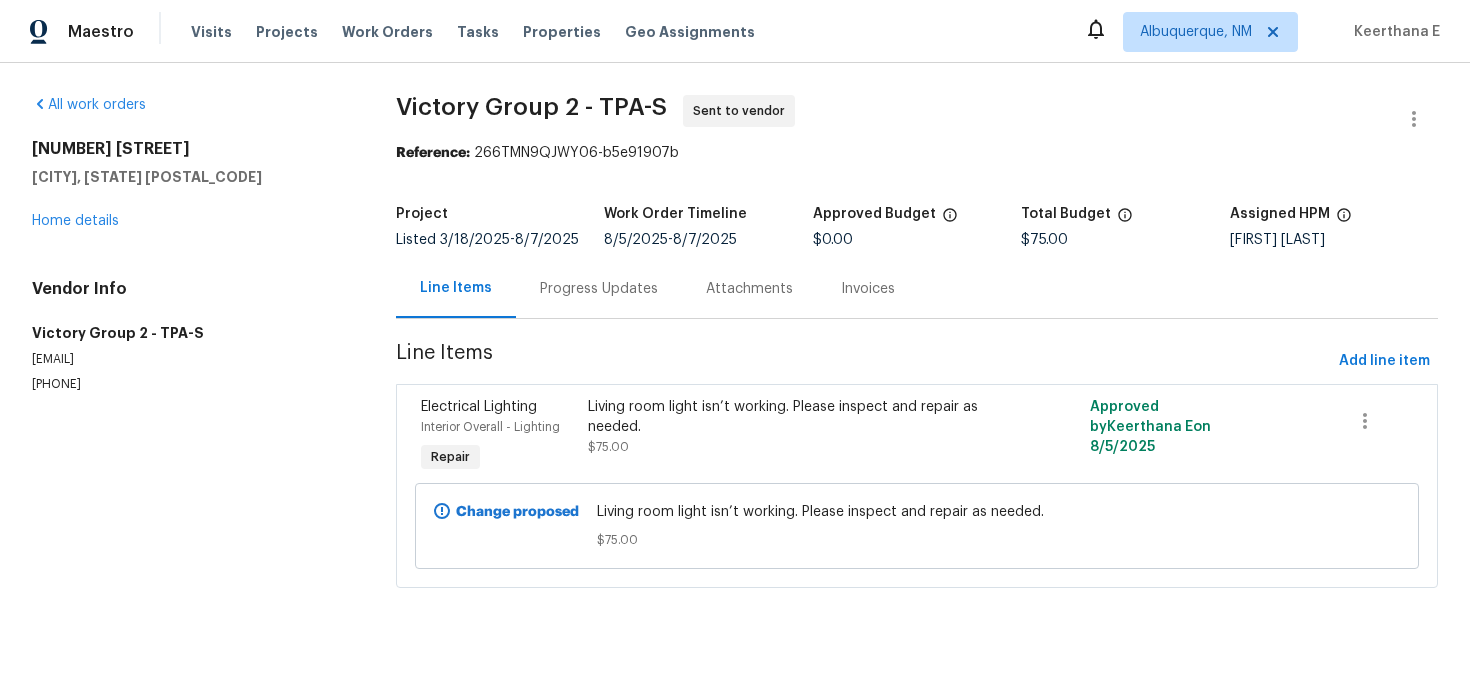 click on "Progress Updates" at bounding box center (599, 289) 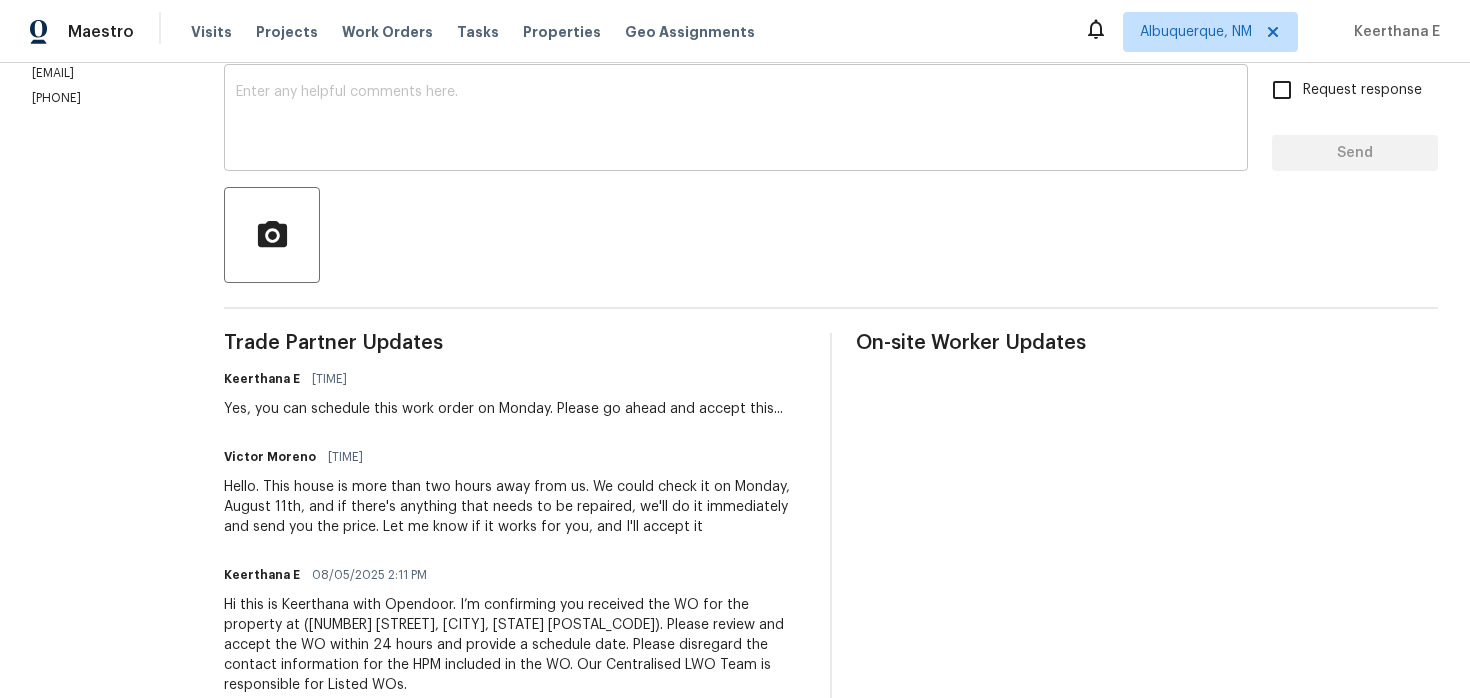 scroll, scrollTop: 0, scrollLeft: 0, axis: both 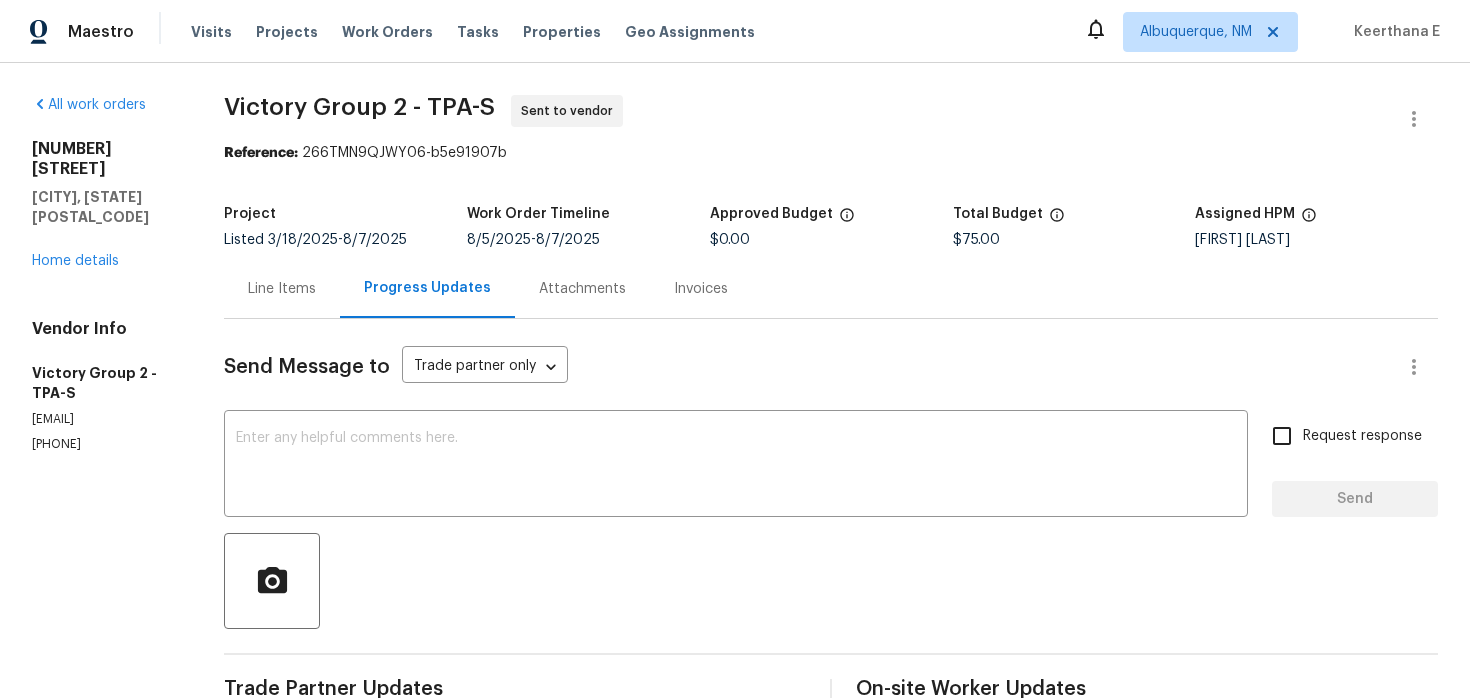 drag, startPoint x: 32, startPoint y: 393, endPoint x: 153, endPoint y: 392, distance: 121.004135 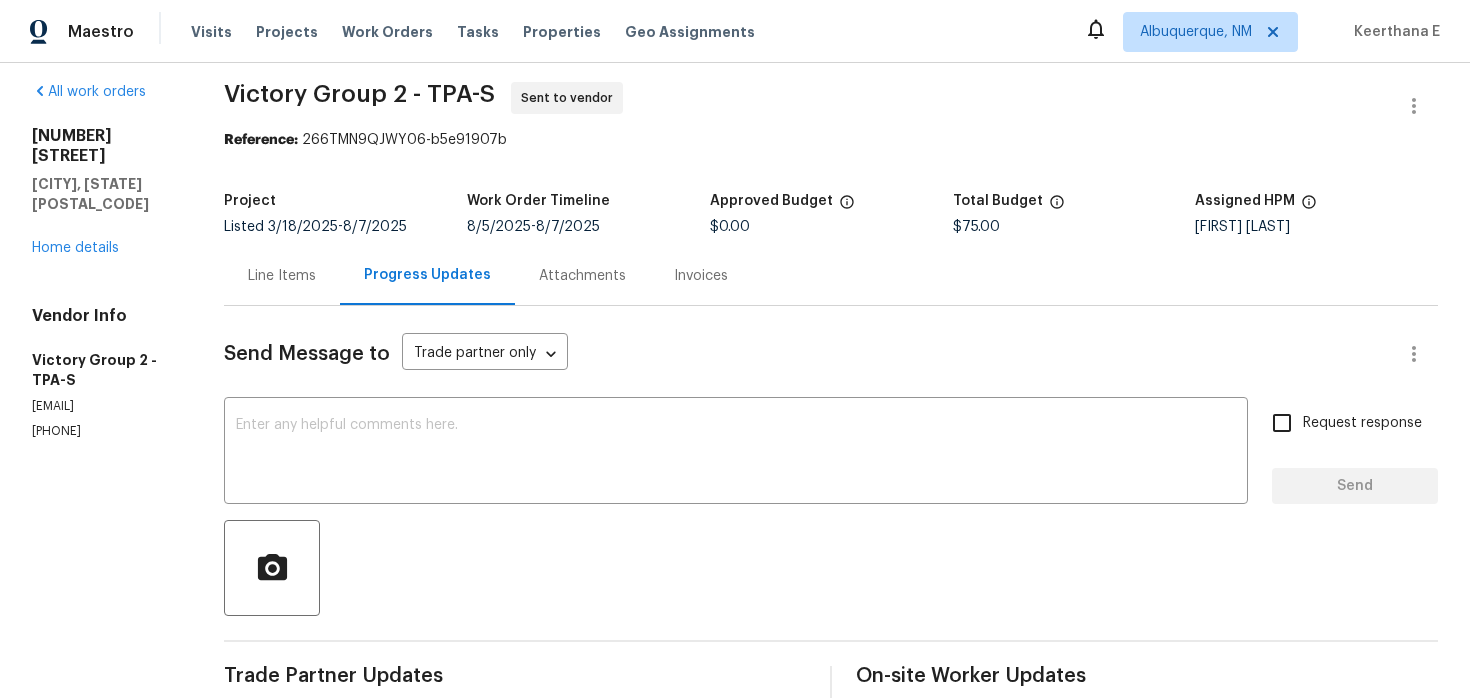 scroll, scrollTop: 11, scrollLeft: 0, axis: vertical 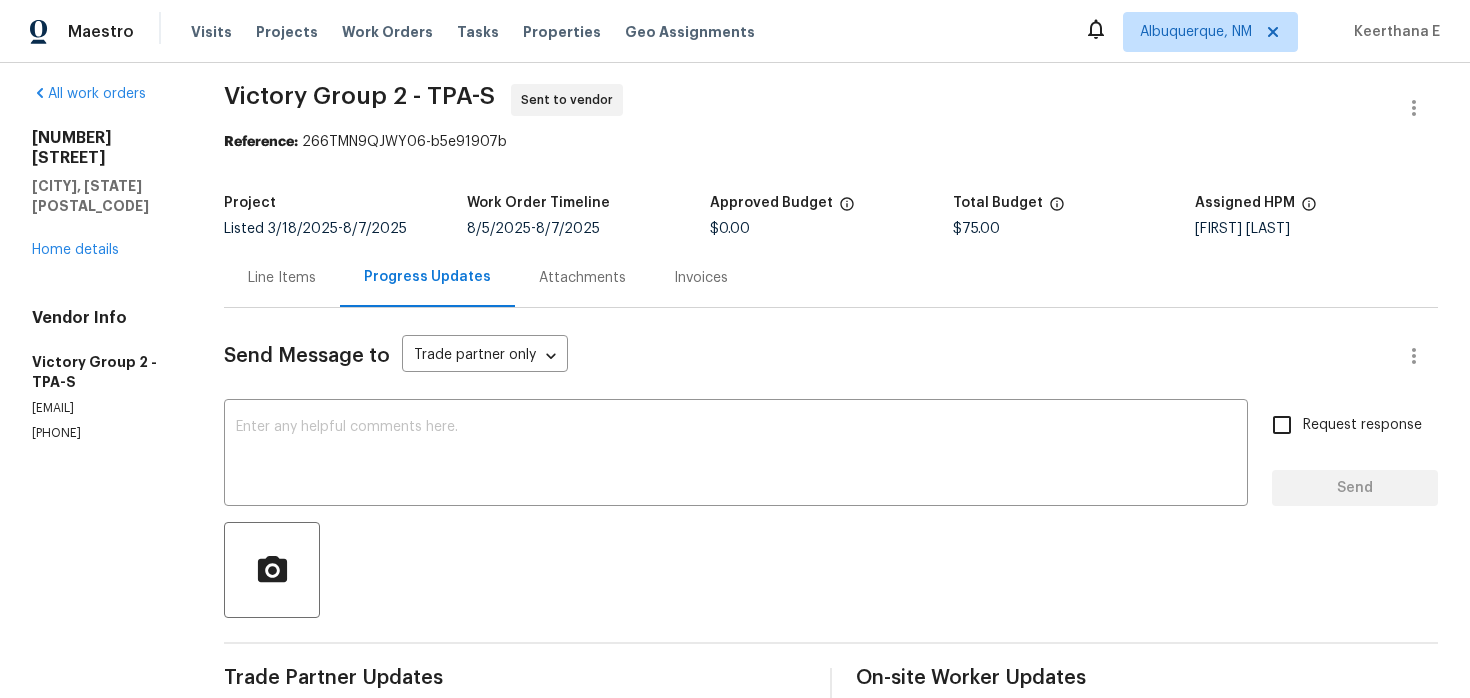 click on "Line Items" at bounding box center [282, 278] 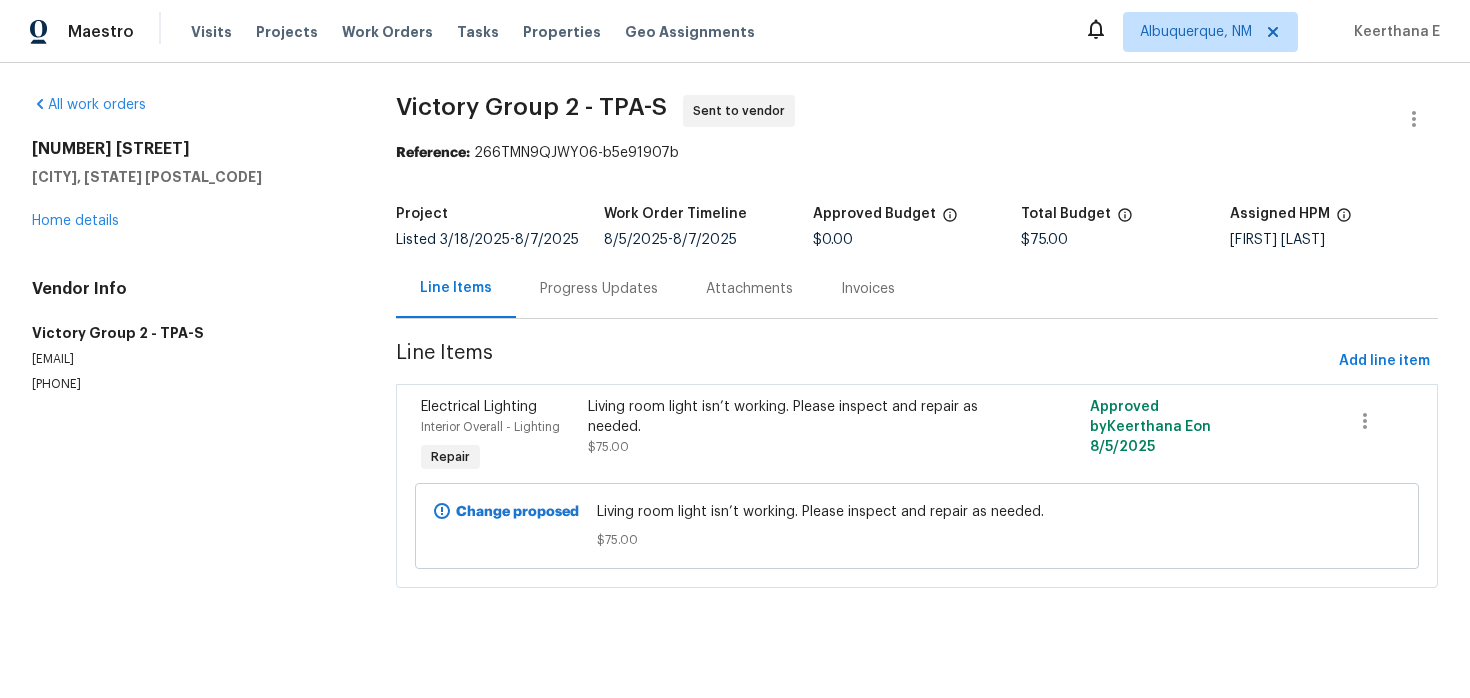 scroll, scrollTop: 0, scrollLeft: 0, axis: both 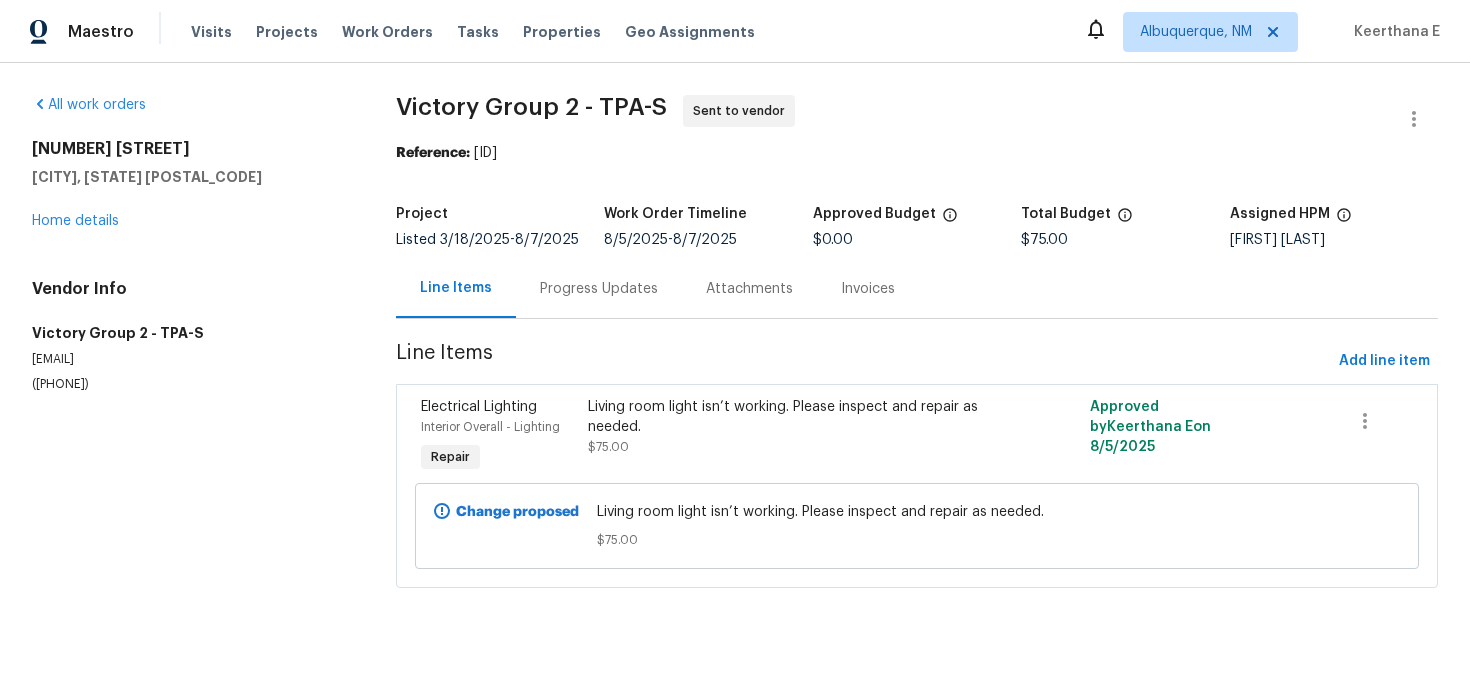 click on "Progress Updates" at bounding box center (599, 288) 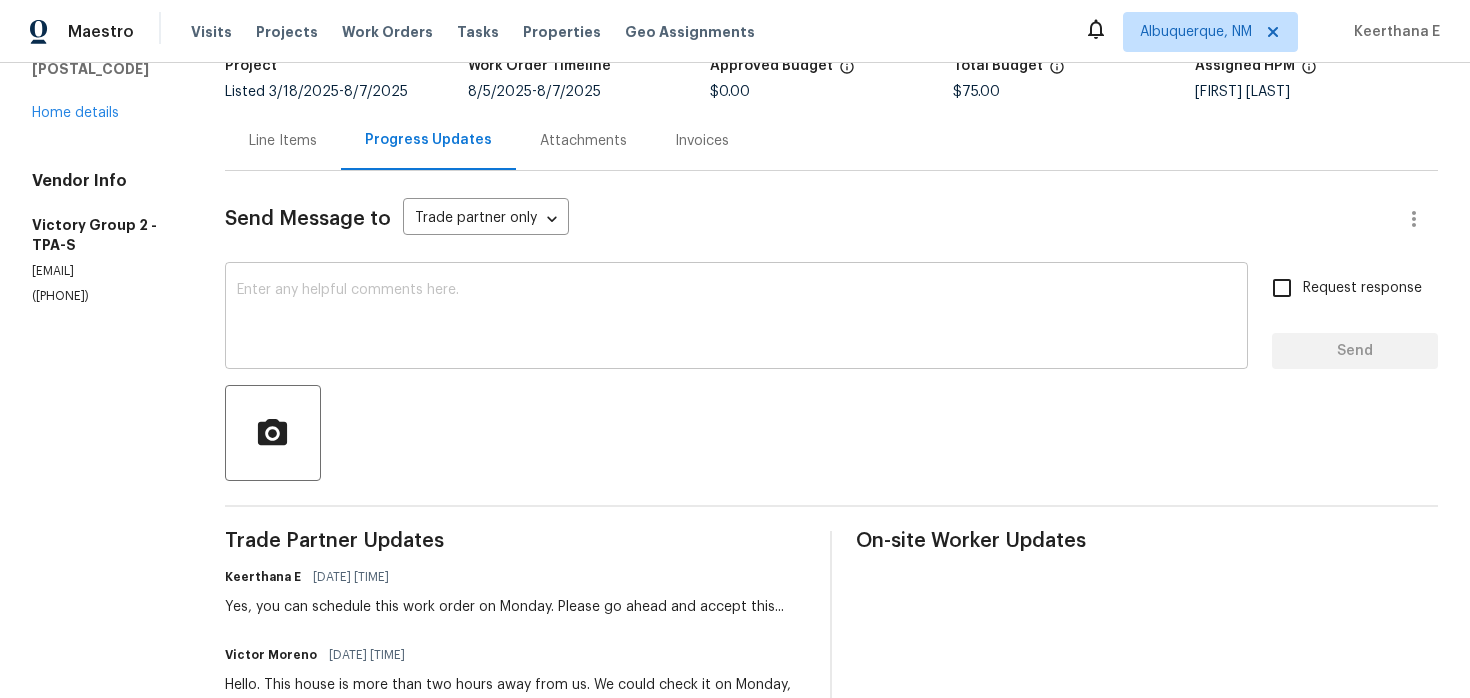click at bounding box center (736, 318) 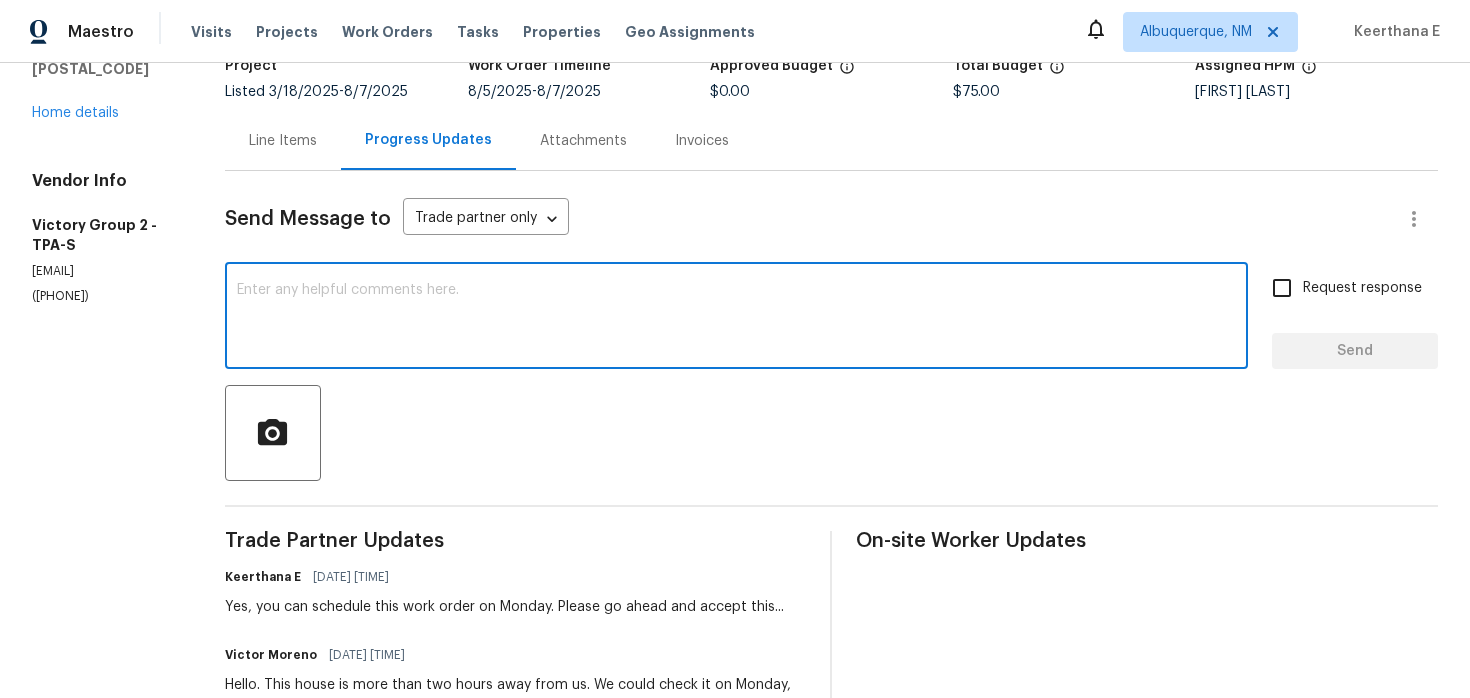 scroll, scrollTop: 280, scrollLeft: 0, axis: vertical 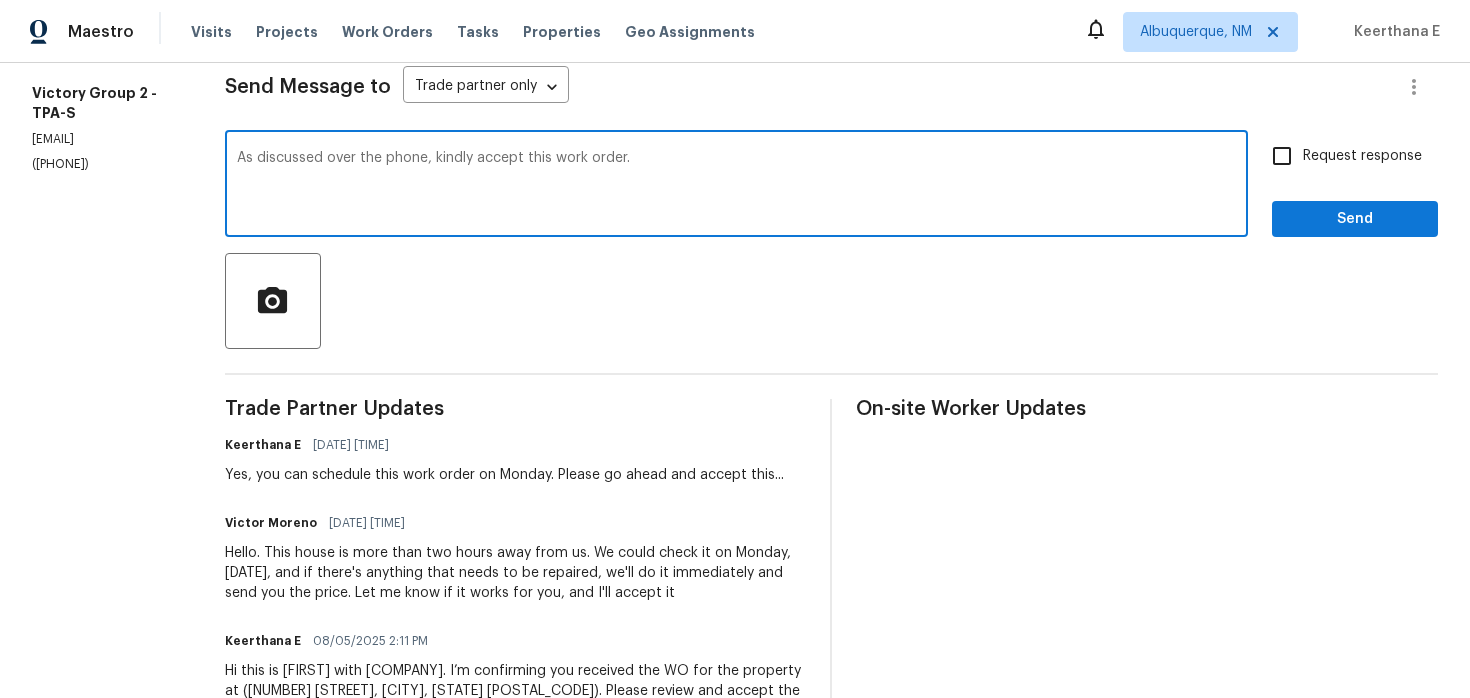 type on "As discussed over the phone, kindly accept this work order." 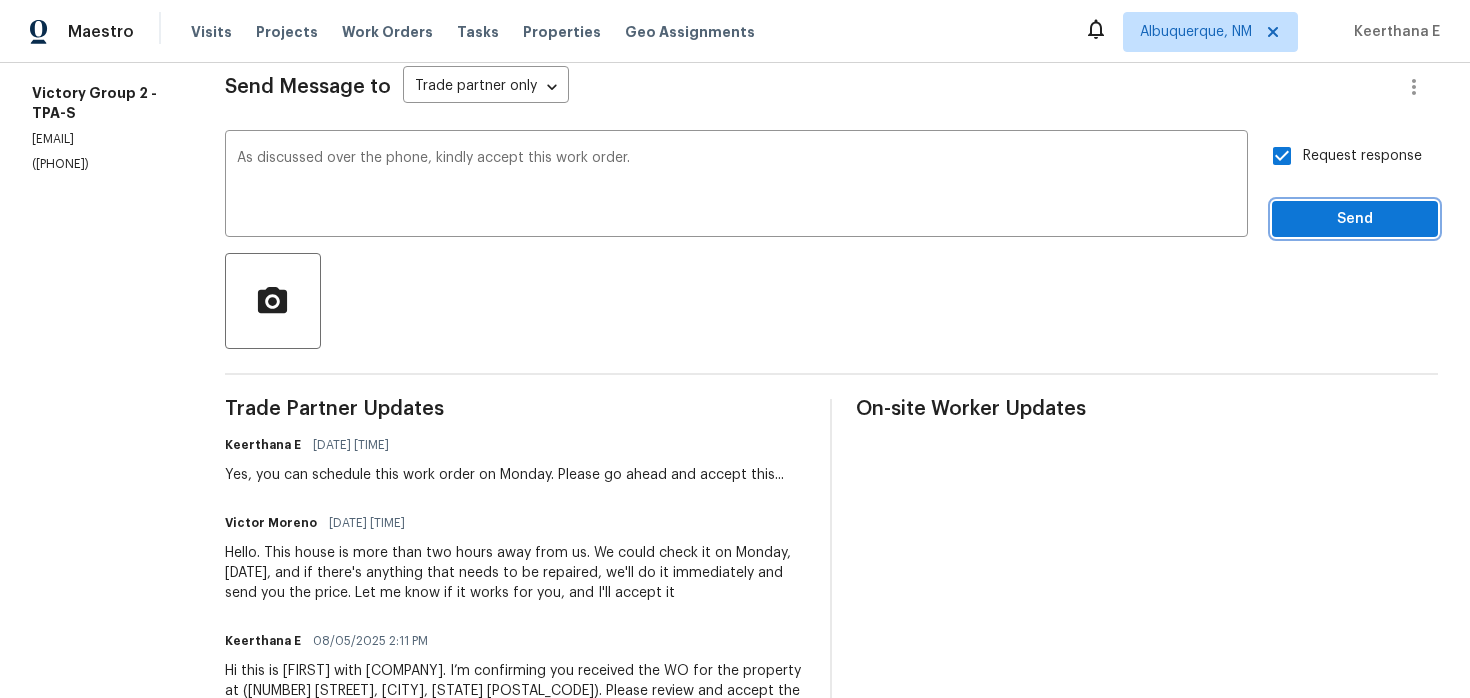 click on "Send" at bounding box center (1355, 219) 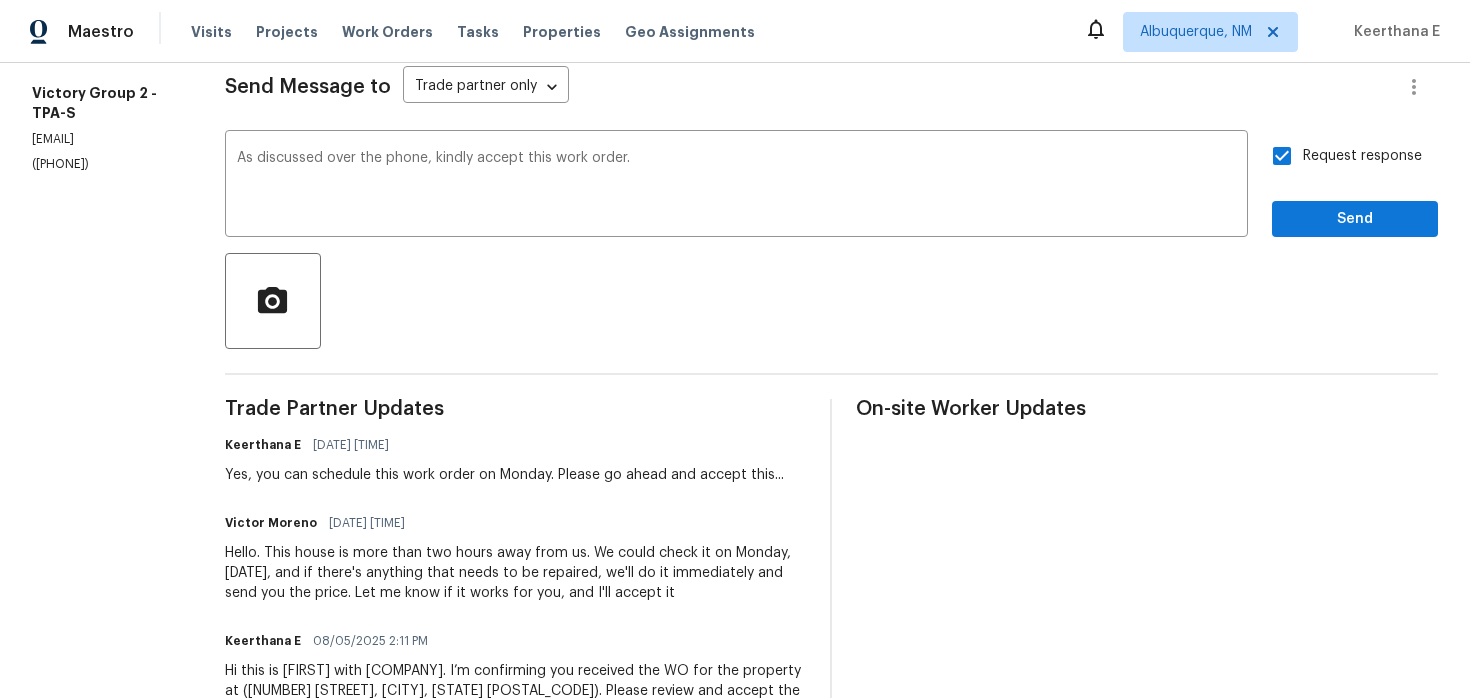 scroll, scrollTop: 49, scrollLeft: 0, axis: vertical 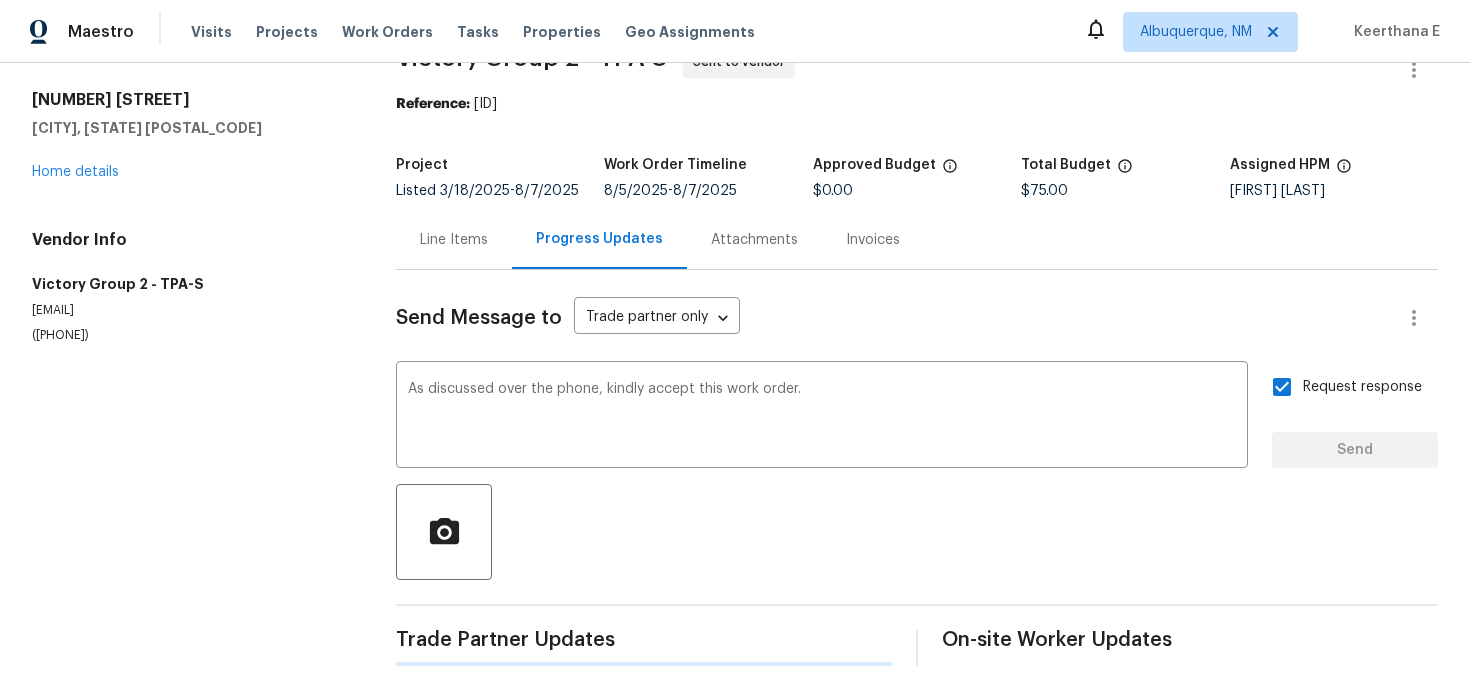 type 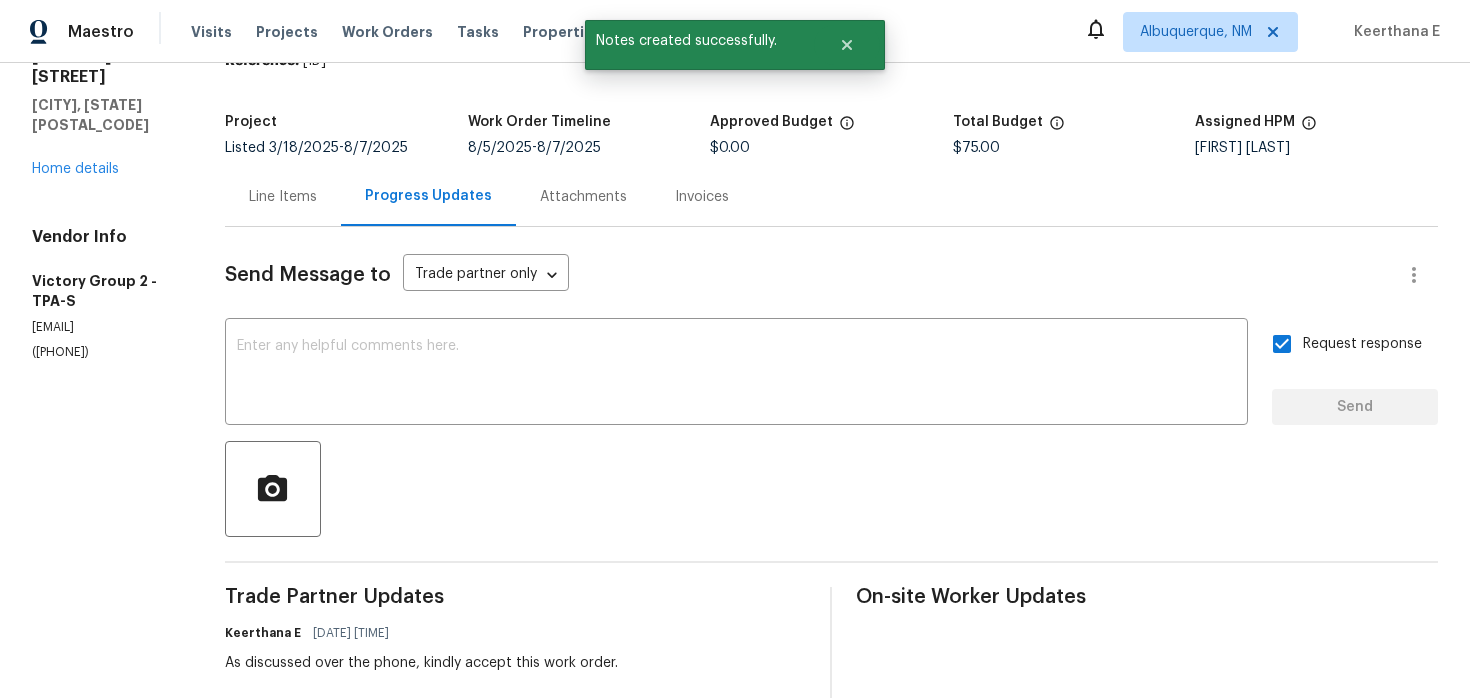 scroll, scrollTop: 0, scrollLeft: 0, axis: both 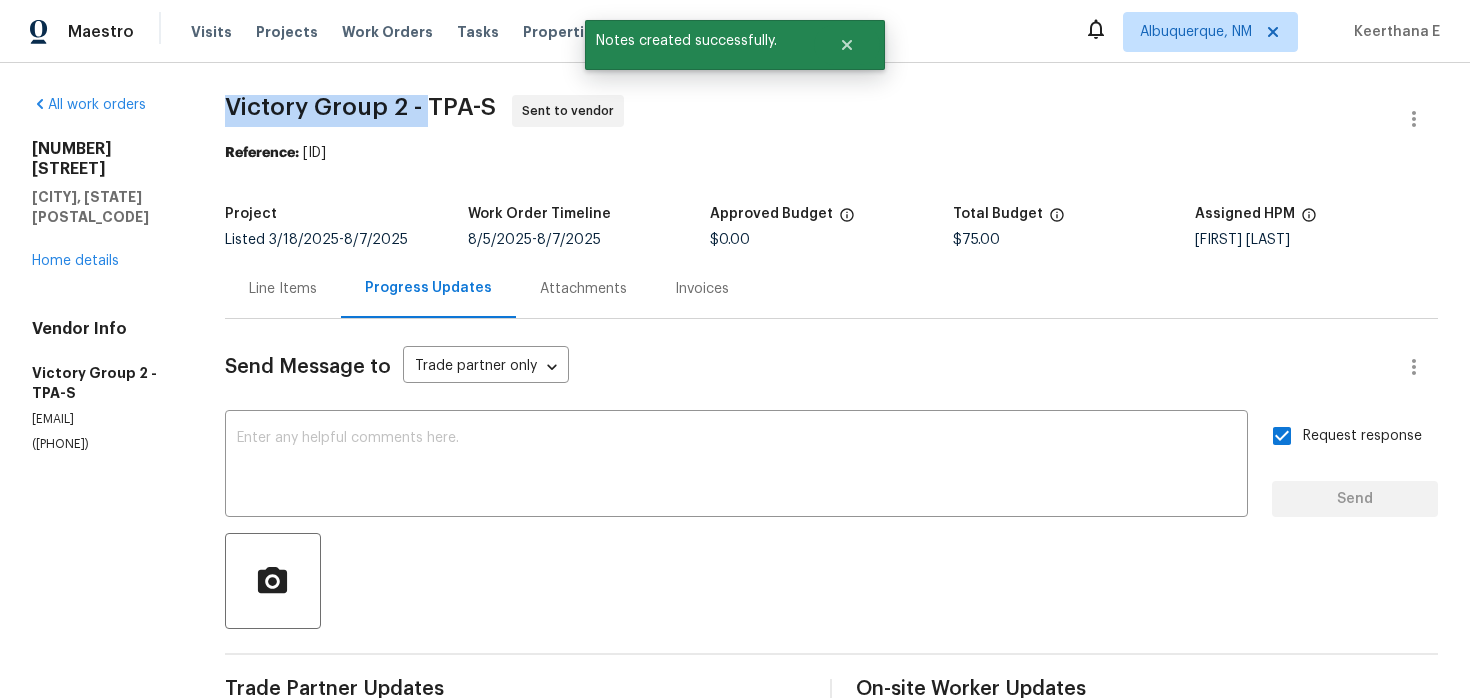 drag, startPoint x: 245, startPoint y: 111, endPoint x: 447, endPoint y: 109, distance: 202.0099 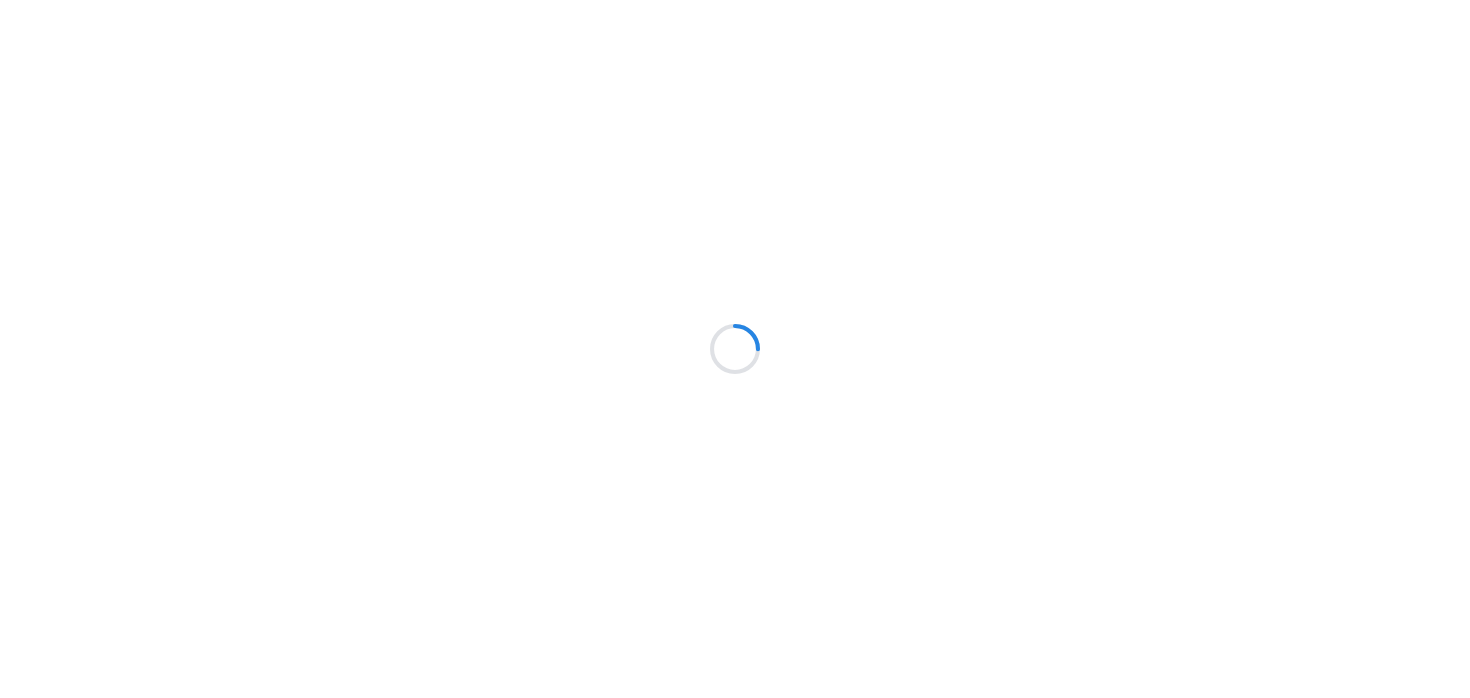 scroll, scrollTop: 0, scrollLeft: 0, axis: both 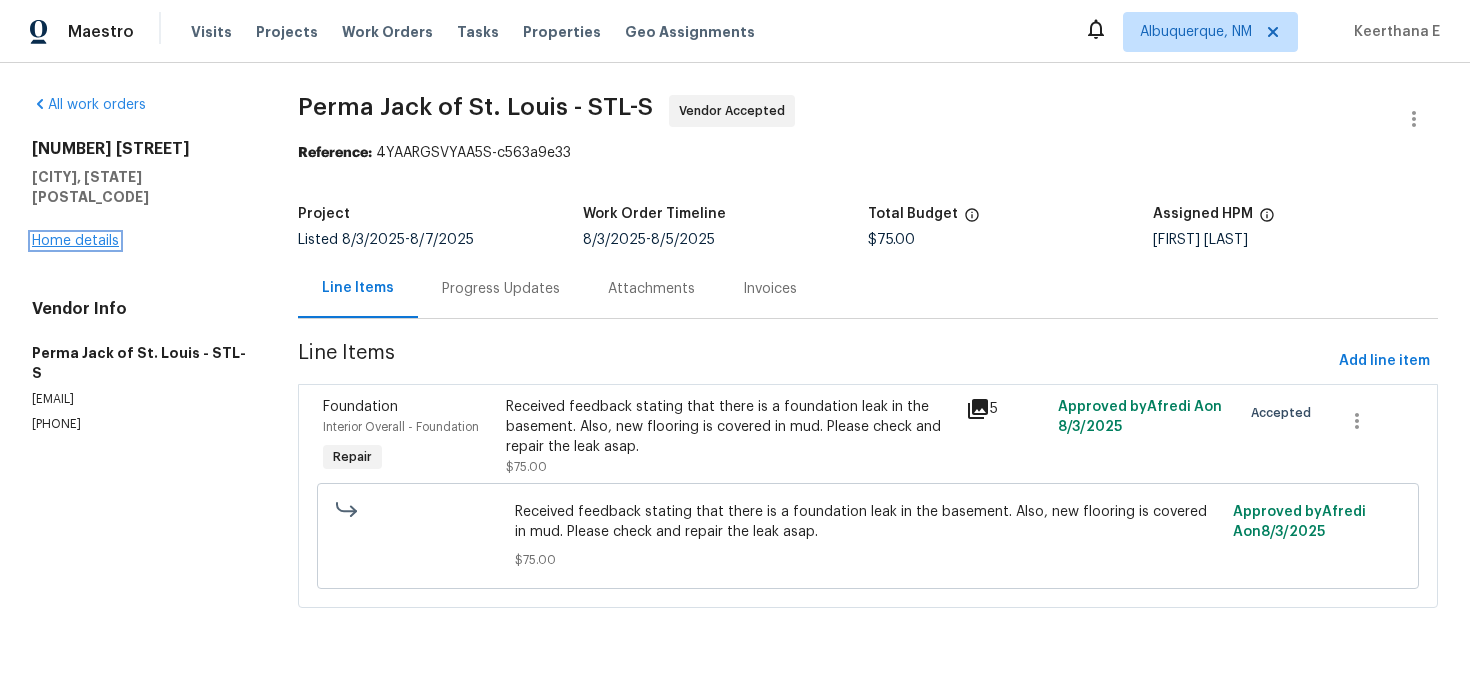 click on "Home details" at bounding box center (75, 241) 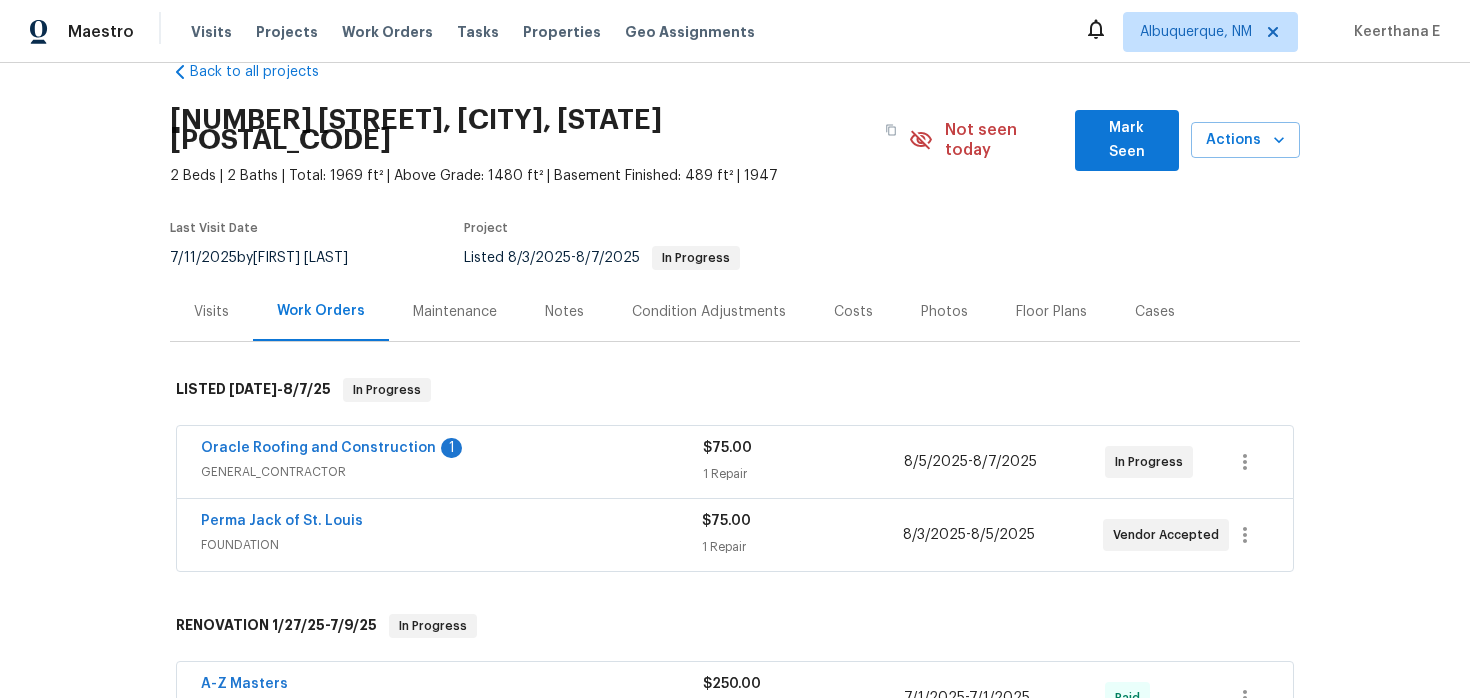 click on "GENERAL_CONTRACTOR" at bounding box center (452, 472) 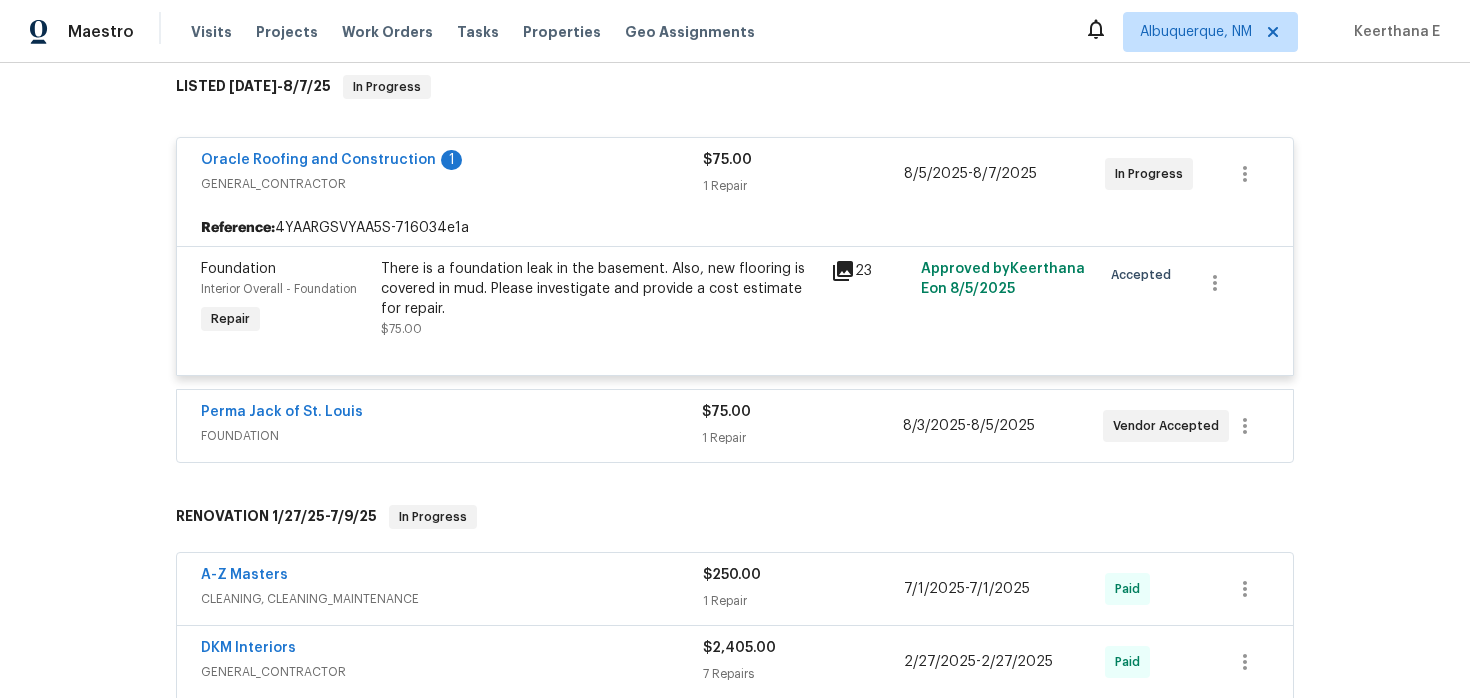 scroll, scrollTop: 346, scrollLeft: 0, axis: vertical 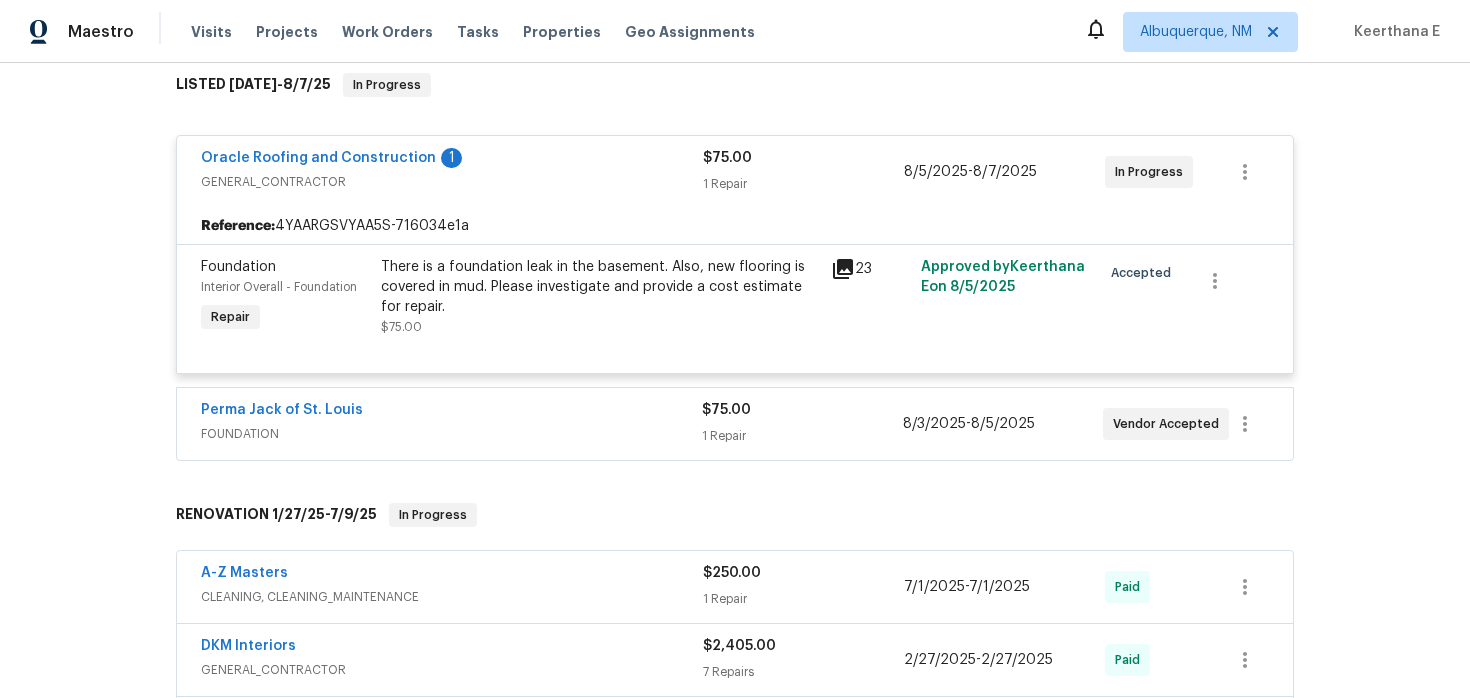 click on "Oracle Roofing and Construction" at bounding box center [318, 158] 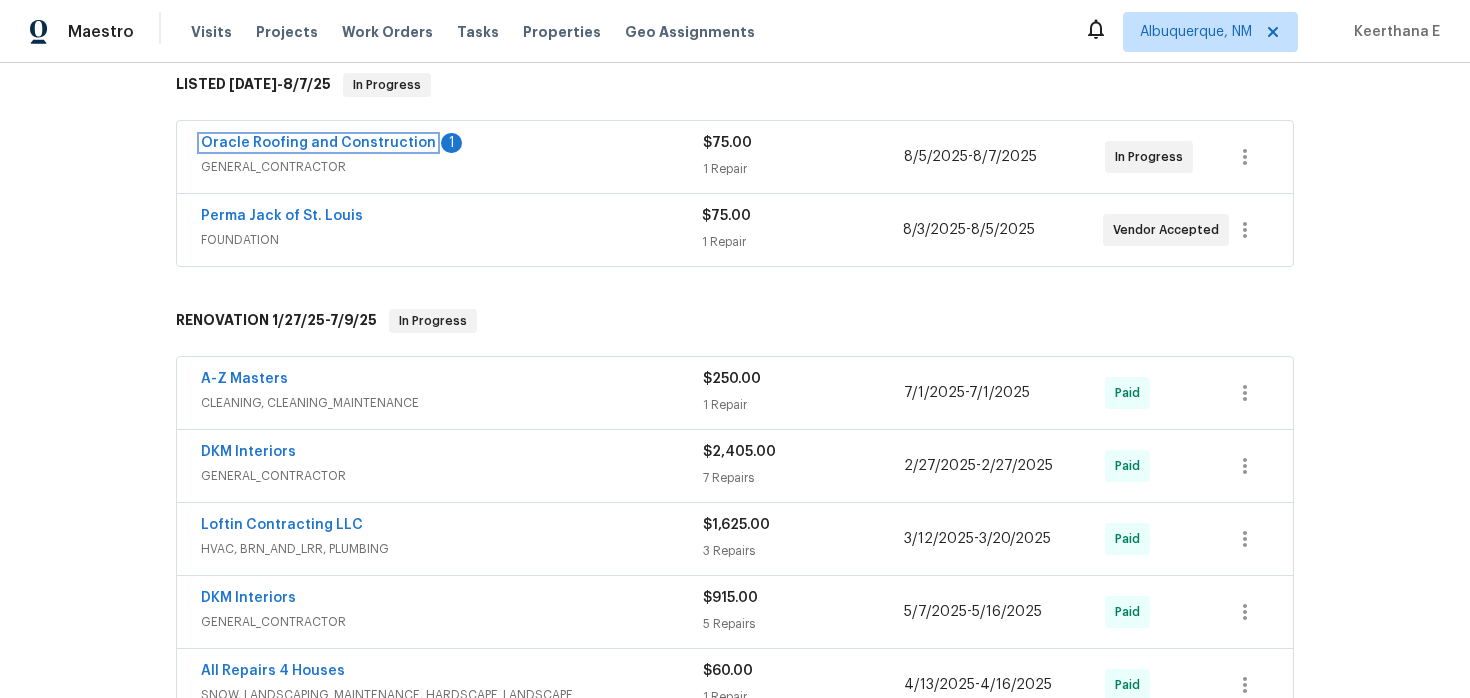 click on "Oracle Roofing and Construction" at bounding box center [318, 143] 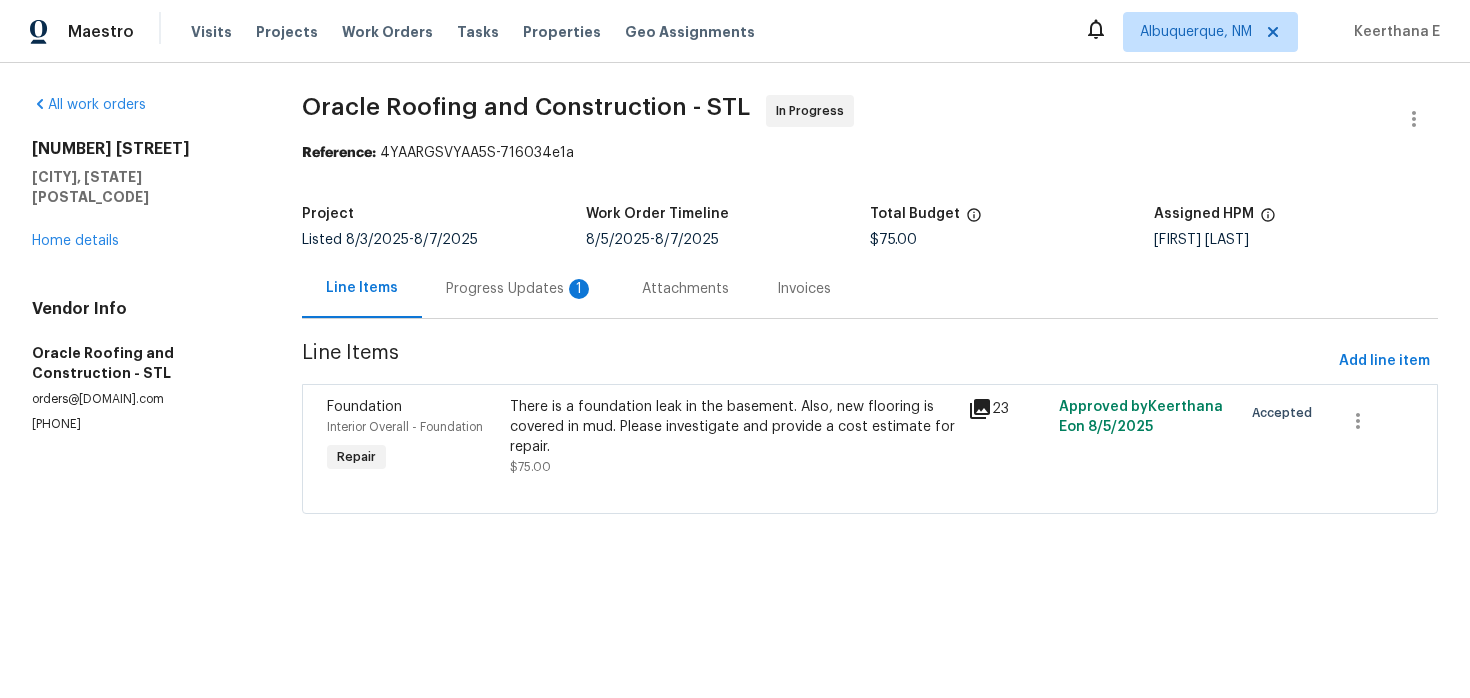 click on "Progress Updates 1" at bounding box center [520, 288] 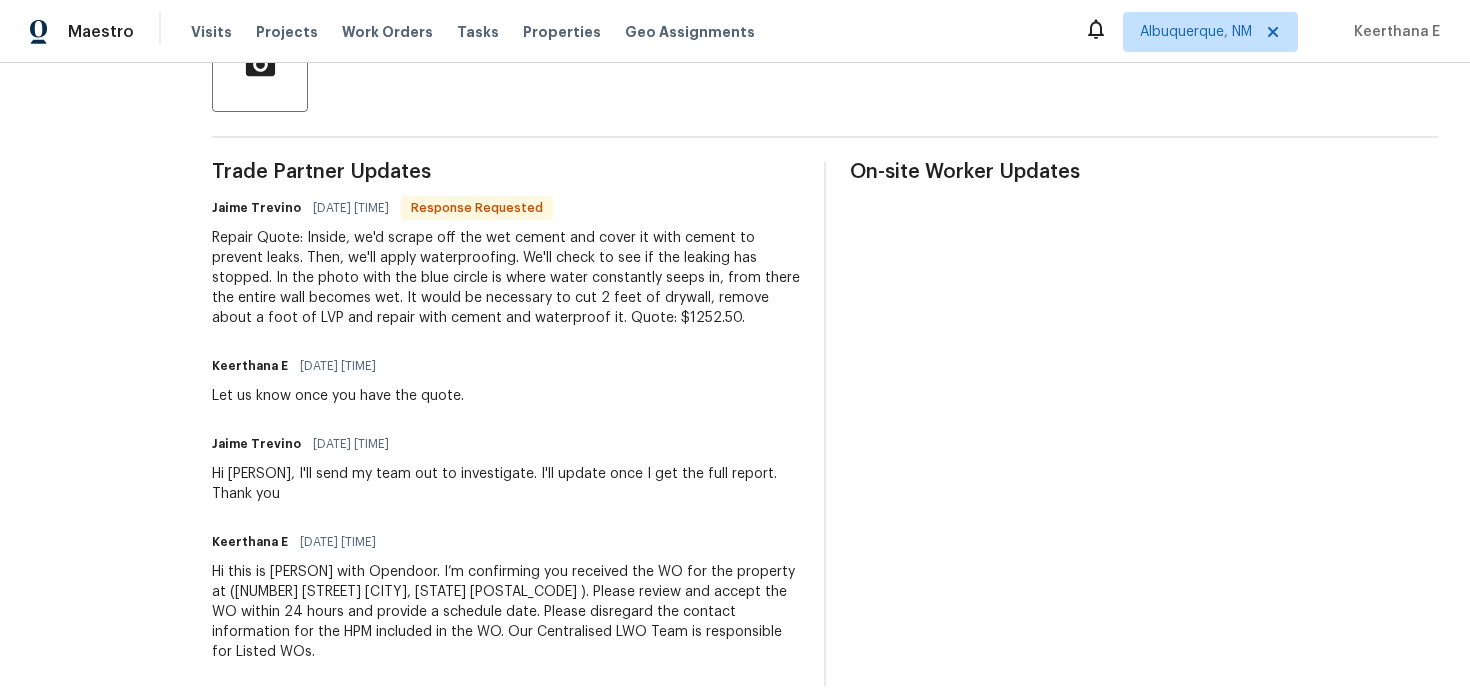 scroll, scrollTop: 0, scrollLeft: 0, axis: both 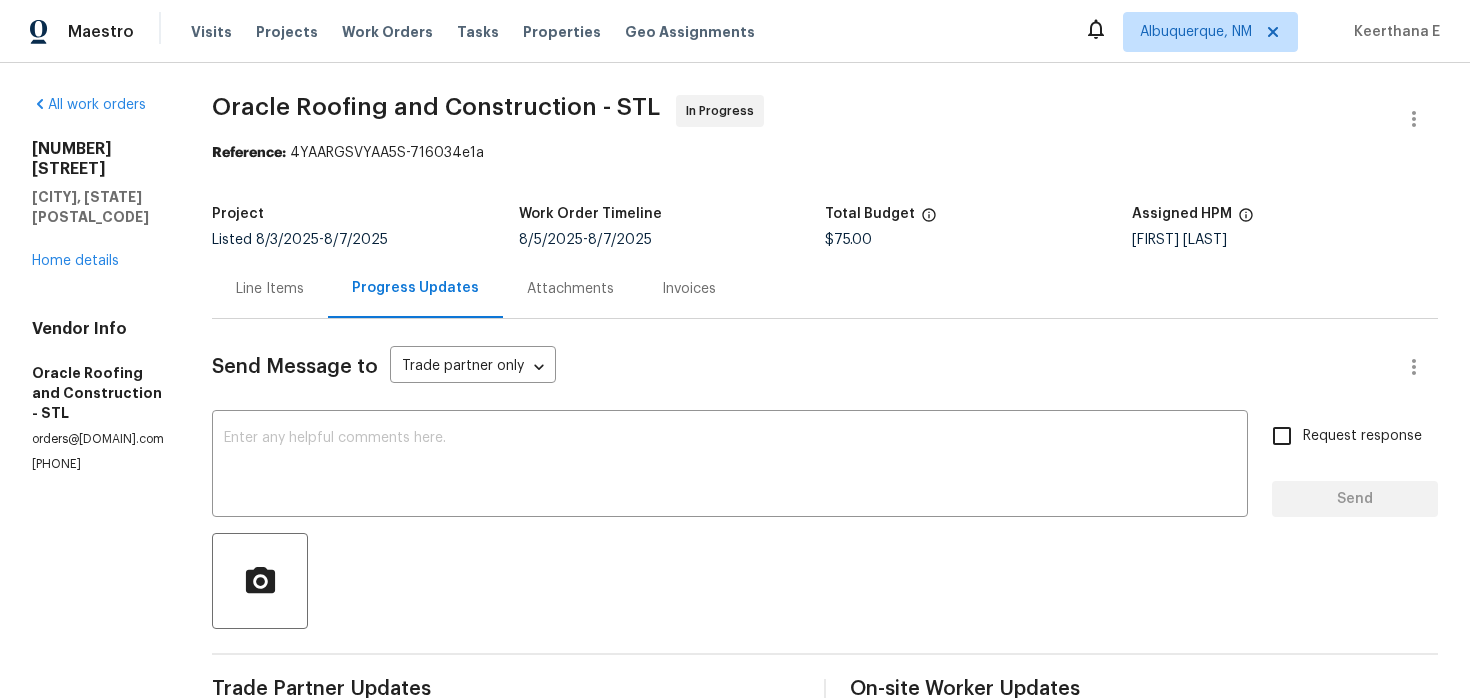 click on "Line Items" at bounding box center (270, 288) 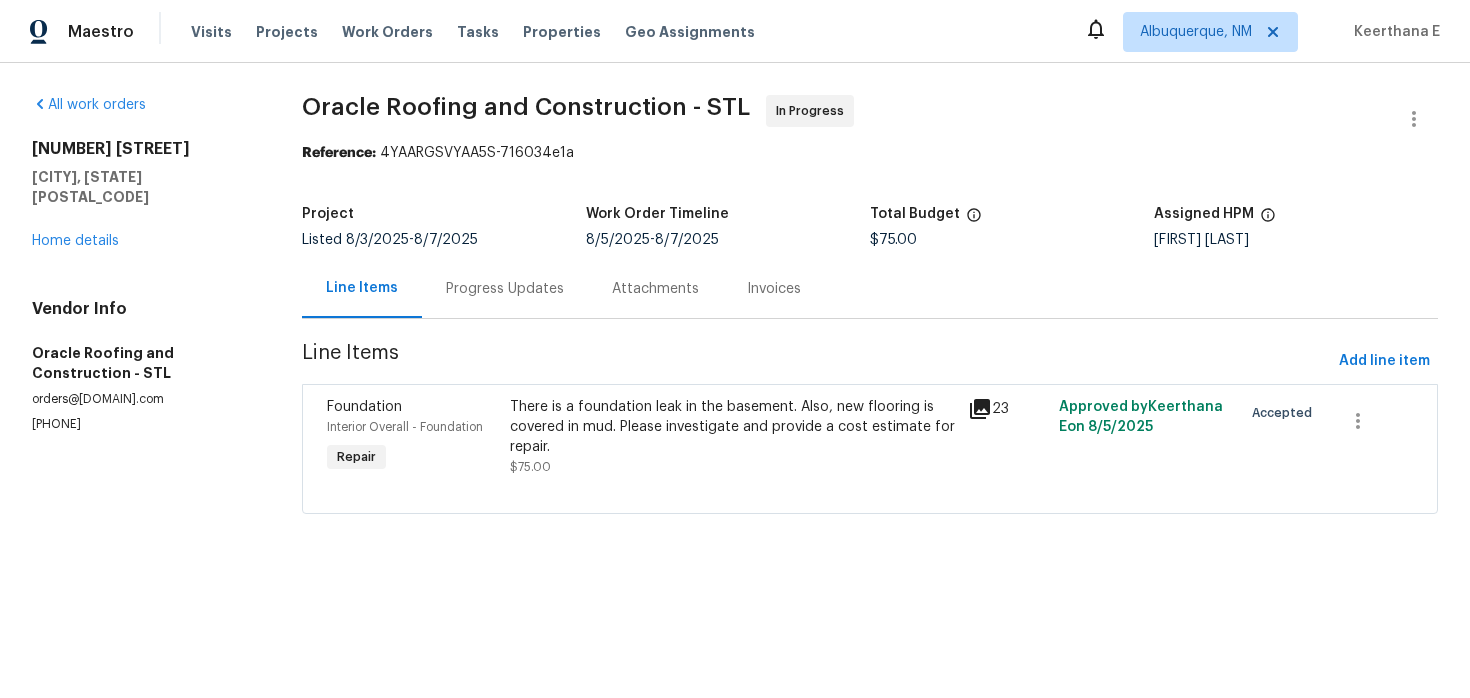 click on "Progress Updates" at bounding box center [505, 289] 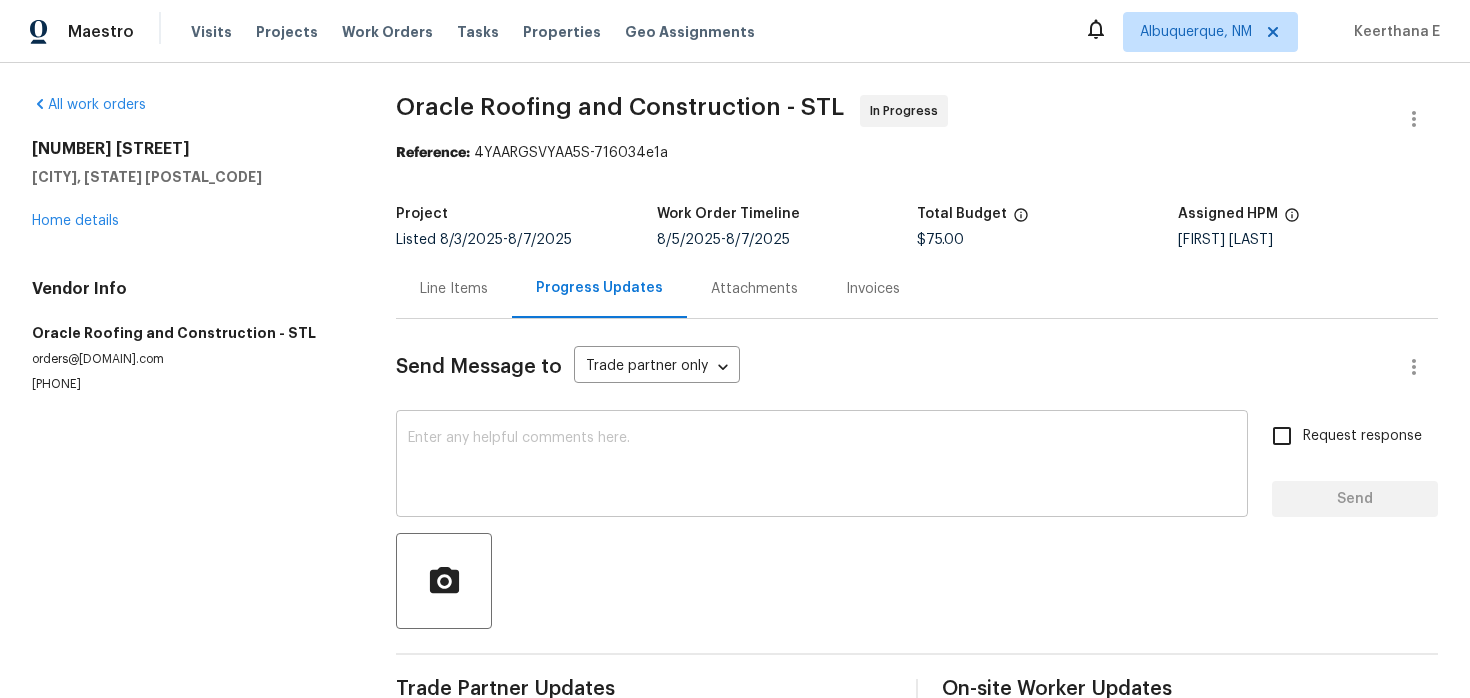 scroll, scrollTop: 49, scrollLeft: 0, axis: vertical 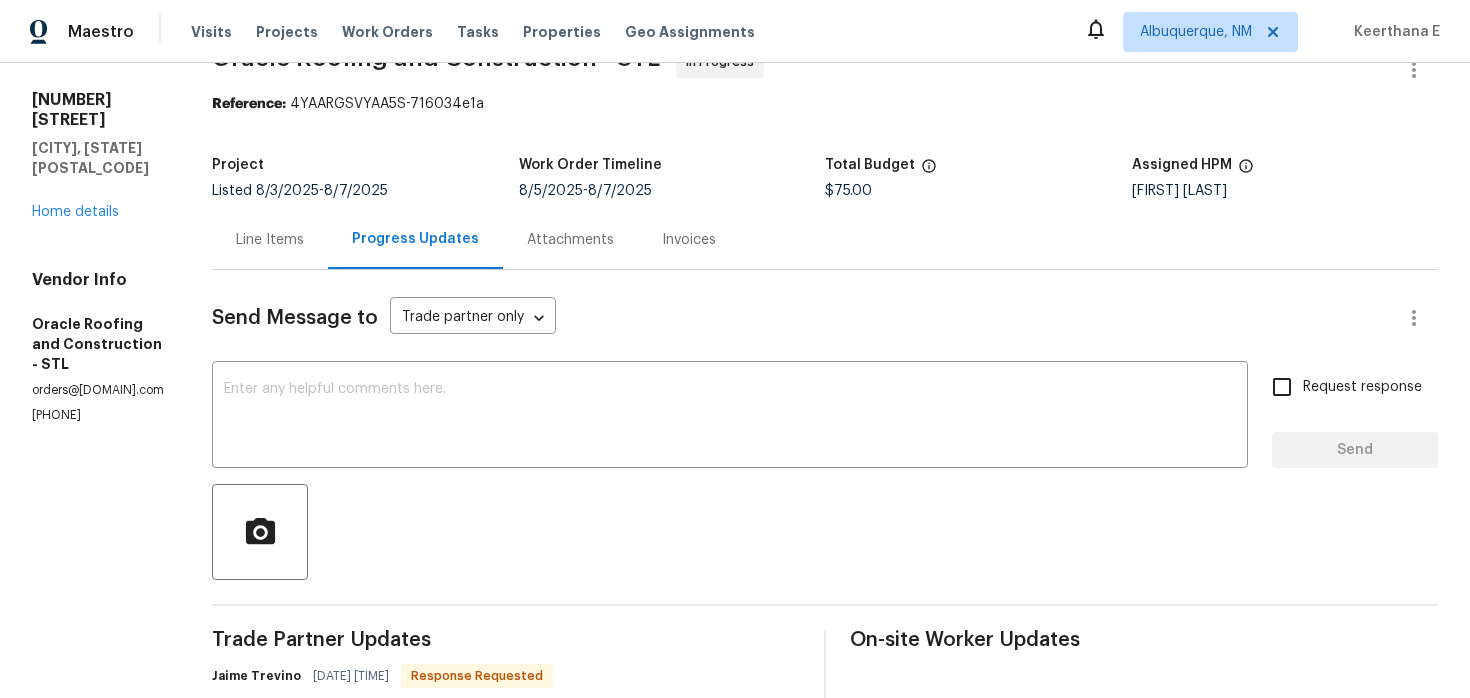 click on "Line Items" at bounding box center [270, 239] 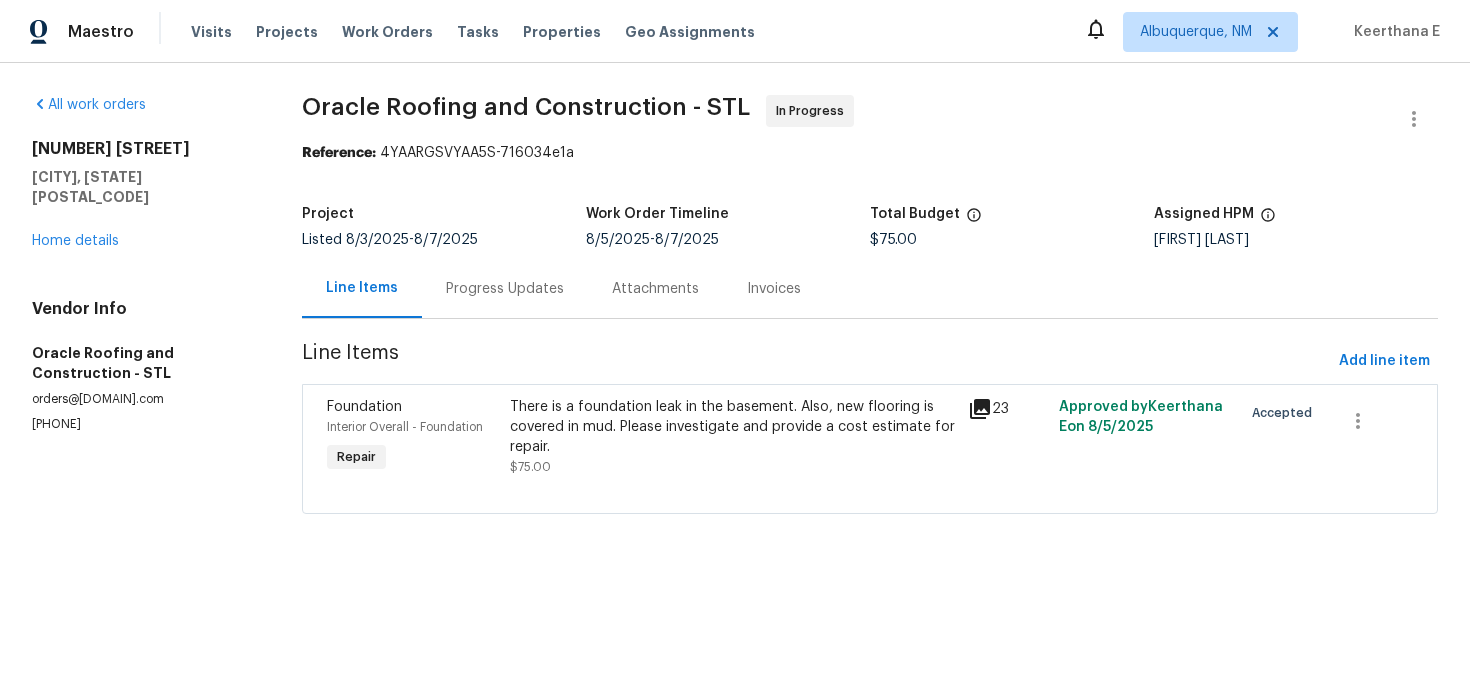 click on "There is a foundation leak in the basement. Also, new flooring is covered in mud. Please investigate and provide a cost estimate for repair." at bounding box center [732, 427] 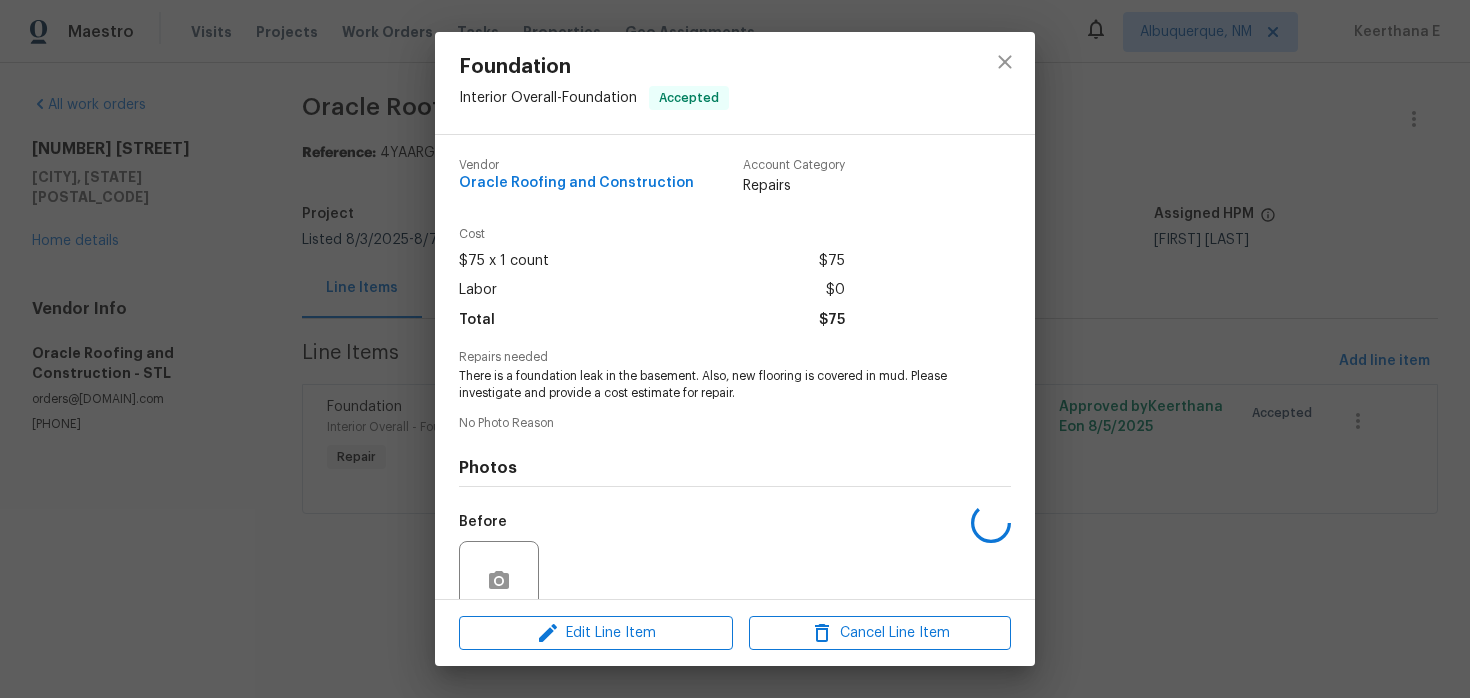 scroll, scrollTop: 172, scrollLeft: 0, axis: vertical 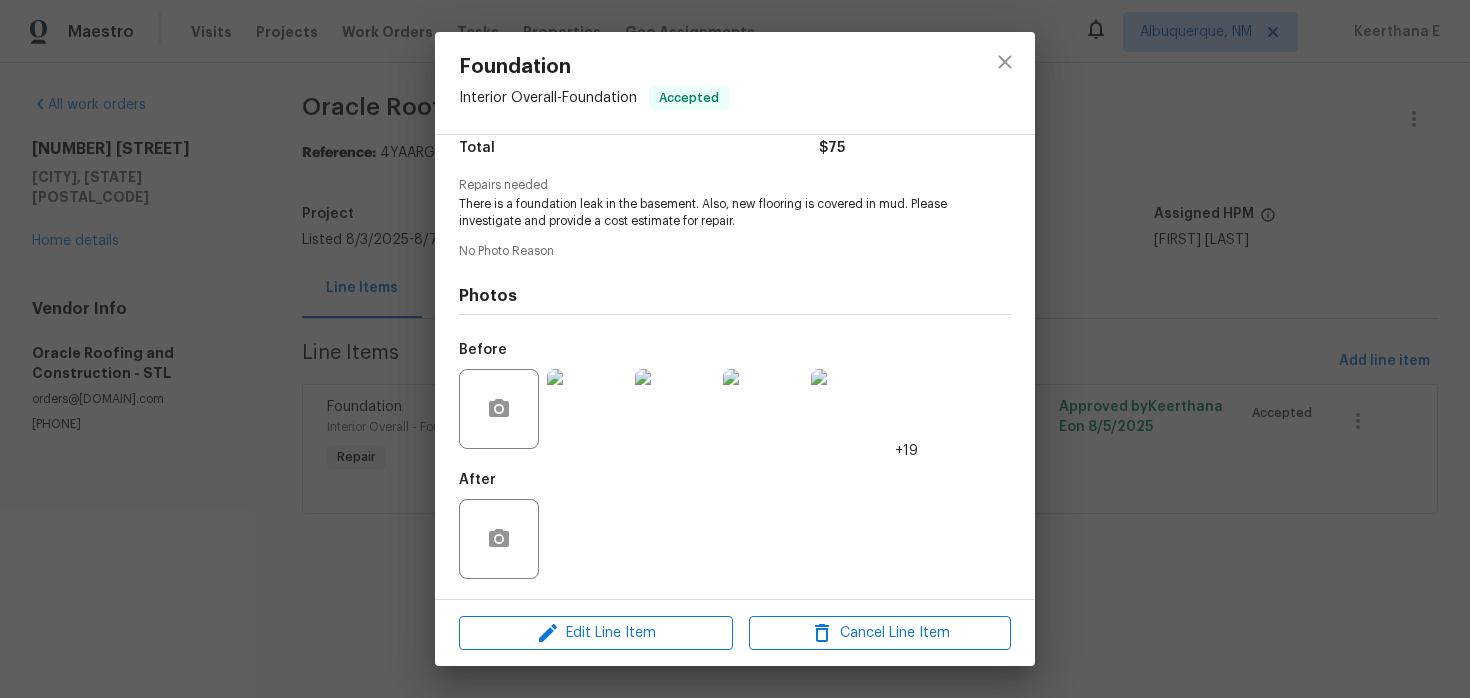 click at bounding box center (587, 409) 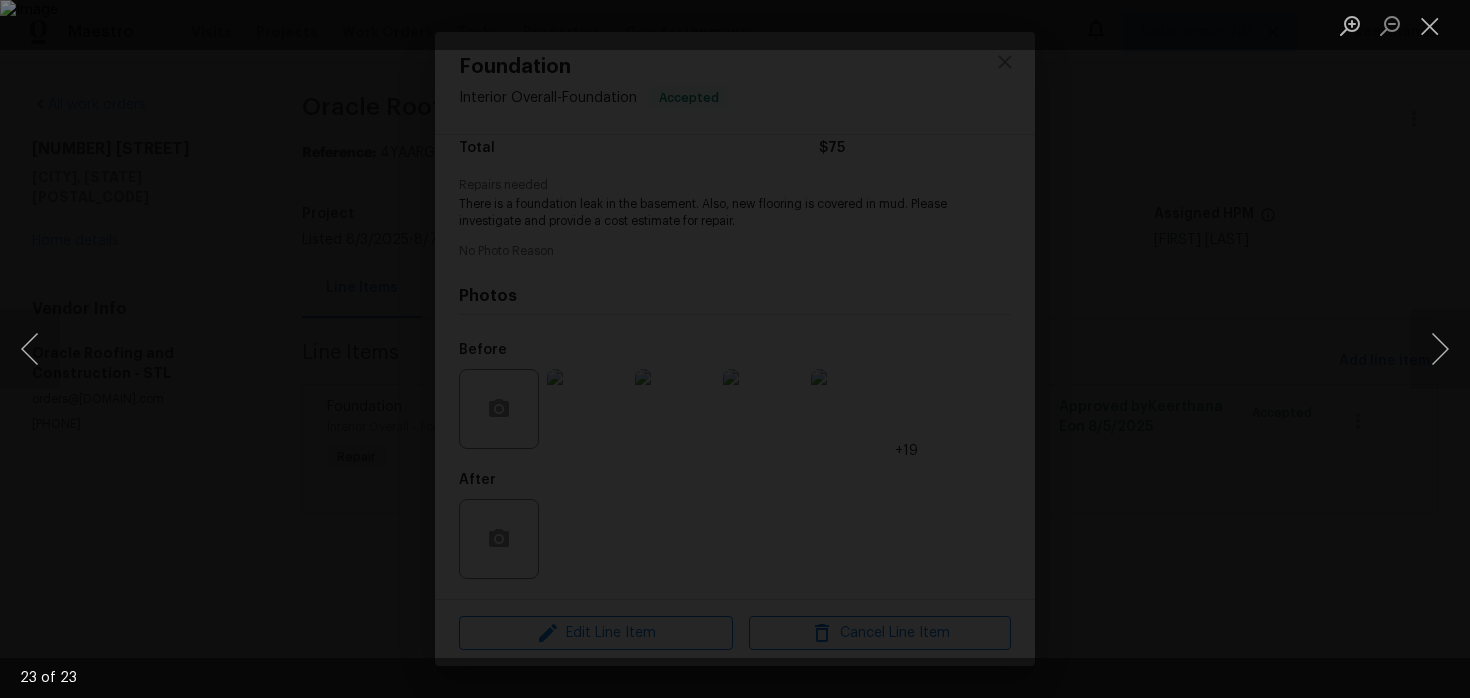click at bounding box center [735, 349] 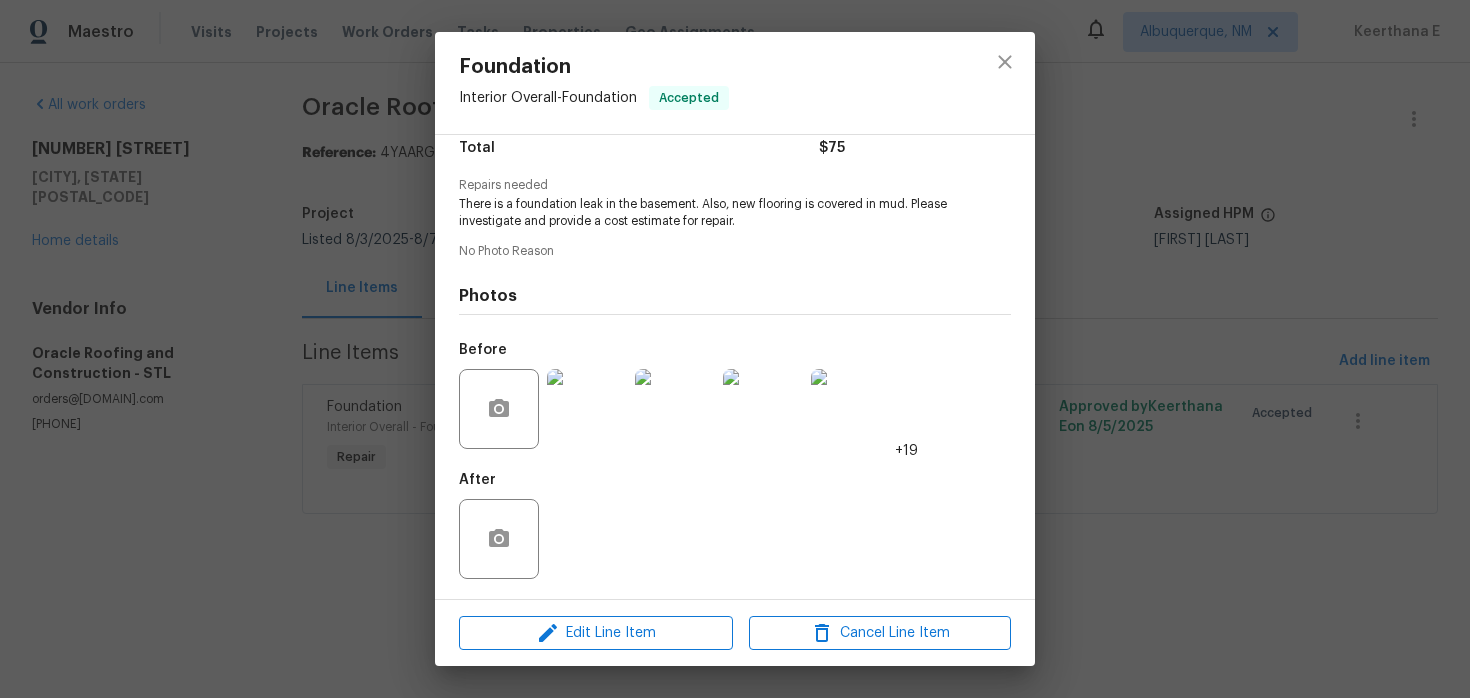 click at bounding box center (735, 349) 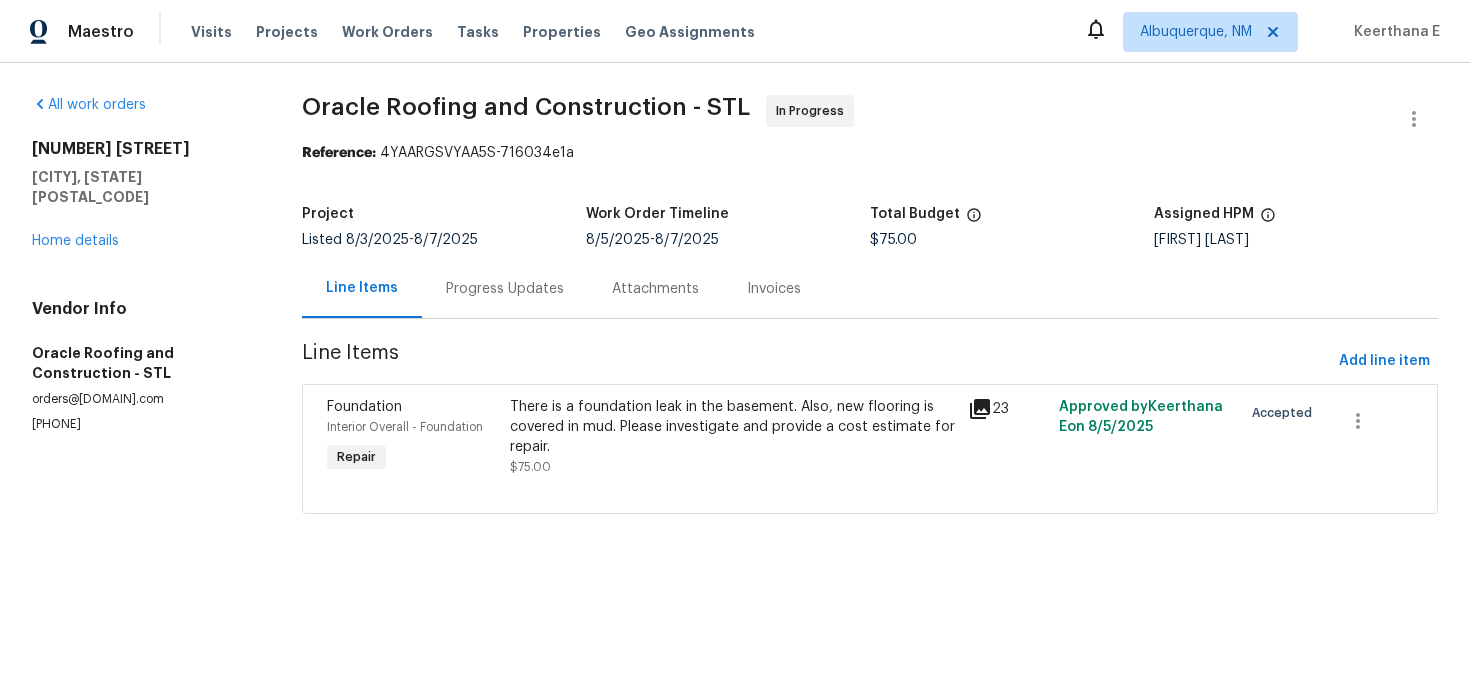 click on "Progress Updates" at bounding box center (505, 288) 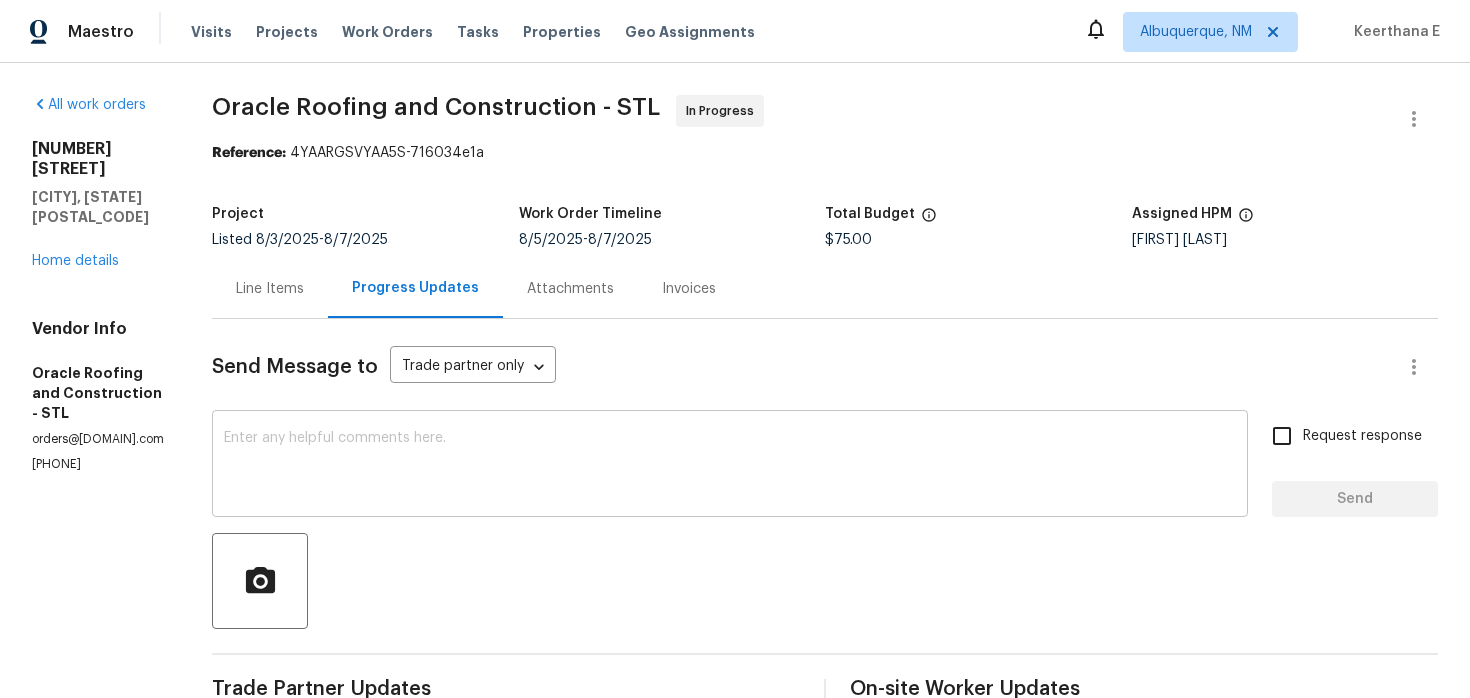 click at bounding box center (730, 466) 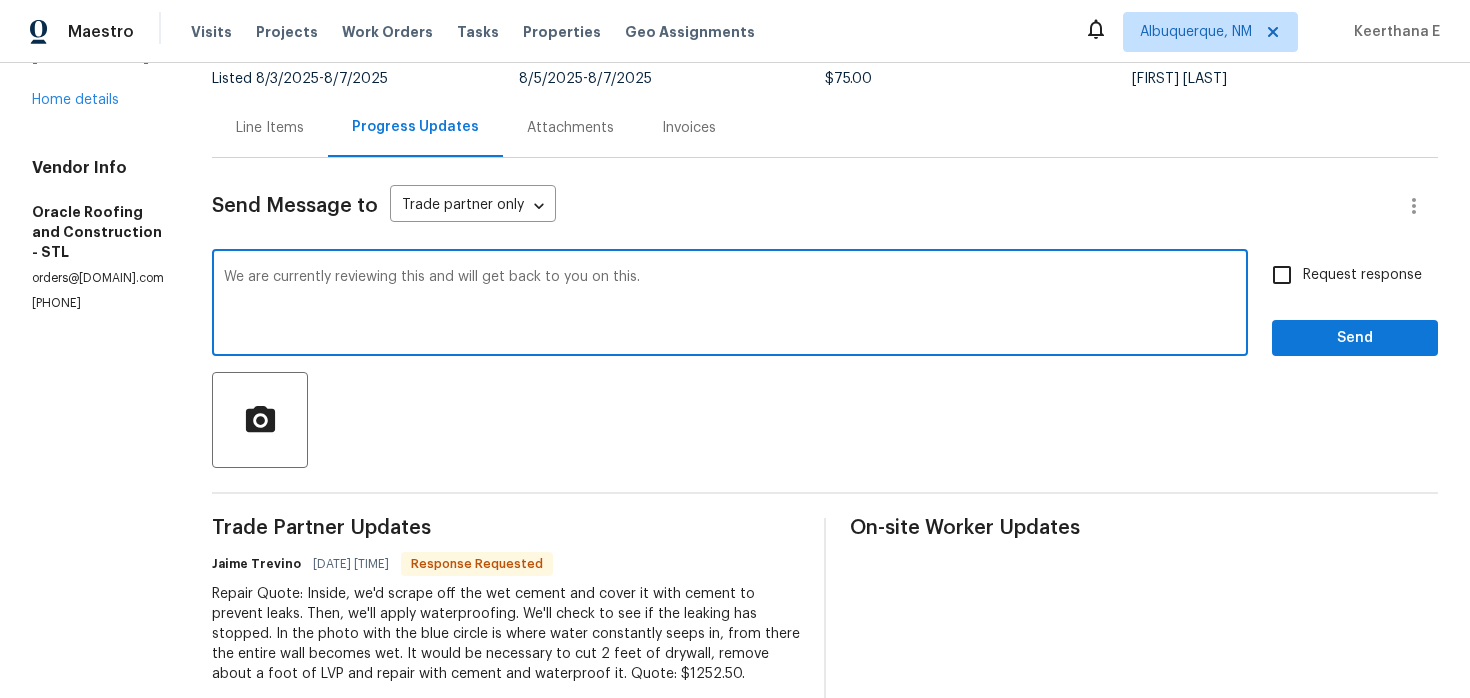 scroll, scrollTop: 242, scrollLeft: 0, axis: vertical 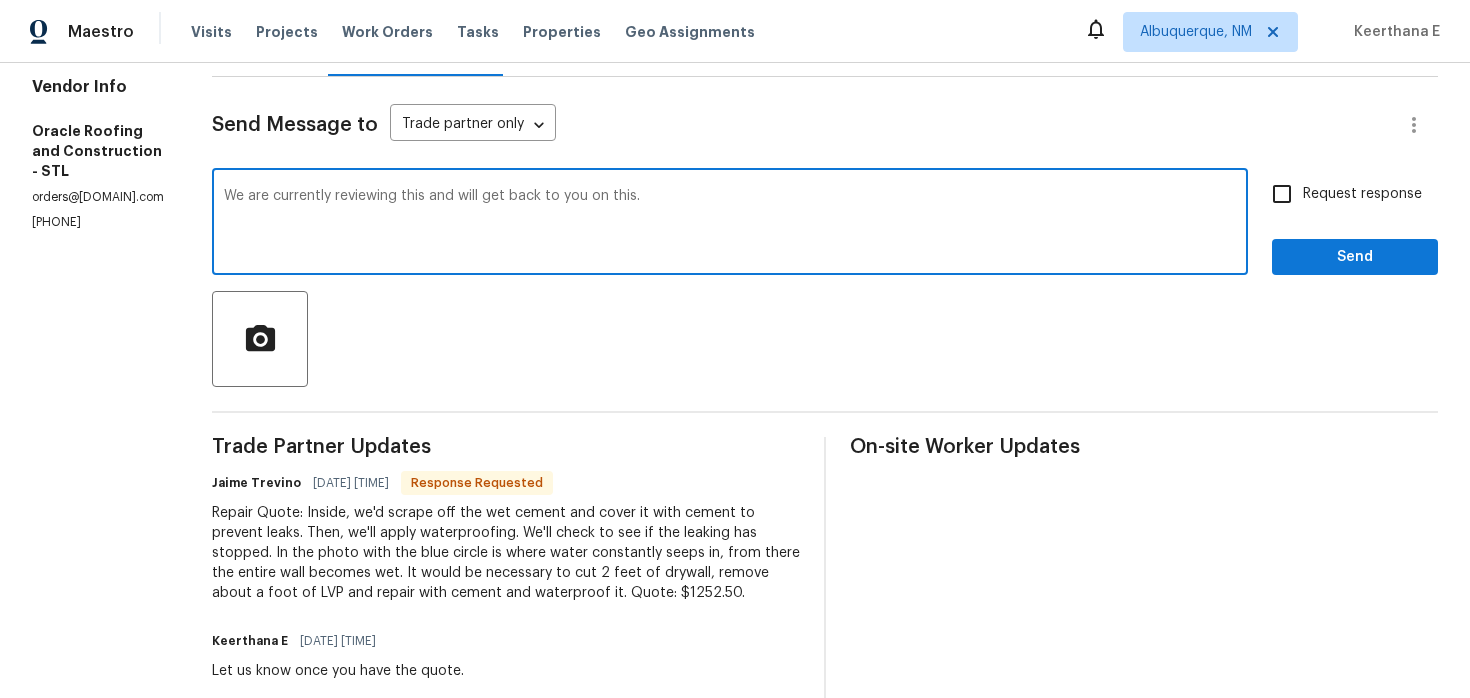 type on "We are currently reviewing this and will get back to you on this." 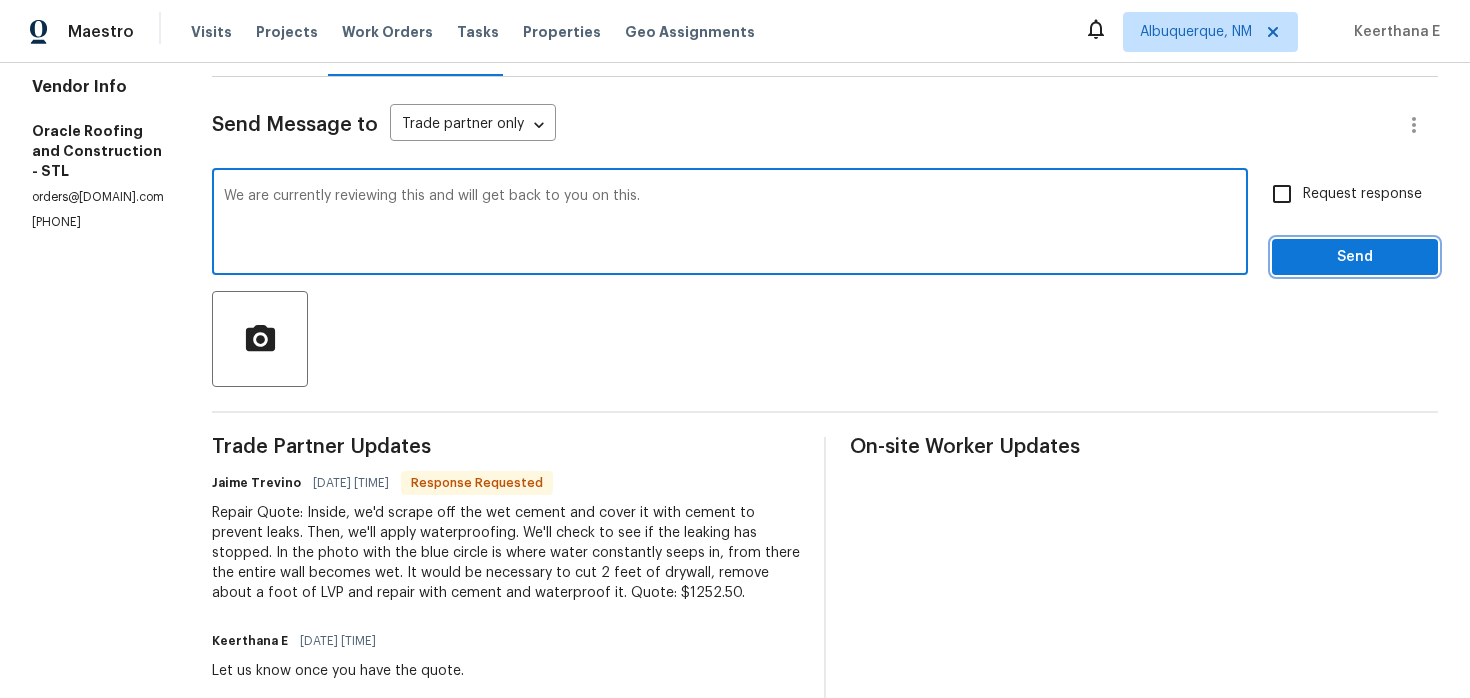 click on "Send" at bounding box center [1355, 257] 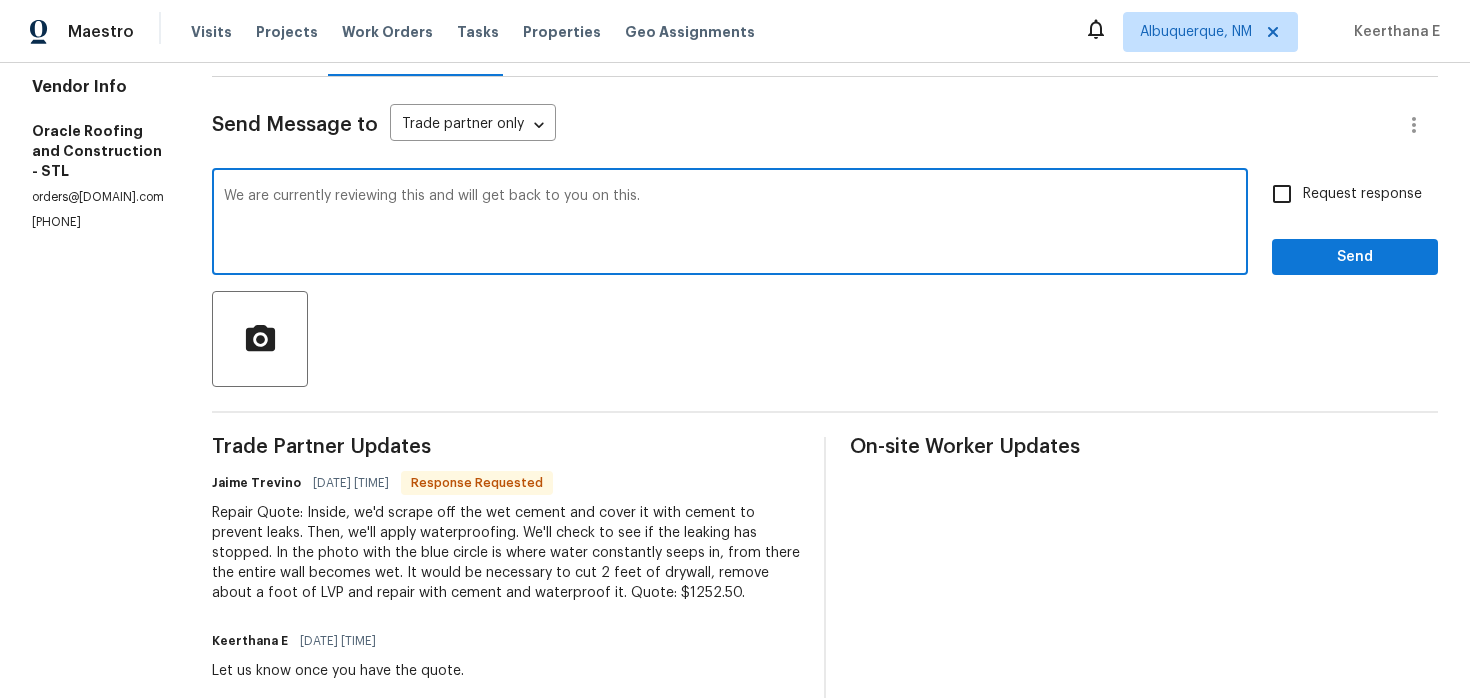 scroll, scrollTop: 49, scrollLeft: 0, axis: vertical 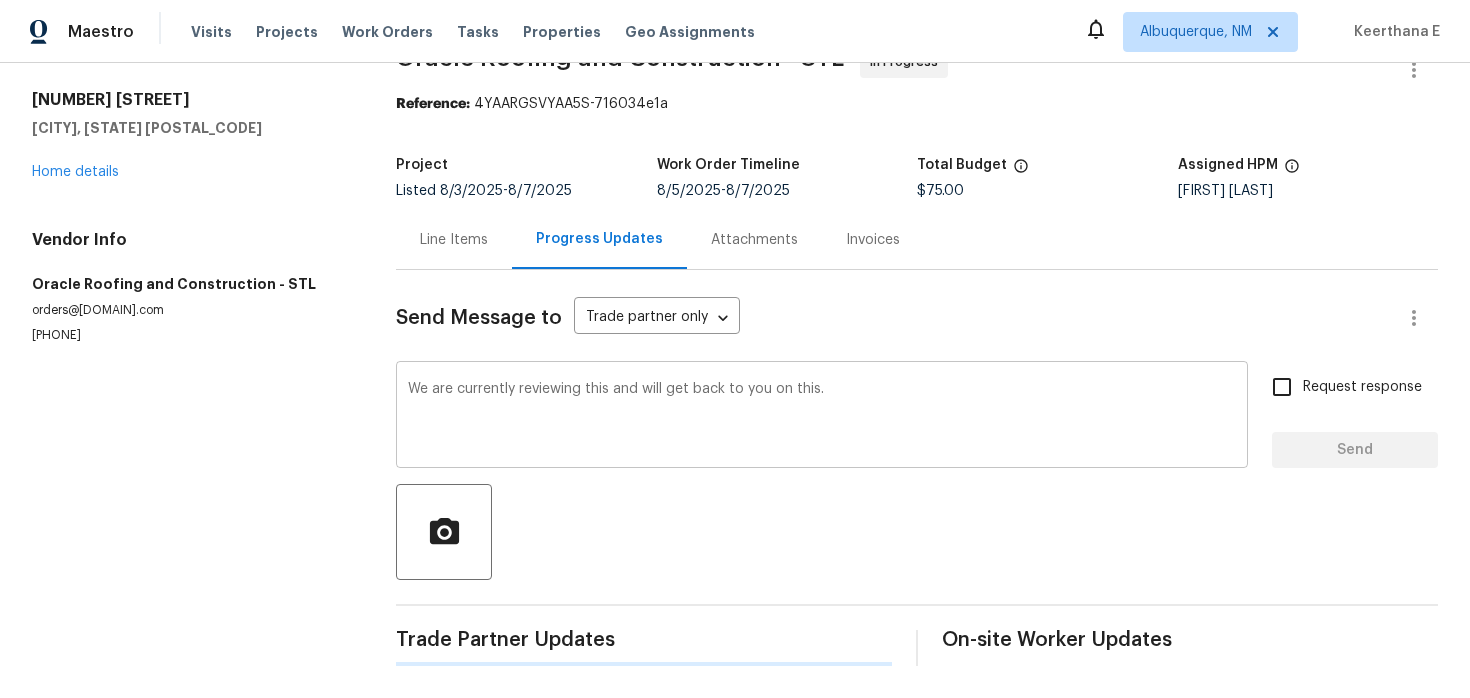 type 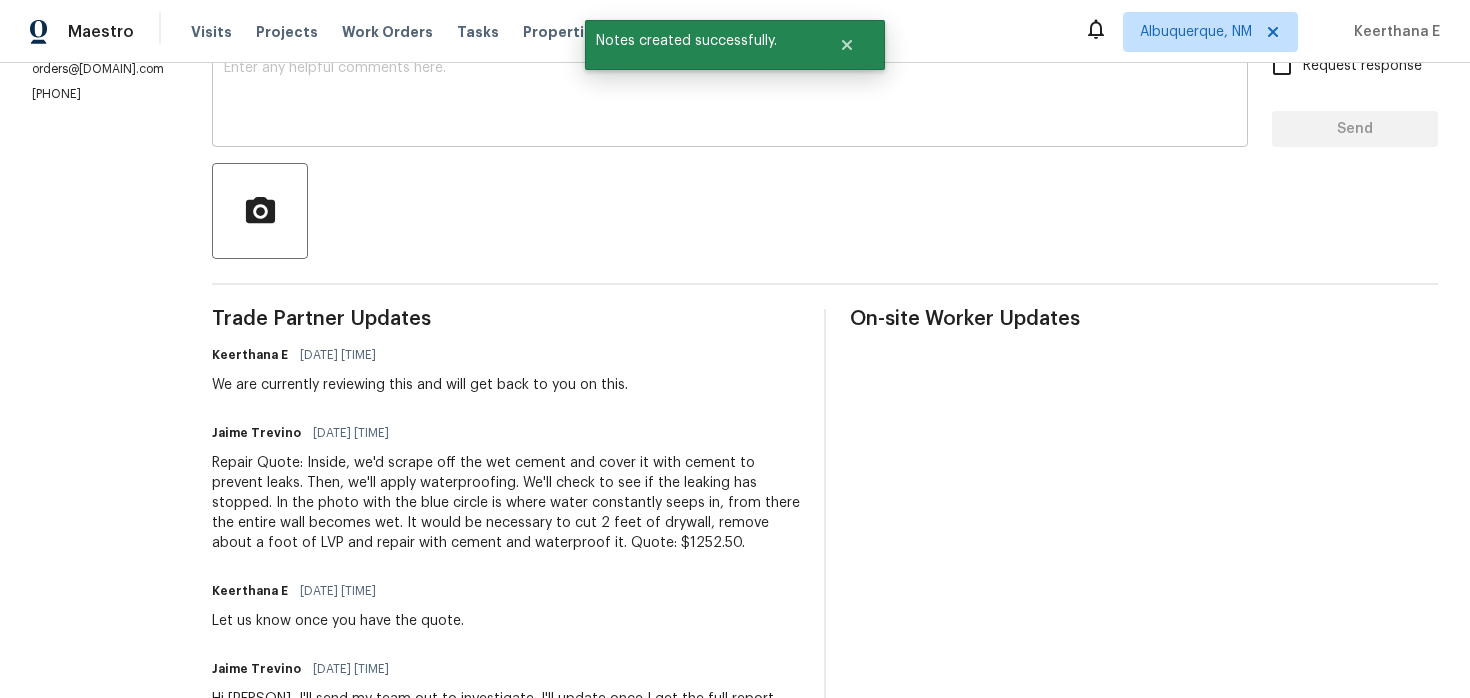 scroll, scrollTop: 383, scrollLeft: 0, axis: vertical 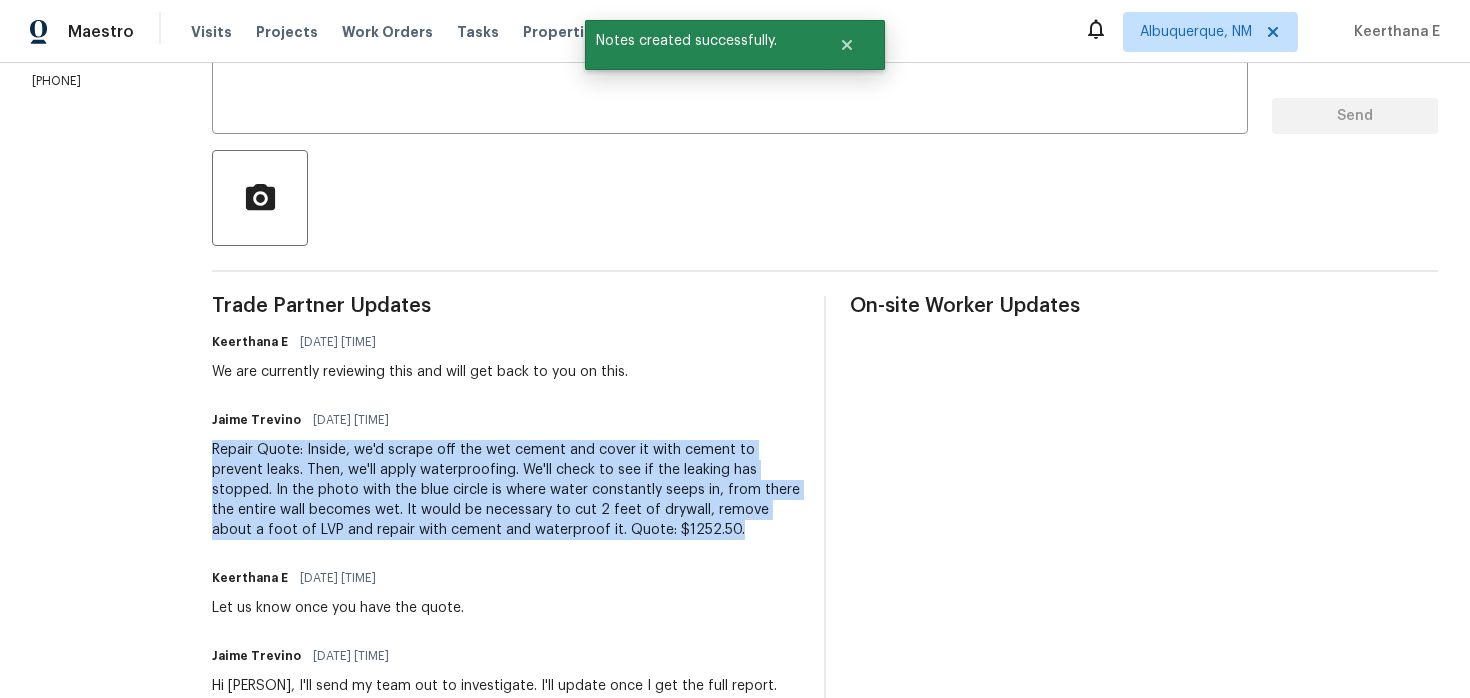 drag, startPoint x: 231, startPoint y: 453, endPoint x: 754, endPoint y: 523, distance: 527.6637 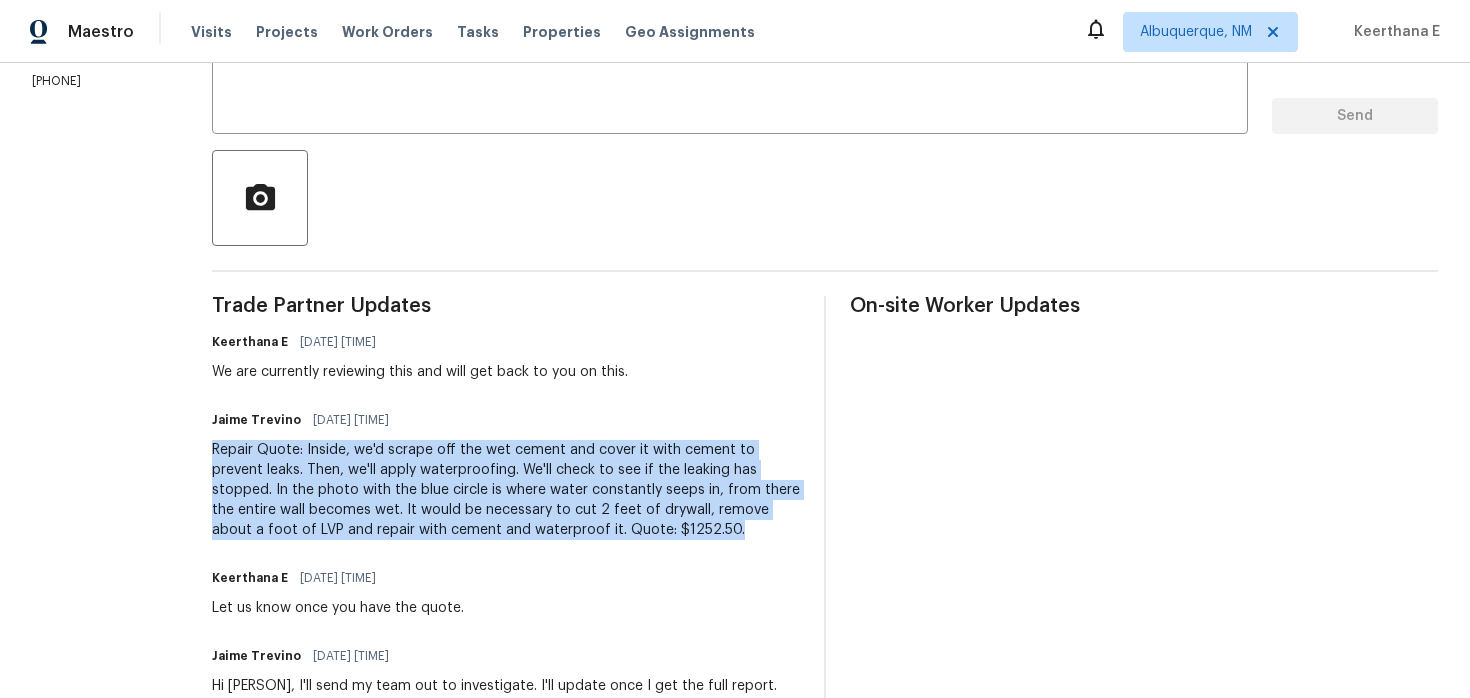 copy on "Repair Quote: Inside, we'd scrape off the wet cement and cover it with cement to prevent leaks. Then, we'll apply waterproofing. We'll check to see if the leaking has stopped.  In the photo with the blue circle is where water constantly seeps in, from there the entire wall becomes wet. It would be necessary to cut 2 feet of drywall, remove about a foot of LVP and repair with cement and waterproof it.  Quote: $1252.50." 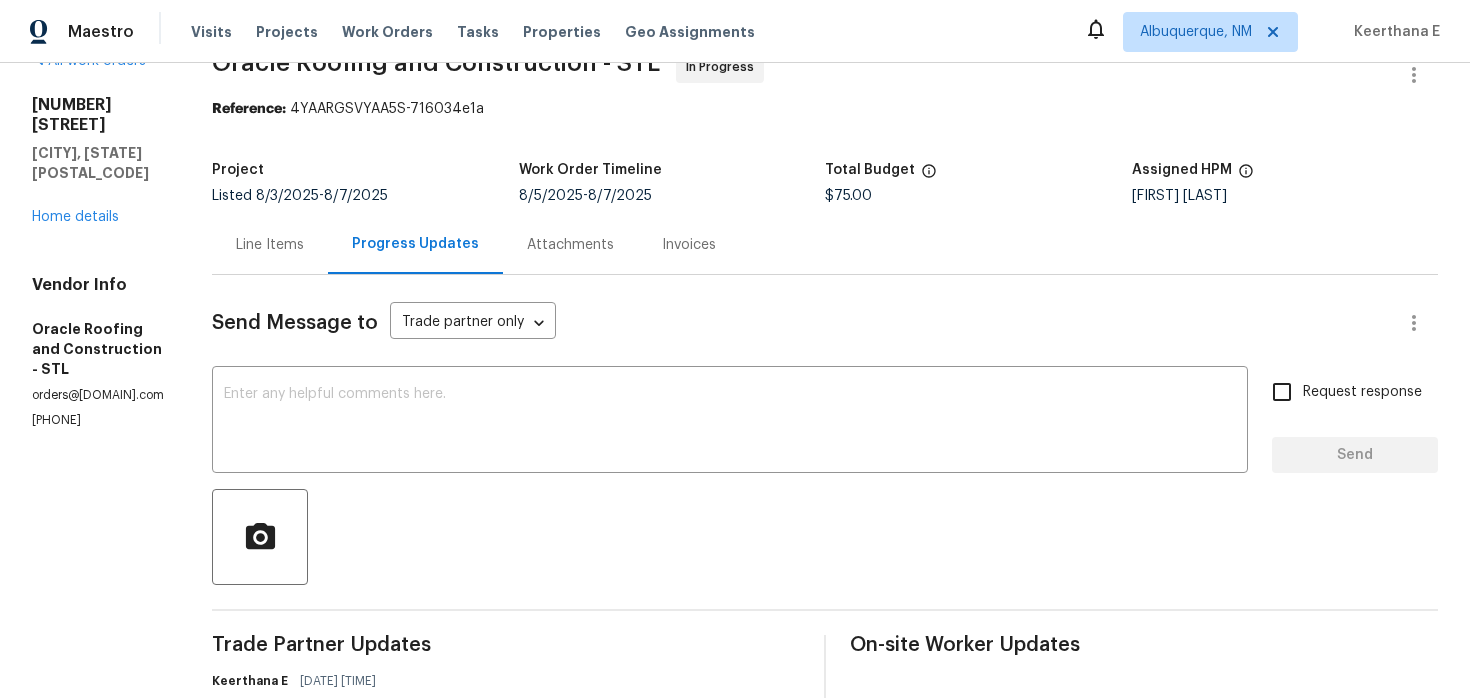 scroll, scrollTop: 0, scrollLeft: 0, axis: both 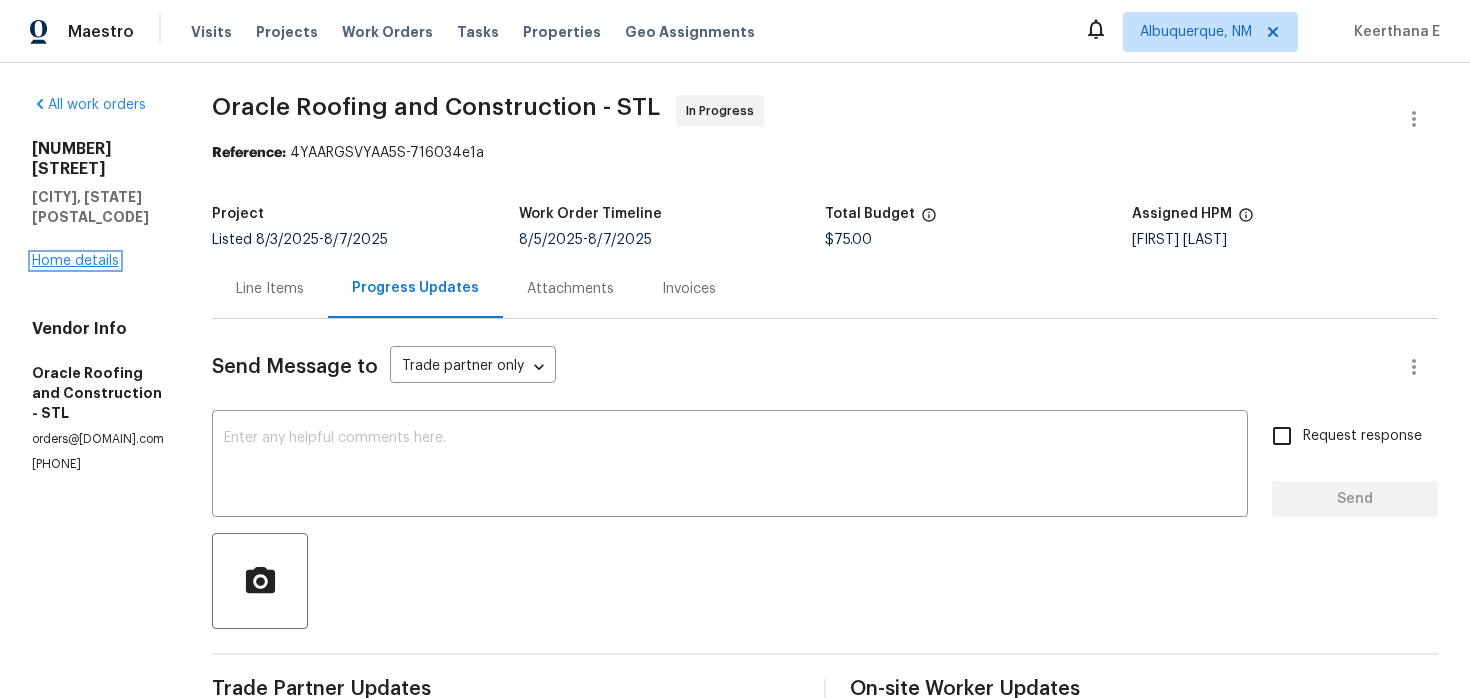 click on "Home details" at bounding box center (75, 261) 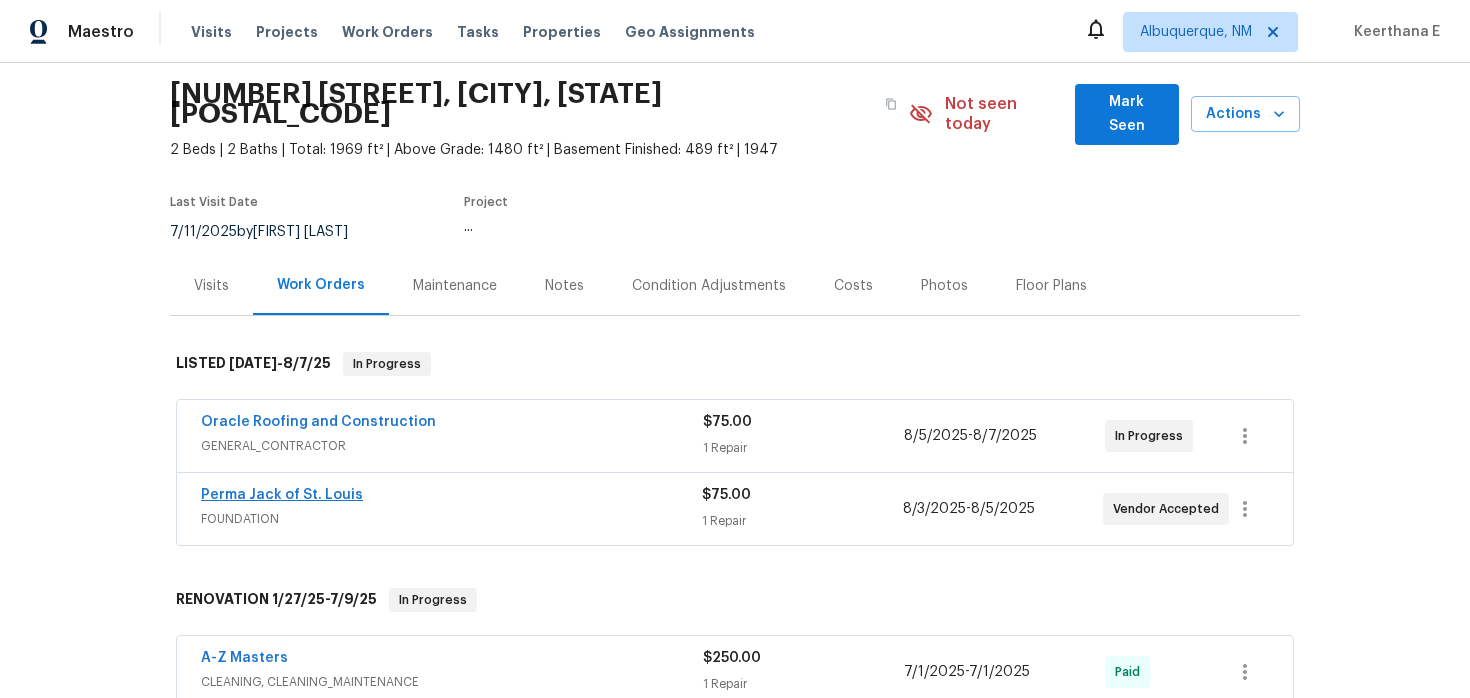 scroll, scrollTop: 74, scrollLeft: 0, axis: vertical 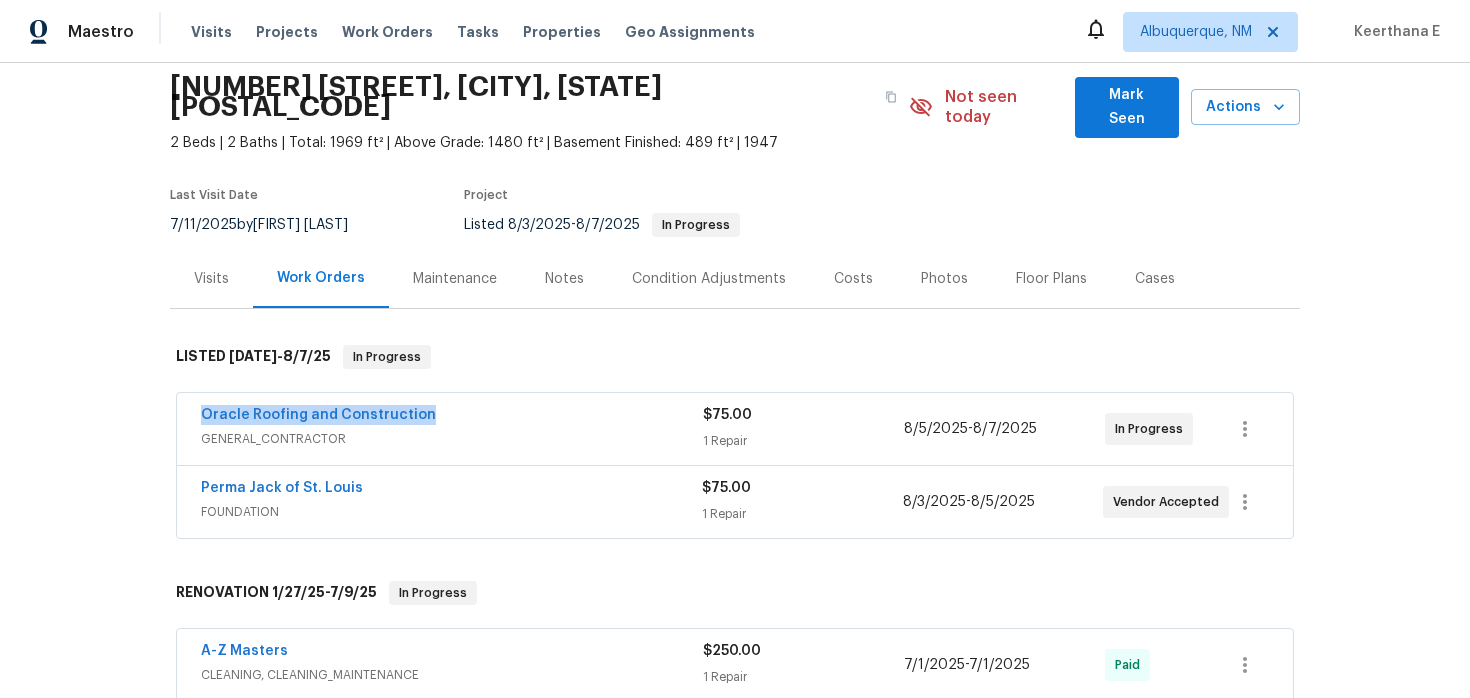 drag, startPoint x: 187, startPoint y: 398, endPoint x: 488, endPoint y: 398, distance: 301 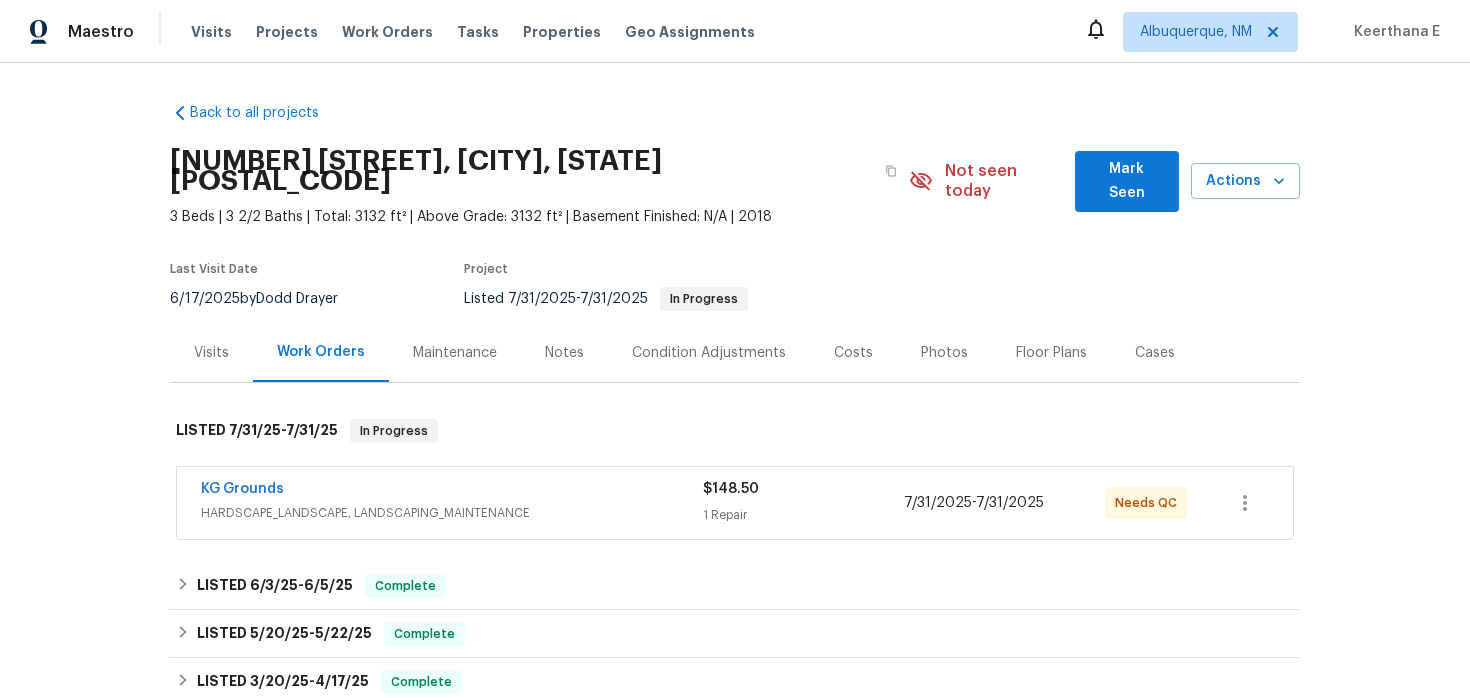 scroll, scrollTop: 0, scrollLeft: 0, axis: both 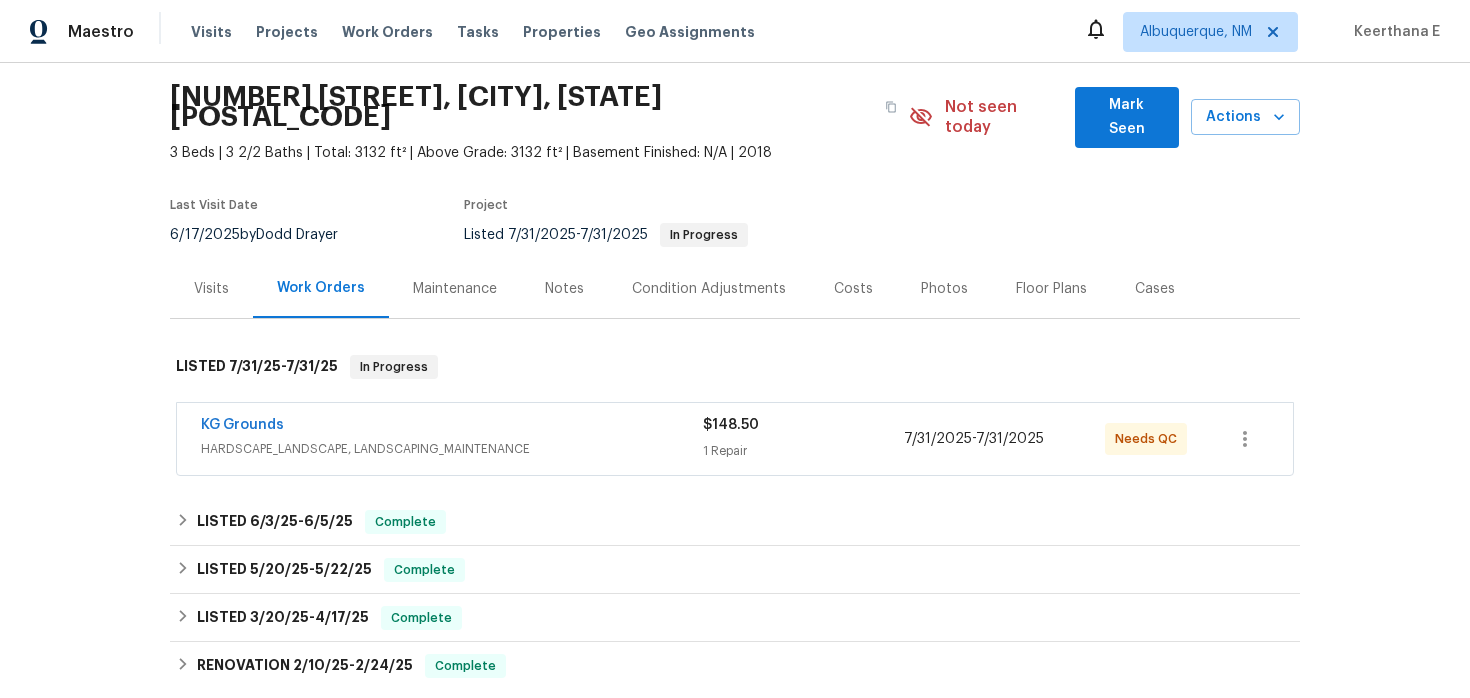 click on "HARDSCAPE_LANDSCAPE, LANDSCAPING_MAINTENANCE" at bounding box center (452, 449) 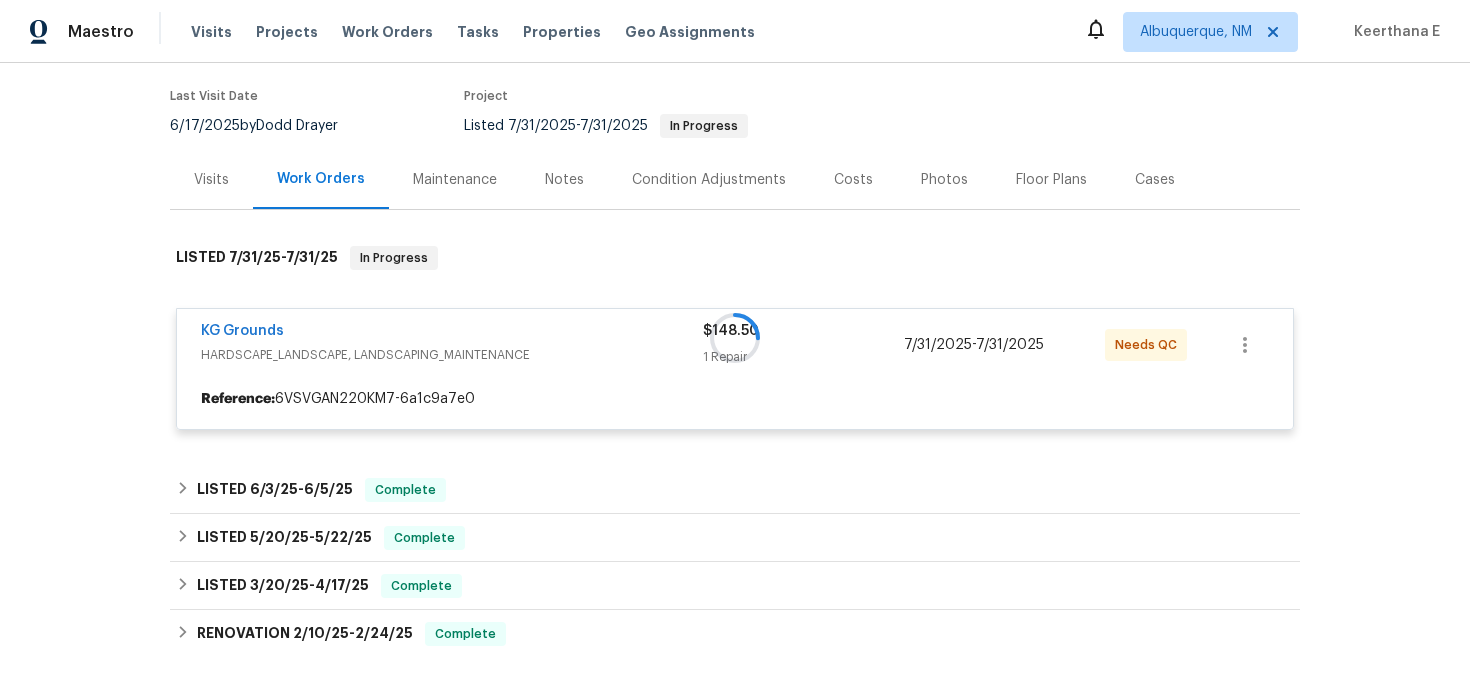 scroll, scrollTop: 175, scrollLeft: 0, axis: vertical 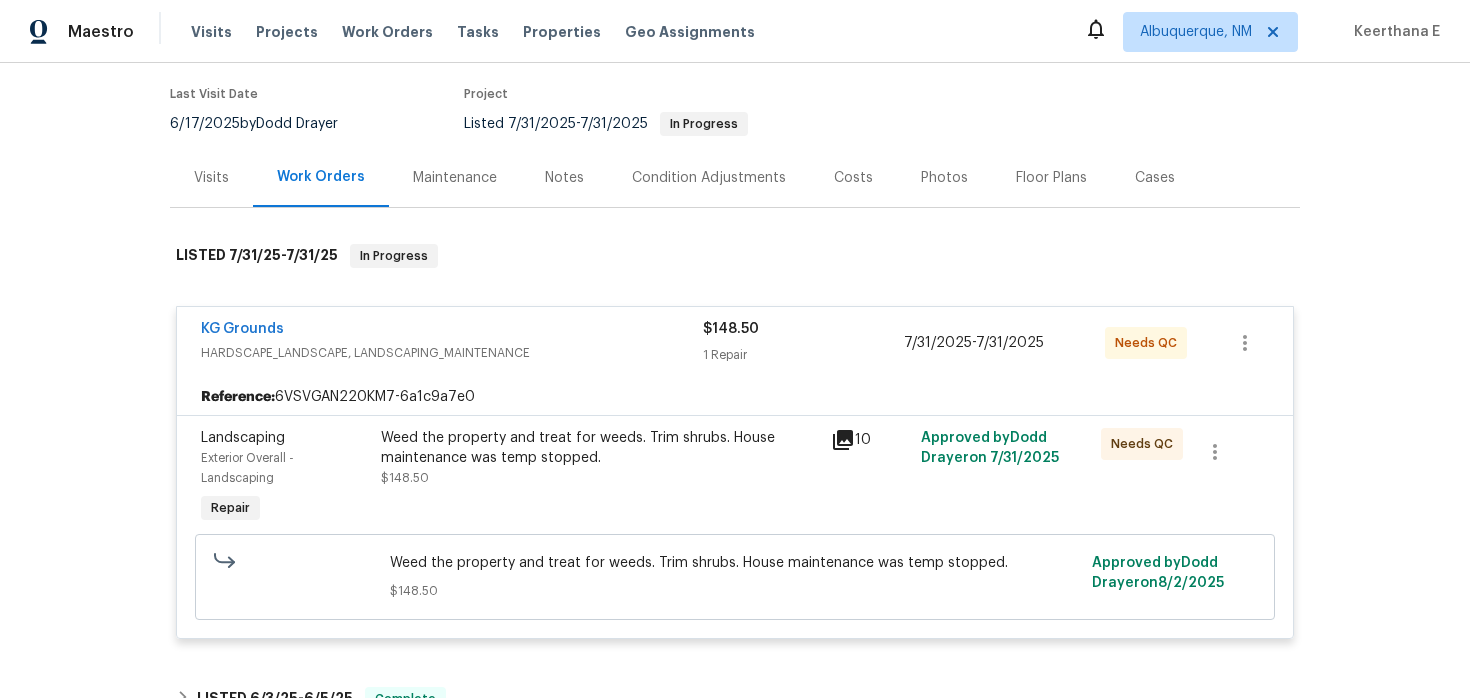 click on "Maintenance" at bounding box center [455, 178] 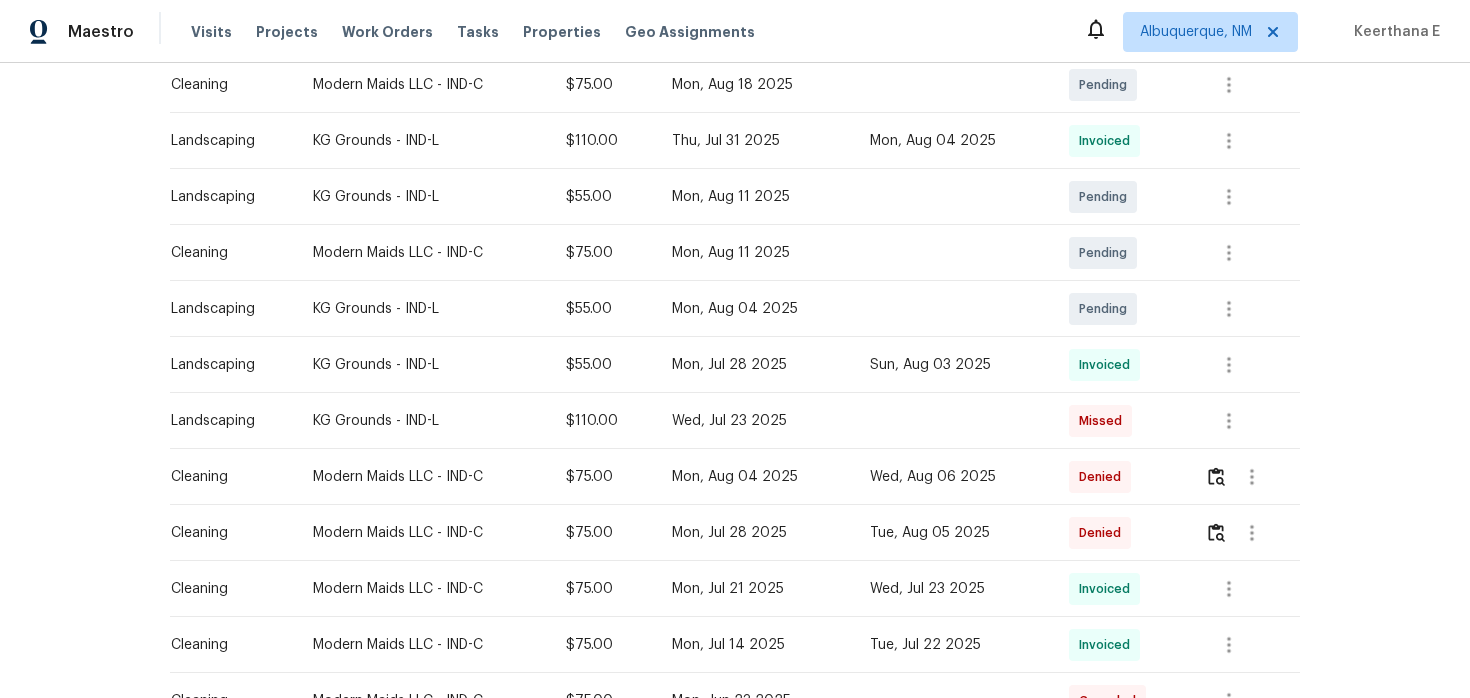 scroll, scrollTop: 463, scrollLeft: 0, axis: vertical 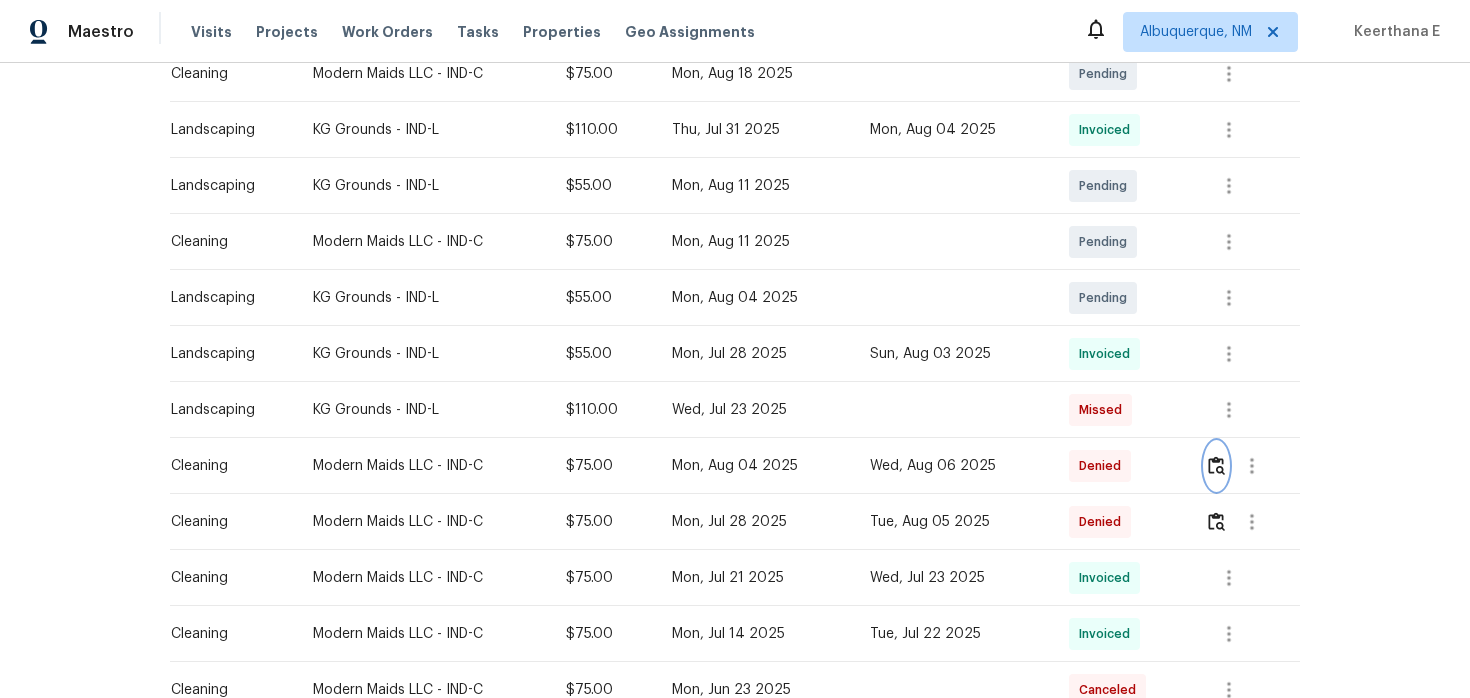 click at bounding box center (1216, 465) 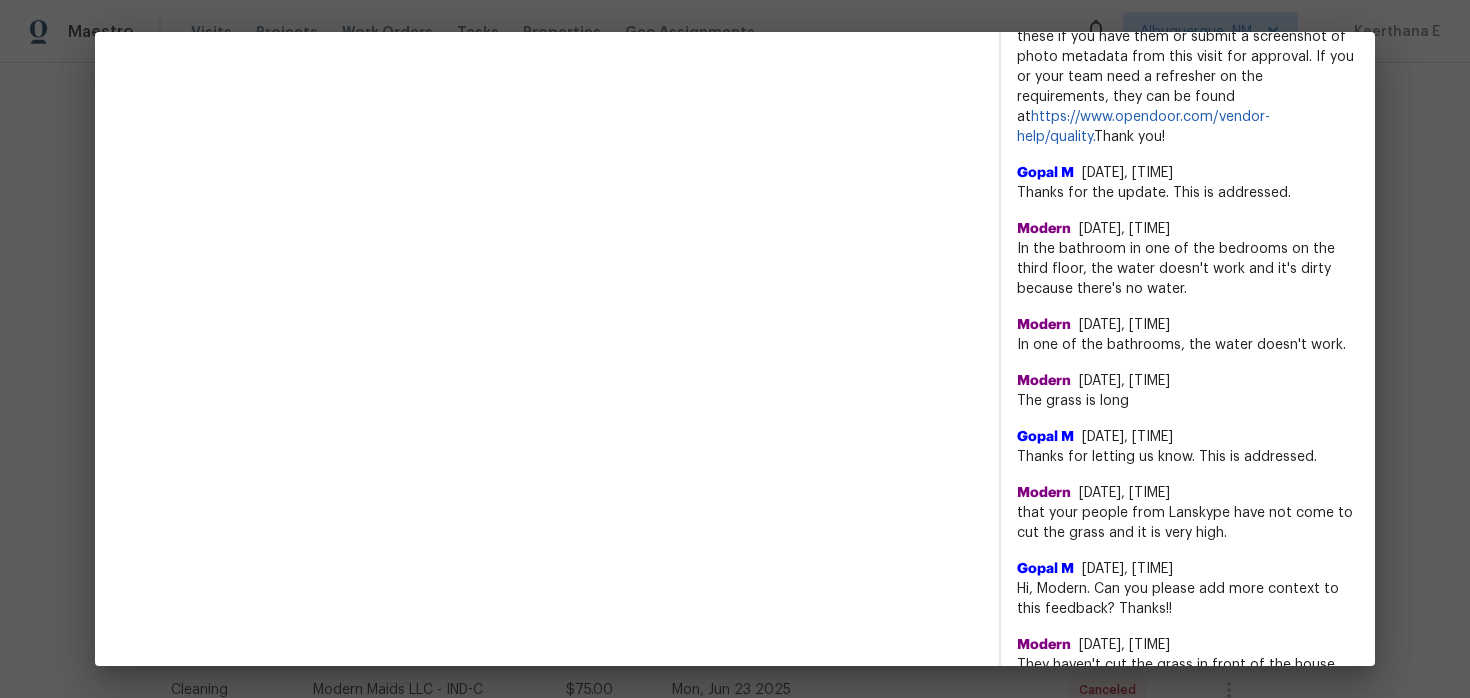 scroll, scrollTop: 1366, scrollLeft: 0, axis: vertical 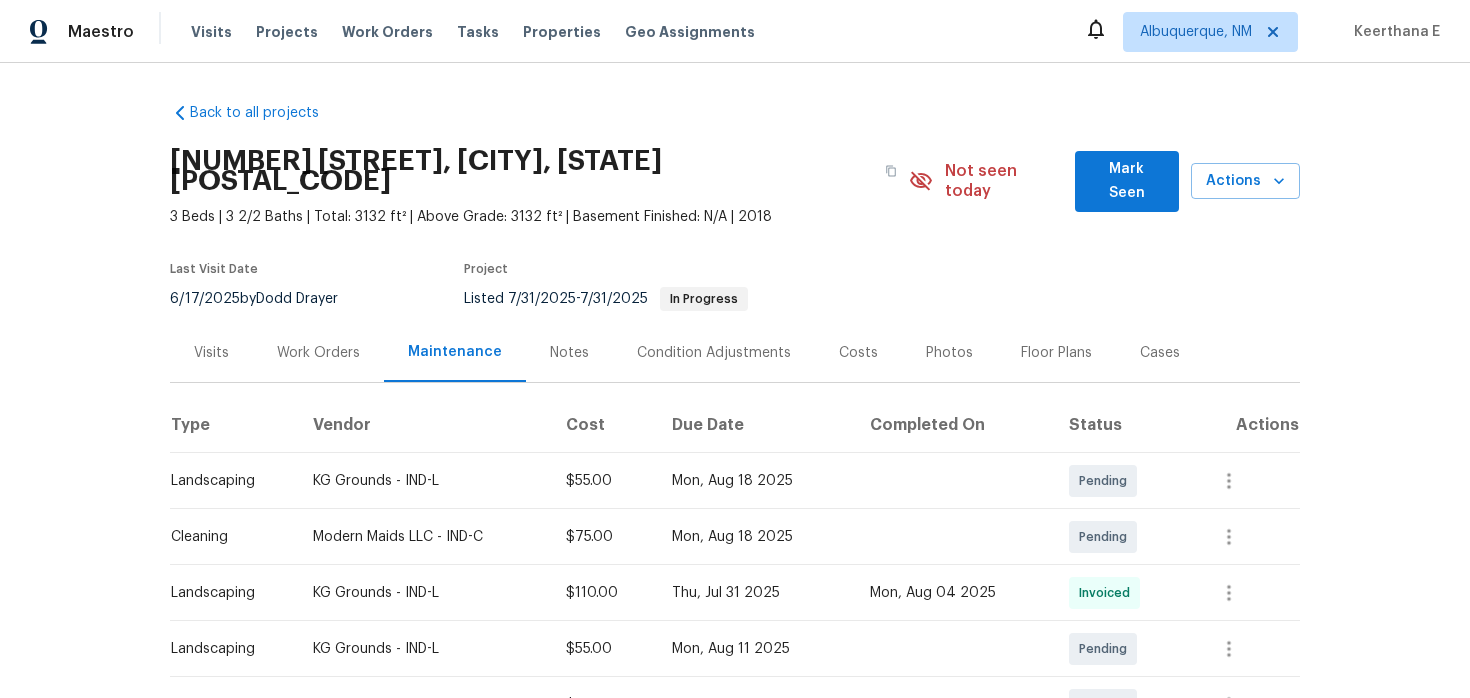 click on "Work Orders" at bounding box center [318, 353] 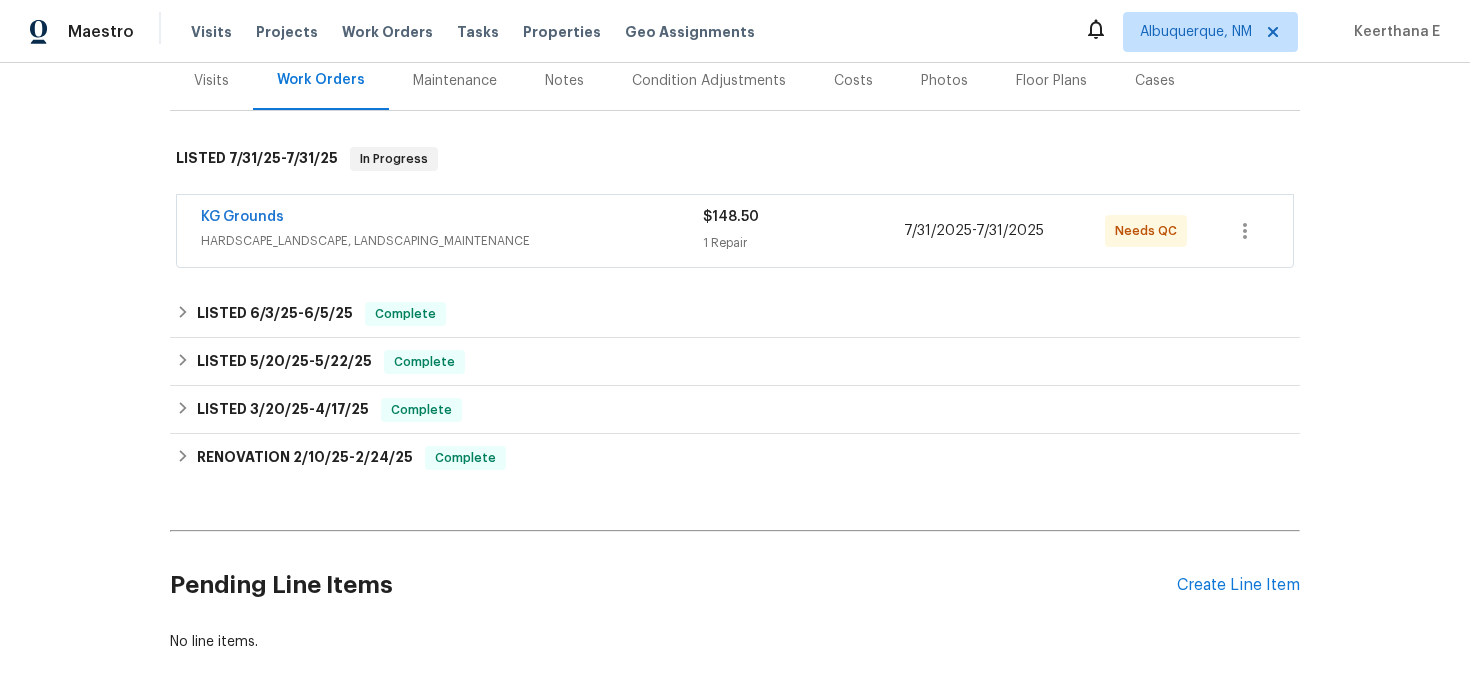 scroll, scrollTop: 342, scrollLeft: 0, axis: vertical 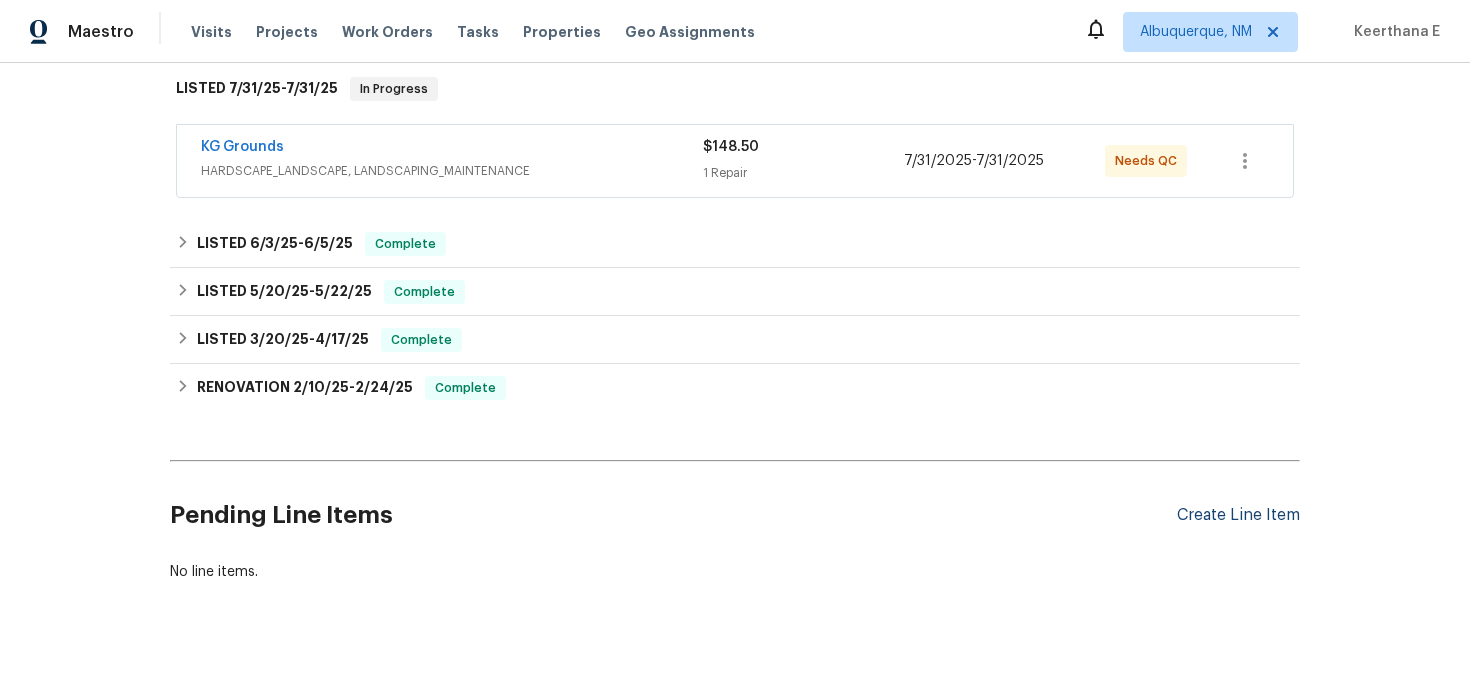 click on "Create Line Item" at bounding box center (1238, 515) 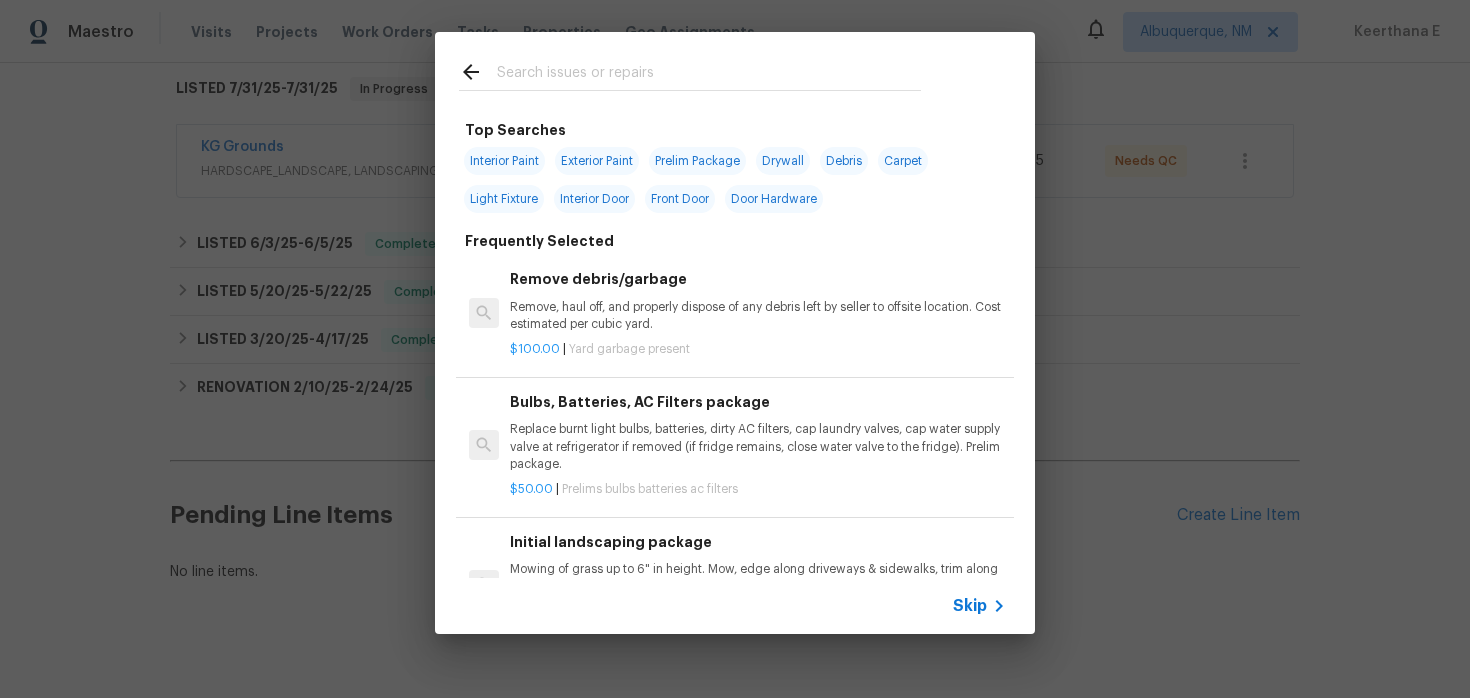 click on "Skip" at bounding box center (735, 606) 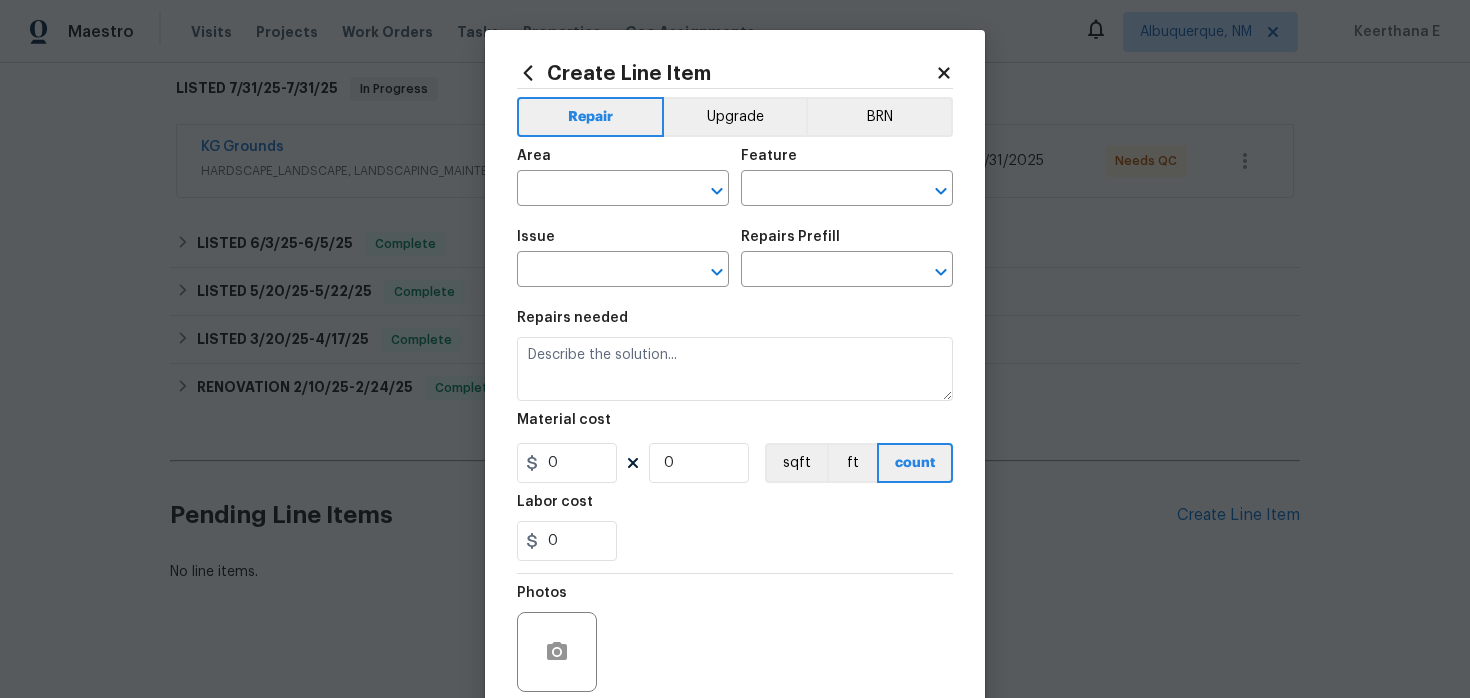 click on "Area ​" at bounding box center (623, 177) 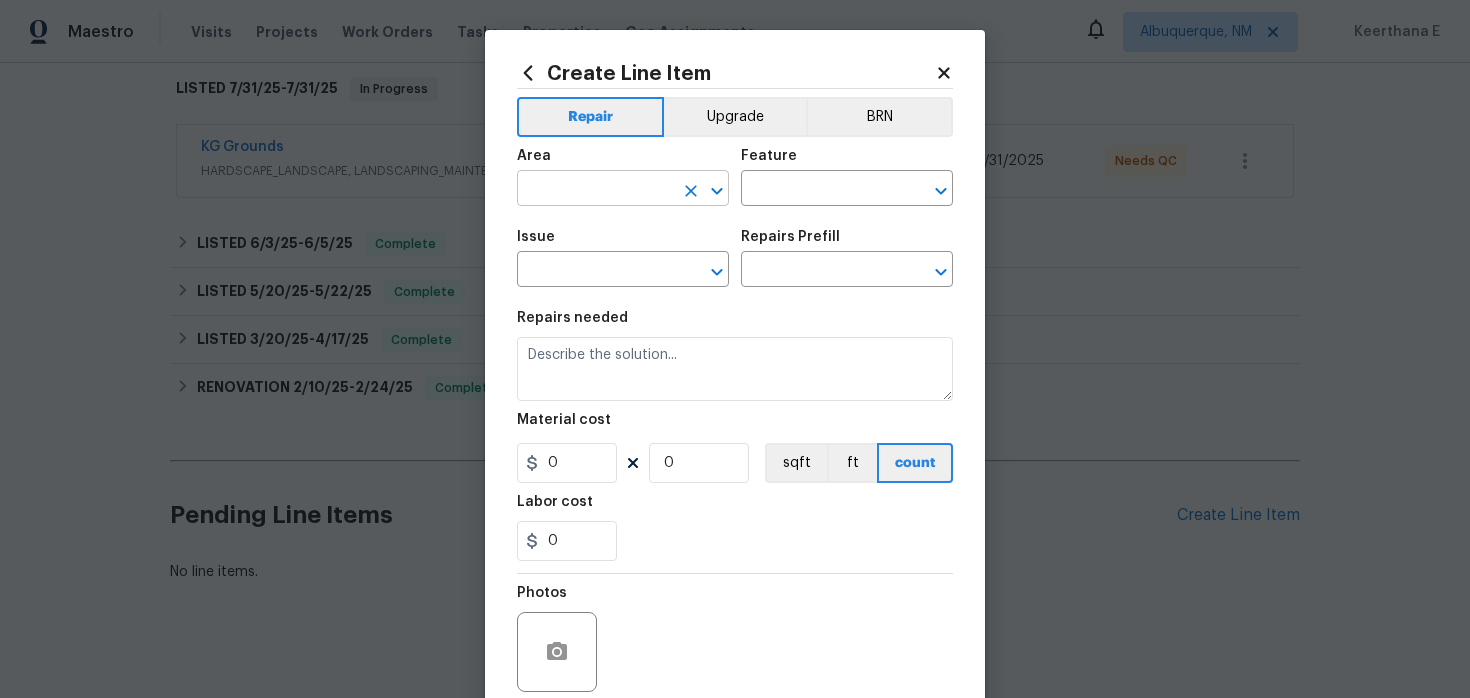 click at bounding box center [595, 190] 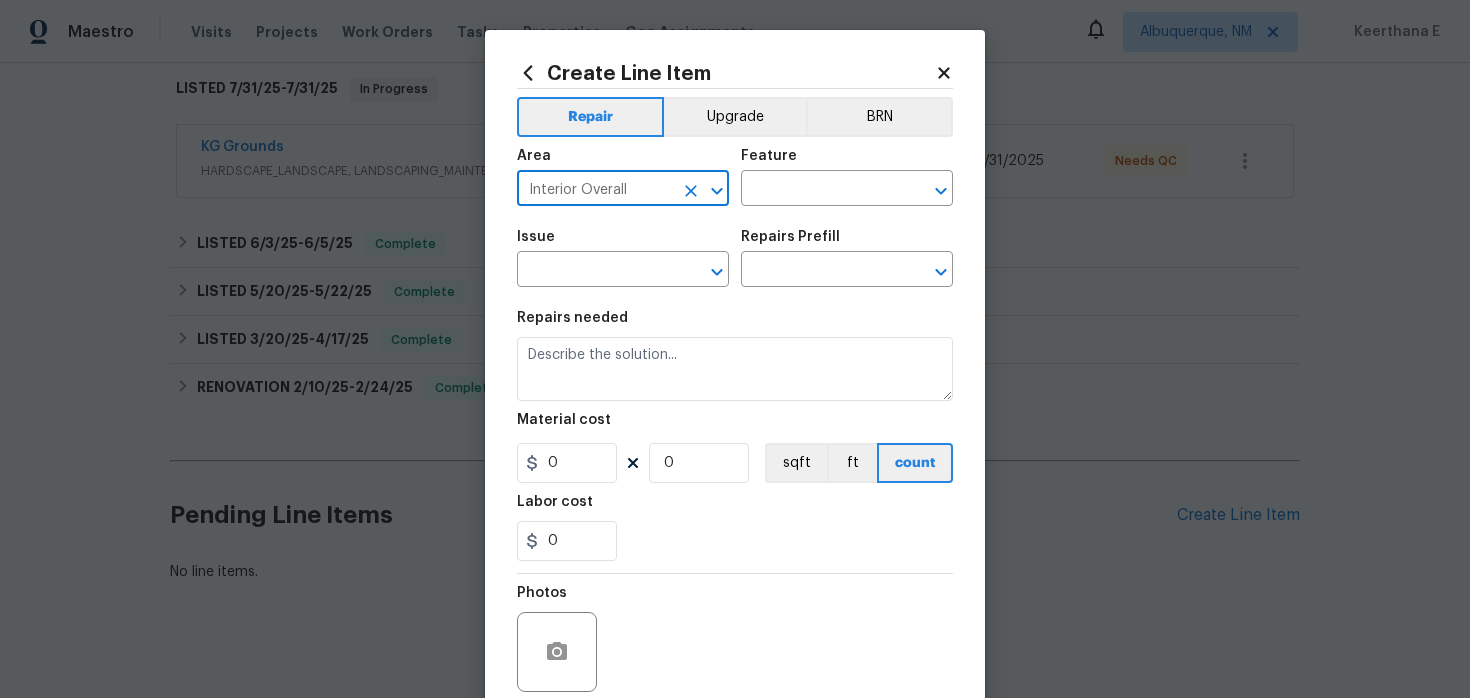 type on "Interior Overall" 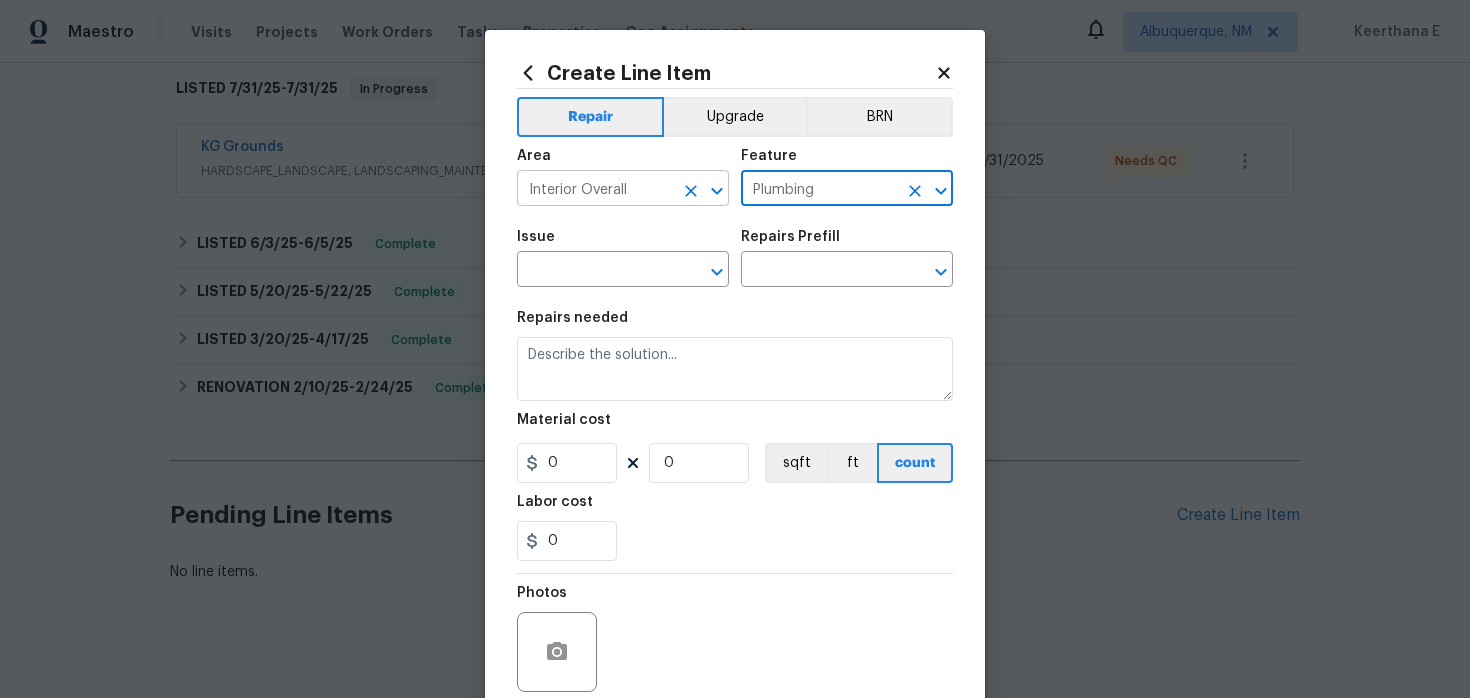 type on "Plumbing" 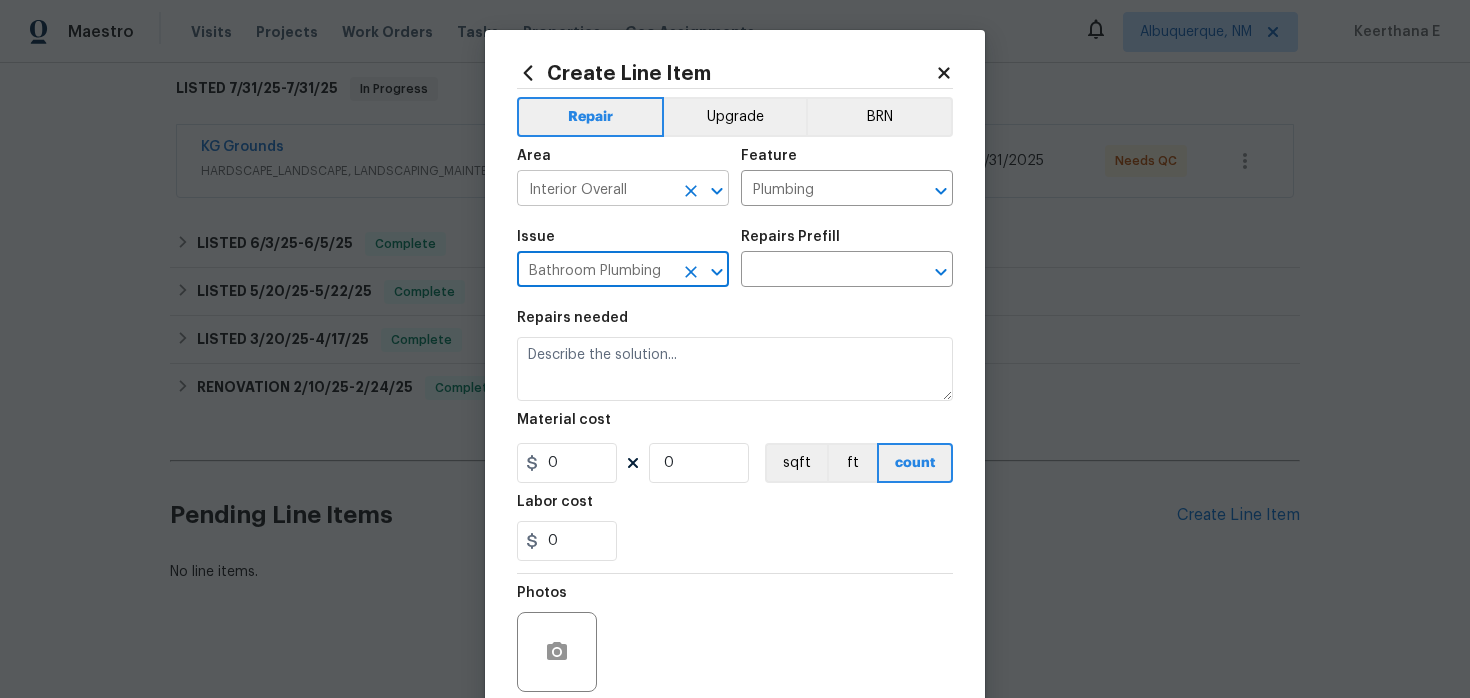 type on "Bathroom Plumbing" 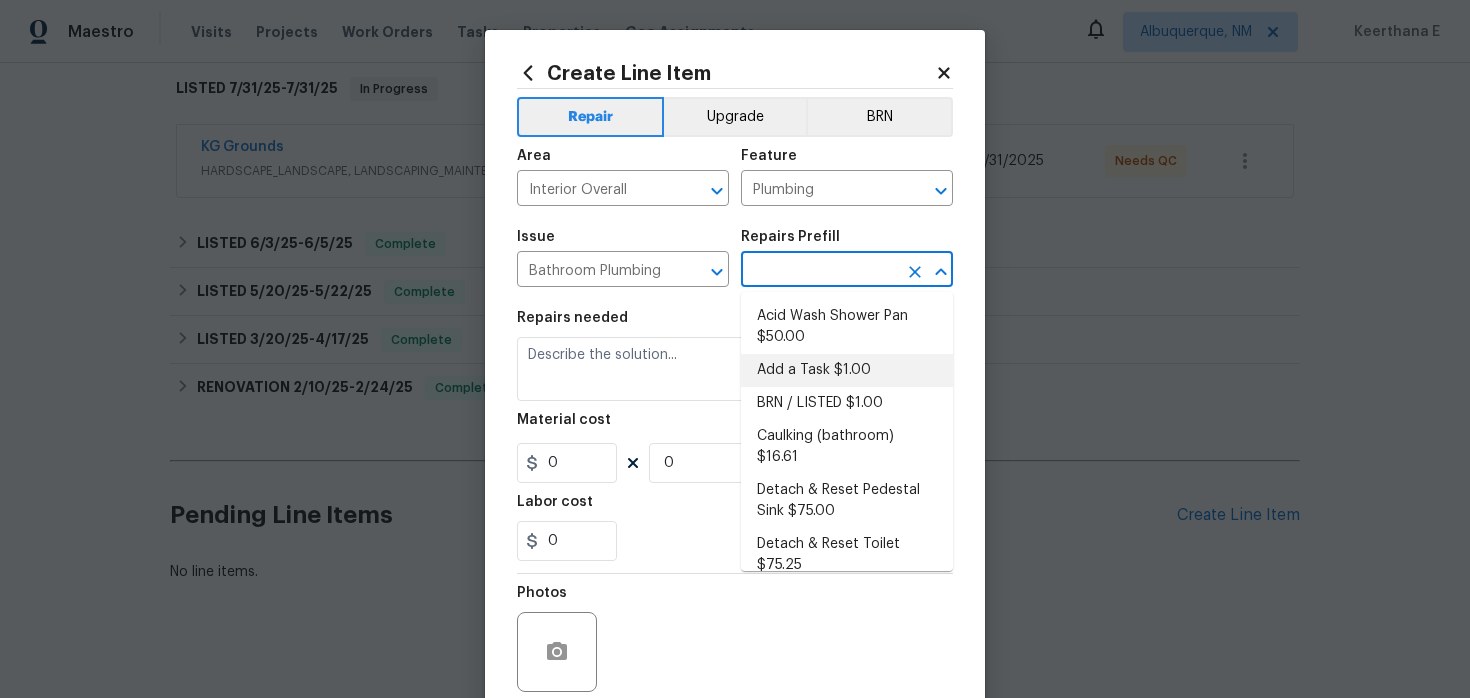 click on "Add a Task $1.00" at bounding box center (847, 370) 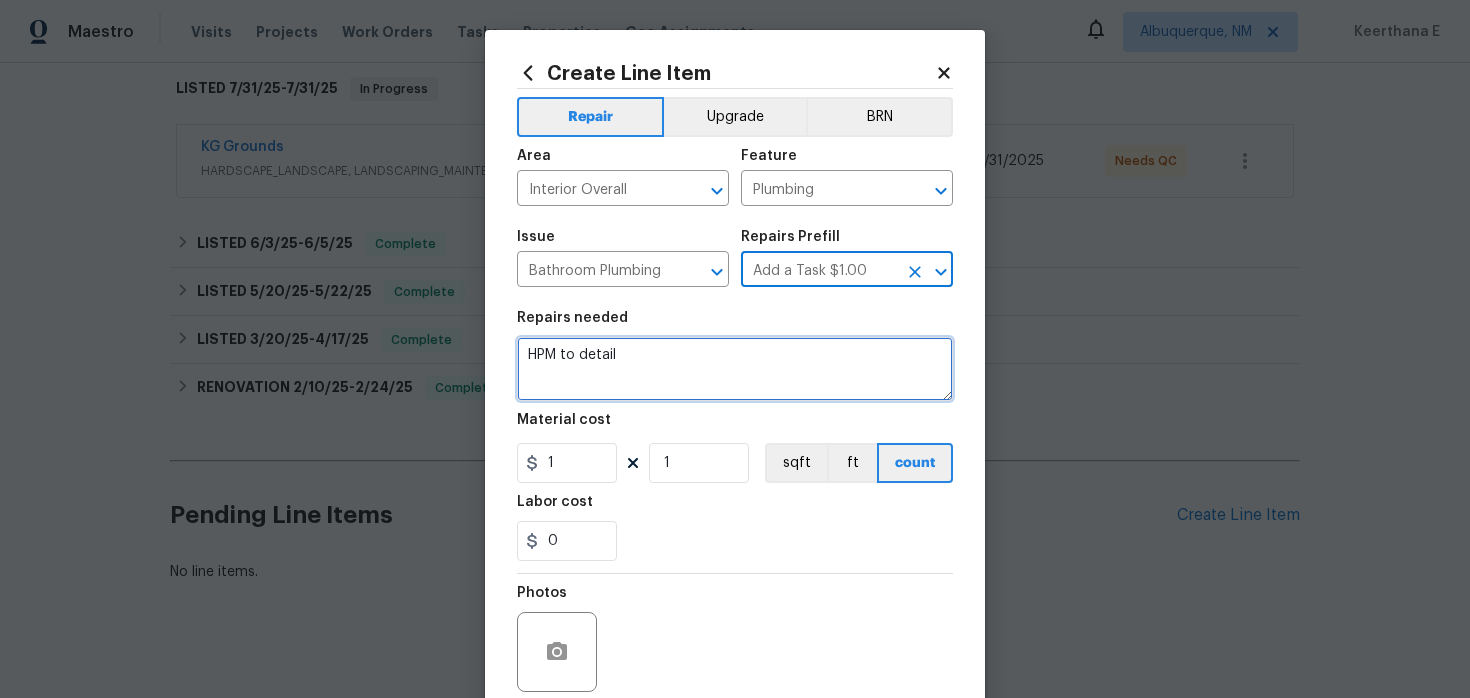 click on "HPM to detail" at bounding box center [735, 369] 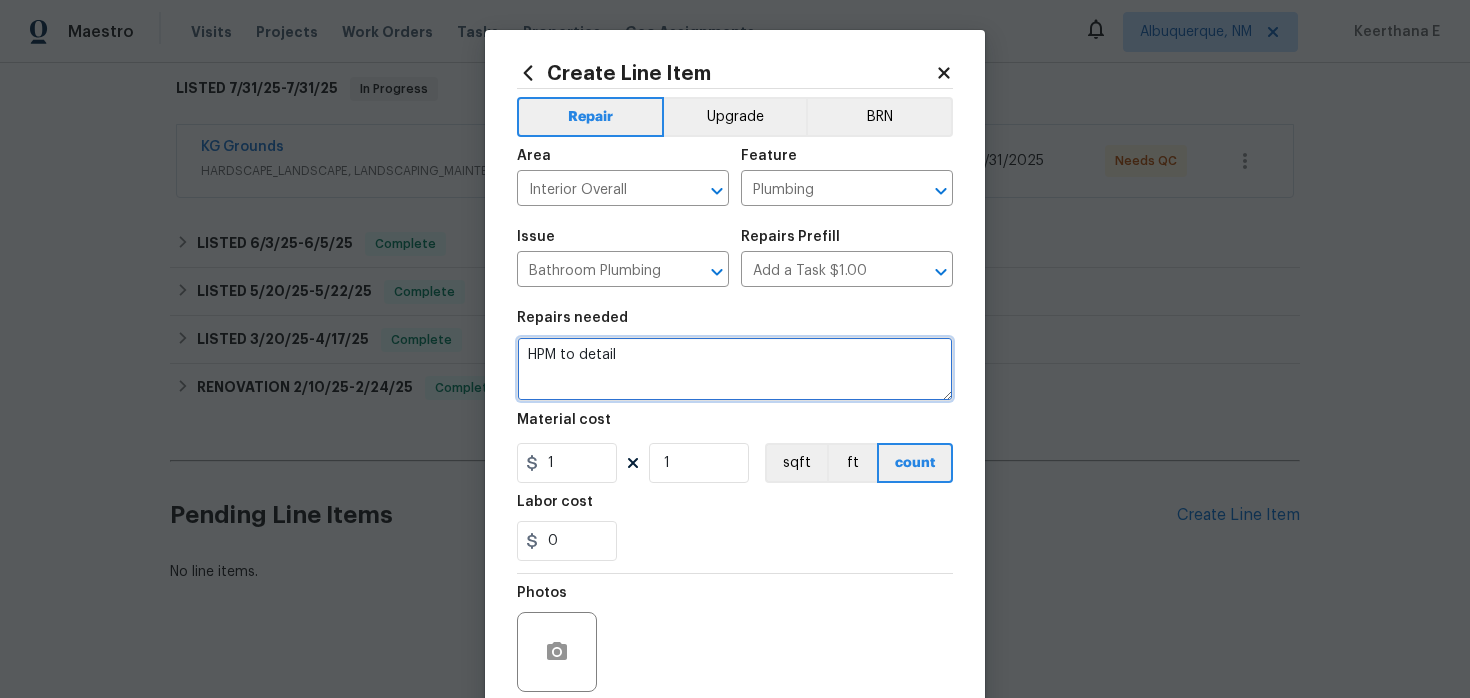 click on "HPM to detail" at bounding box center (735, 369) 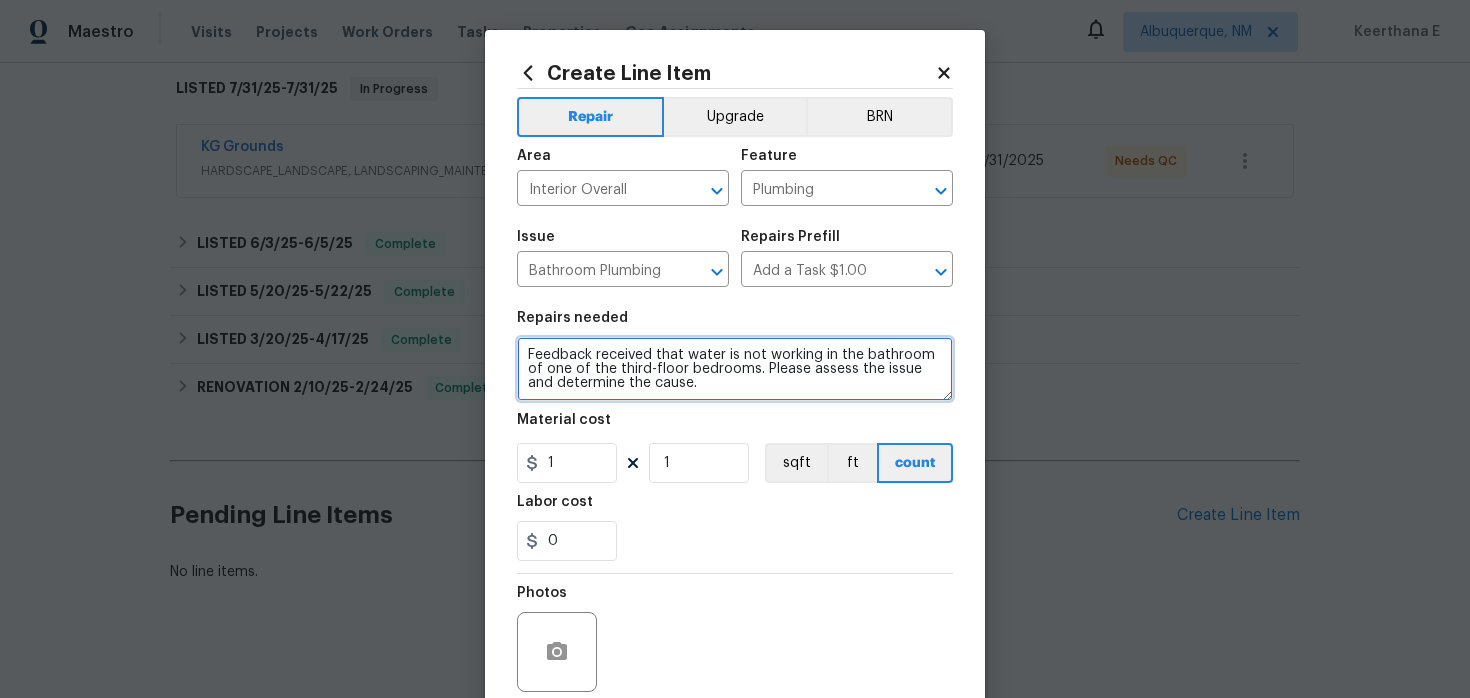 type on "Feedback received that water is not working in the bathroom of one of the third-floor bedrooms. Please assess the issue and determine the cause." 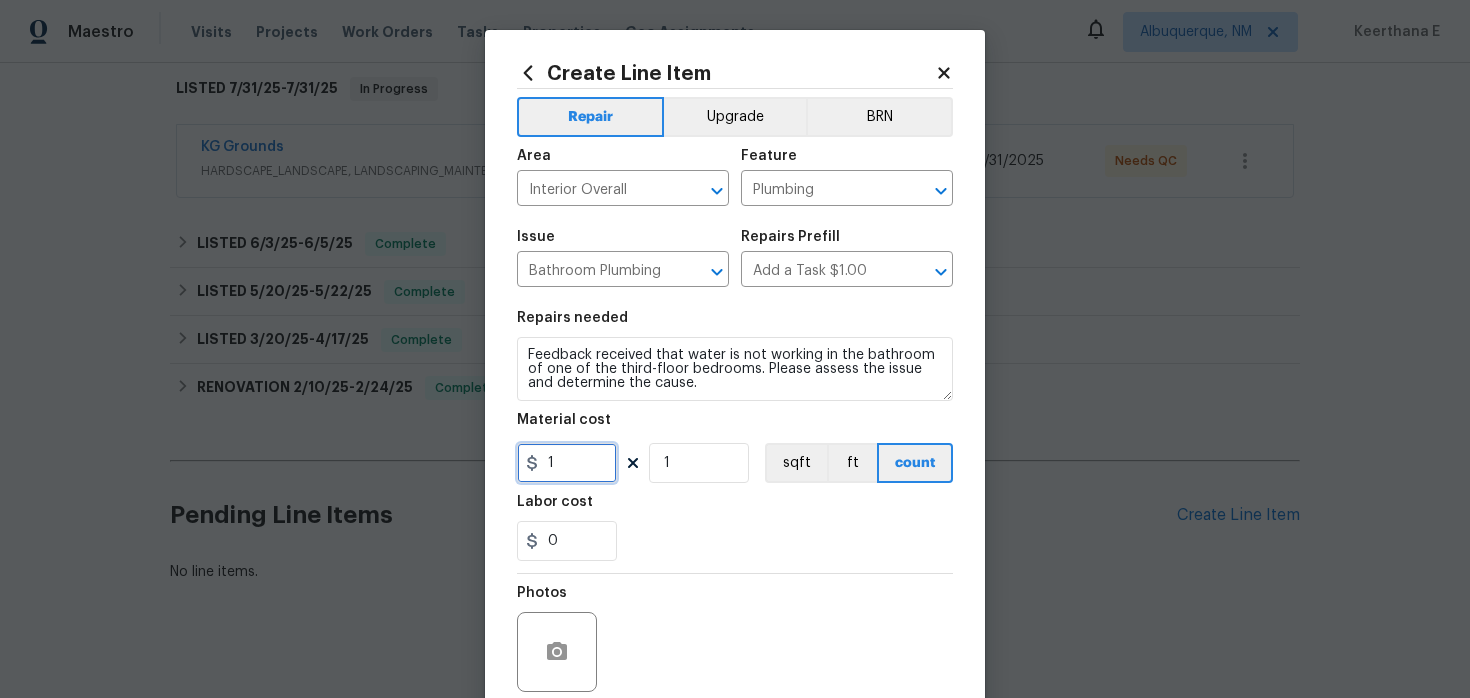 drag, startPoint x: 558, startPoint y: 472, endPoint x: 526, endPoint y: 472, distance: 32 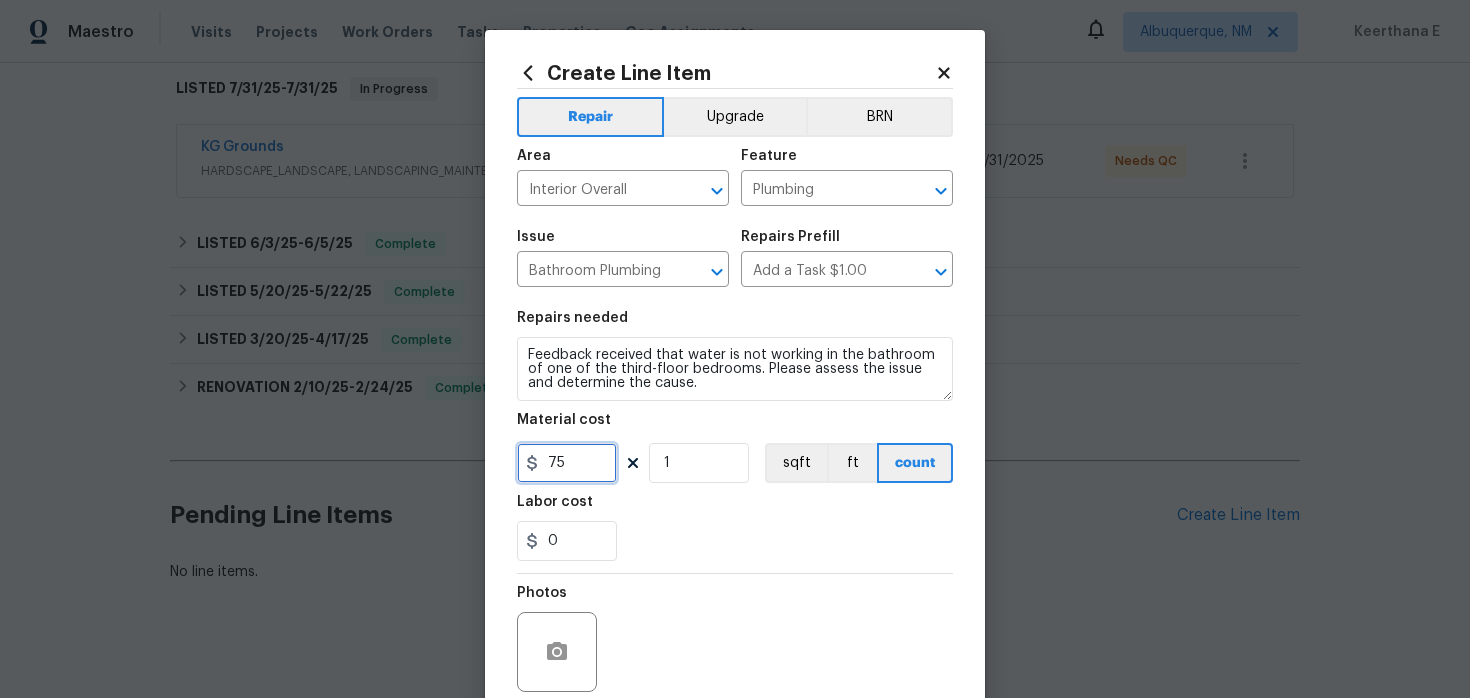 scroll, scrollTop: 164, scrollLeft: 0, axis: vertical 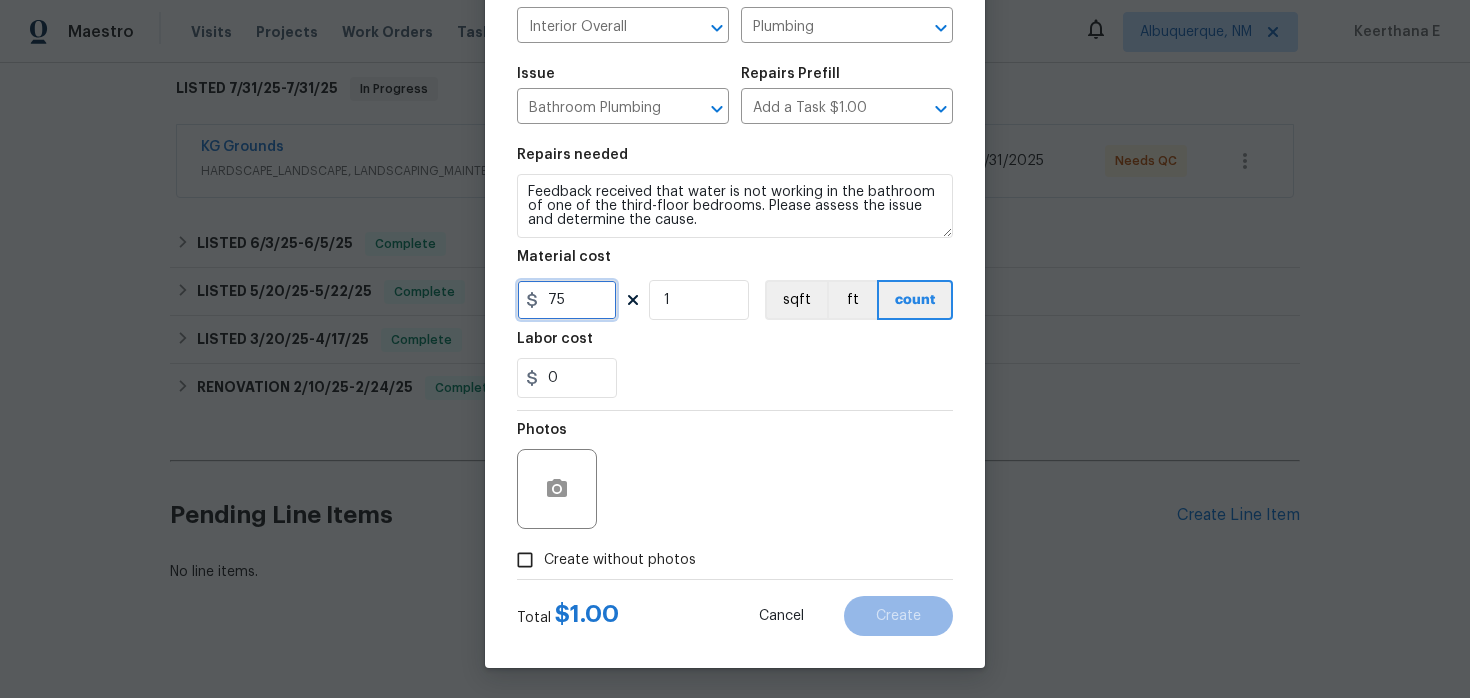 type on "75" 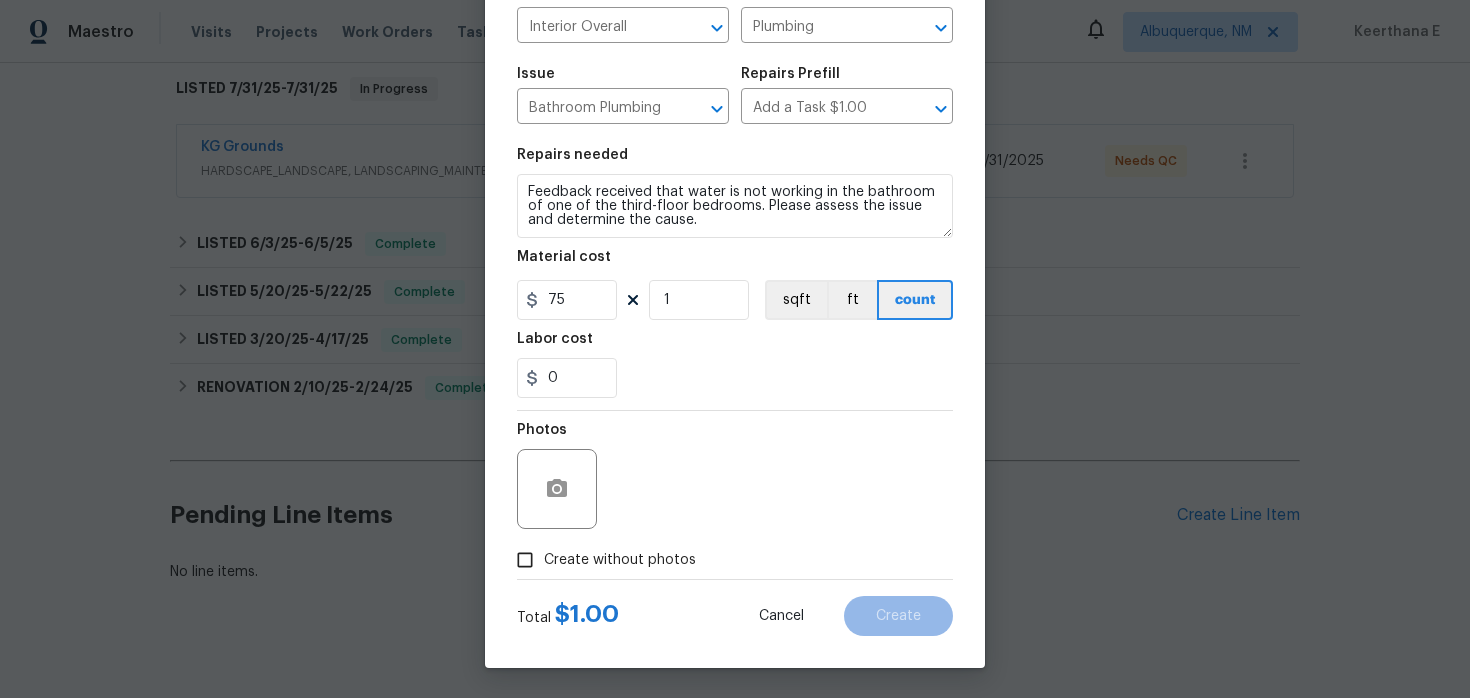 click on "Create without photos" at bounding box center [620, 560] 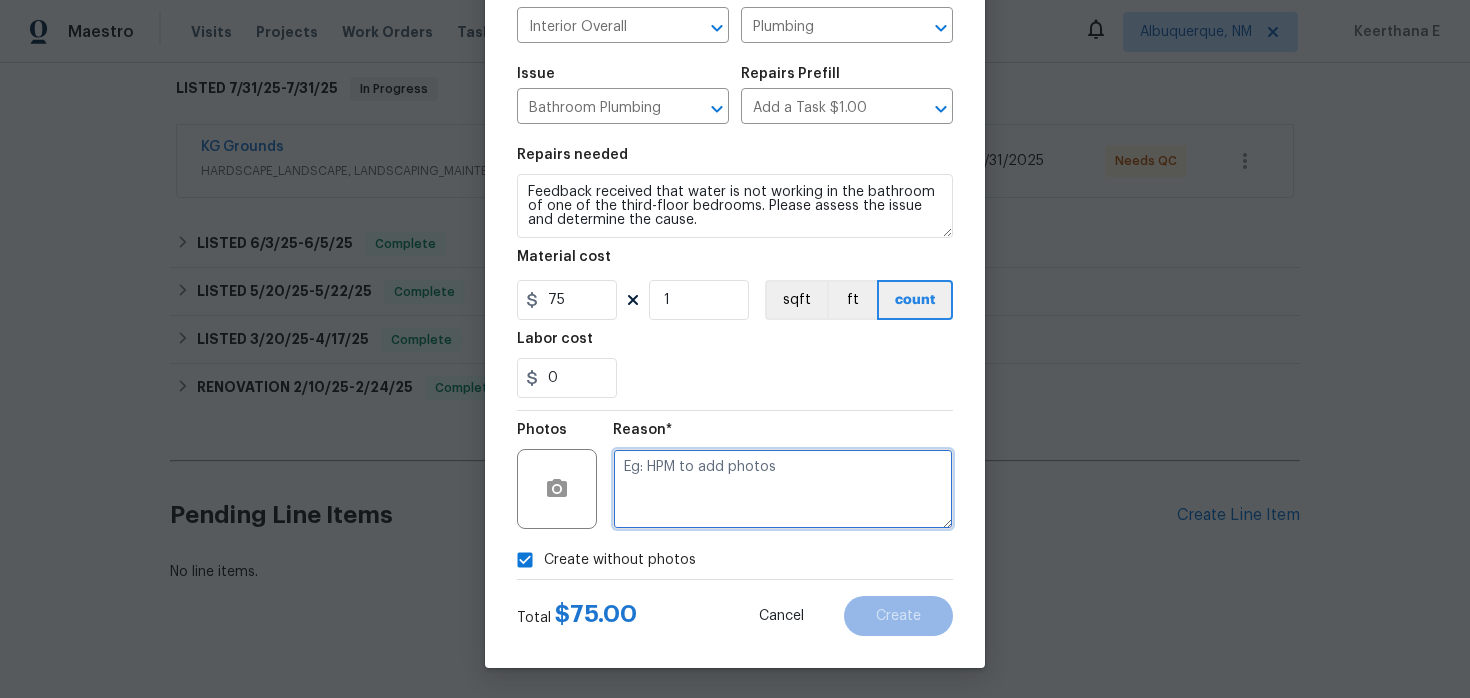 click at bounding box center [783, 489] 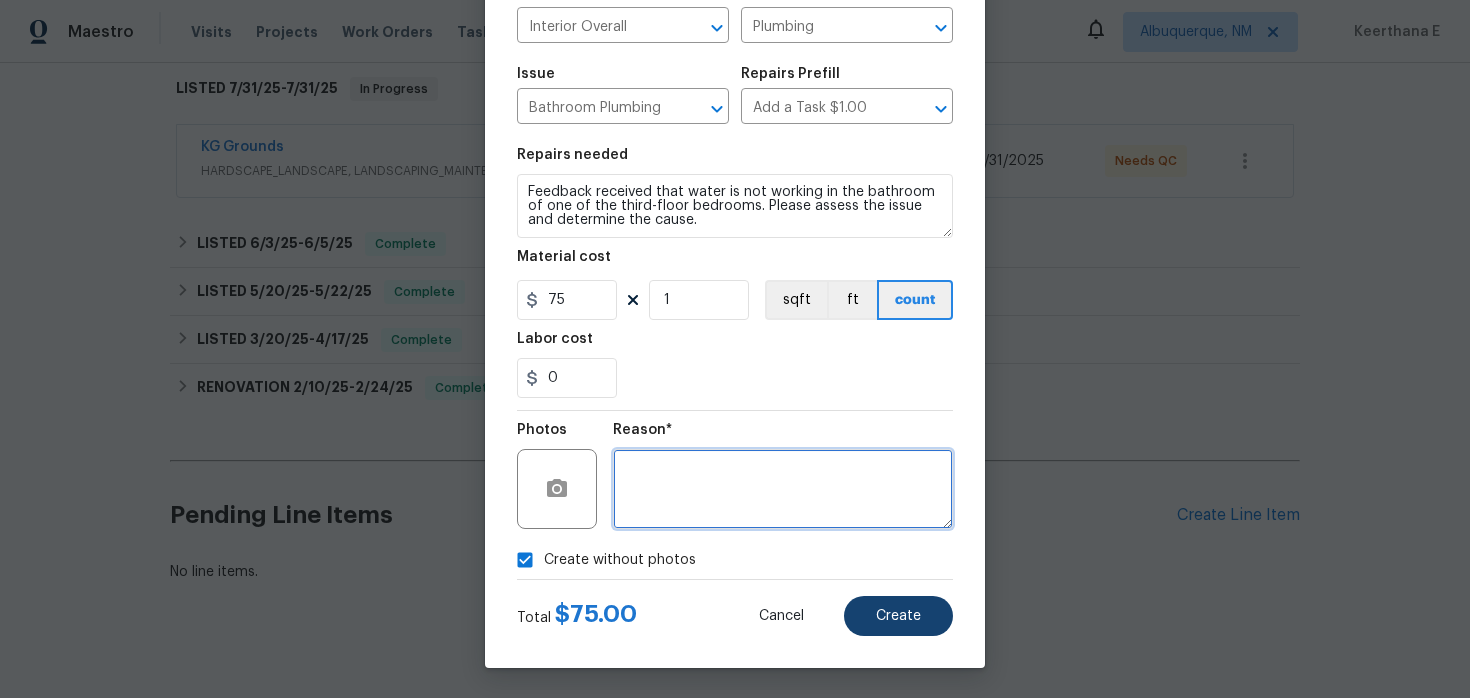 type 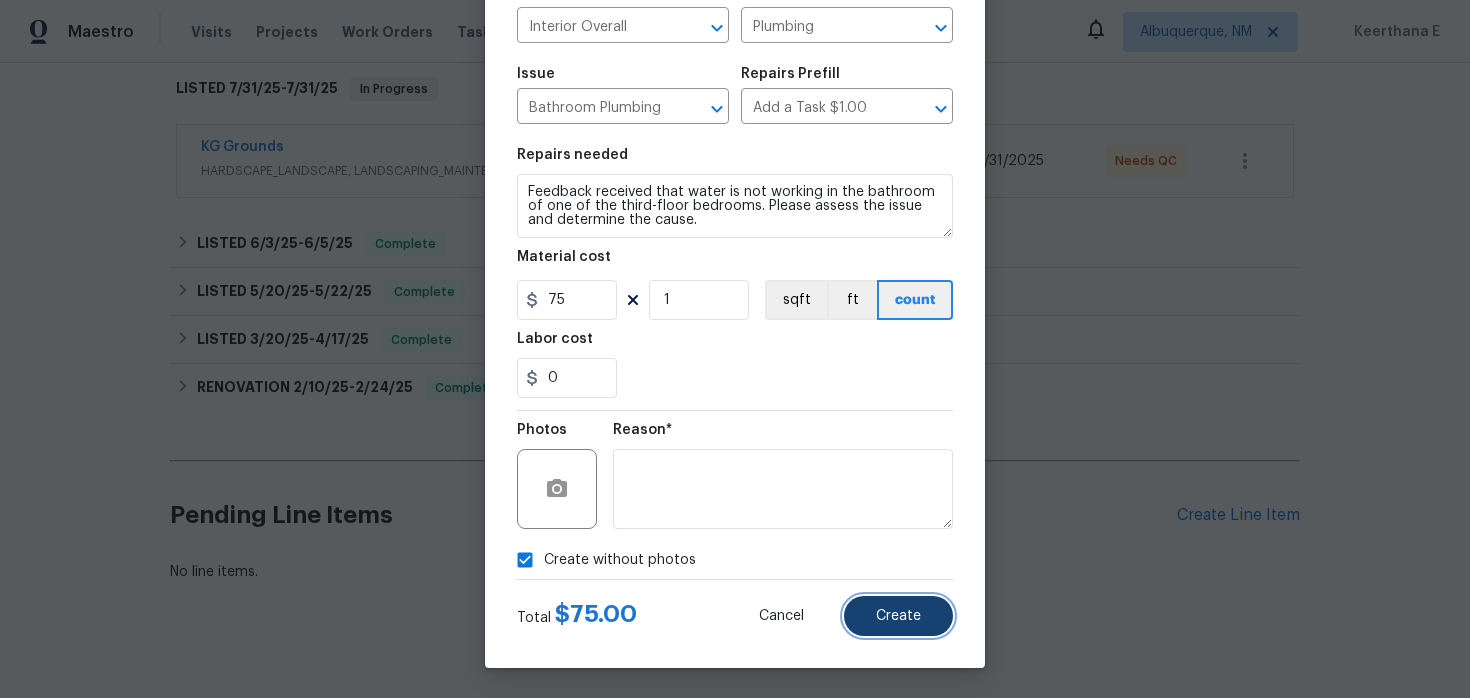 click on "Create" at bounding box center [898, 616] 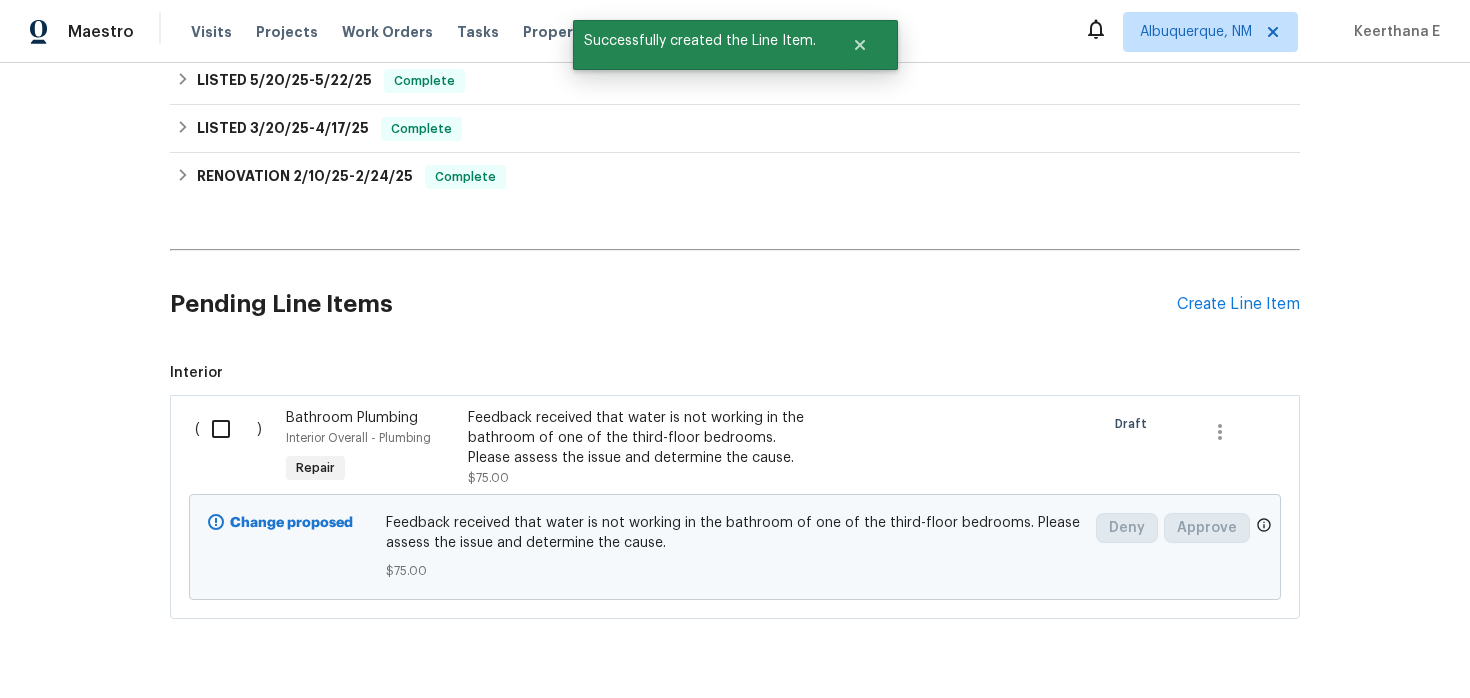 scroll, scrollTop: 590, scrollLeft: 0, axis: vertical 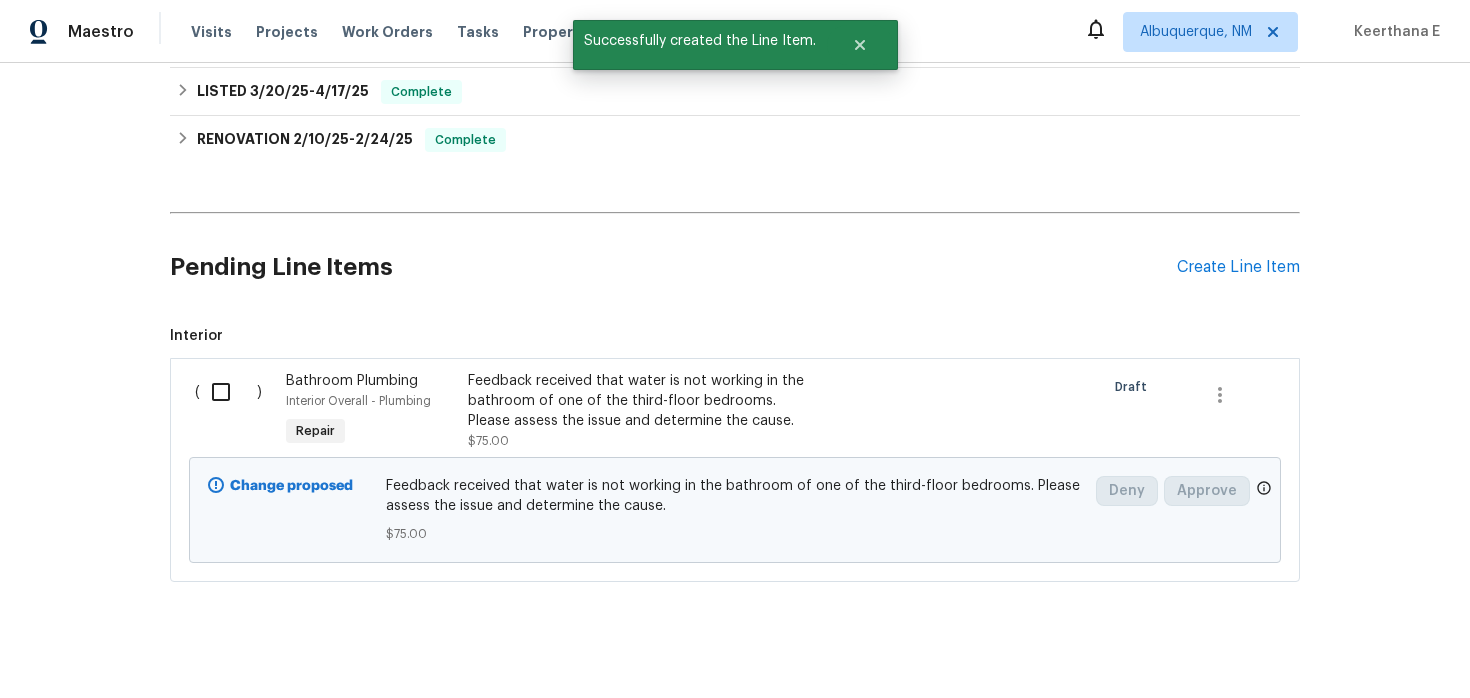 click at bounding box center (228, 392) 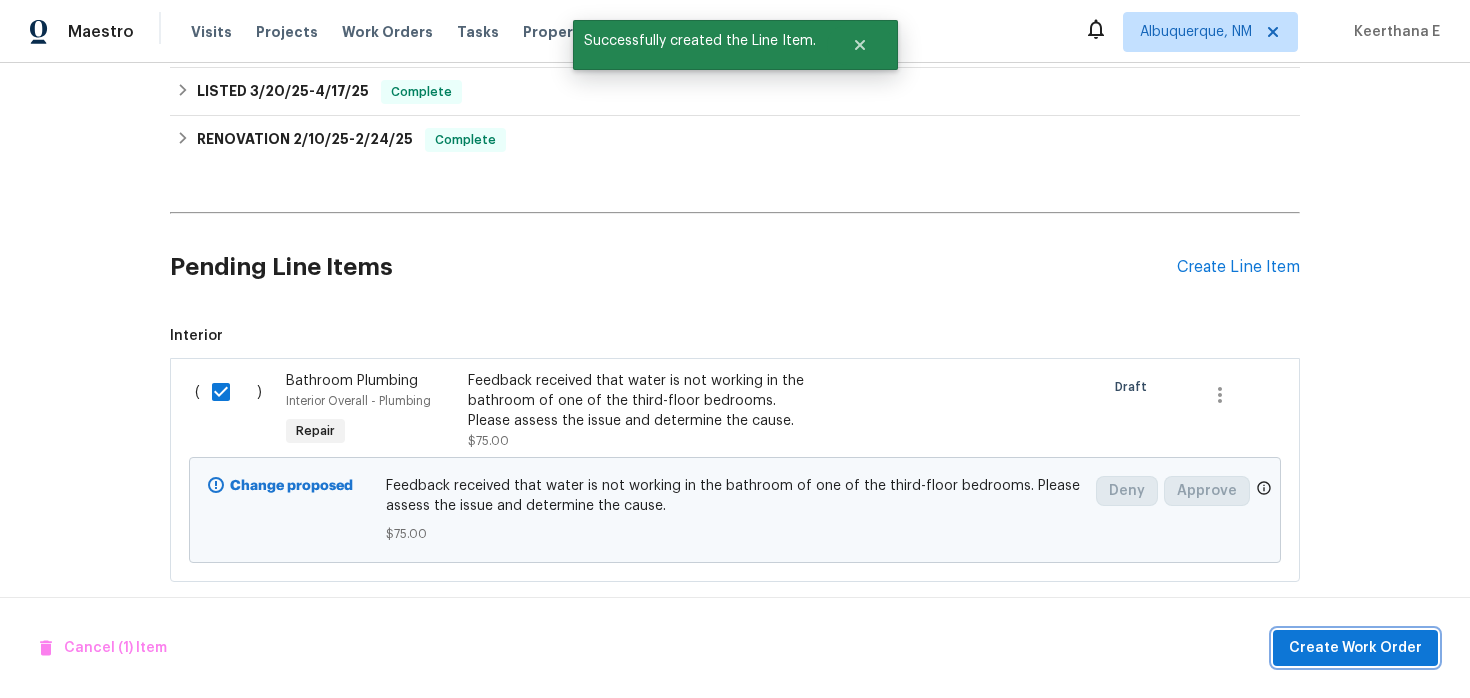 click on "Create Work Order" at bounding box center [1355, 648] 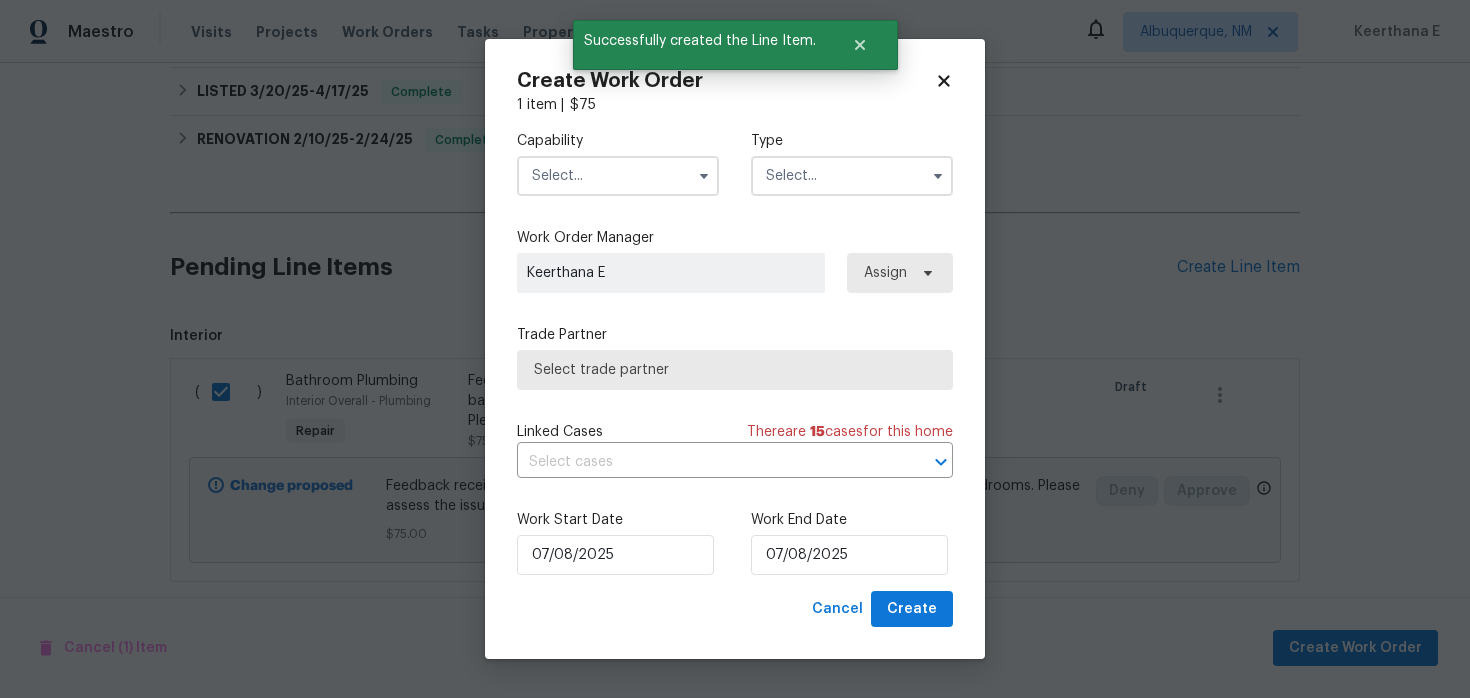 click at bounding box center (618, 176) 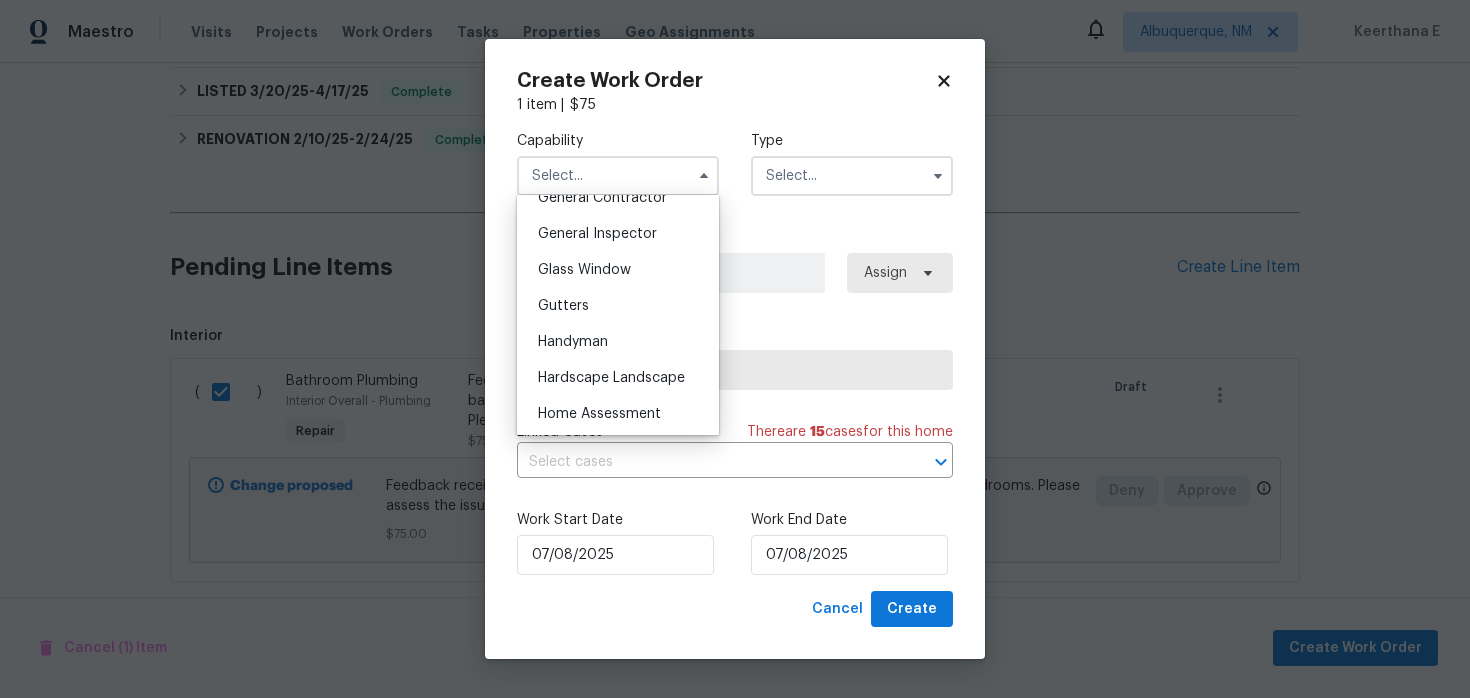 scroll, scrollTop: 982, scrollLeft: 0, axis: vertical 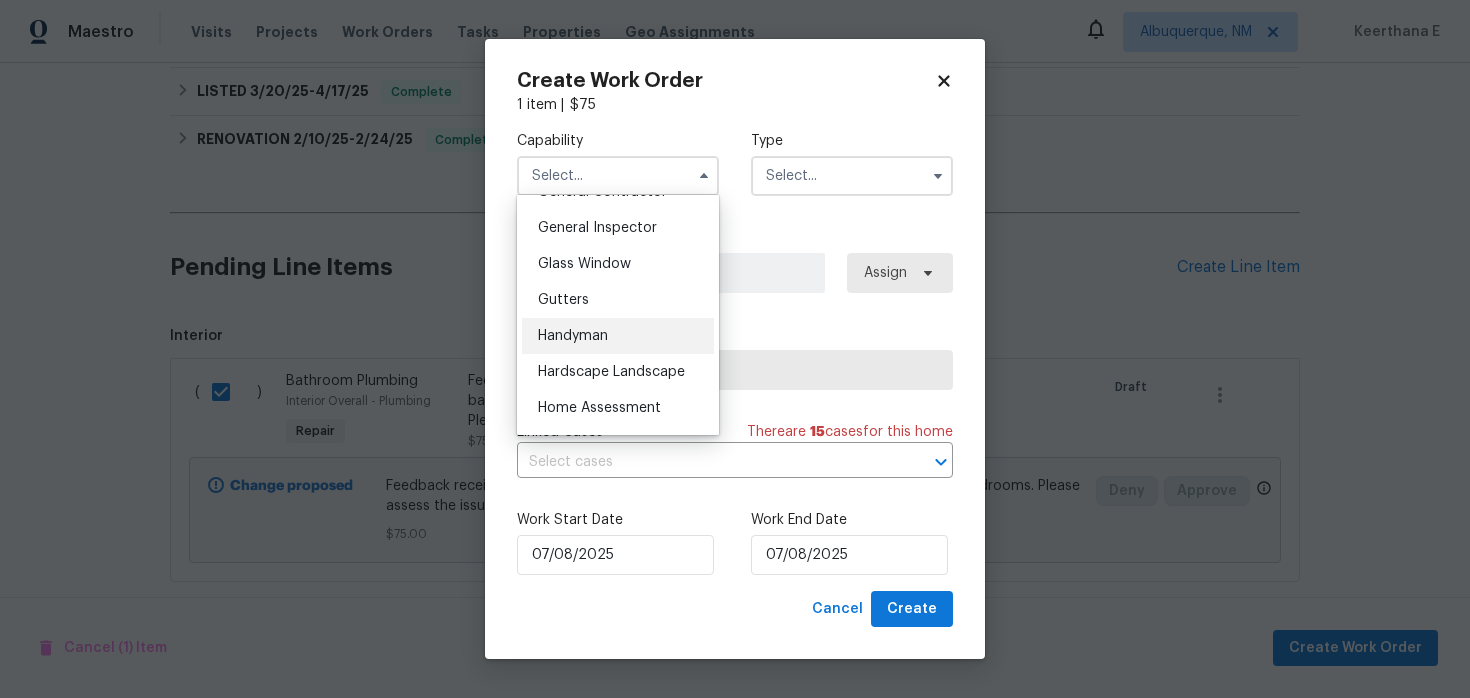 click on "Handyman" at bounding box center [618, 336] 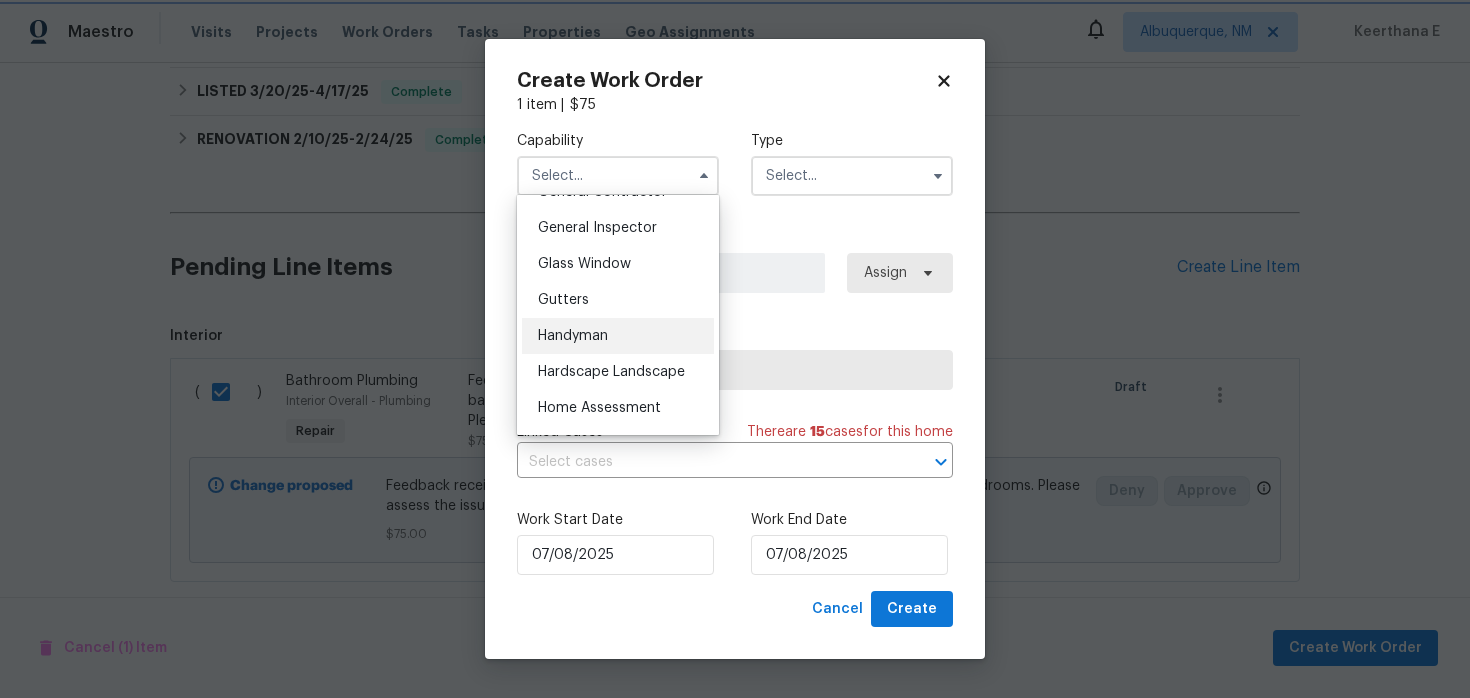 type on "Handyman" 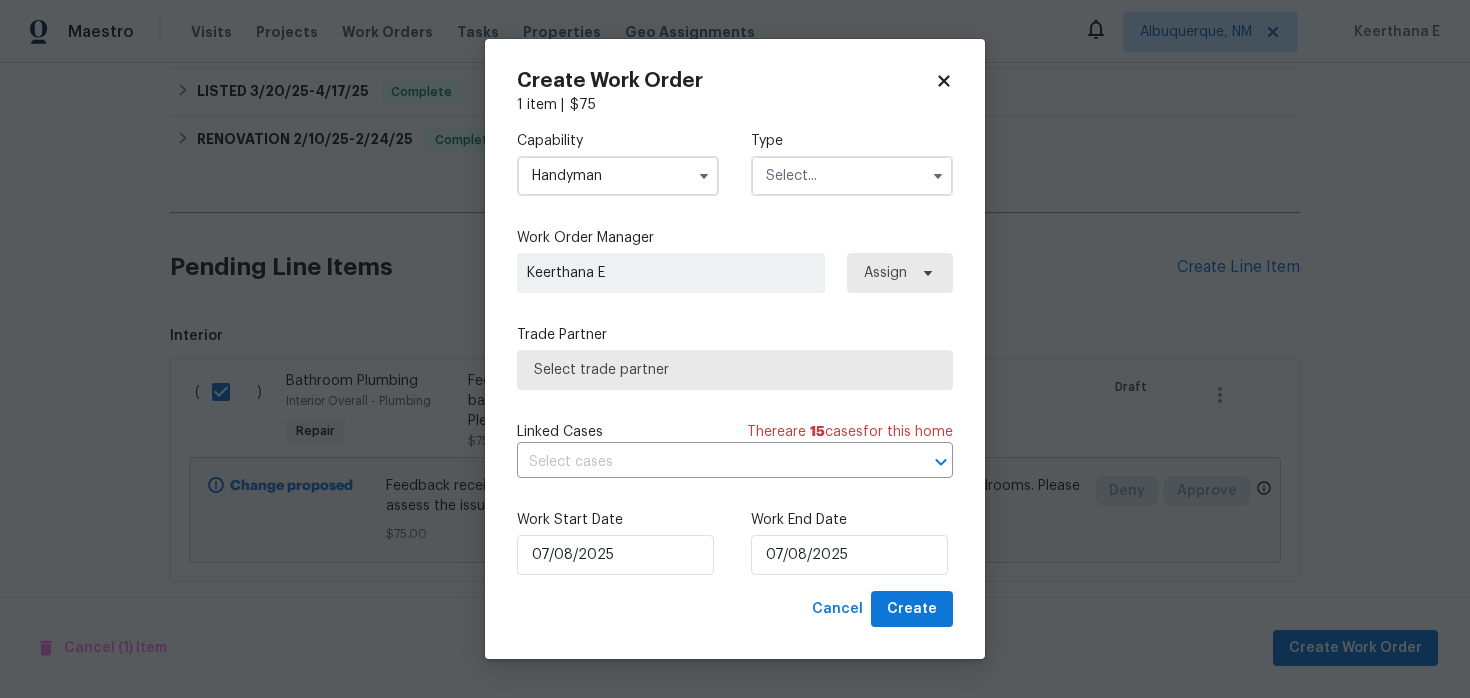 click at bounding box center [852, 176] 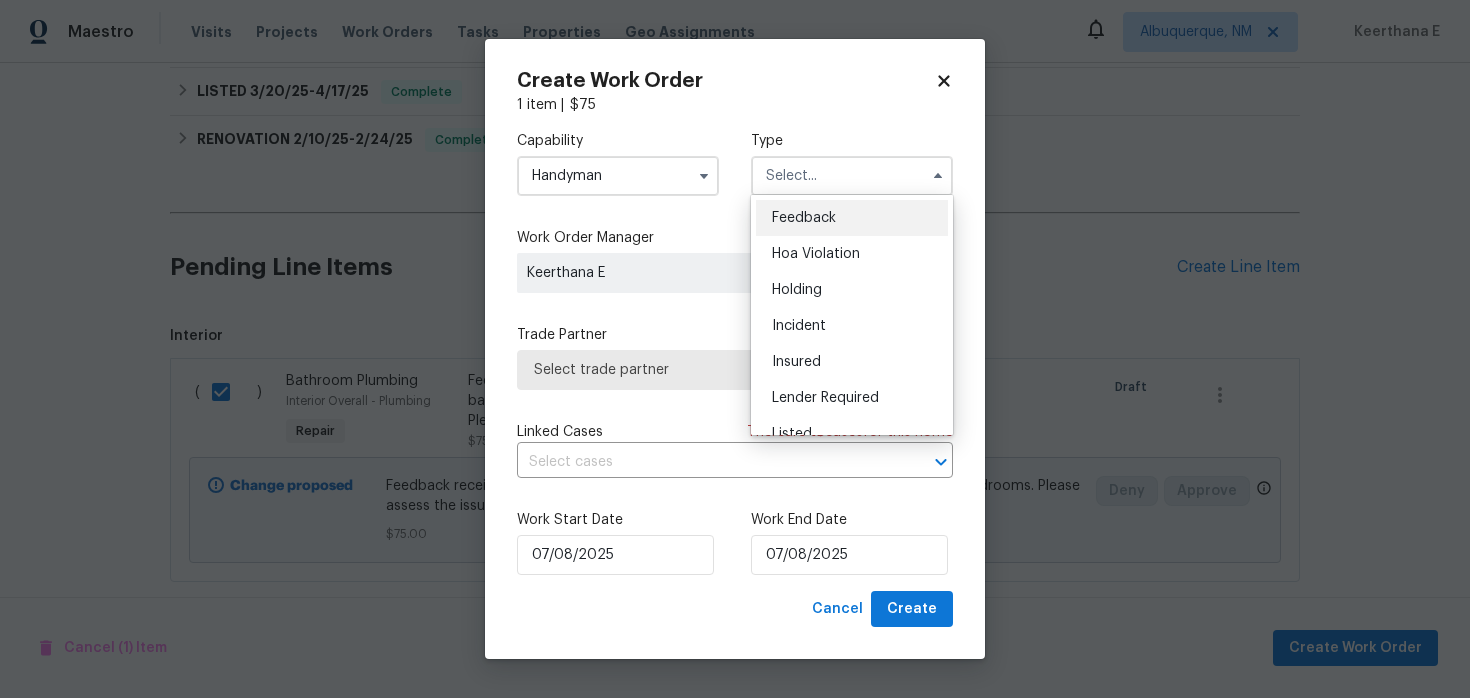 click on "Feedback" at bounding box center (852, 218) 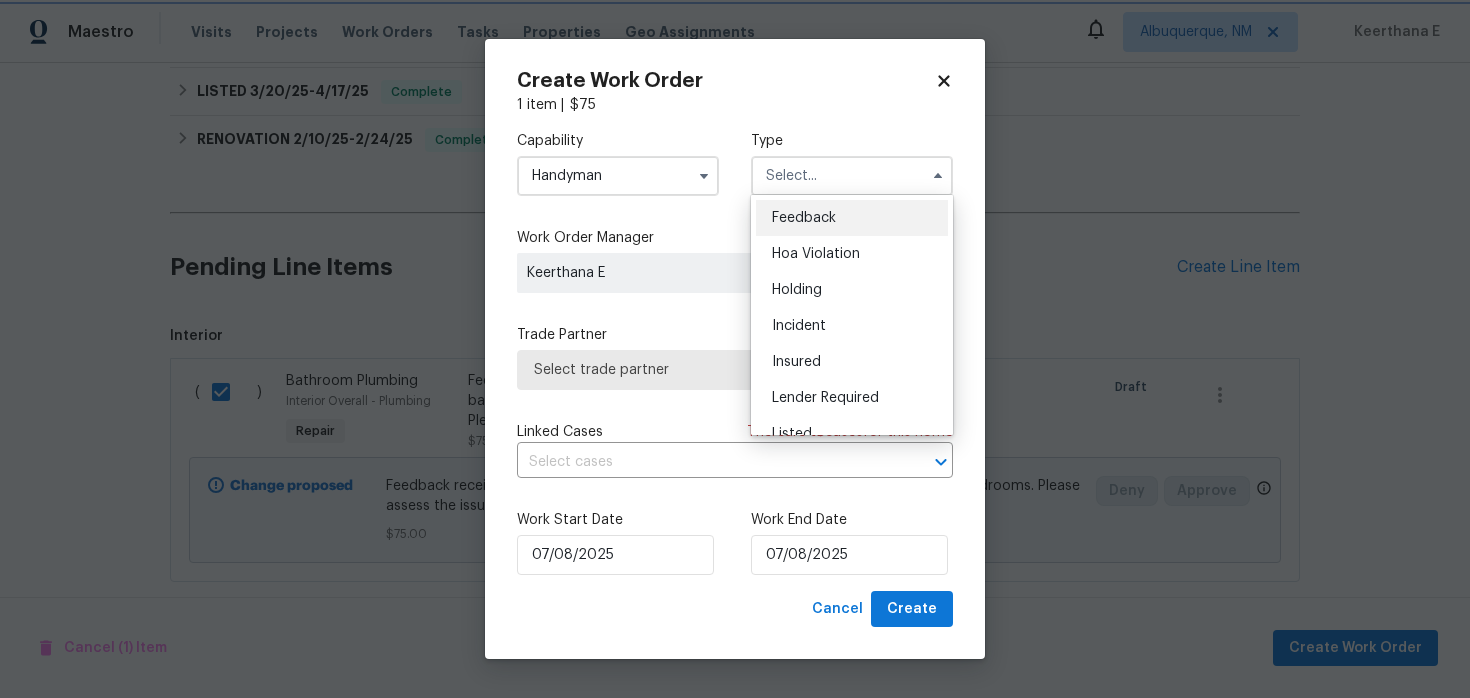 type on "Feedback" 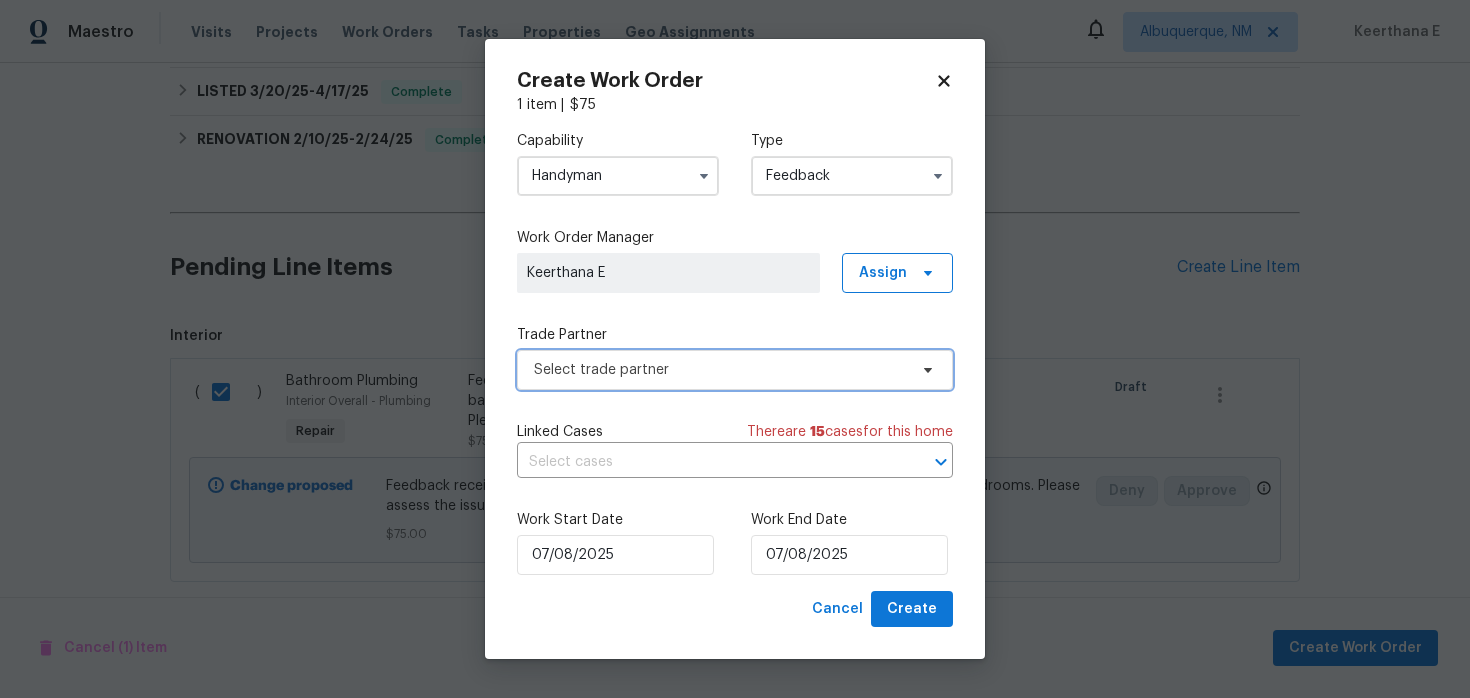 click on "Select trade partner" at bounding box center [735, 370] 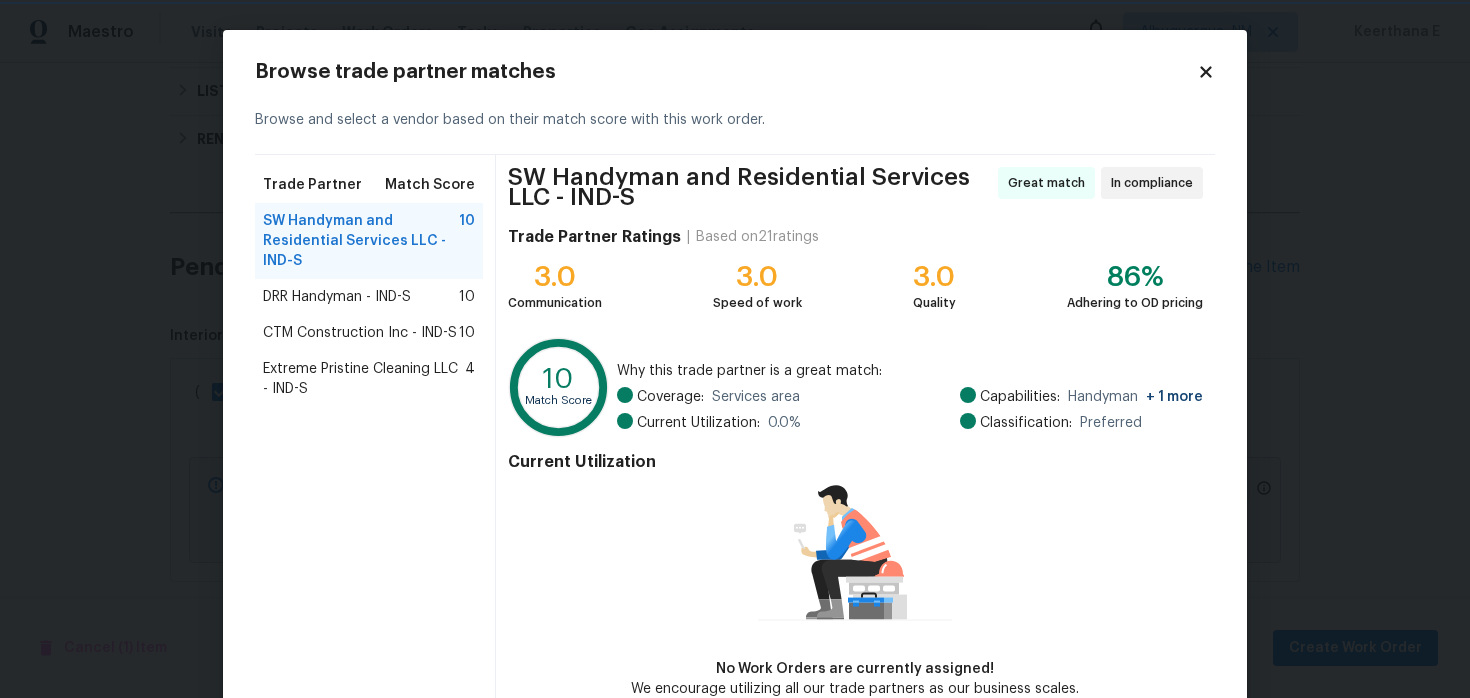 scroll, scrollTop: 25, scrollLeft: 0, axis: vertical 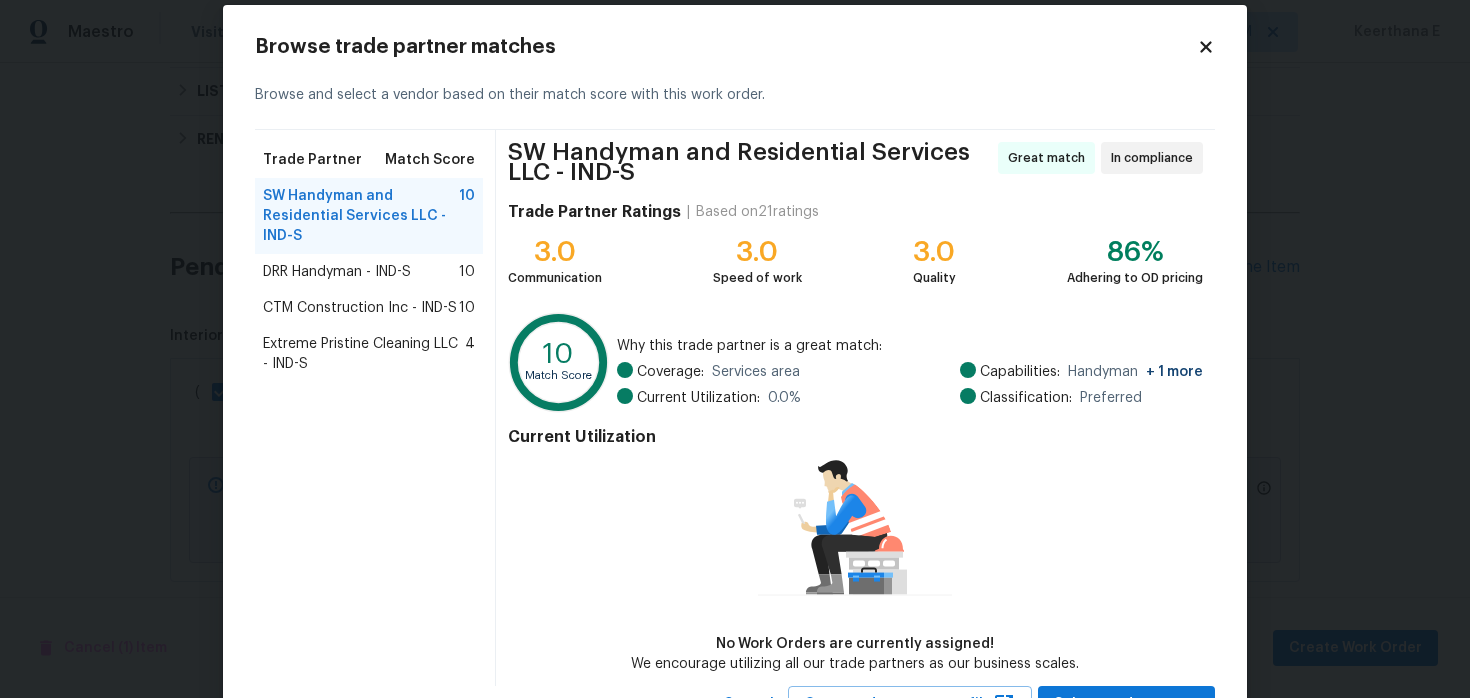 click on "CTM Construction Inc - IND-S" at bounding box center (360, 308) 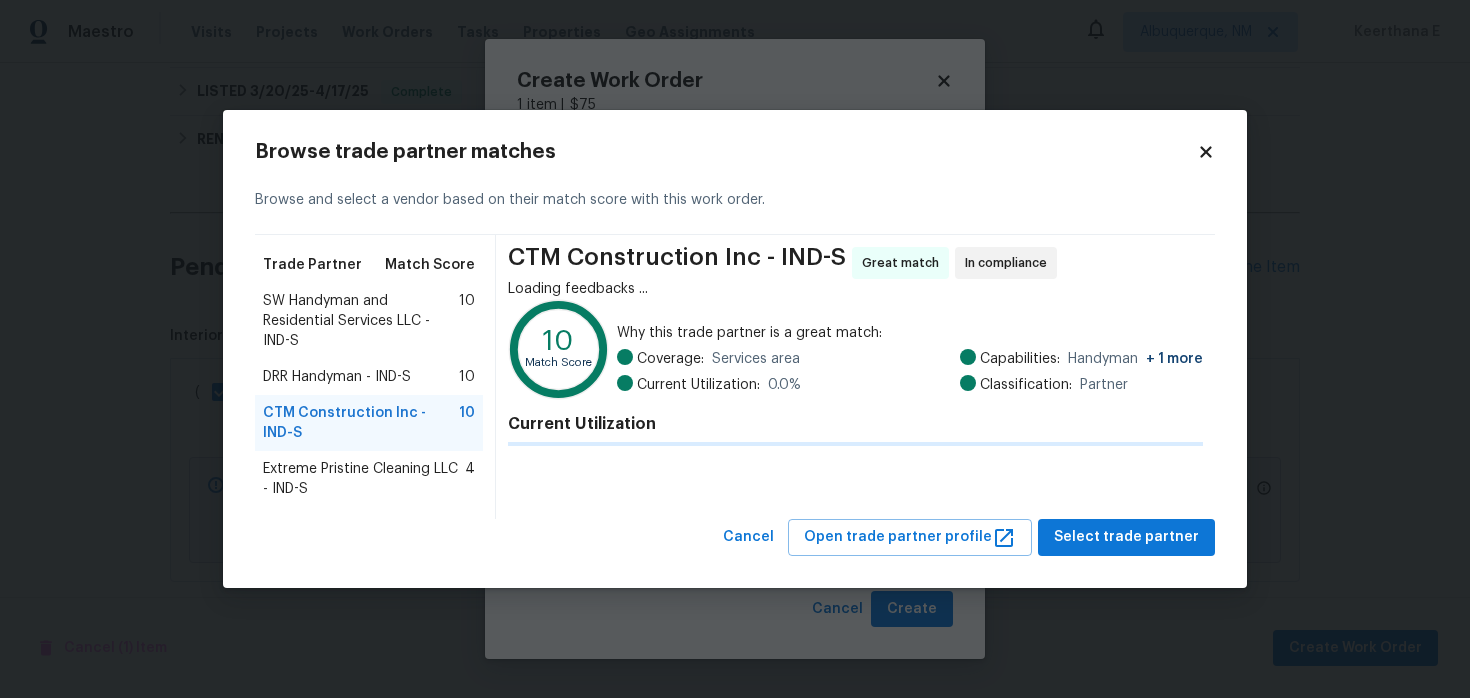 scroll, scrollTop: 0, scrollLeft: 0, axis: both 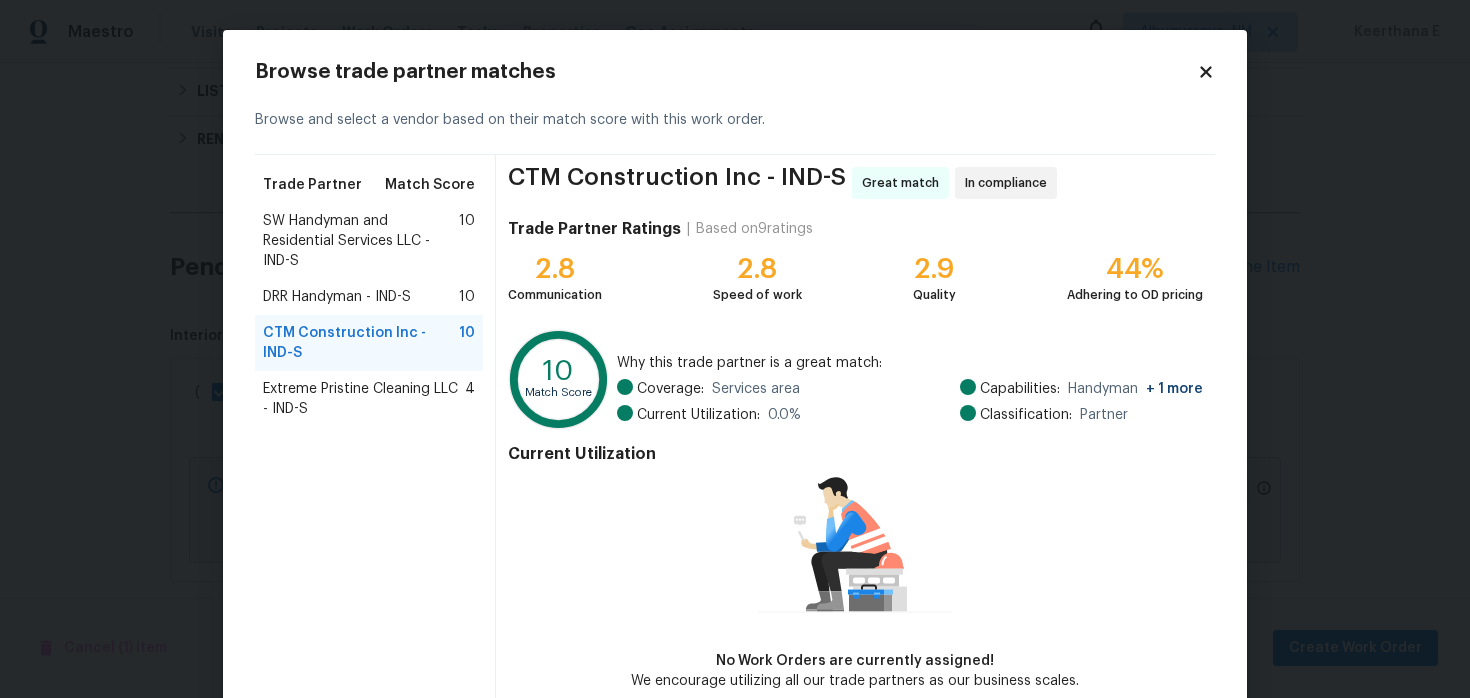 click on "Extreme Pristine Cleaning LLC - IND-S 4" at bounding box center [369, 399] 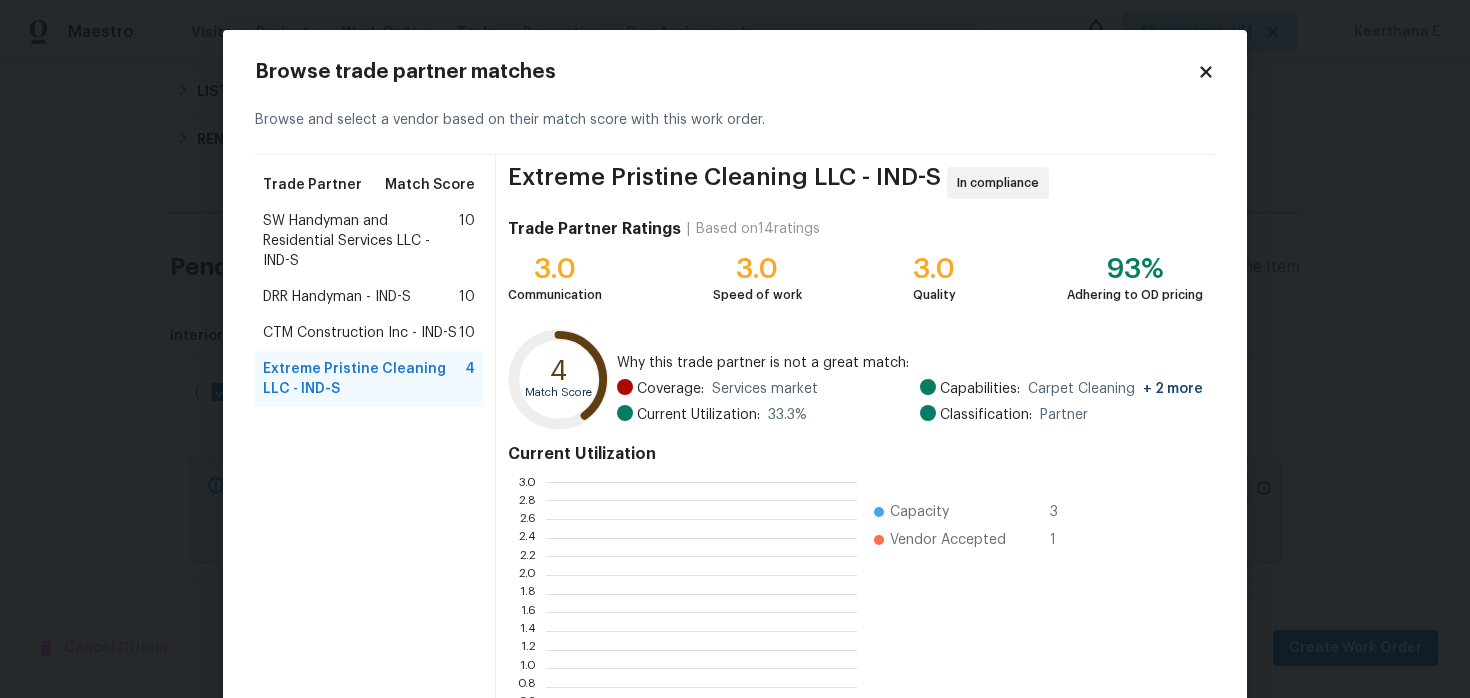 scroll, scrollTop: 2, scrollLeft: 1, axis: both 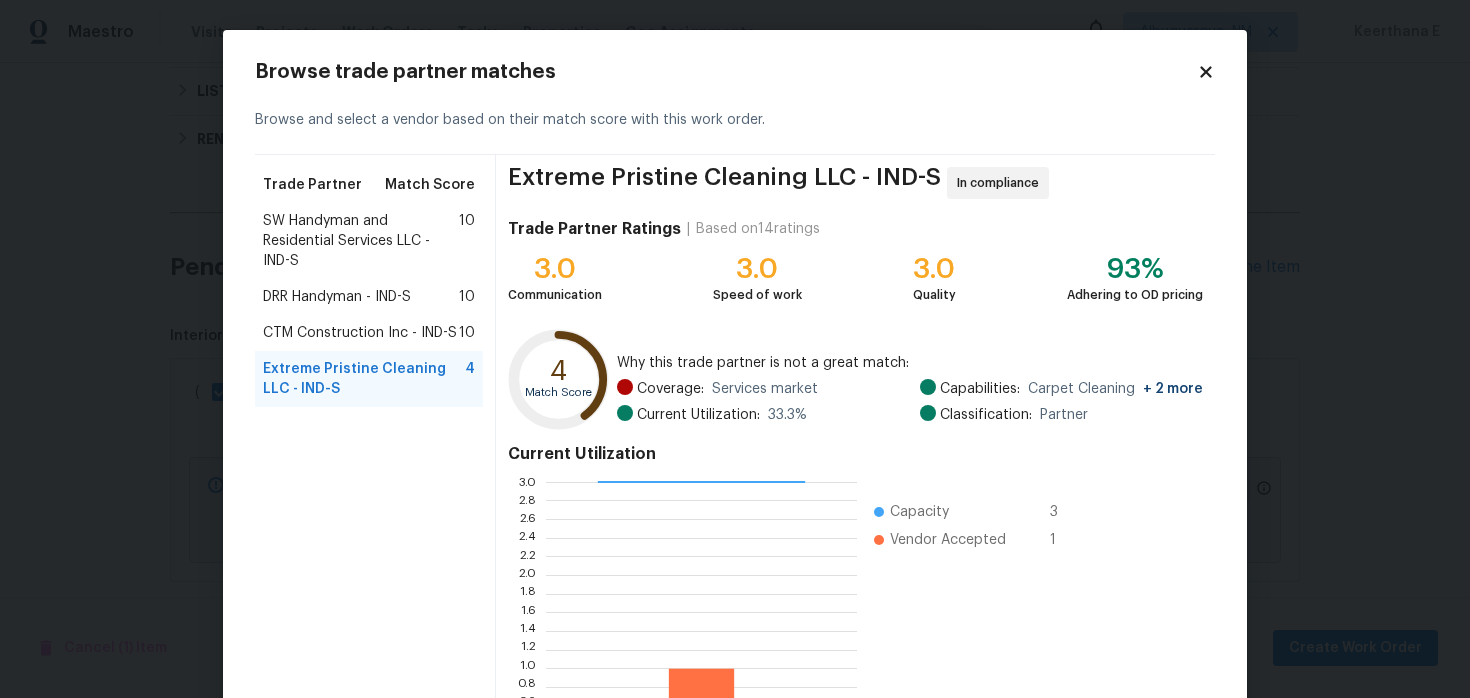 click on "DRR Handyman - IND-S" at bounding box center [337, 297] 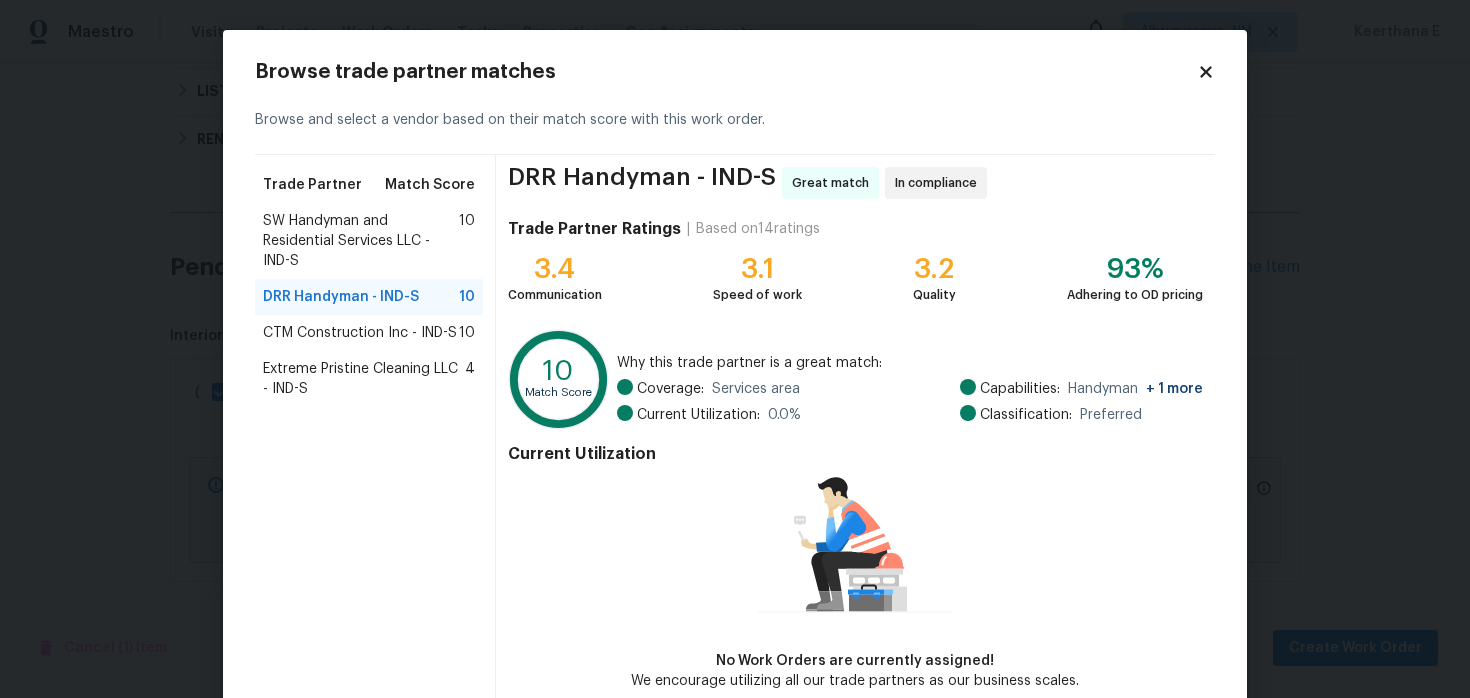 click on "SW Handyman and Residential Services LLC - IND-S" at bounding box center (361, 241) 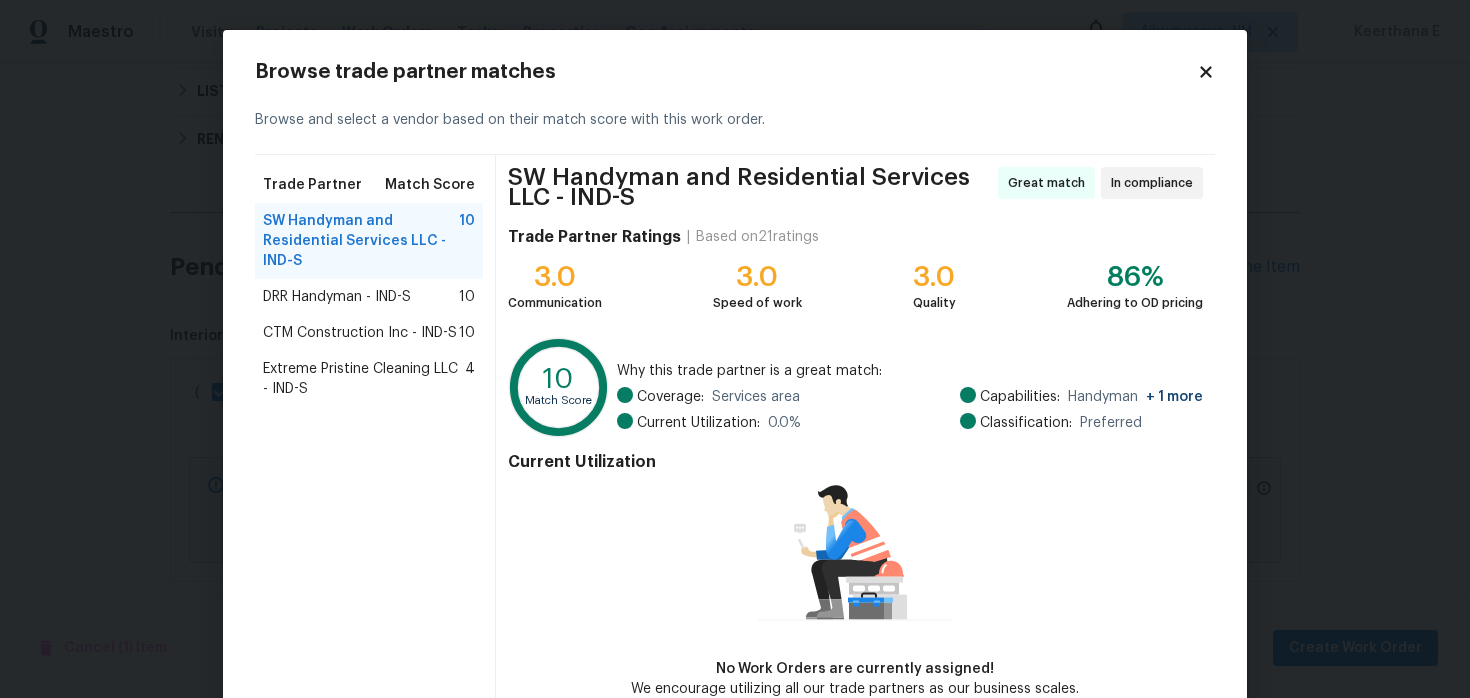 scroll, scrollTop: 110, scrollLeft: 0, axis: vertical 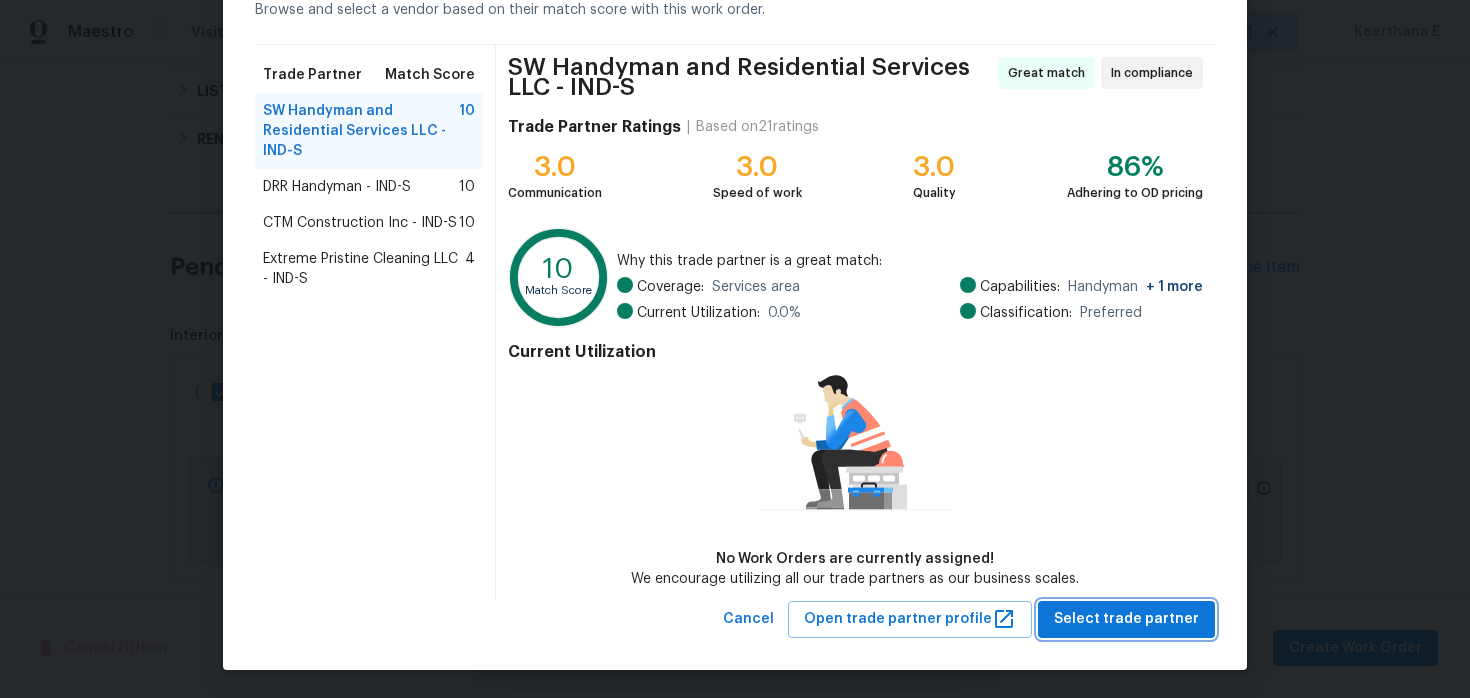 click on "Select trade partner" at bounding box center (1126, 619) 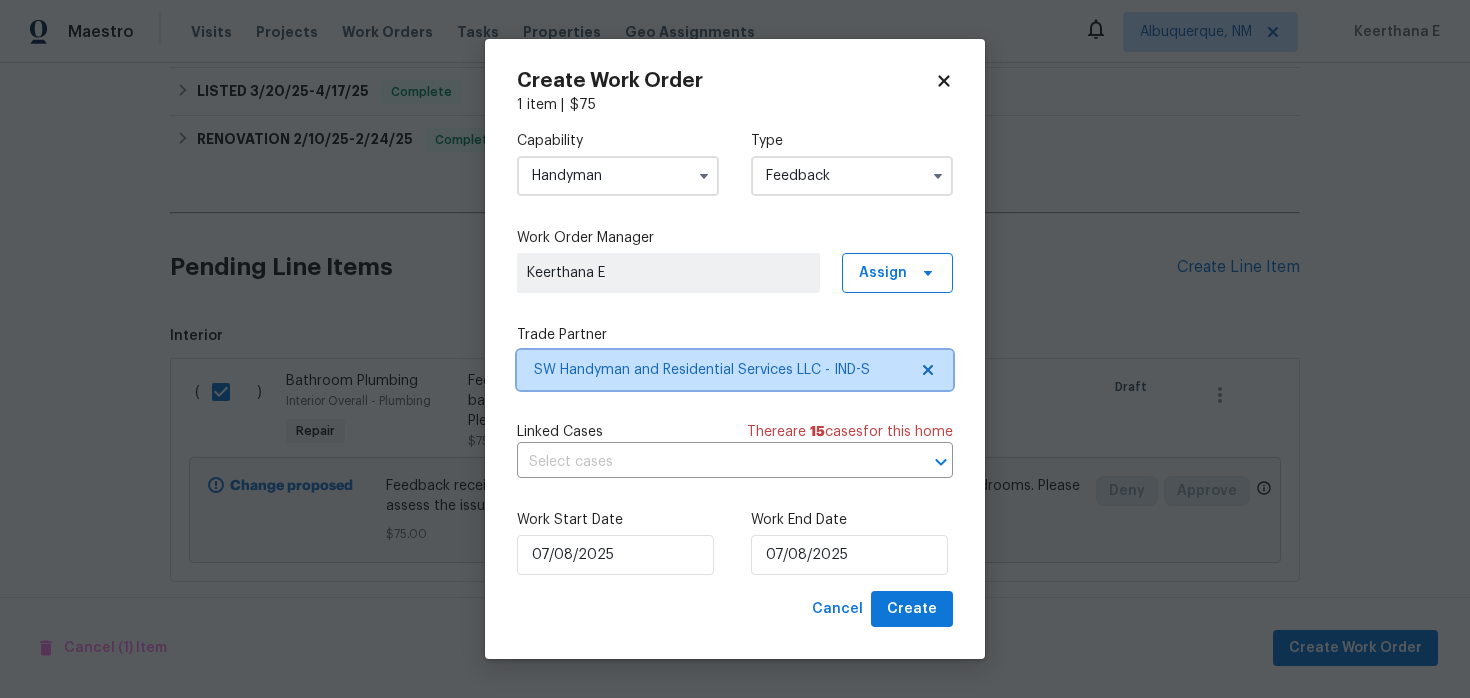 scroll, scrollTop: 0, scrollLeft: 0, axis: both 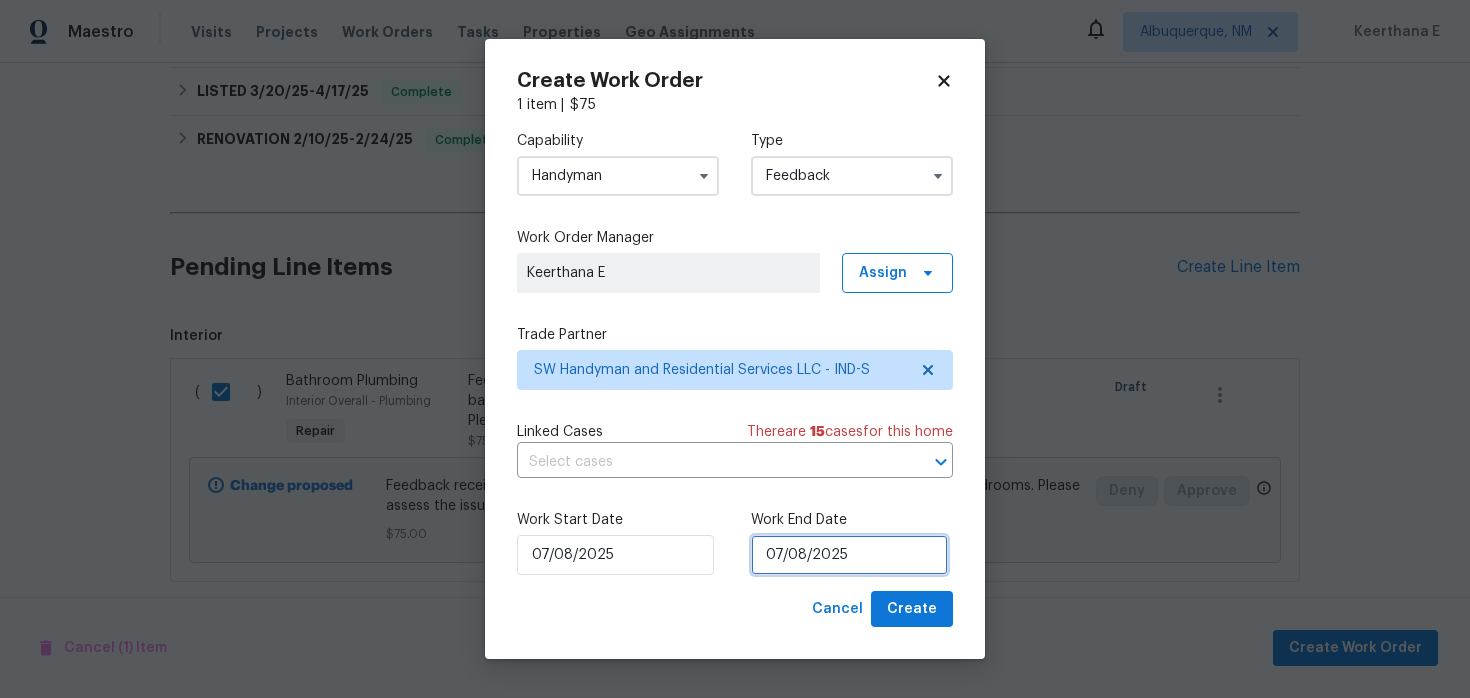 click on "07/08/2025" at bounding box center (849, 555) 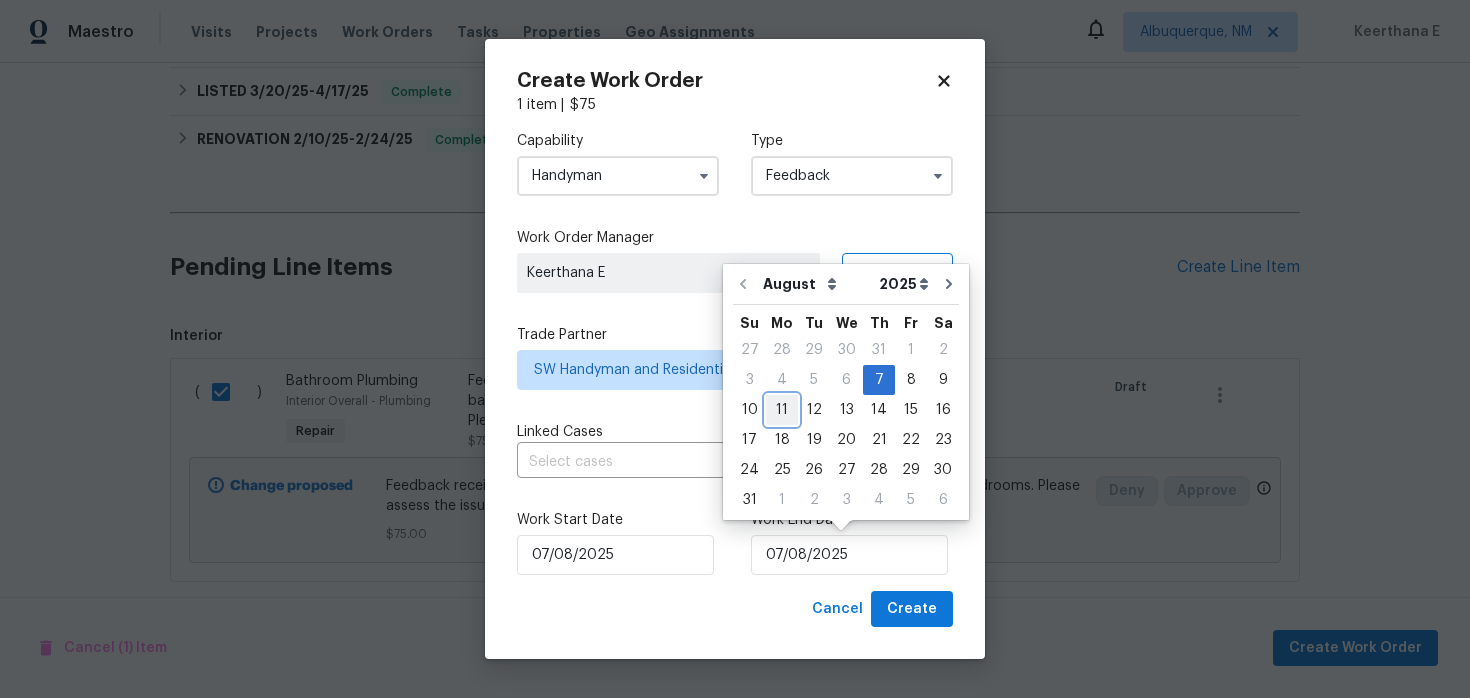 click on "11" at bounding box center (782, 410) 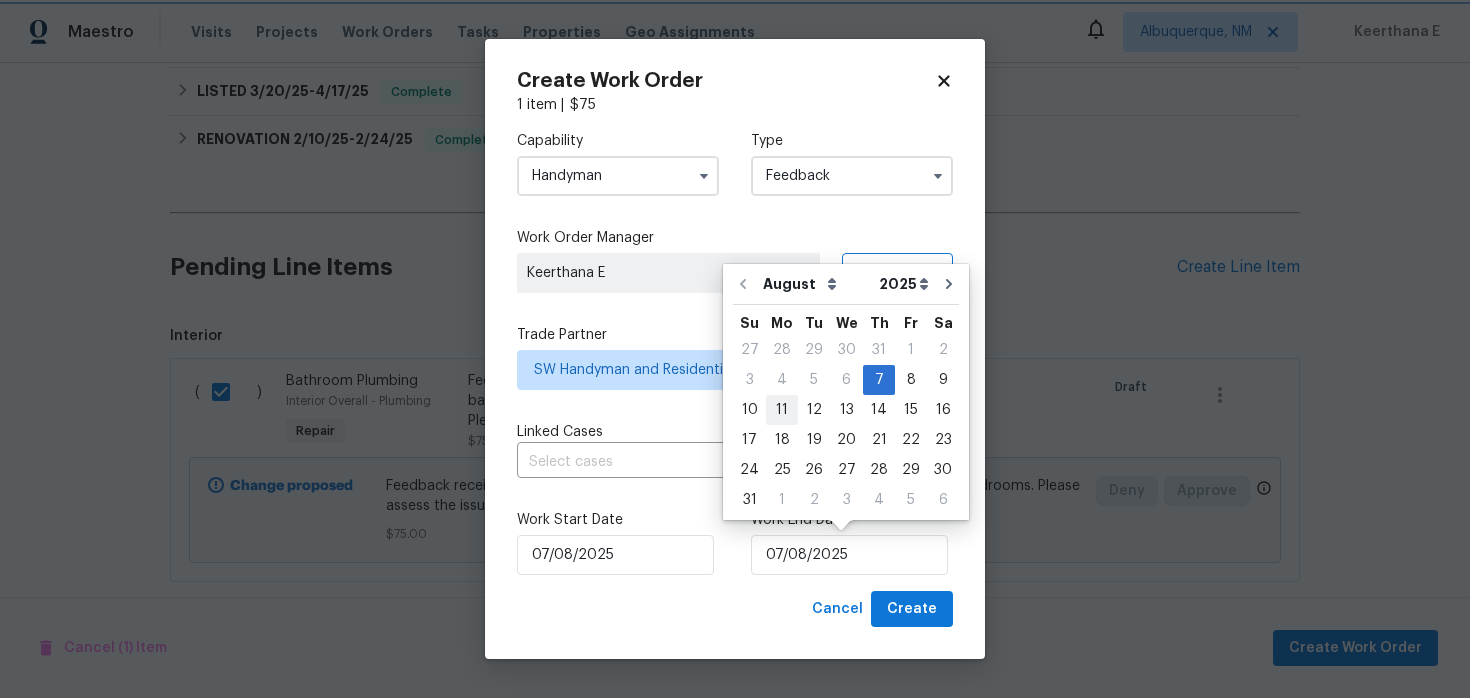 type on "11/08/2025" 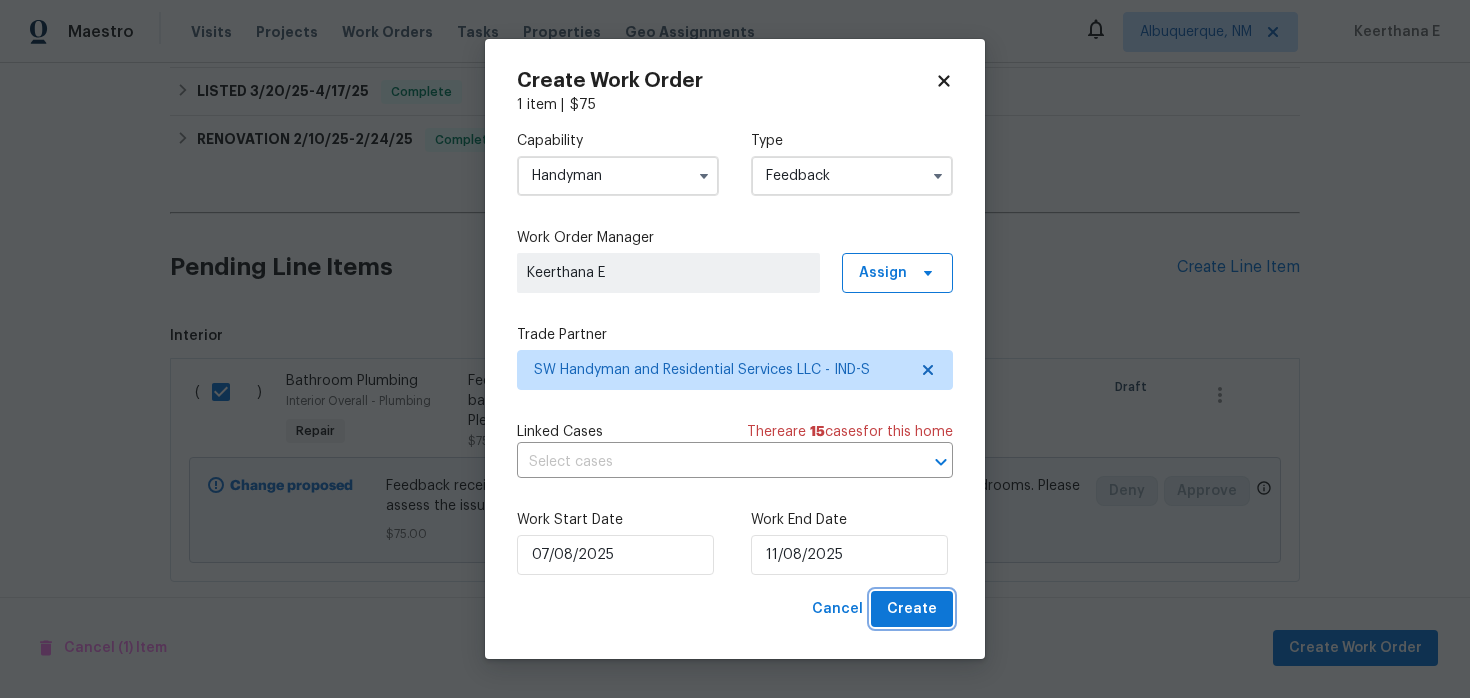 click on "Create" at bounding box center (912, 609) 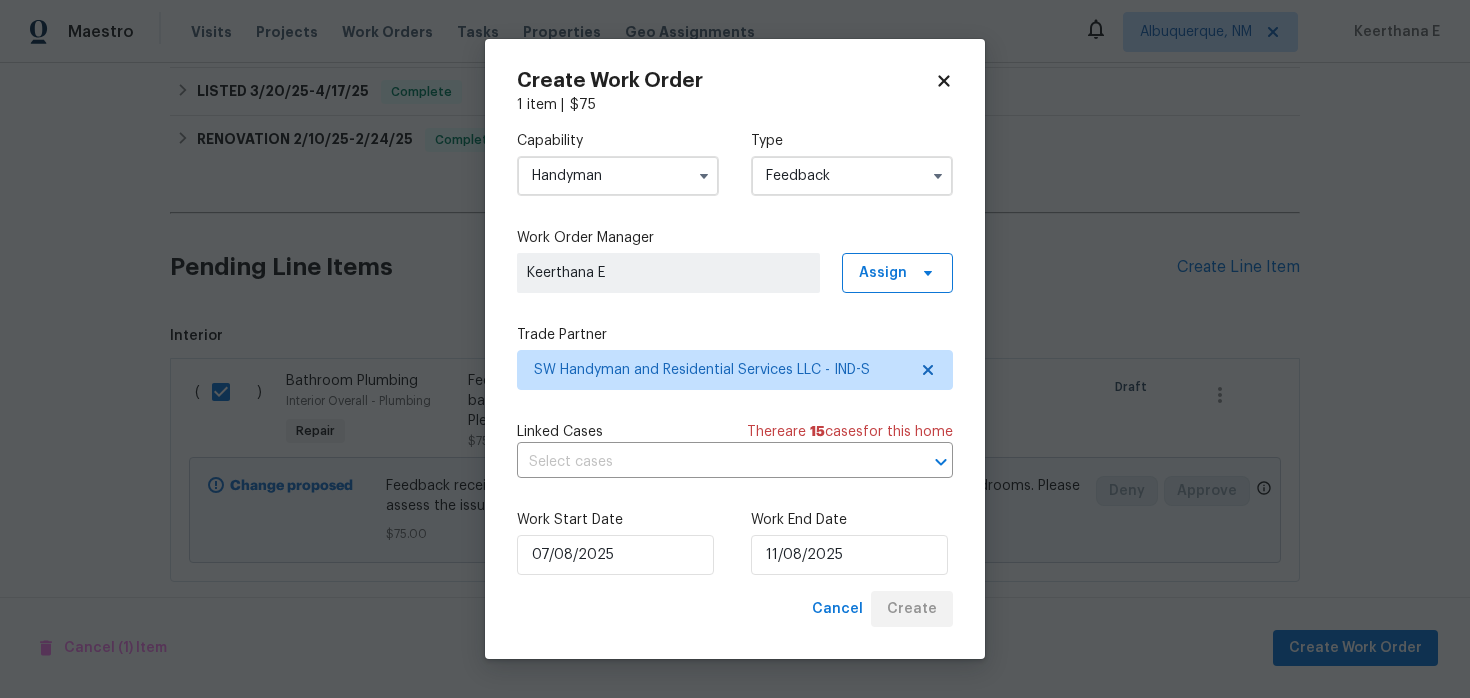 checkbox on "false" 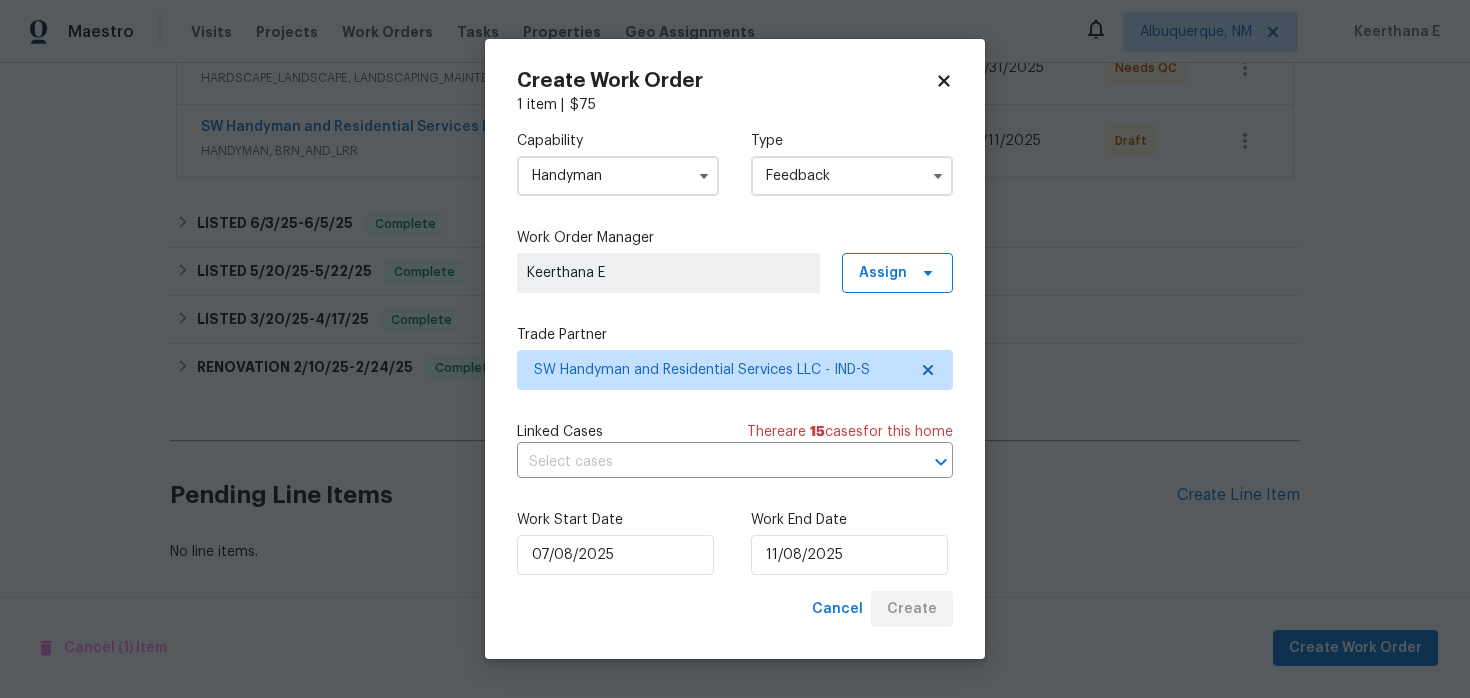scroll, scrollTop: 415, scrollLeft: 0, axis: vertical 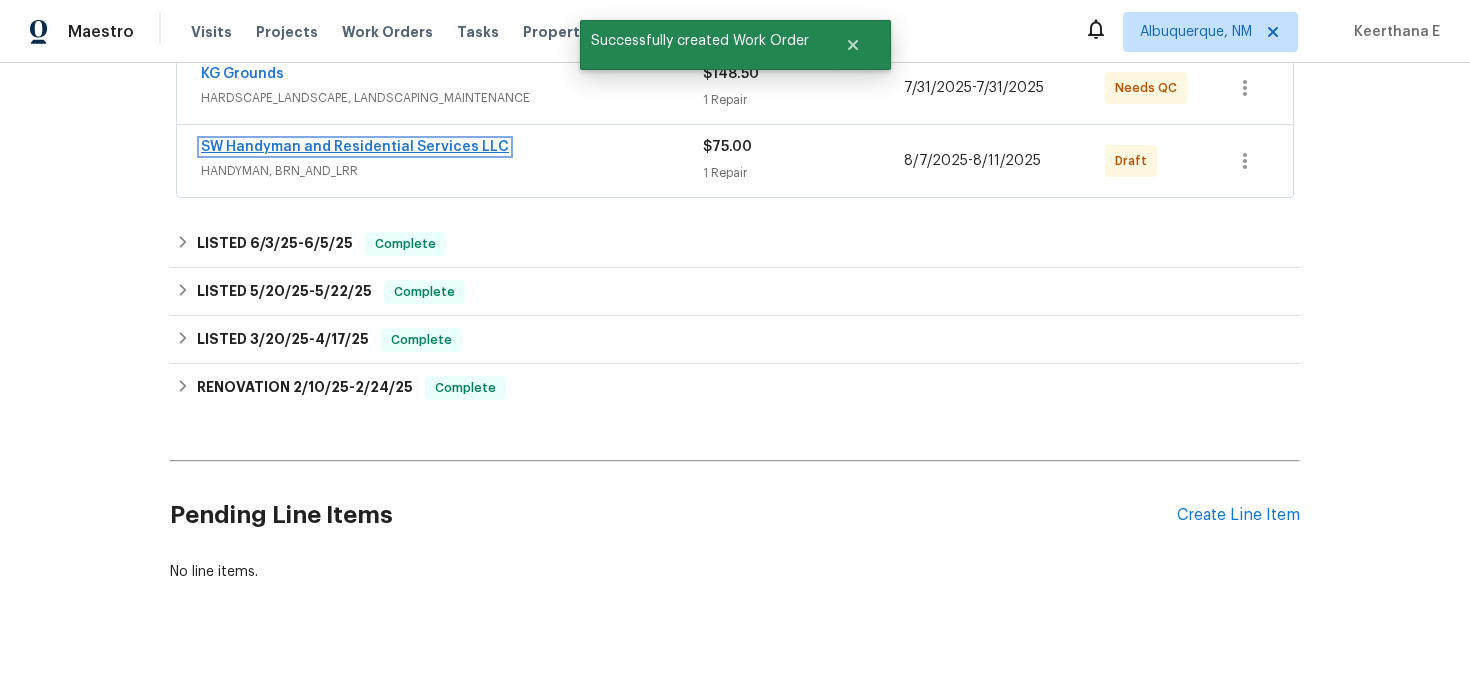 click on "SW Handyman and Residential Services LLC" at bounding box center [355, 147] 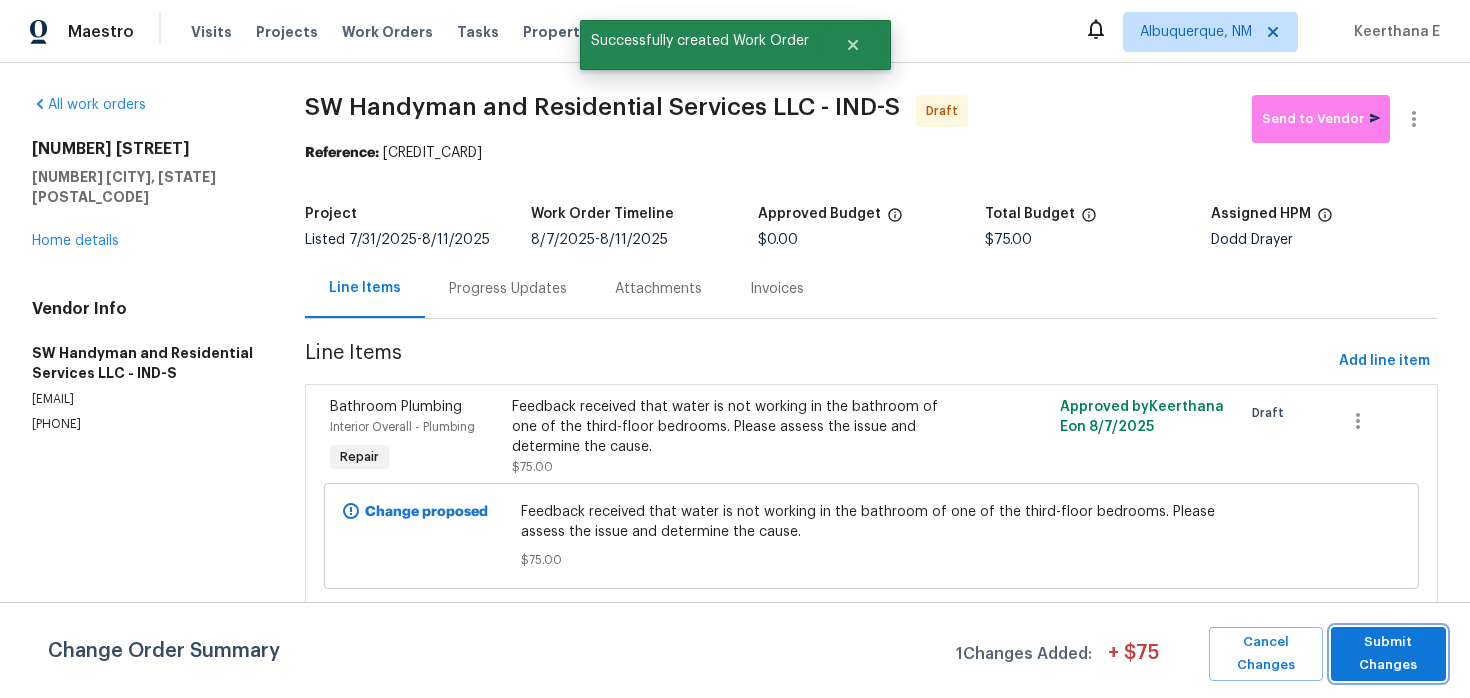 click on "Submit Changes" at bounding box center (1388, 654) 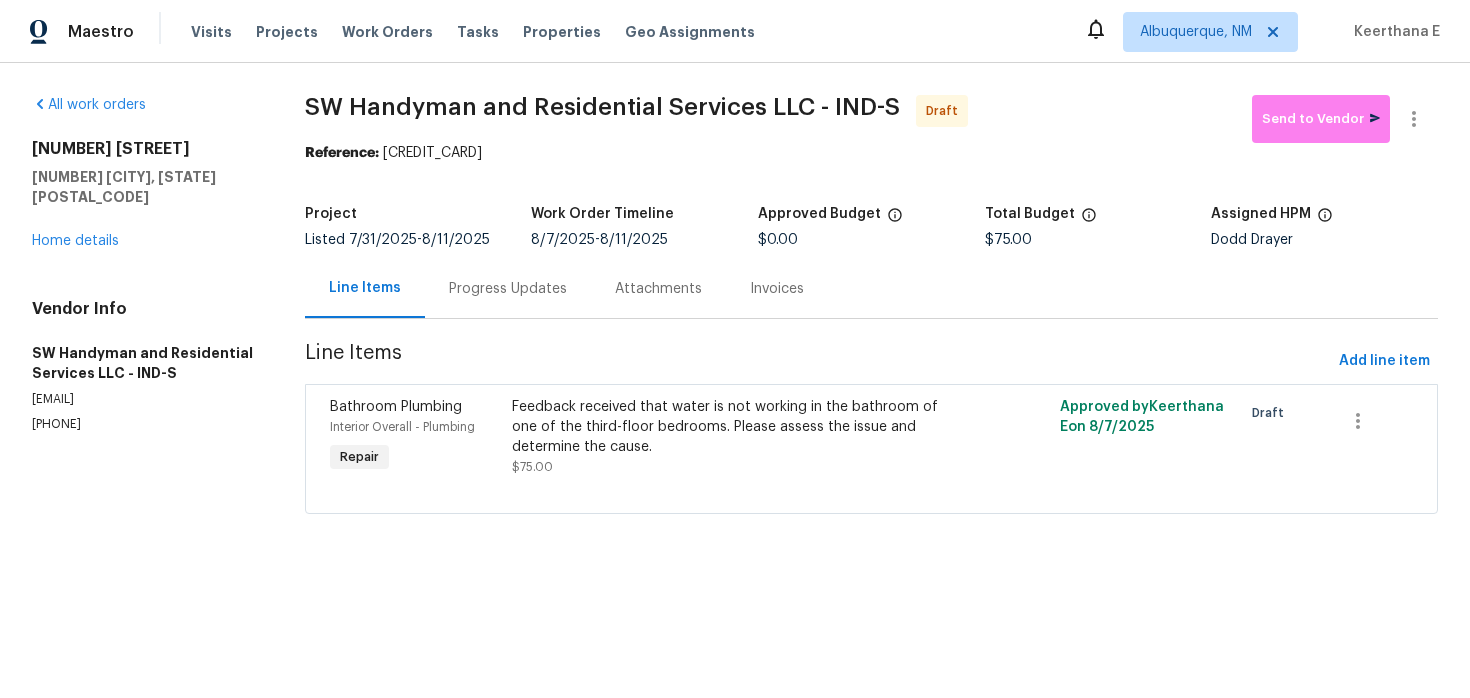 click on "Progress Updates" at bounding box center (508, 289) 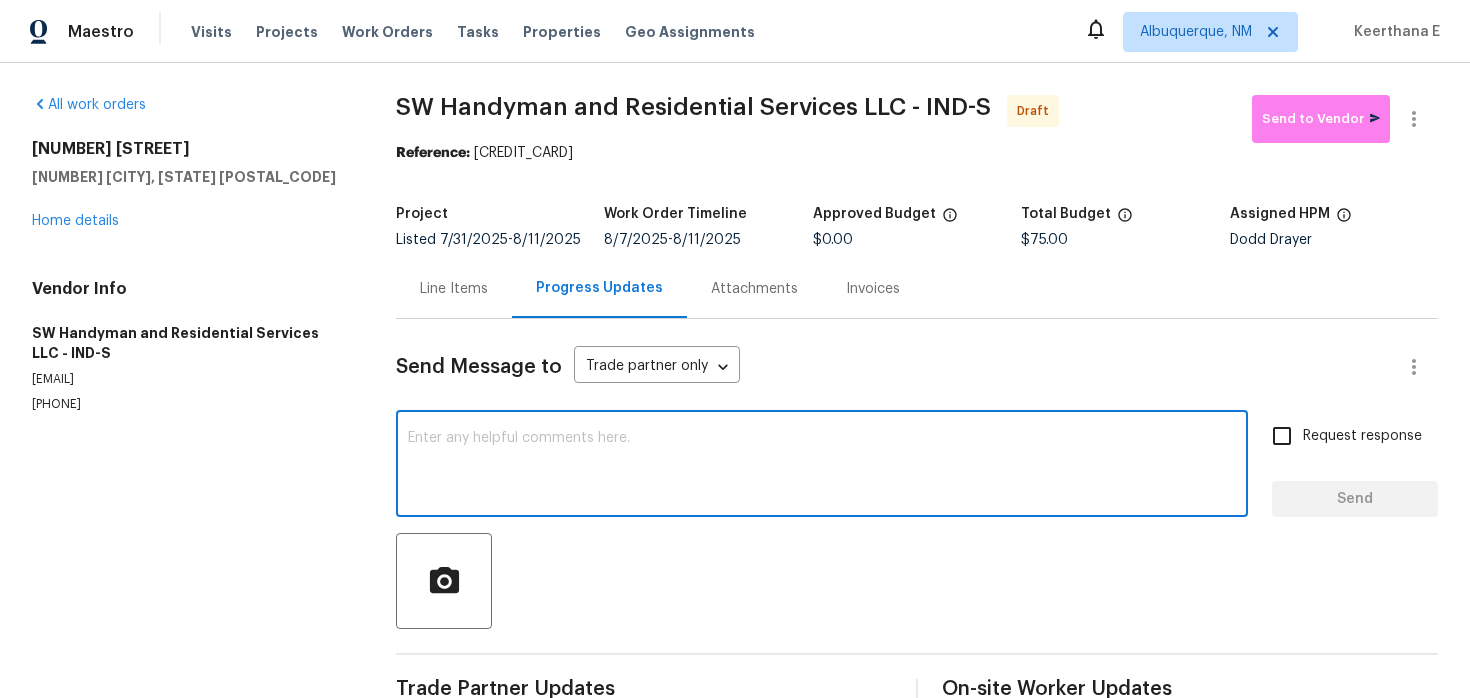 click at bounding box center (822, 466) 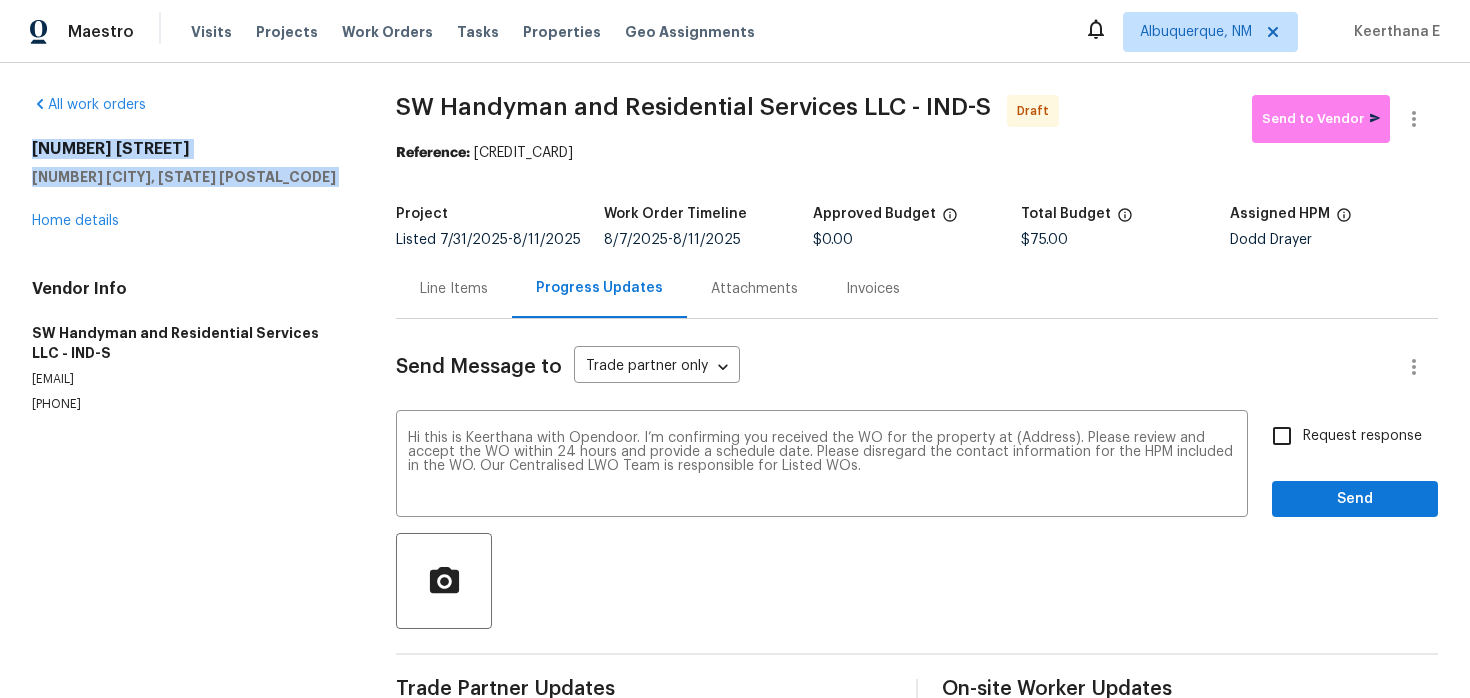 drag, startPoint x: 36, startPoint y: 153, endPoint x: 274, endPoint y: 196, distance: 241.85326 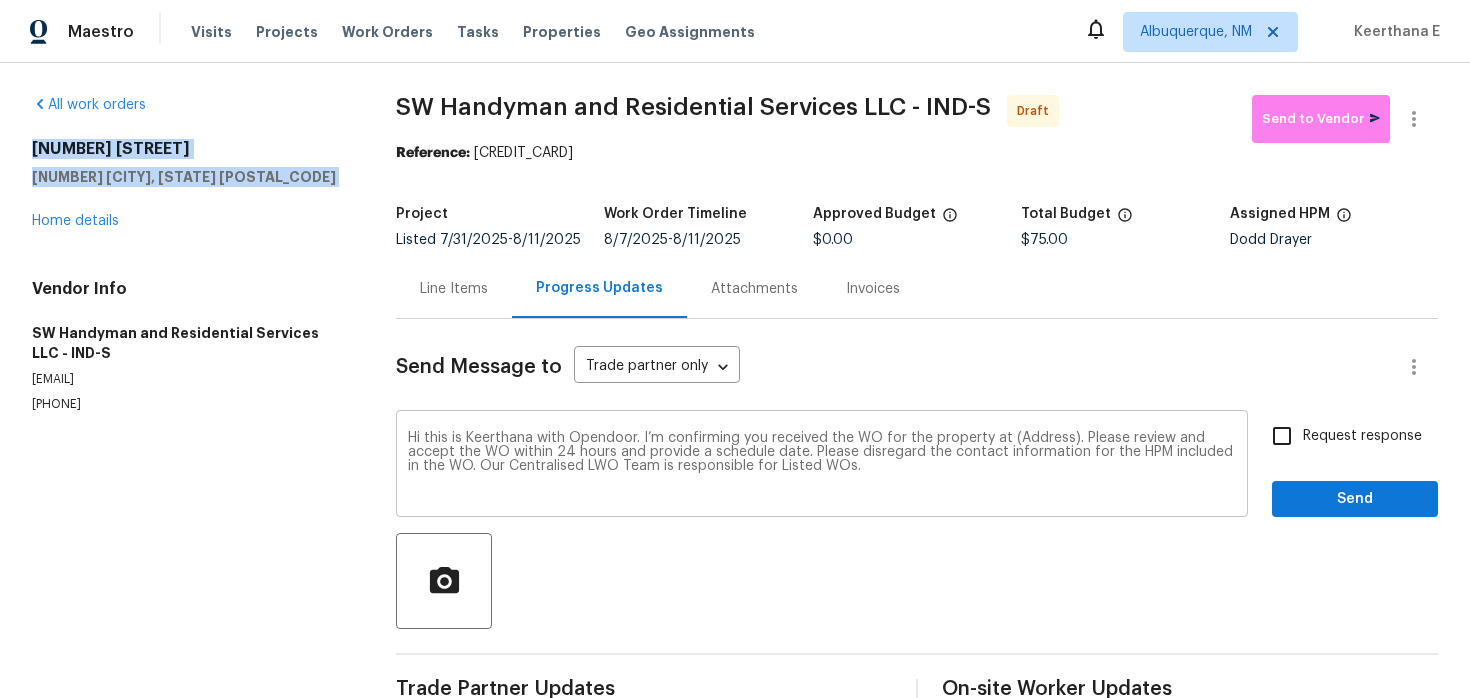 click on "Hi this is Keerthana with Opendoor. I’m confirming you received the WO for the property at (Address). Please review and accept the WO within 24 hours and provide a schedule date. Please disregard the contact information for the HPM included in the WO. Our Centralised LWO Team is responsible for Listed WOs." at bounding box center [822, 466] 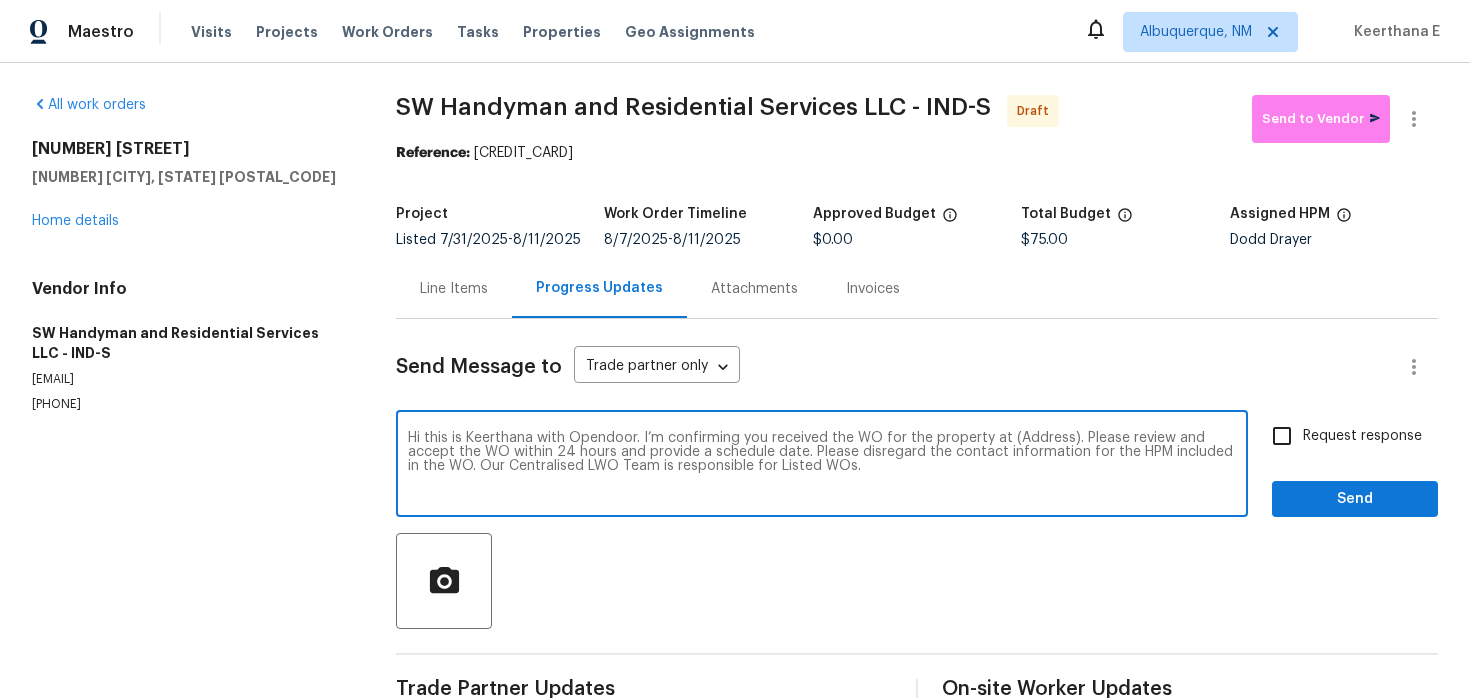 click on "Hi this is Keerthana with Opendoor. I’m confirming you received the WO for the property at (Address). Please review and accept the WO within 24 hours and provide a schedule date. Please disregard the contact information for the HPM included in the WO. Our Centralised LWO Team is responsible for Listed WOs." at bounding box center [822, 466] 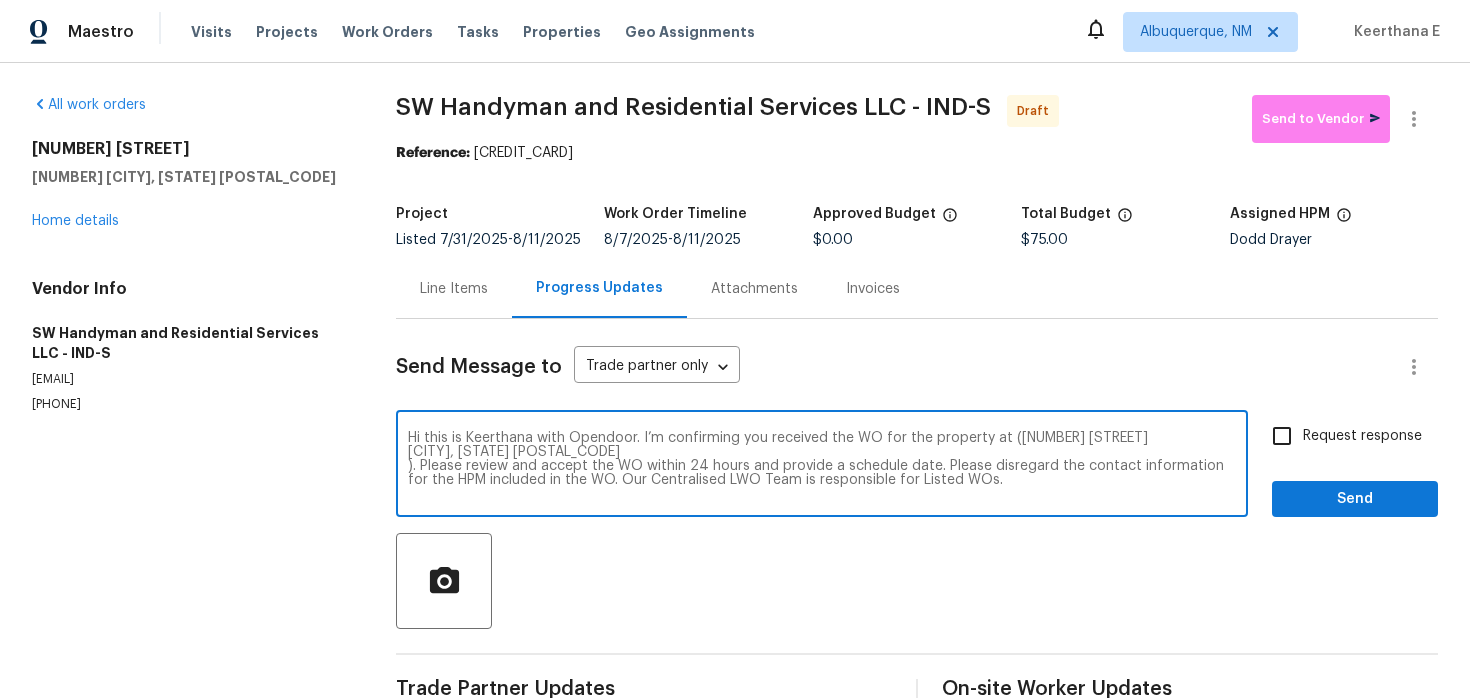 type on "Hi this is Keerthana with Opendoor. I’m confirming you received the WO for the property at (917 Buchanan St
Indianapolis, IN 46203
). Please review and accept the WO within 24 hours and provide a schedule date. Please disregard the contact information for the HPM included in the WO. Our Centralised LWO Team is responsible for Listed WOs." 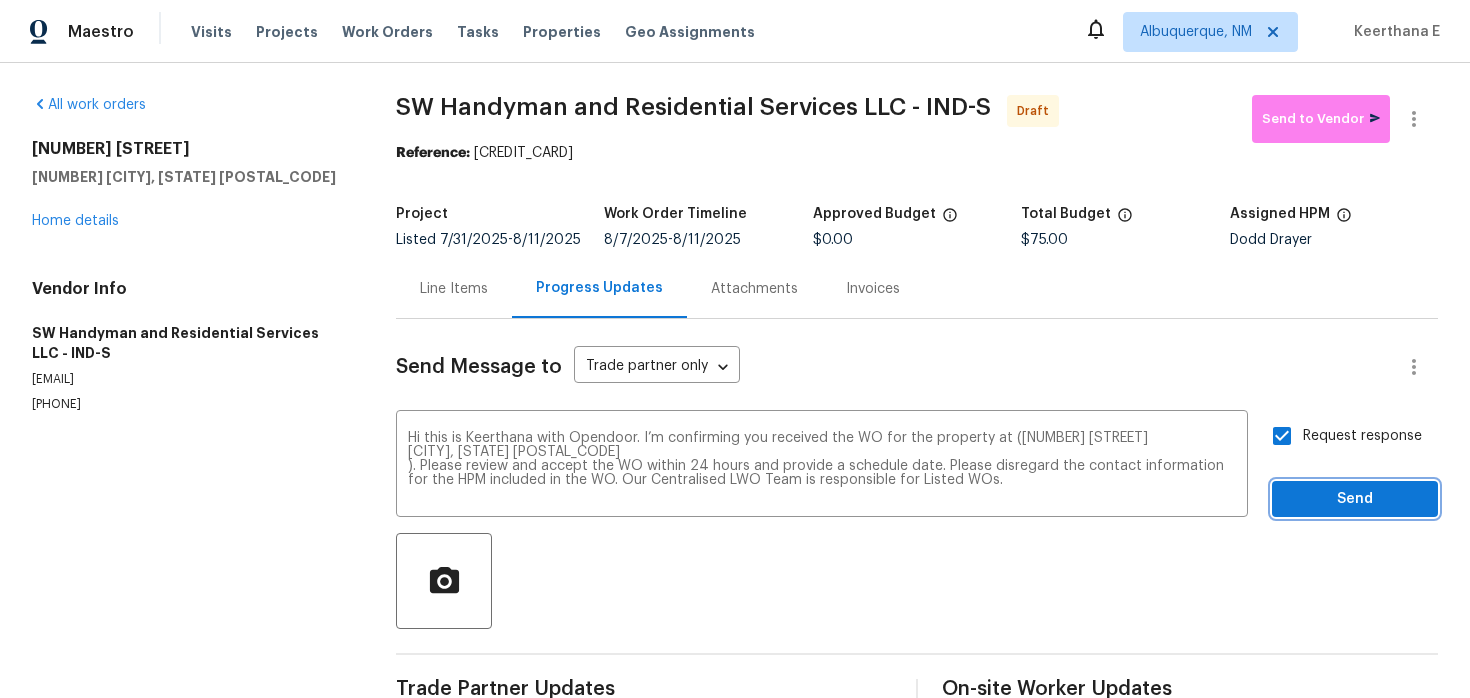 click on "Send" at bounding box center [1355, 499] 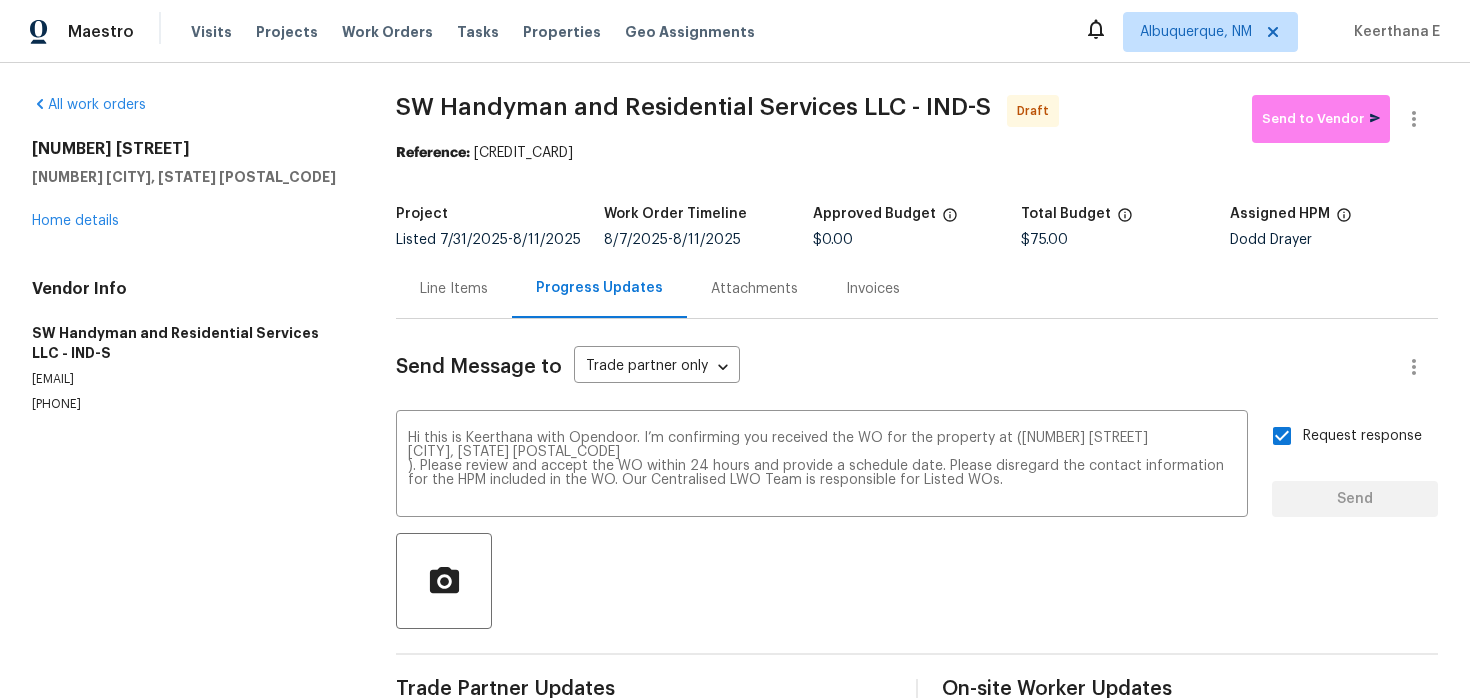 type 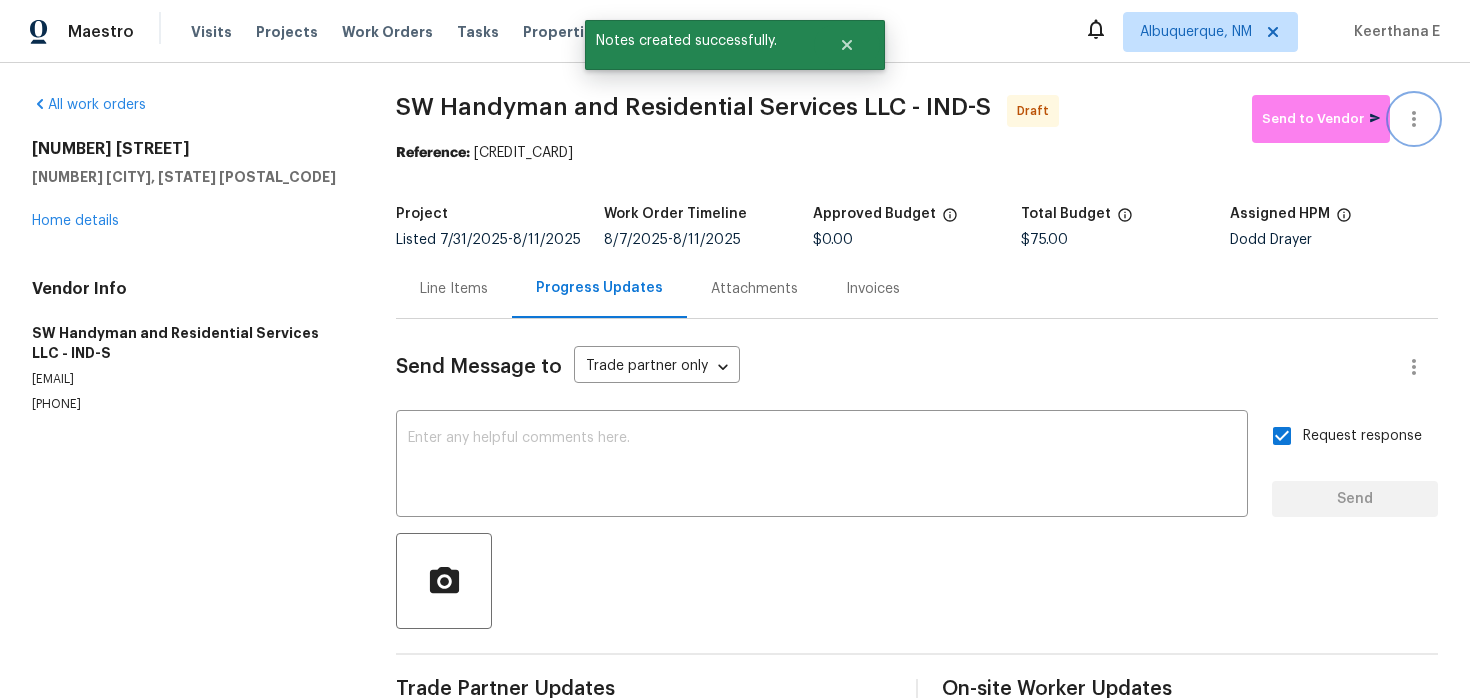 click 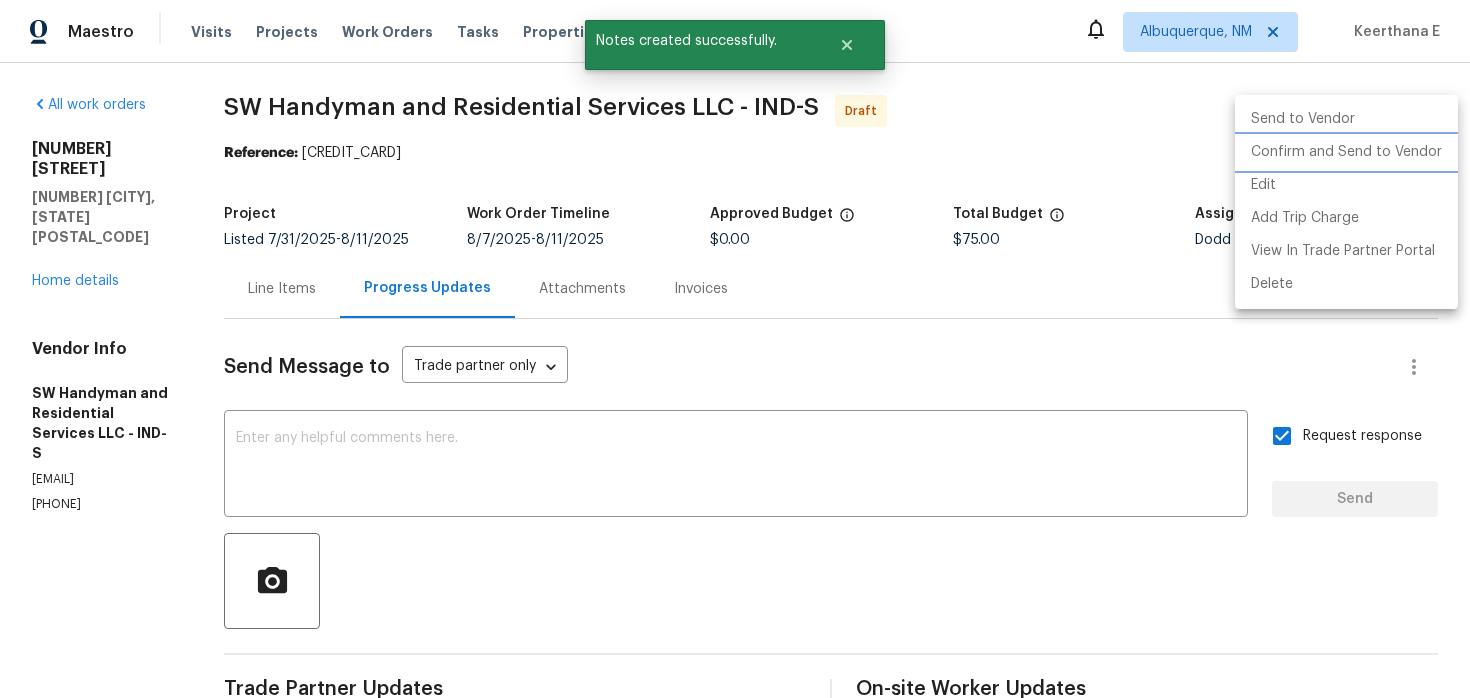 click on "Confirm and Send to Vendor" at bounding box center [1346, 152] 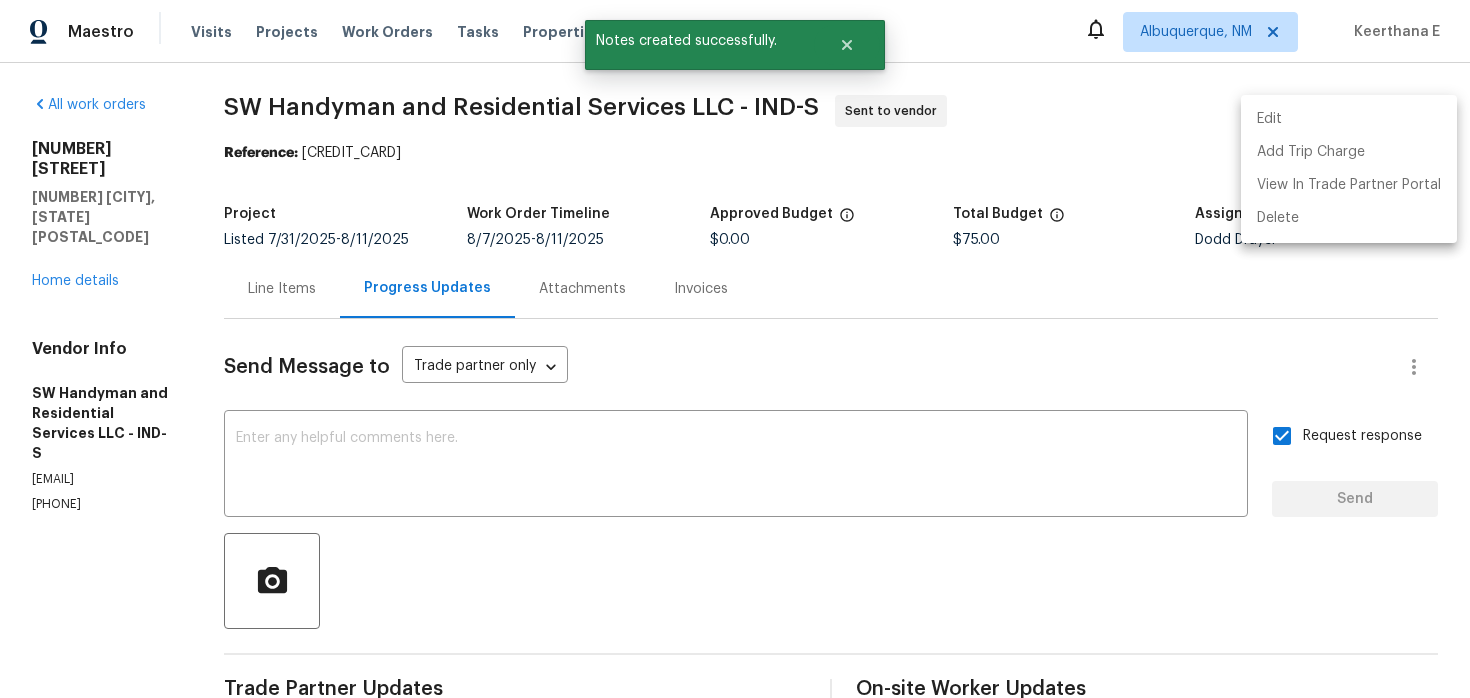 click at bounding box center [735, 349] 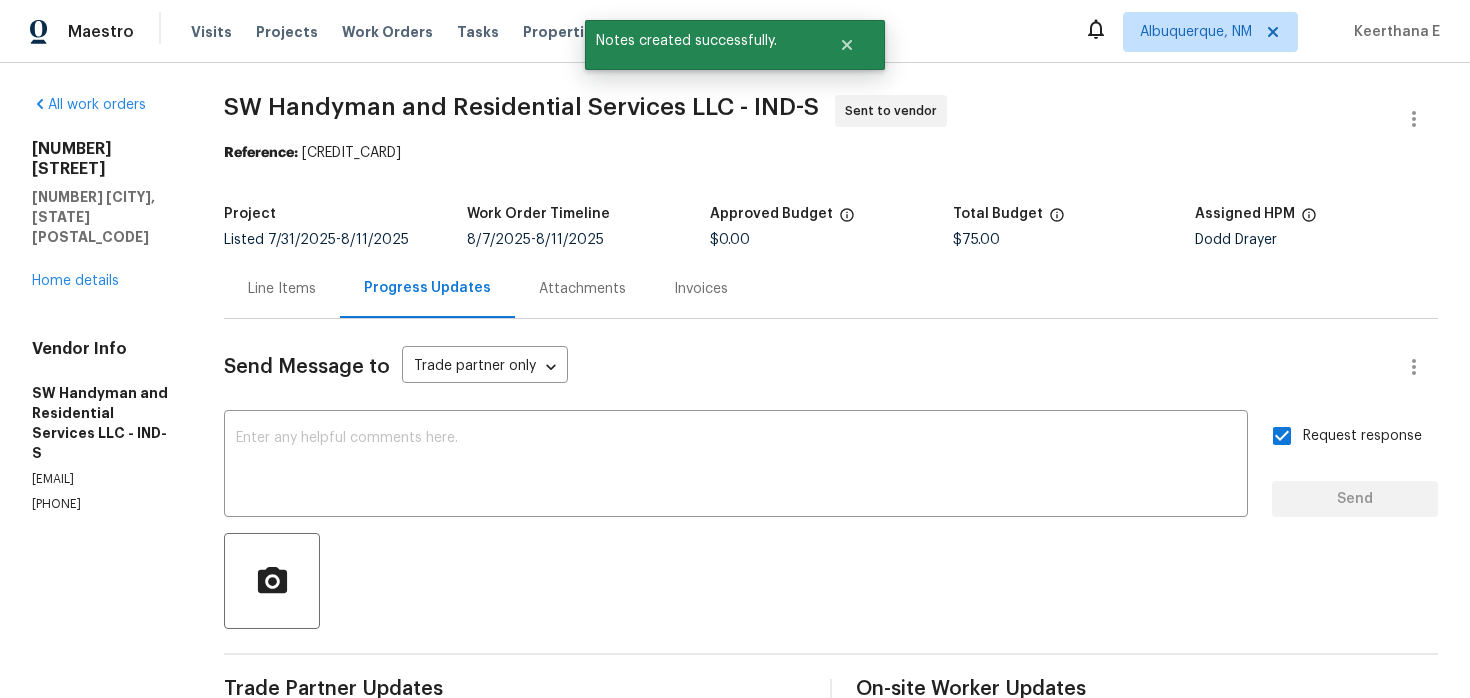 drag, startPoint x: 315, startPoint y: 151, endPoint x: 509, endPoint y: 154, distance: 194.0232 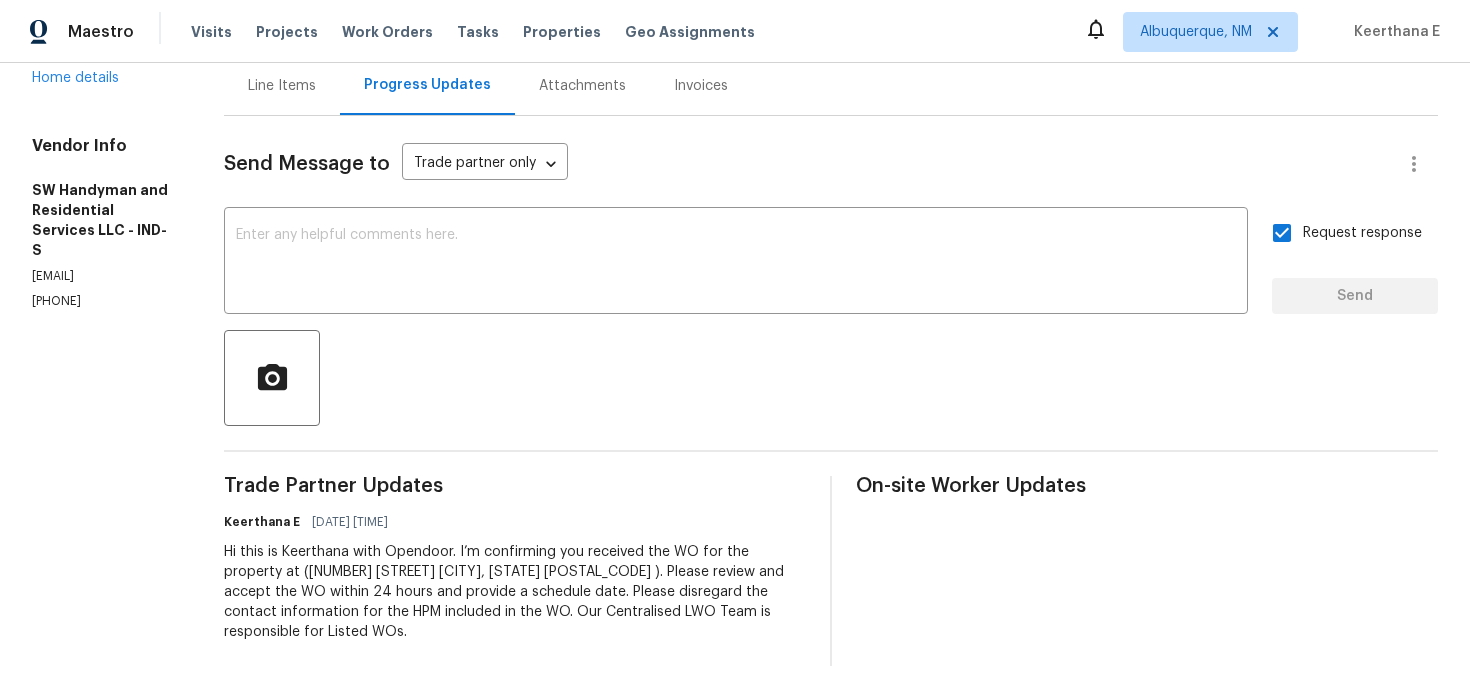 scroll, scrollTop: 0, scrollLeft: 0, axis: both 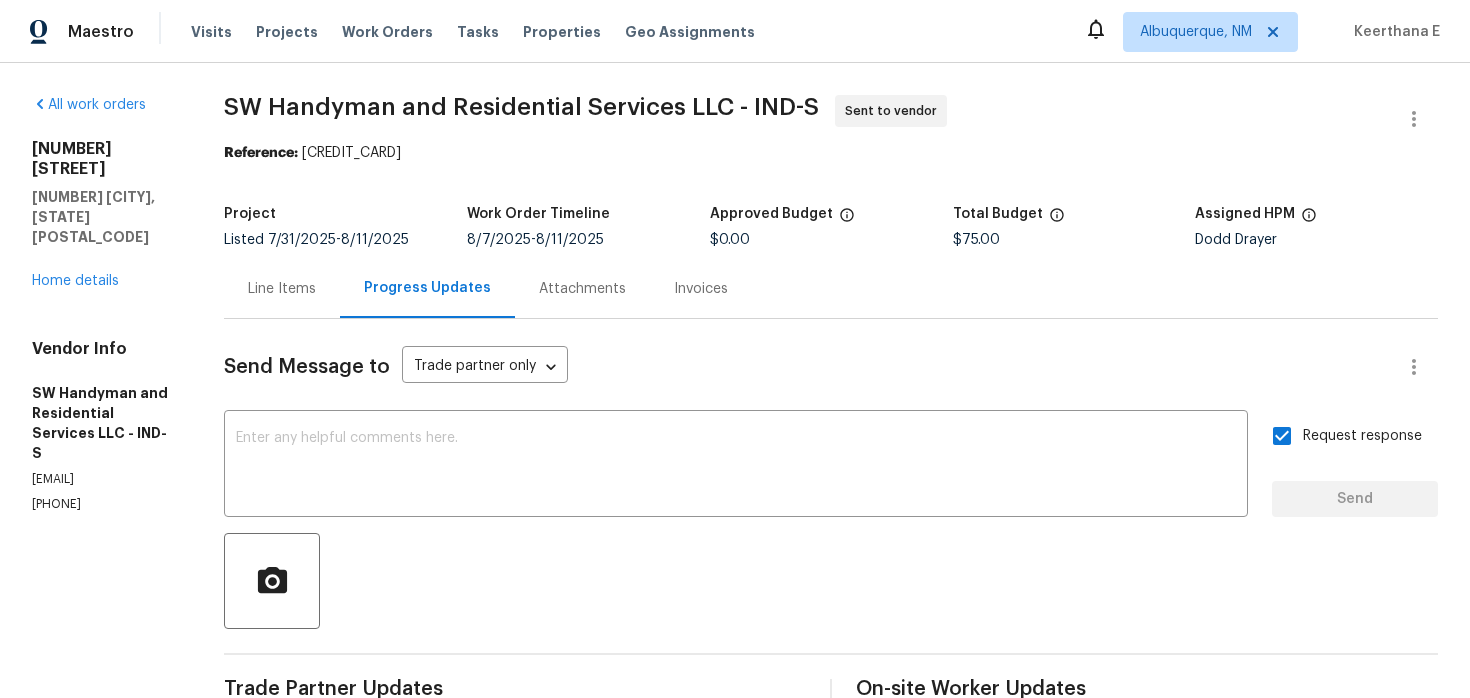 click on "Reference:" at bounding box center [261, 153] 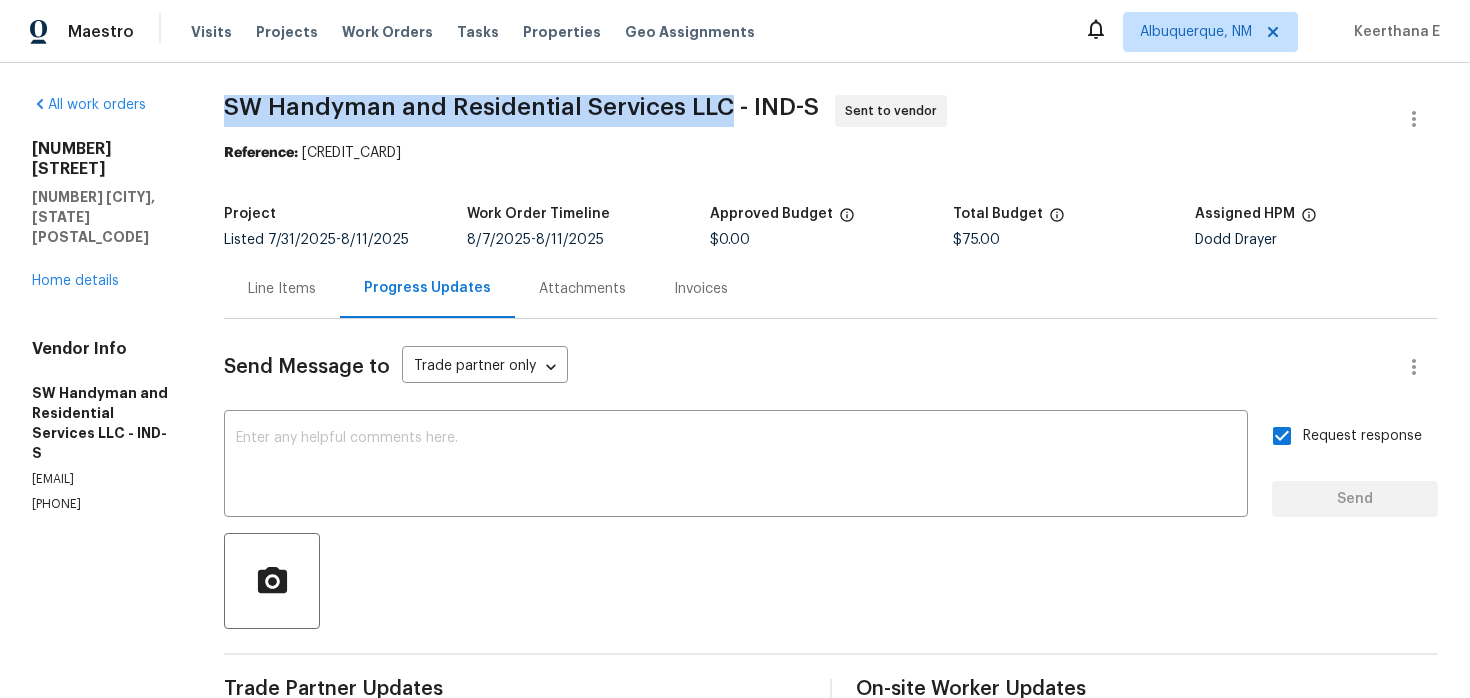 drag, startPoint x: 234, startPoint y: 108, endPoint x: 731, endPoint y: 114, distance: 497.03622 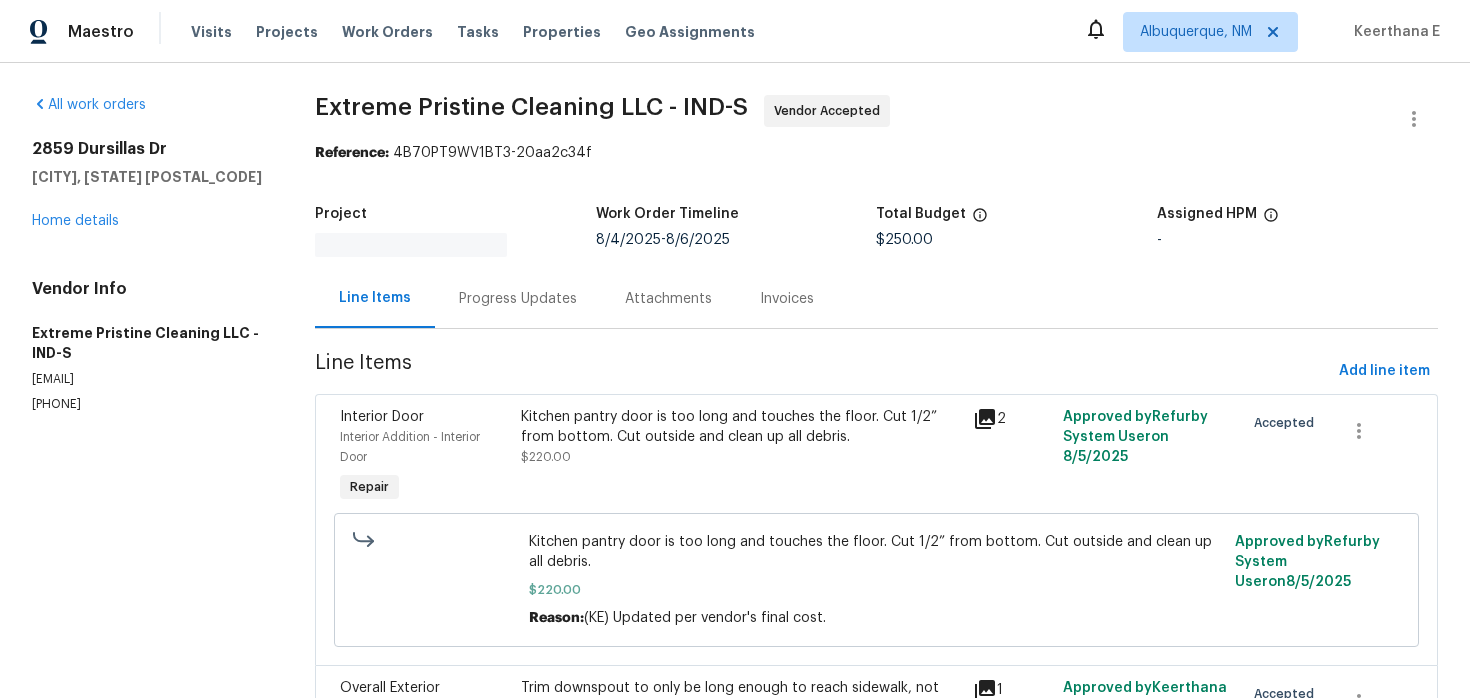 scroll, scrollTop: 0, scrollLeft: 0, axis: both 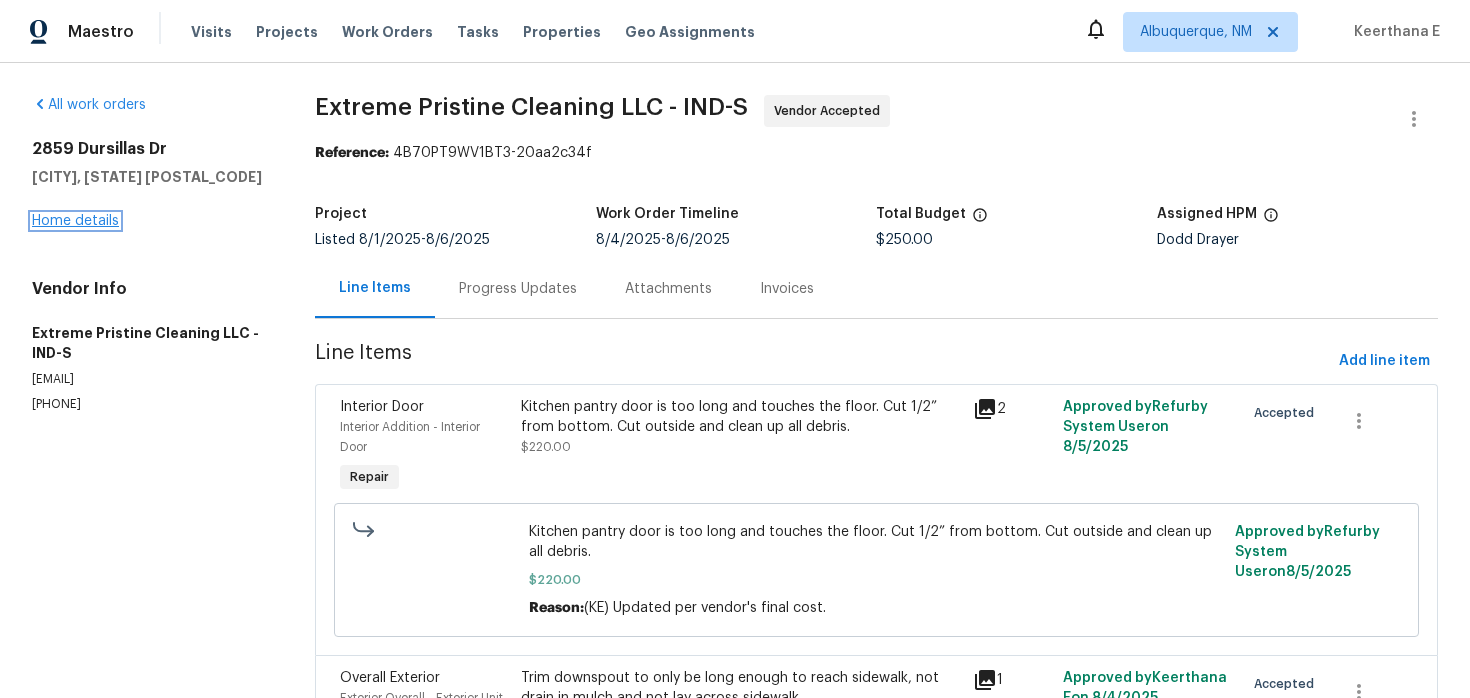 click on "Home details" at bounding box center (75, 221) 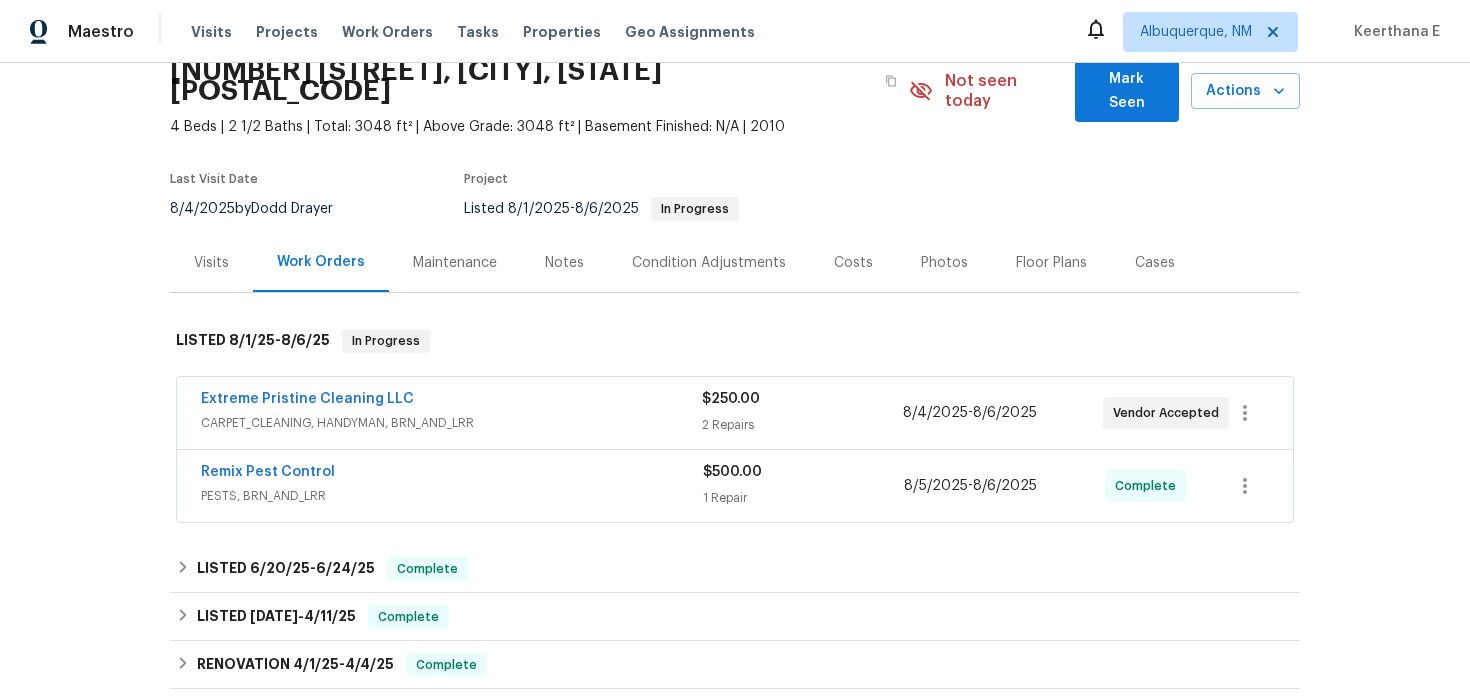 scroll, scrollTop: 120, scrollLeft: 0, axis: vertical 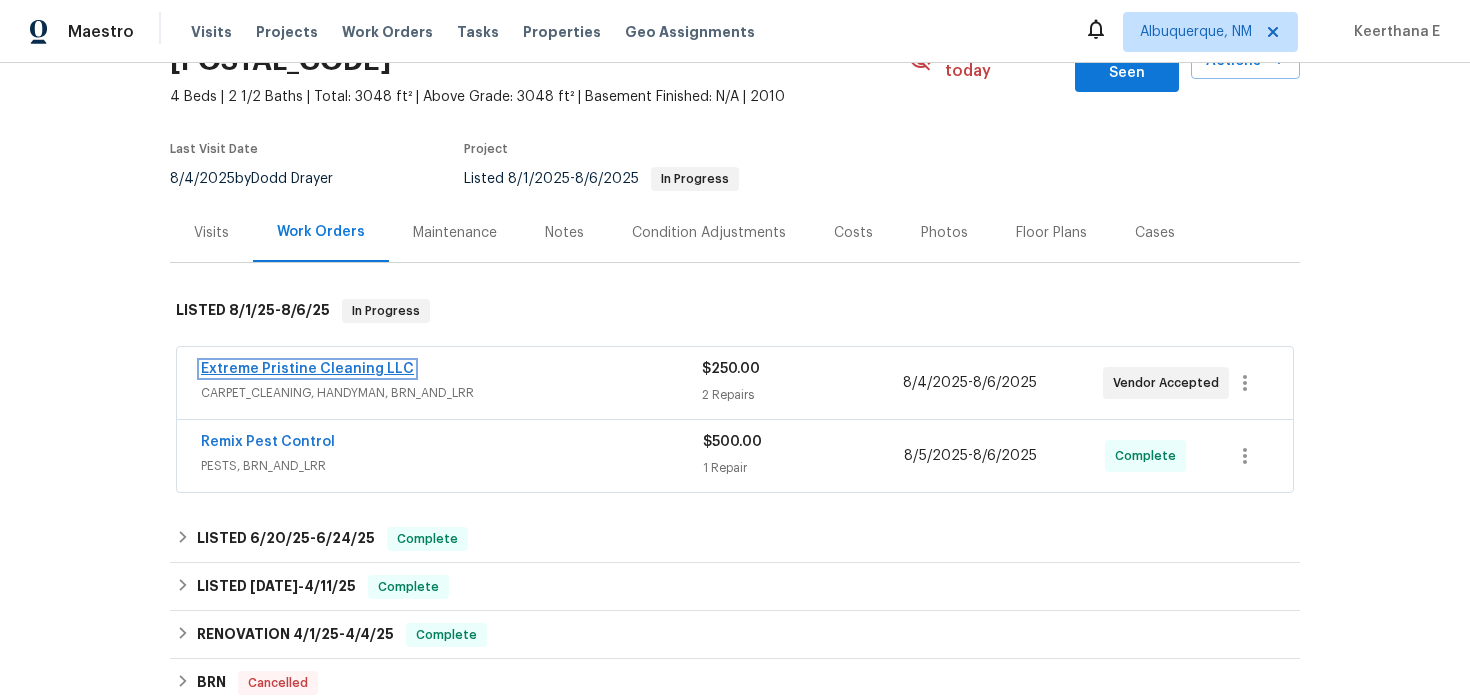 click on "Extreme Pristine Cleaning LLC" at bounding box center [307, 369] 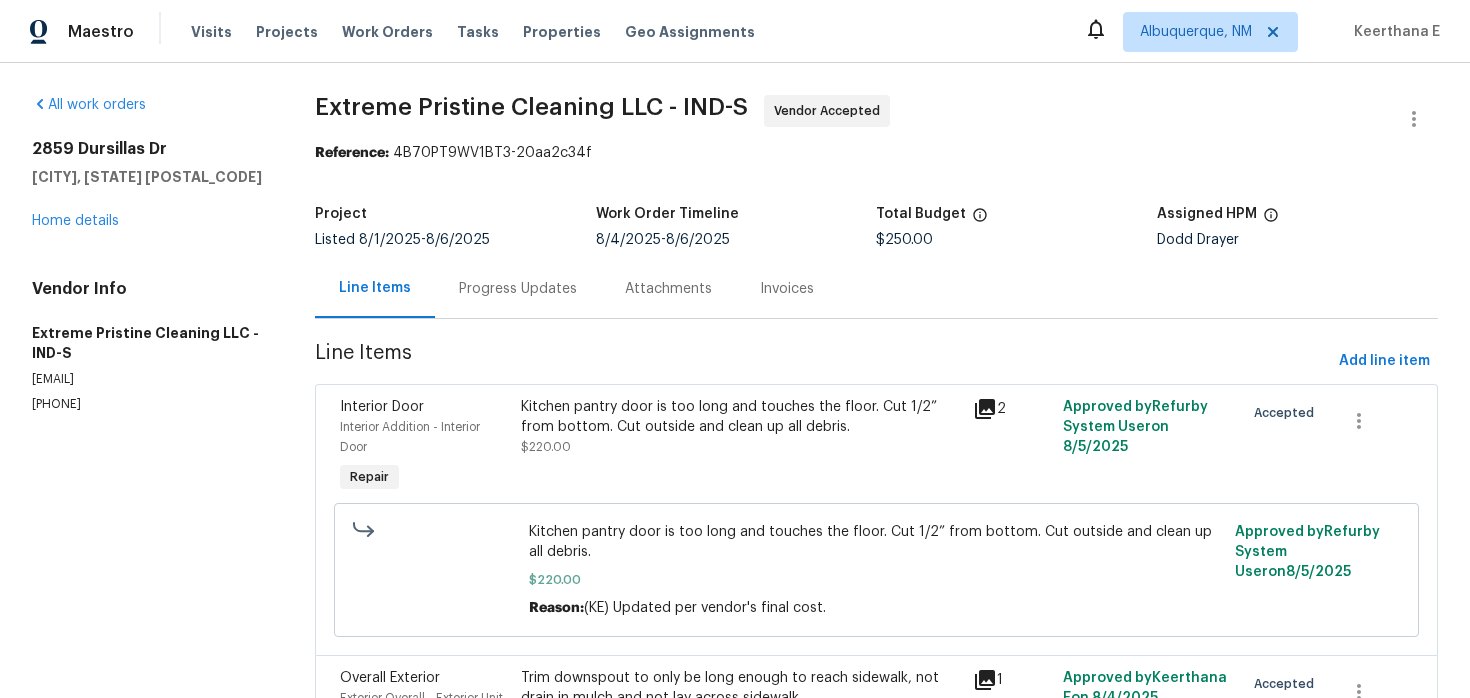 click on "Progress Updates" at bounding box center (518, 289) 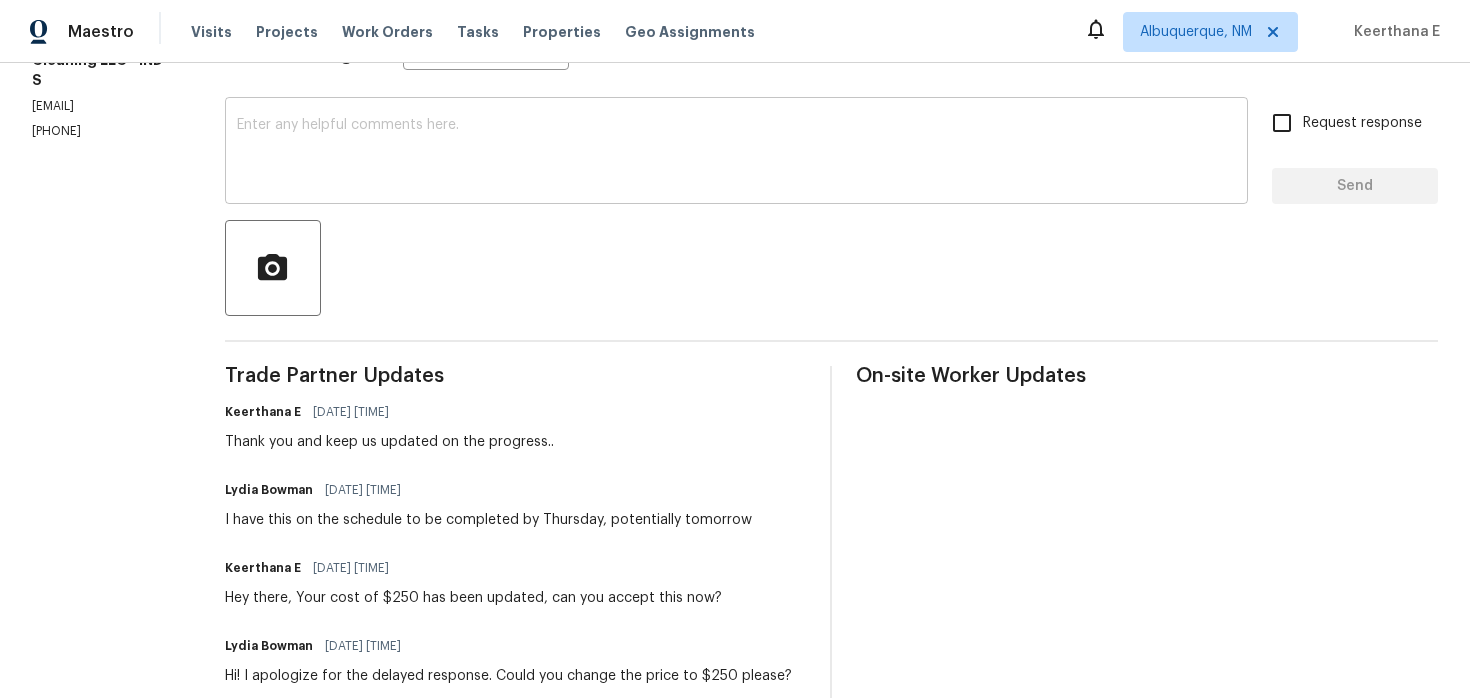 scroll, scrollTop: 297, scrollLeft: 0, axis: vertical 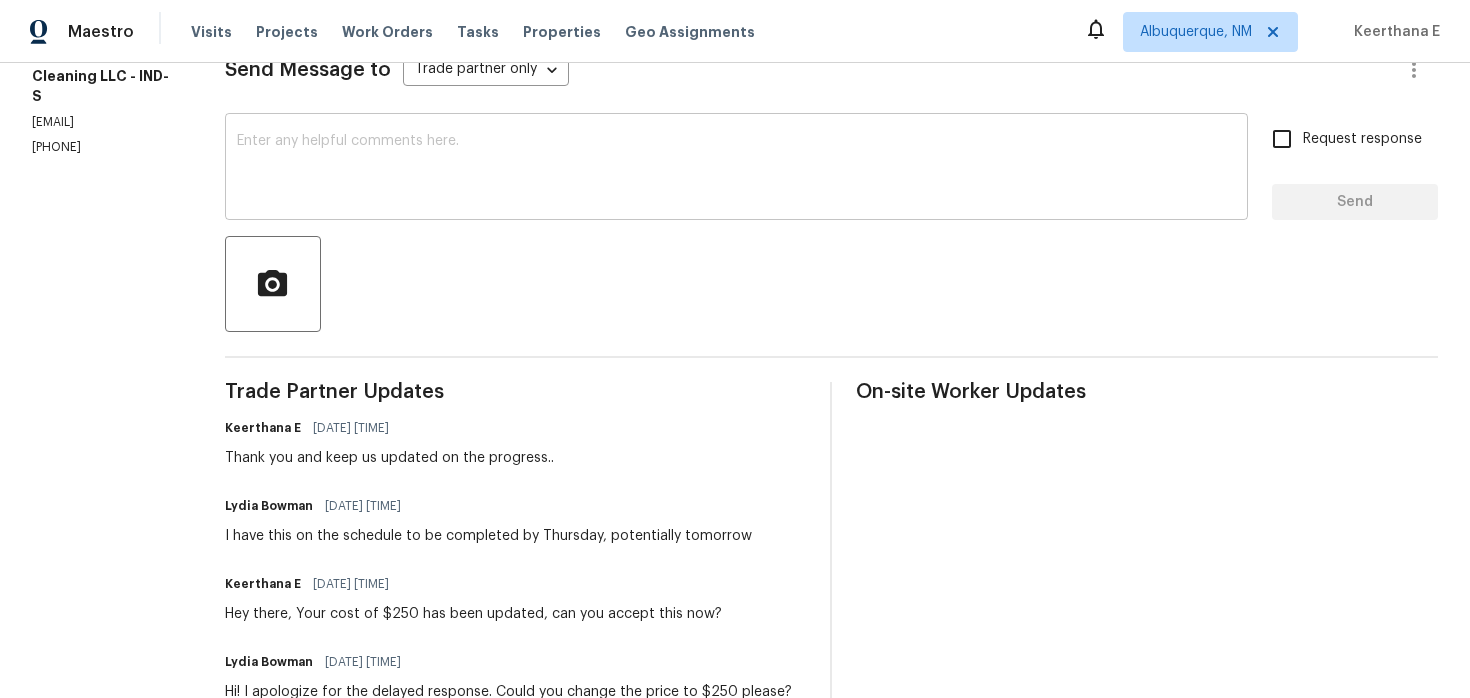 click at bounding box center (736, 169) 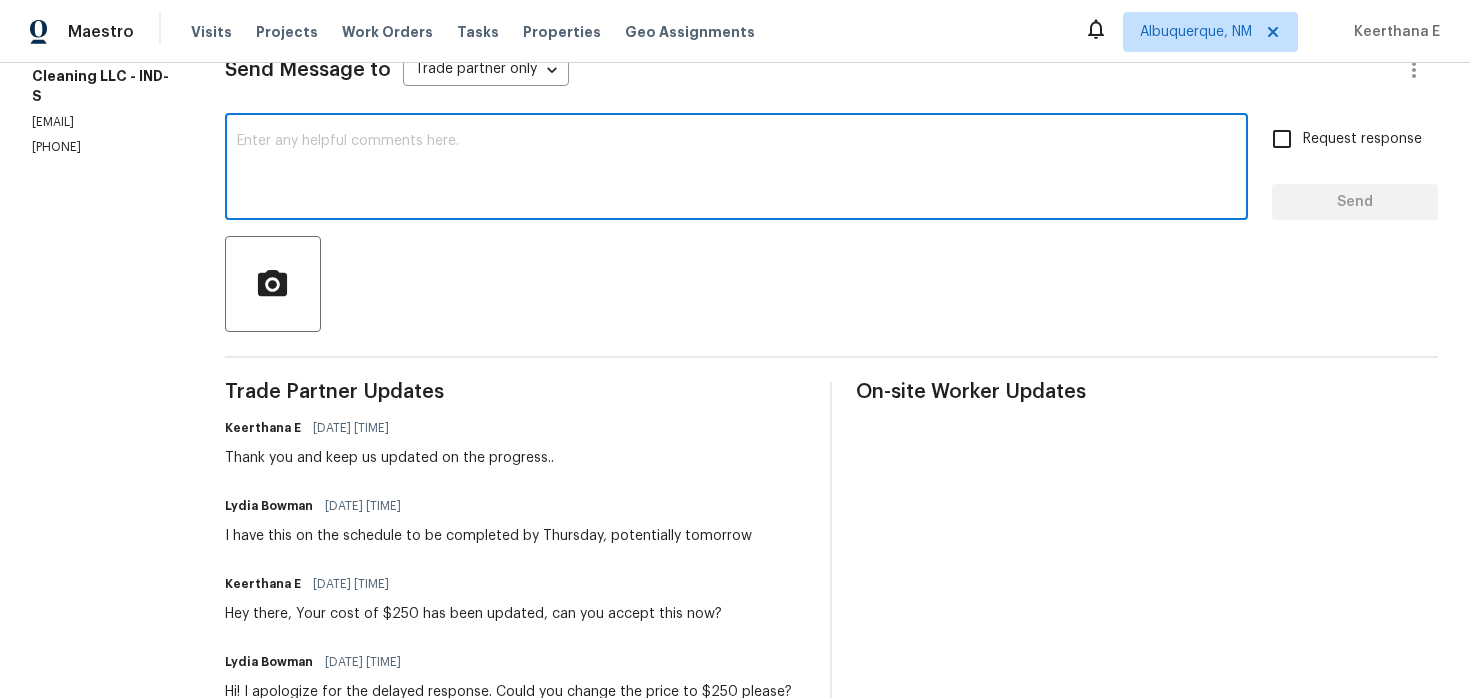 paste on "Just checking in—are we still on track with this work order today?" 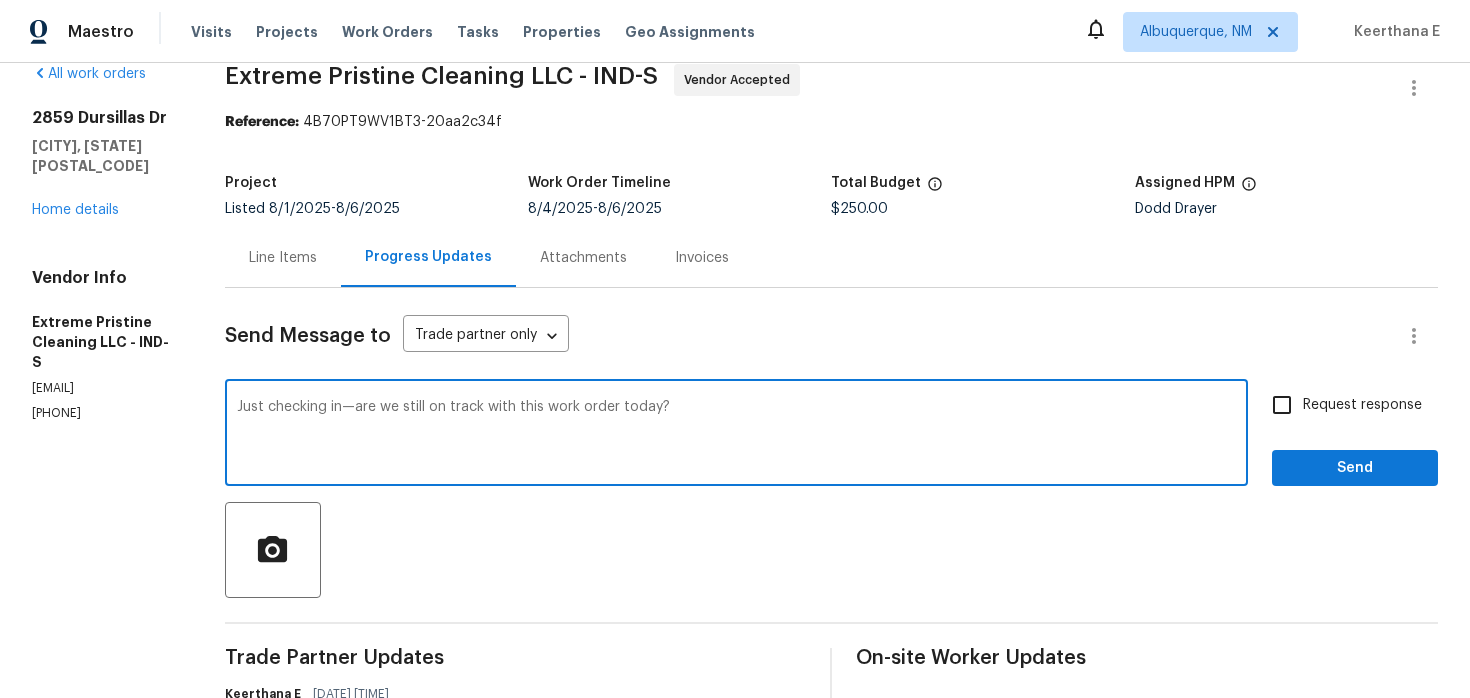 scroll, scrollTop: 33, scrollLeft: 0, axis: vertical 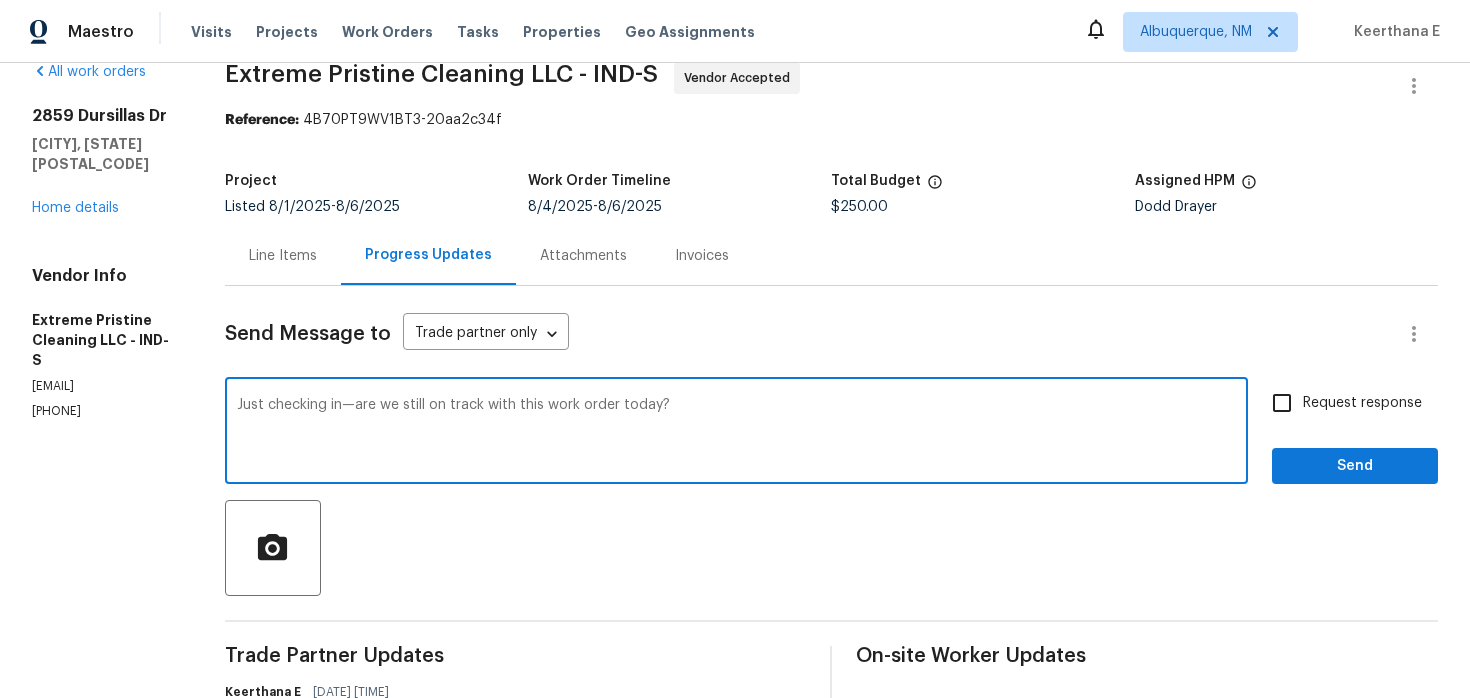 type on "Just checking in—are we still on track with this work order today?" 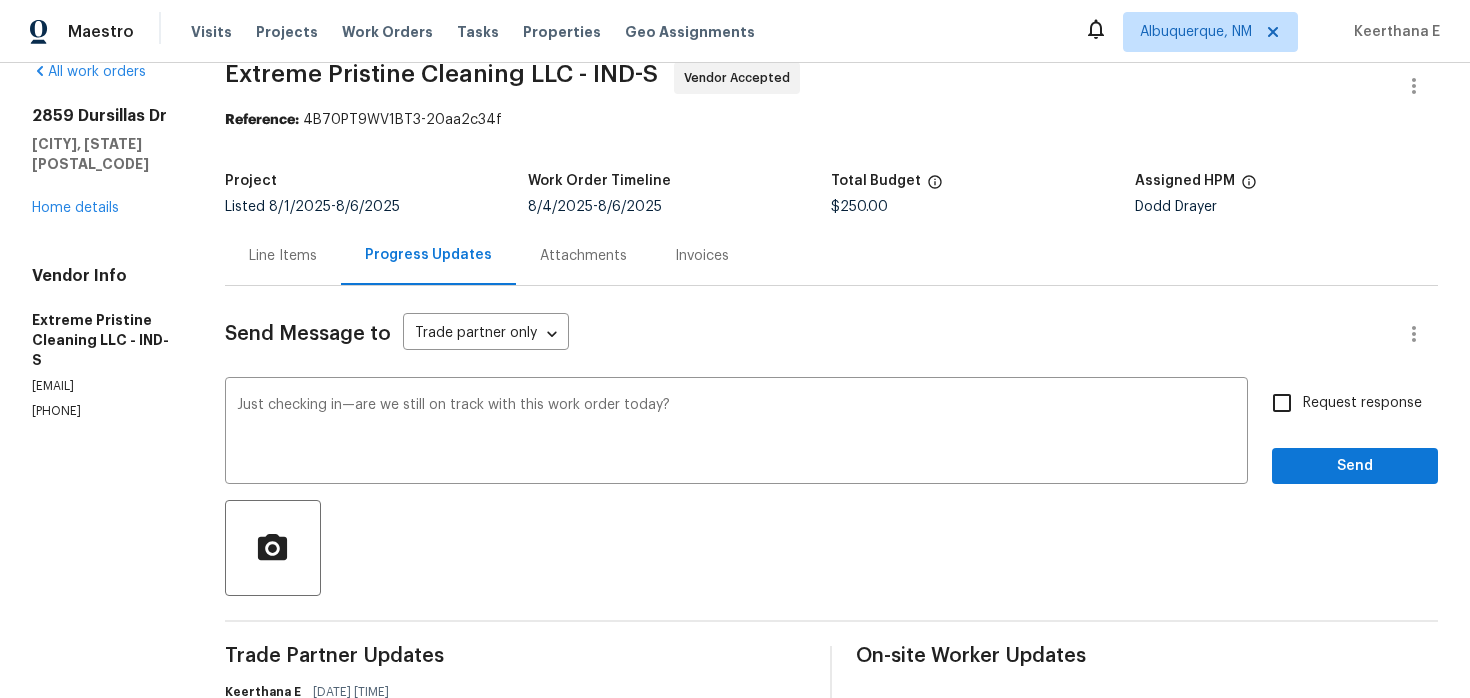 click on "Request response" at bounding box center [1362, 403] 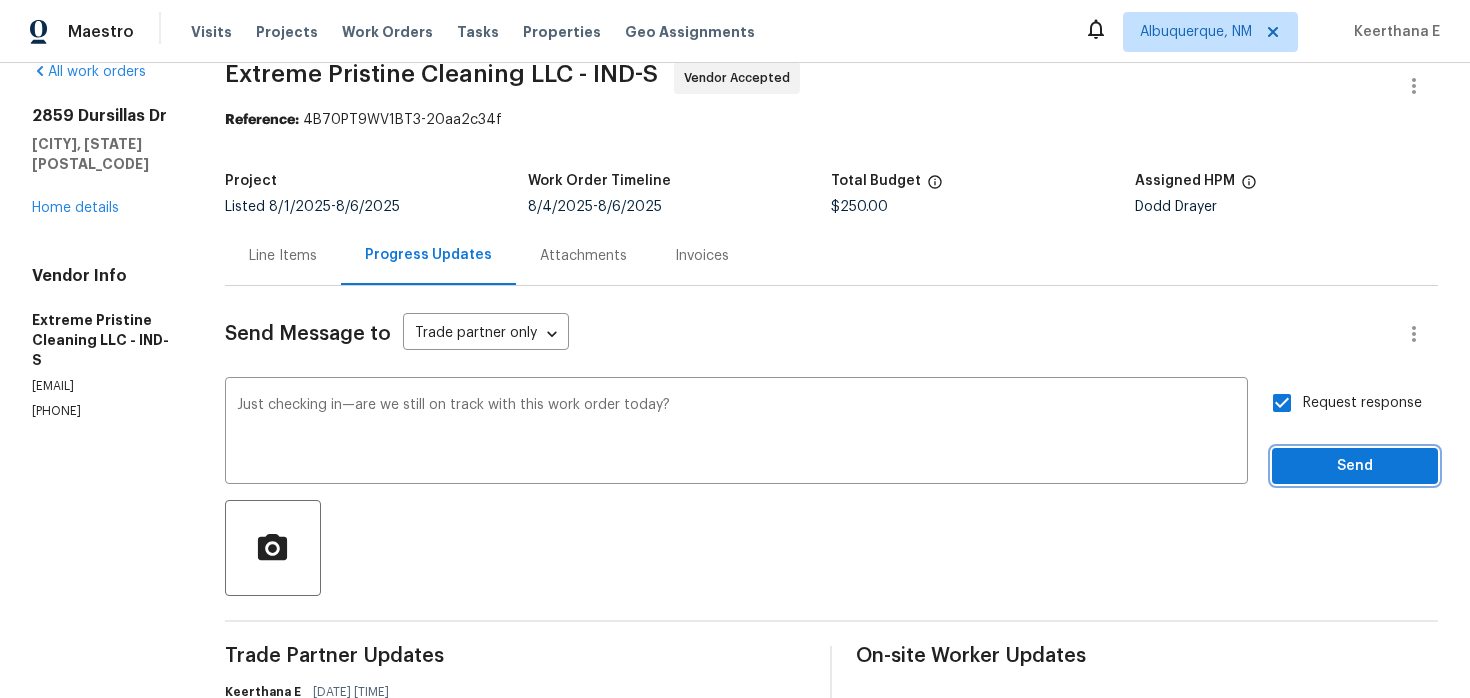 click on "Send" at bounding box center (1355, 466) 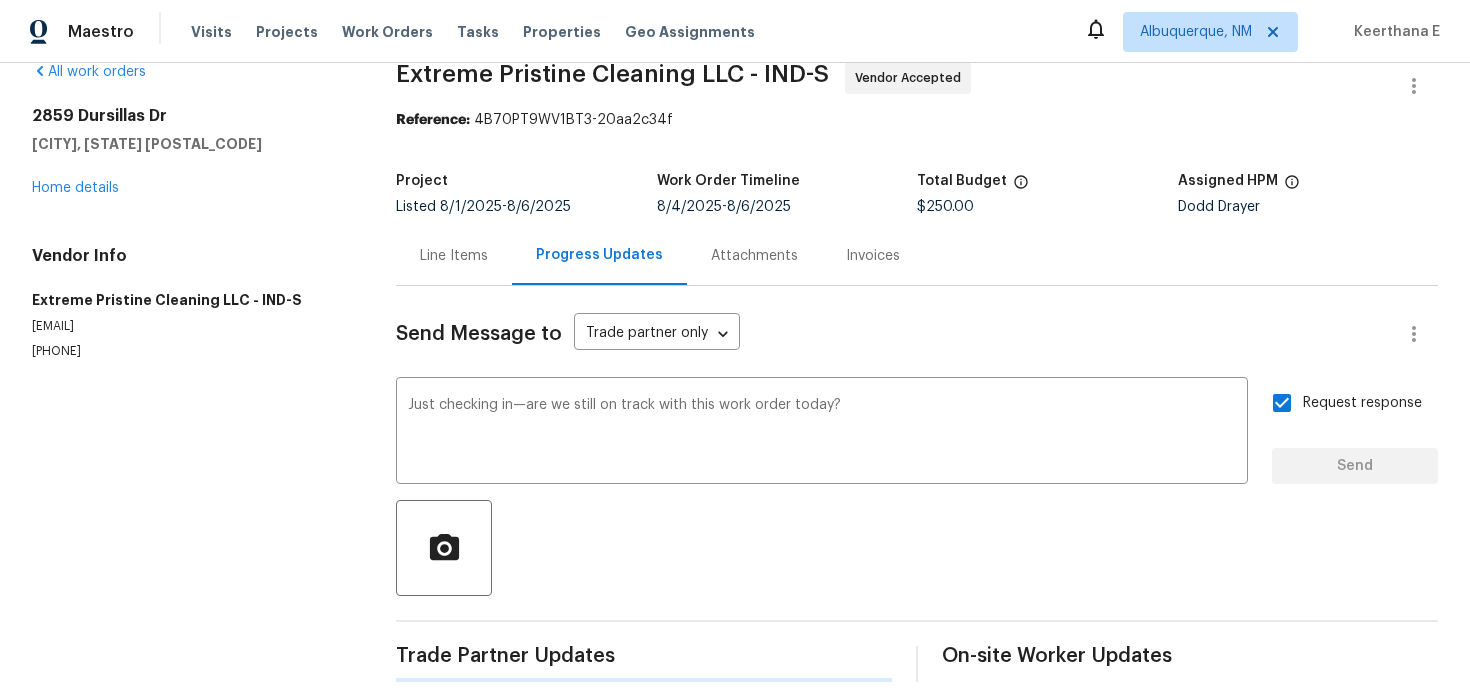 type 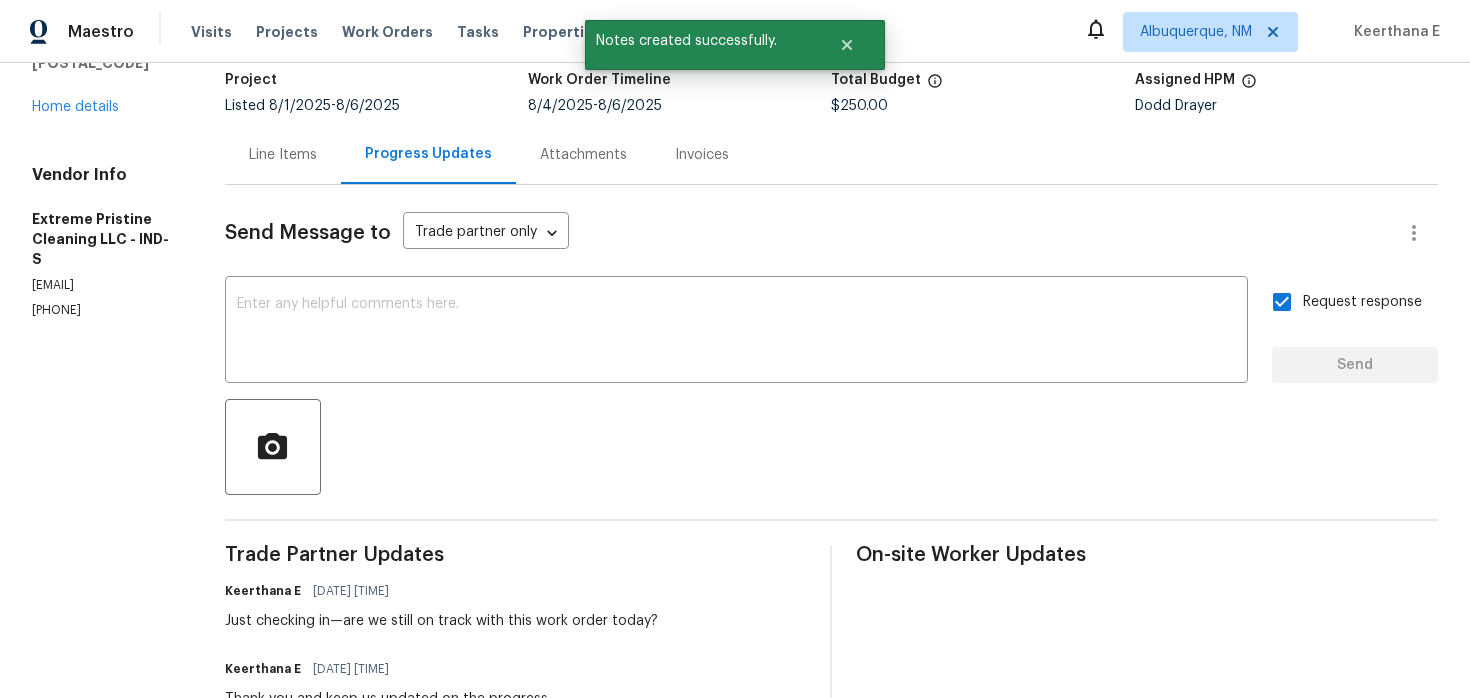 scroll, scrollTop: 0, scrollLeft: 0, axis: both 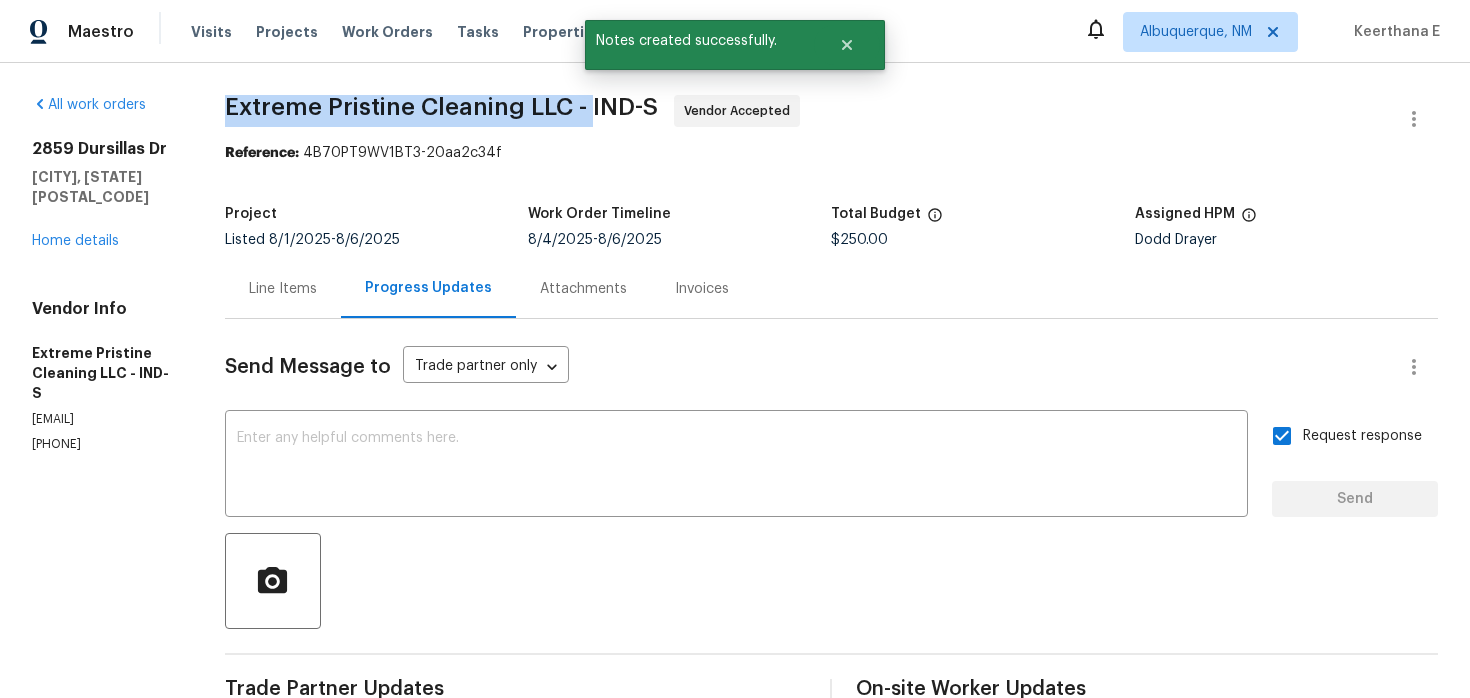 drag, startPoint x: 227, startPoint y: 117, endPoint x: 595, endPoint y: 104, distance: 368.22955 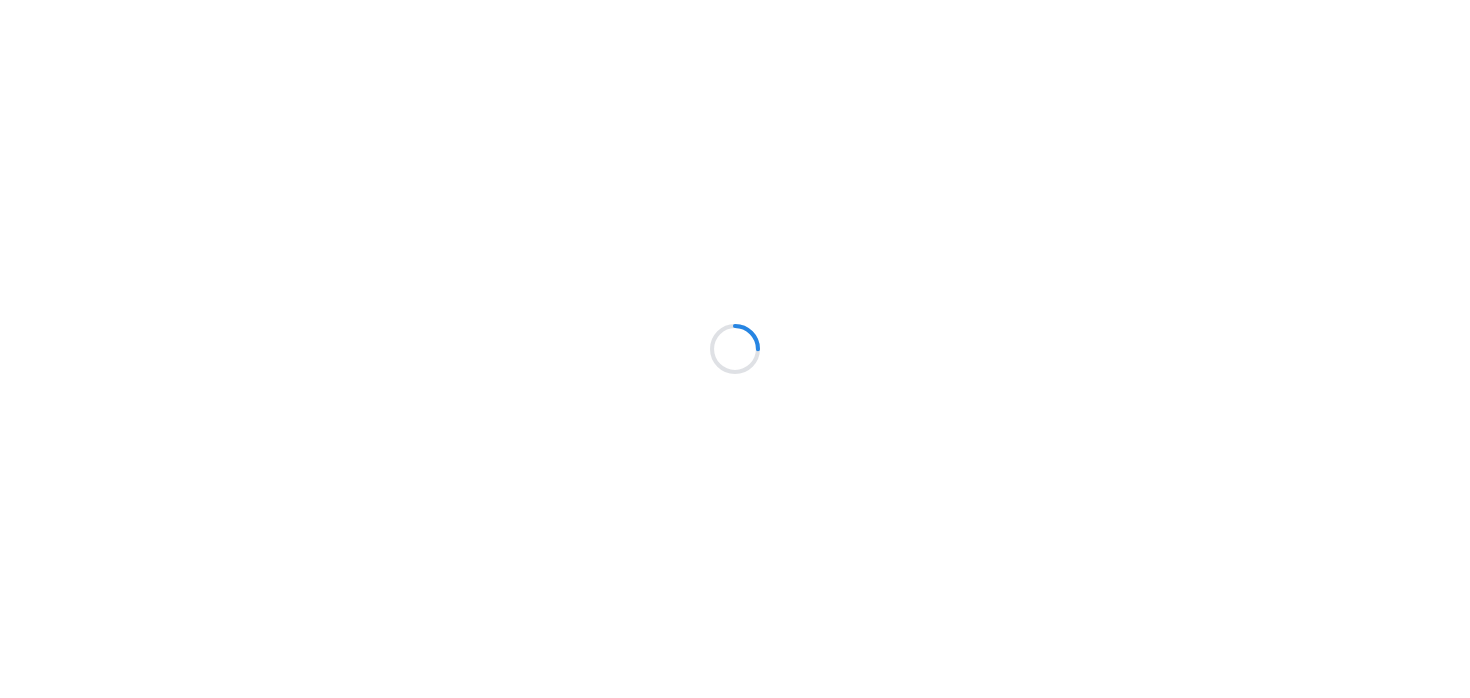 scroll, scrollTop: 0, scrollLeft: 0, axis: both 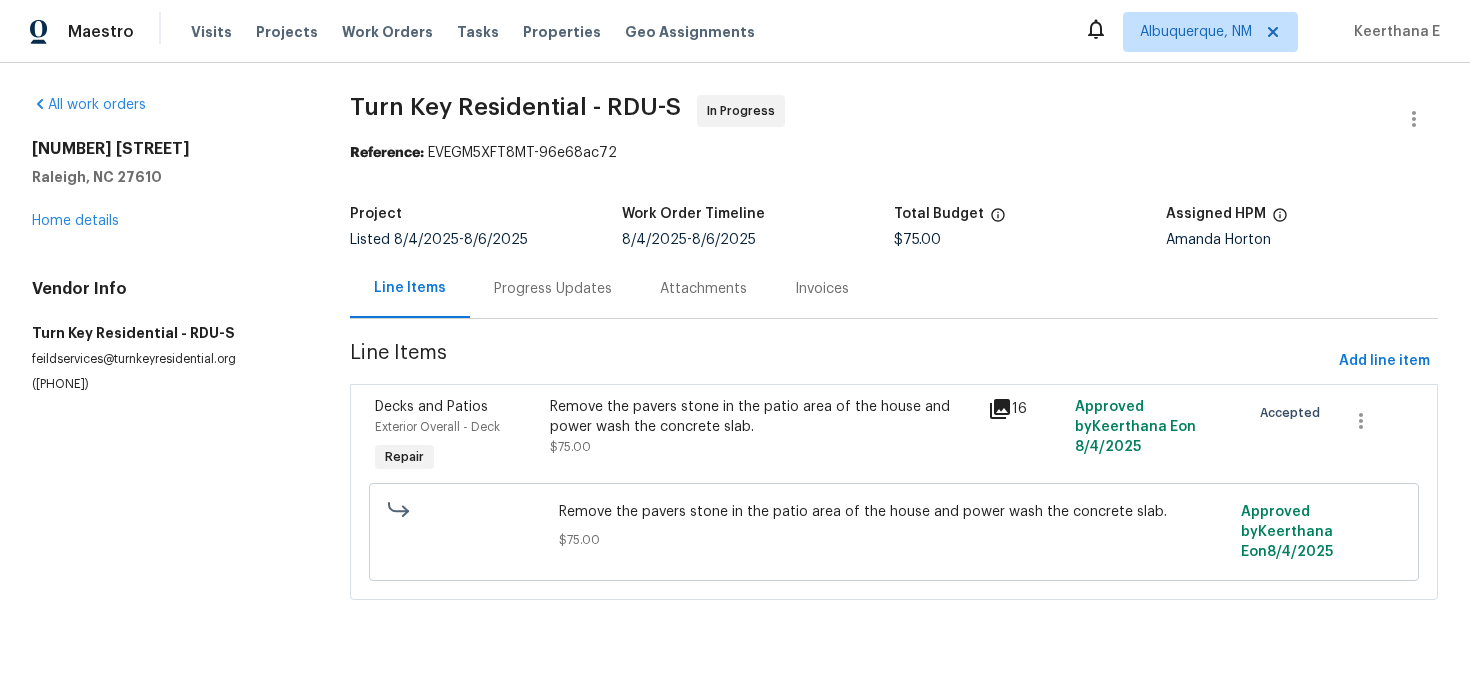 click on "Progress Updates" at bounding box center (553, 288) 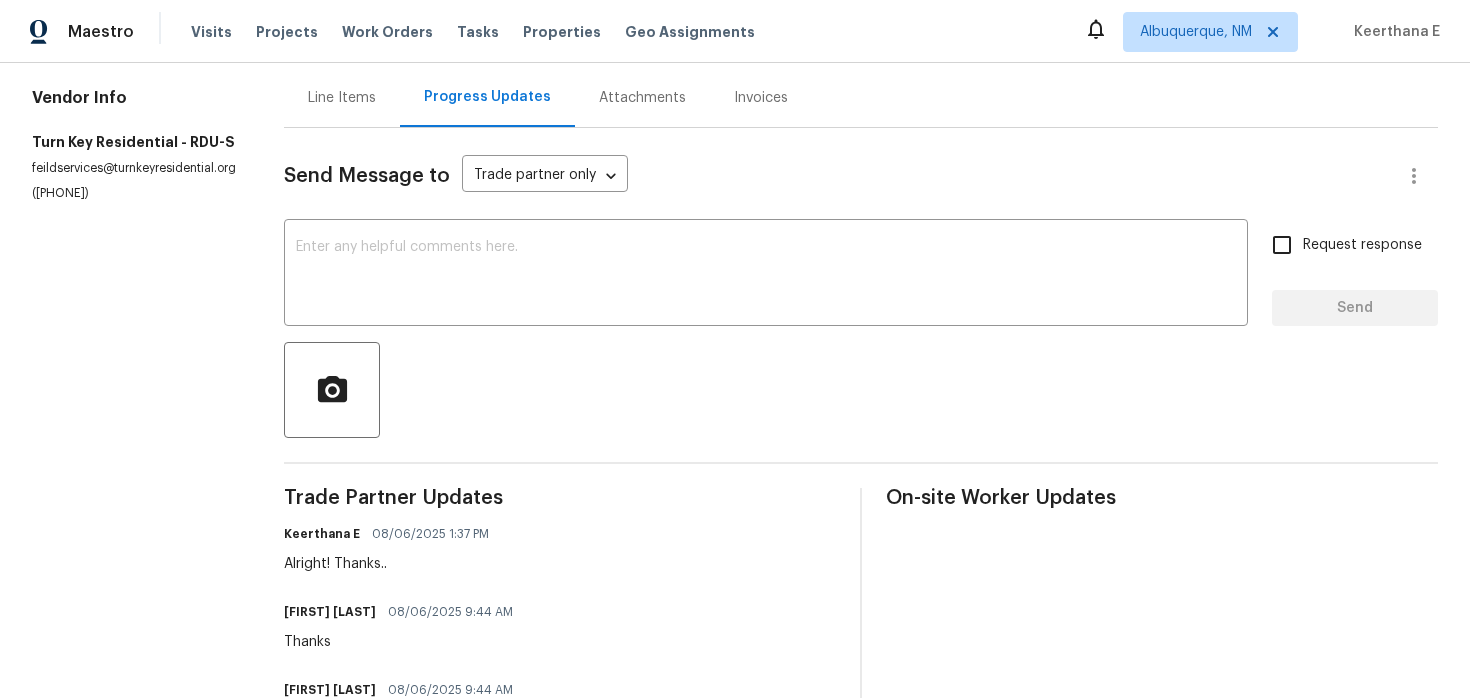 scroll, scrollTop: 0, scrollLeft: 0, axis: both 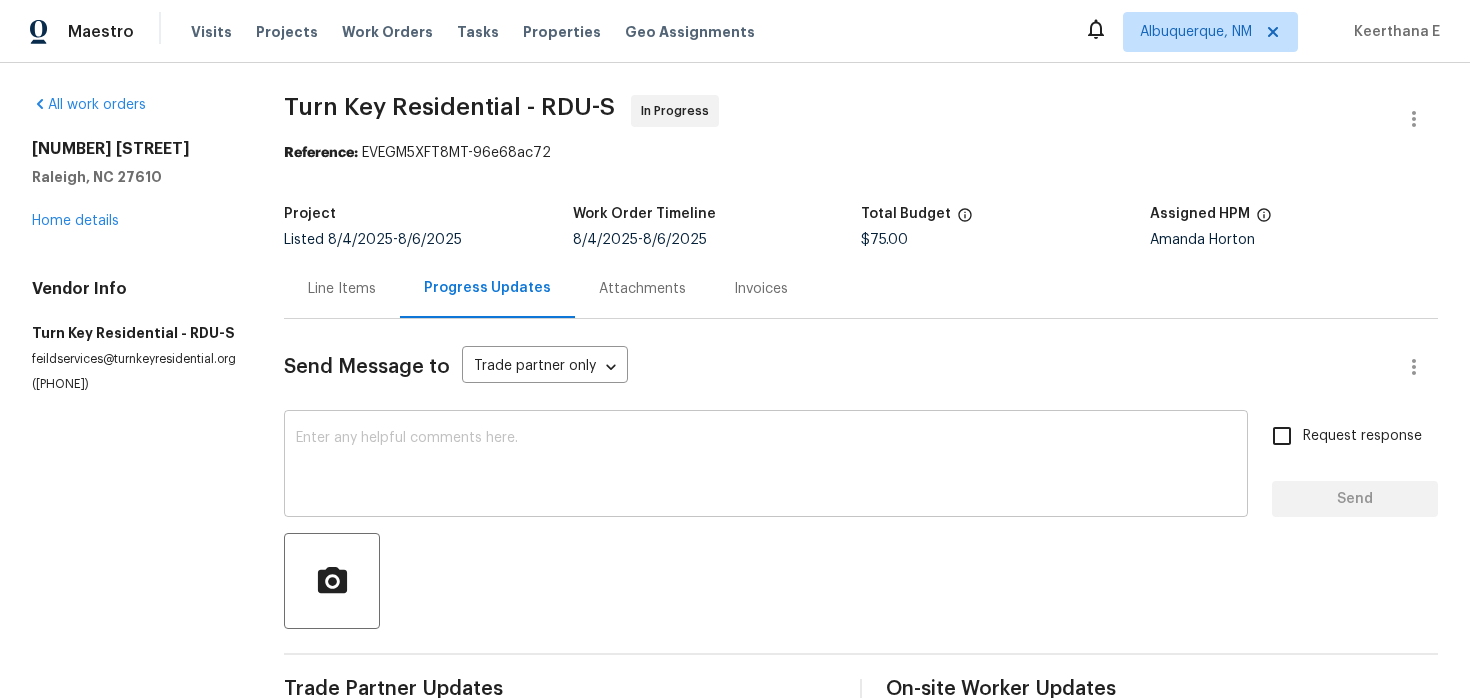 click at bounding box center (766, 466) 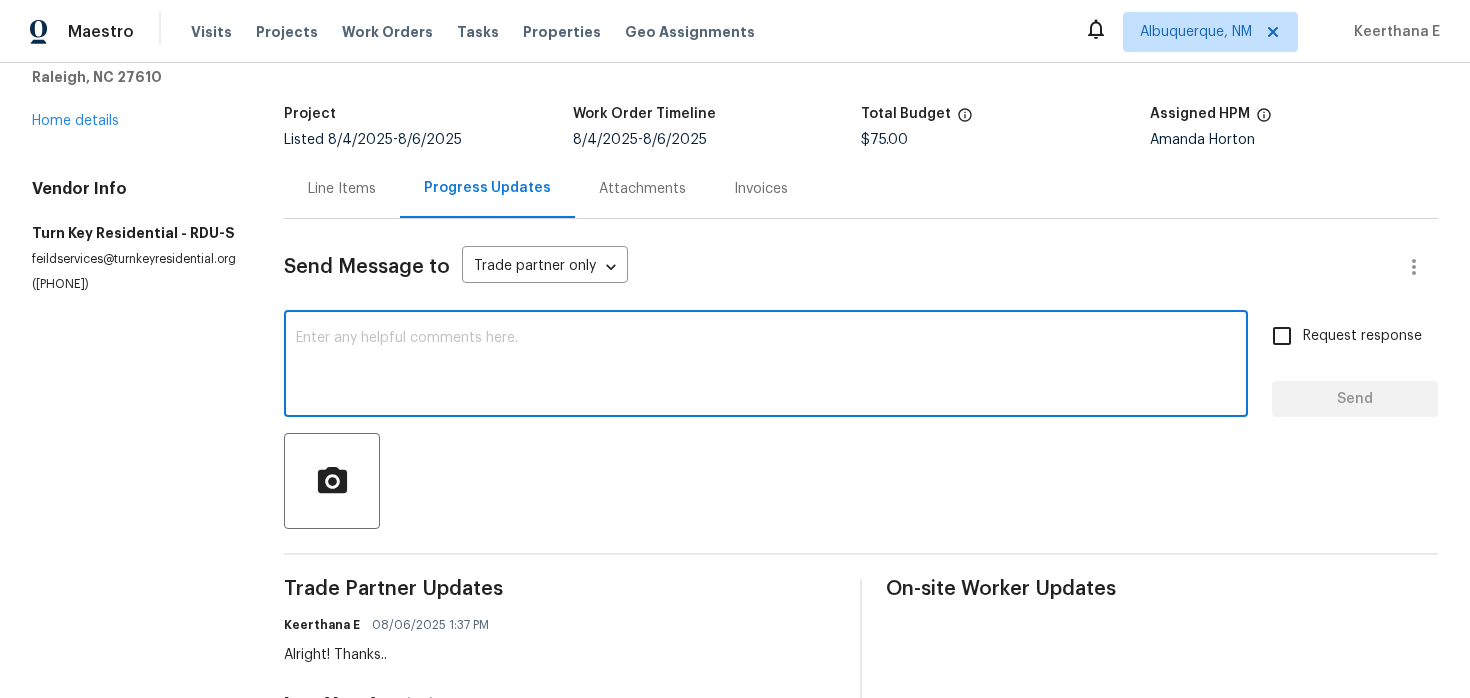 scroll, scrollTop: 102, scrollLeft: 0, axis: vertical 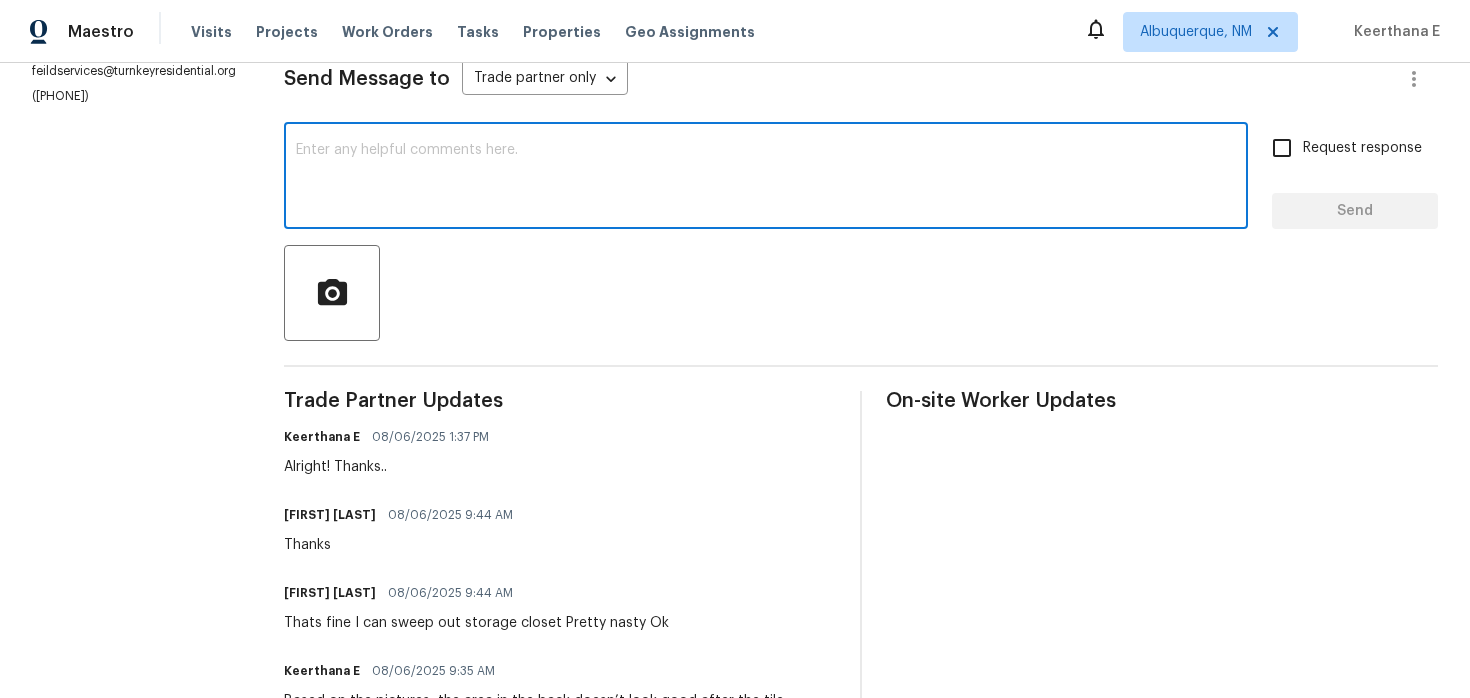 paste on "Wanted to see if there’s been any movement on this." 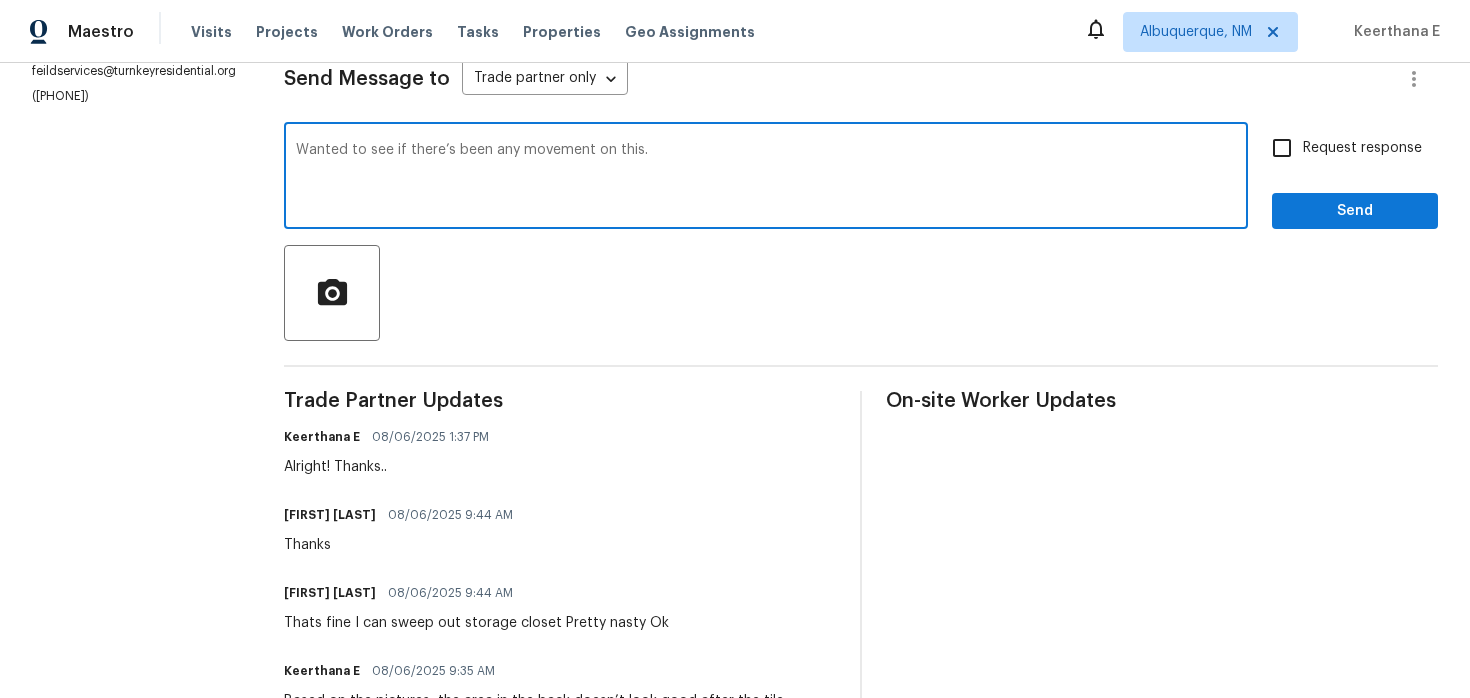 type on "Wanted to see if there’s been any movement on this." 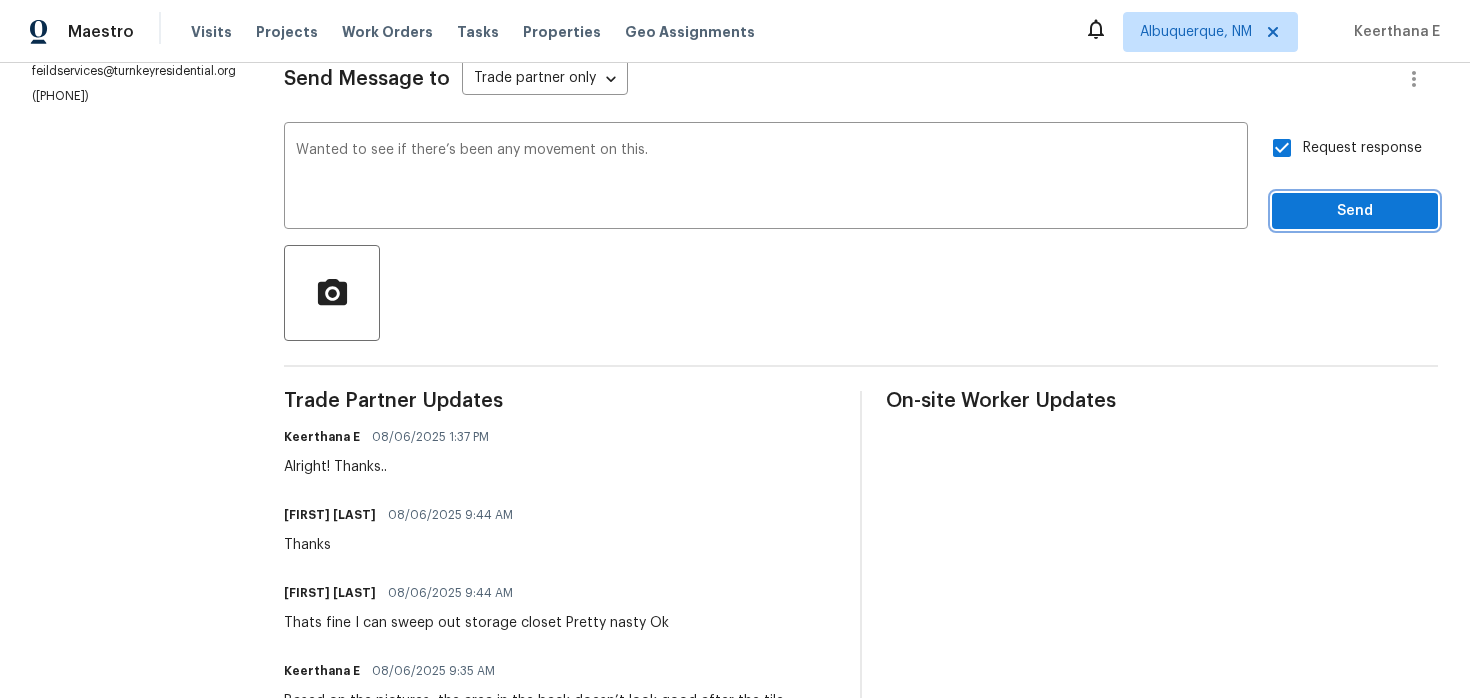 click on "Send" at bounding box center (1355, 211) 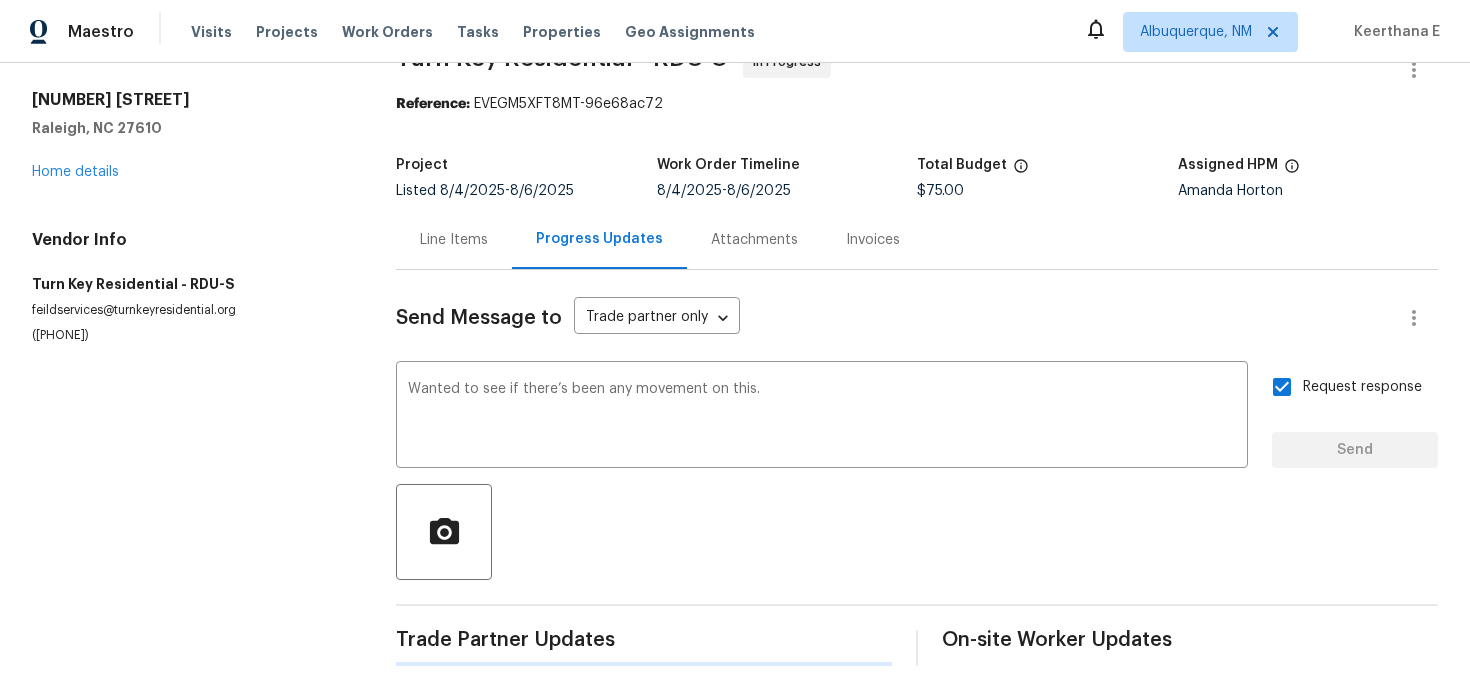 scroll, scrollTop: 0, scrollLeft: 0, axis: both 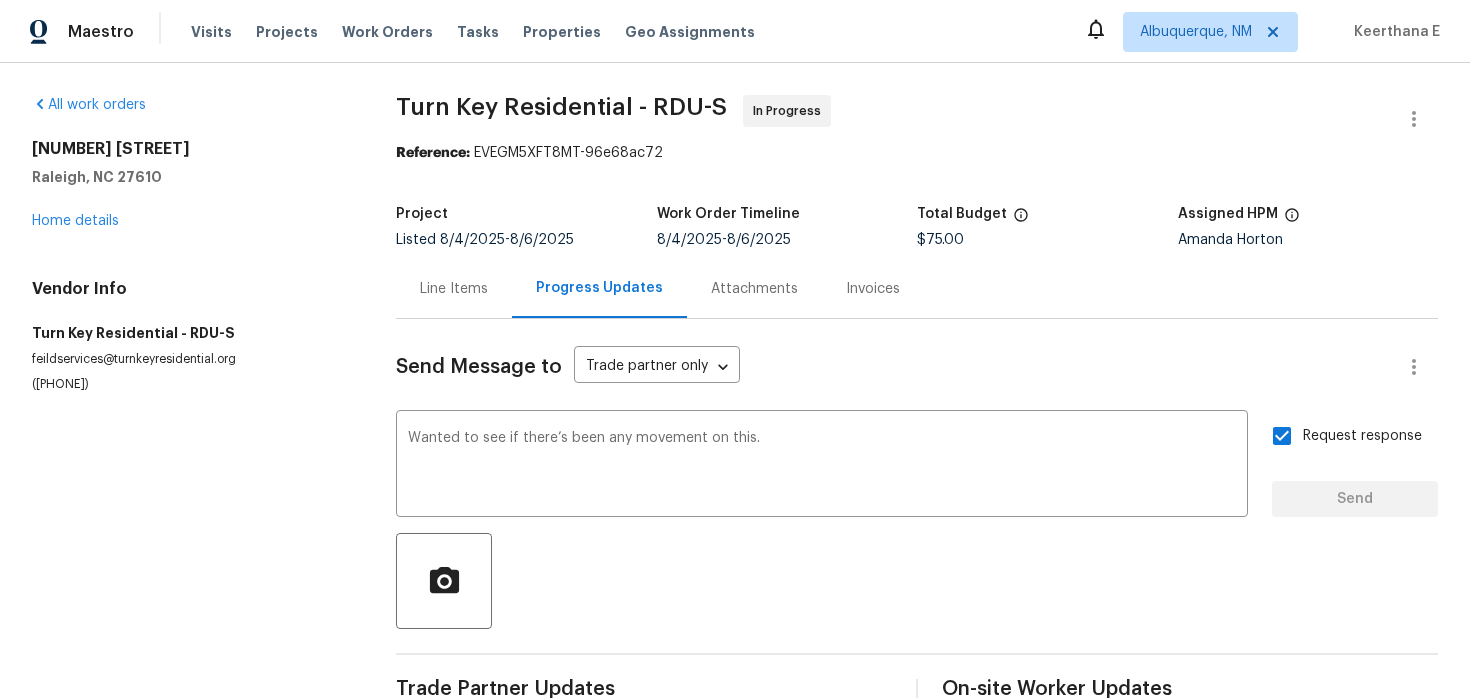type 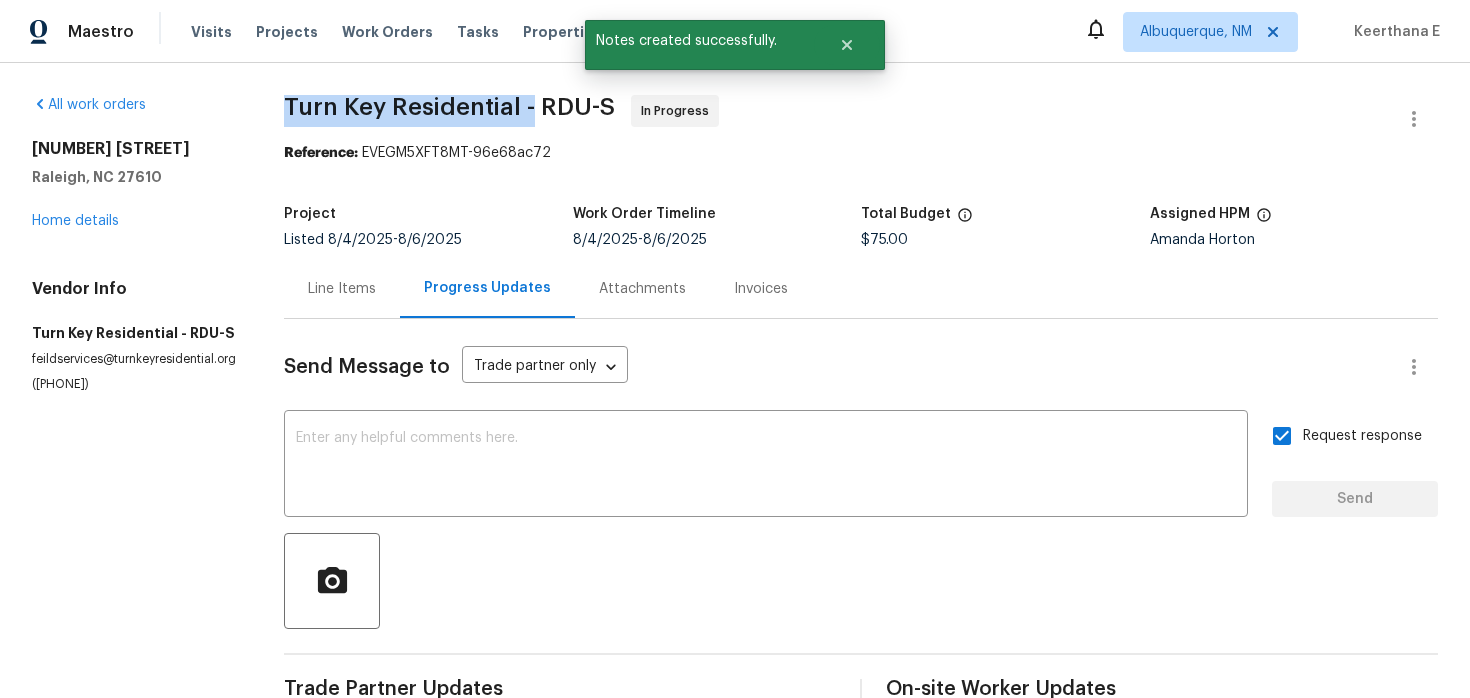drag, startPoint x: 276, startPoint y: 109, endPoint x: 530, endPoint y: 110, distance: 254.00197 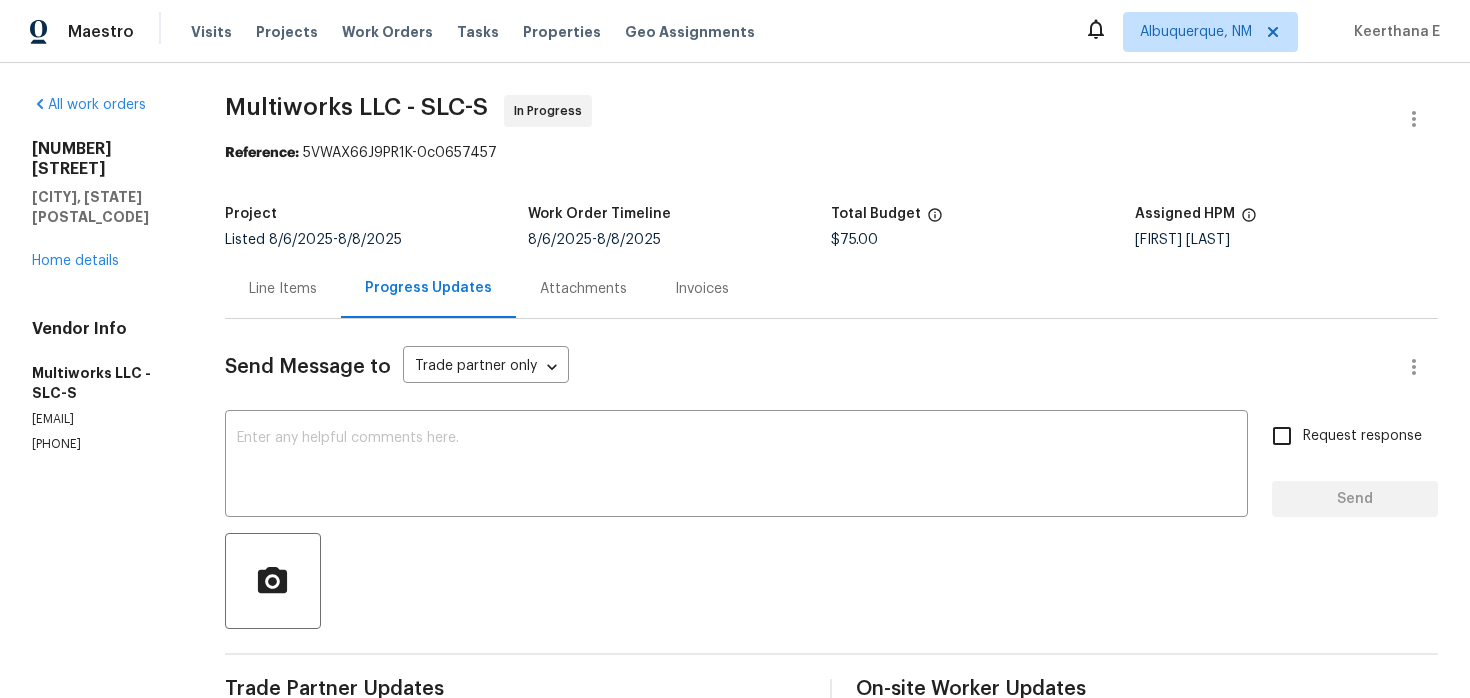 scroll, scrollTop: 0, scrollLeft: 0, axis: both 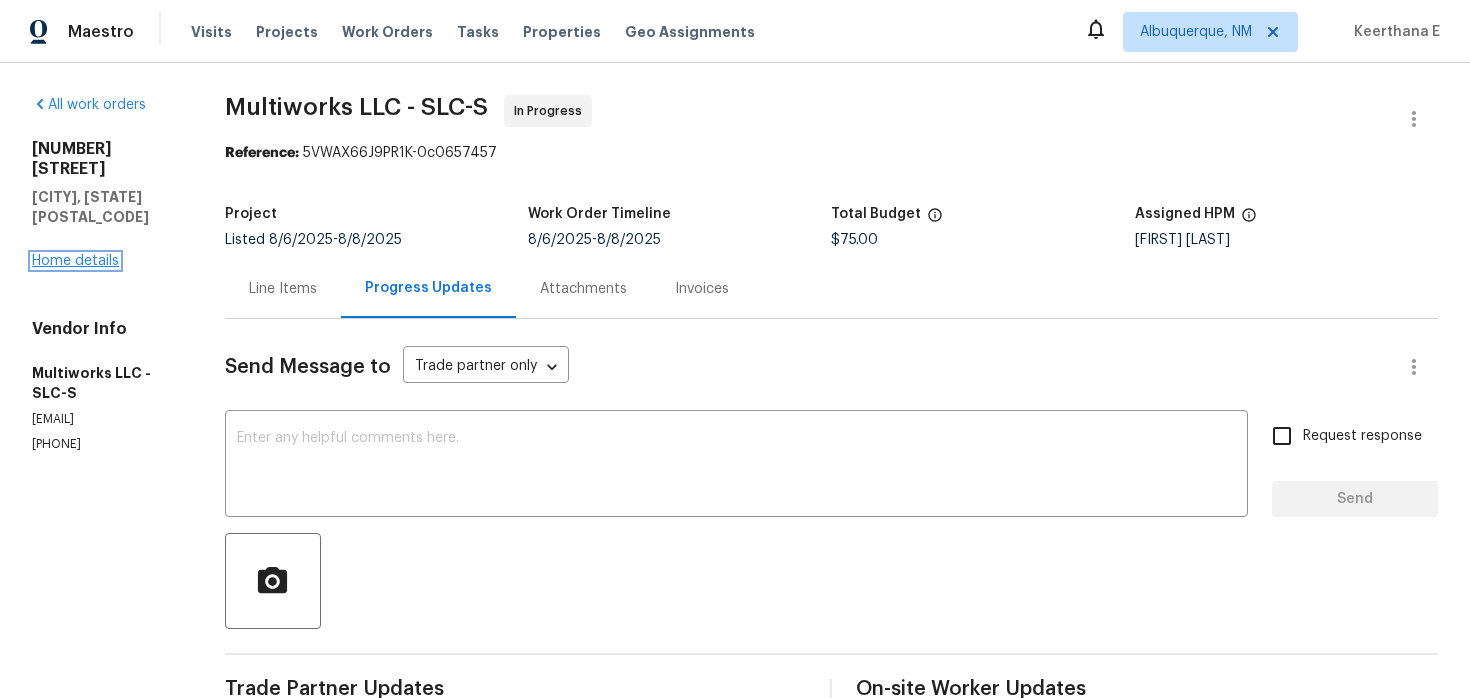 click on "Home details" at bounding box center (75, 261) 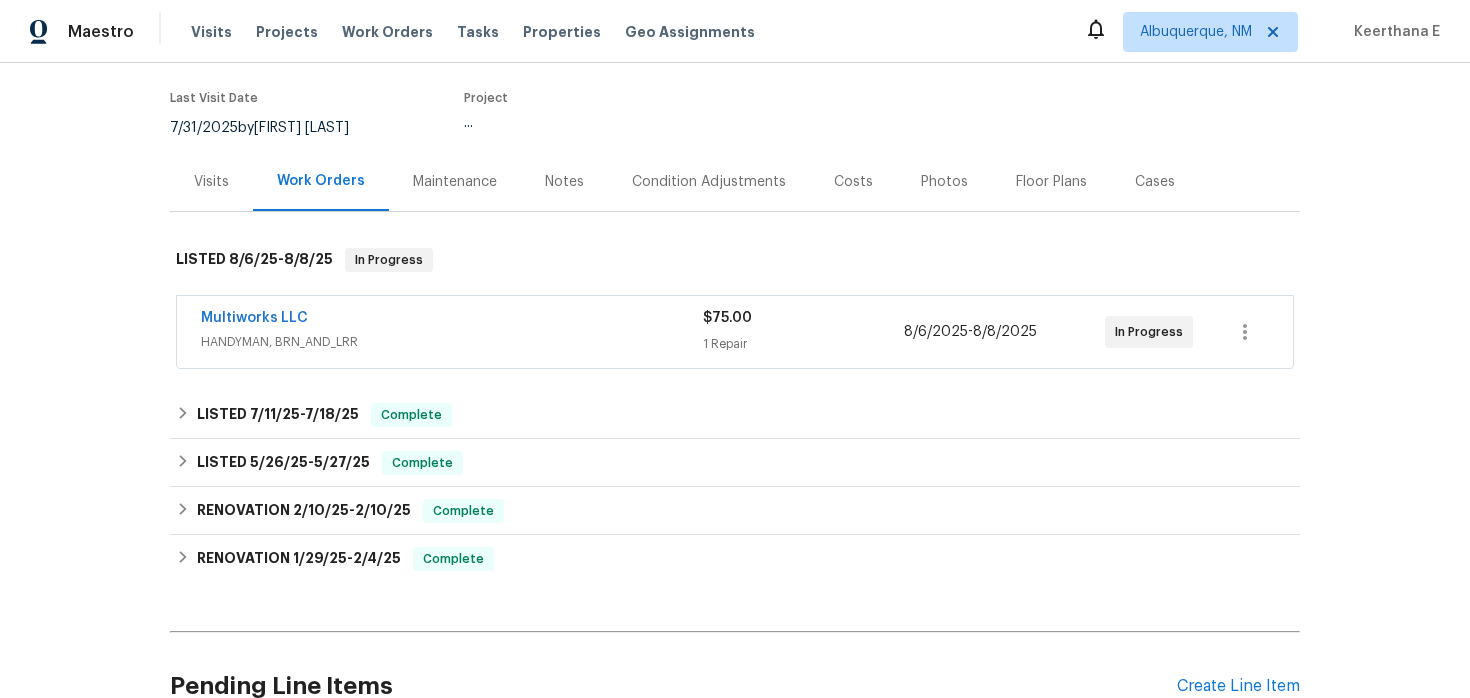scroll, scrollTop: 177, scrollLeft: 0, axis: vertical 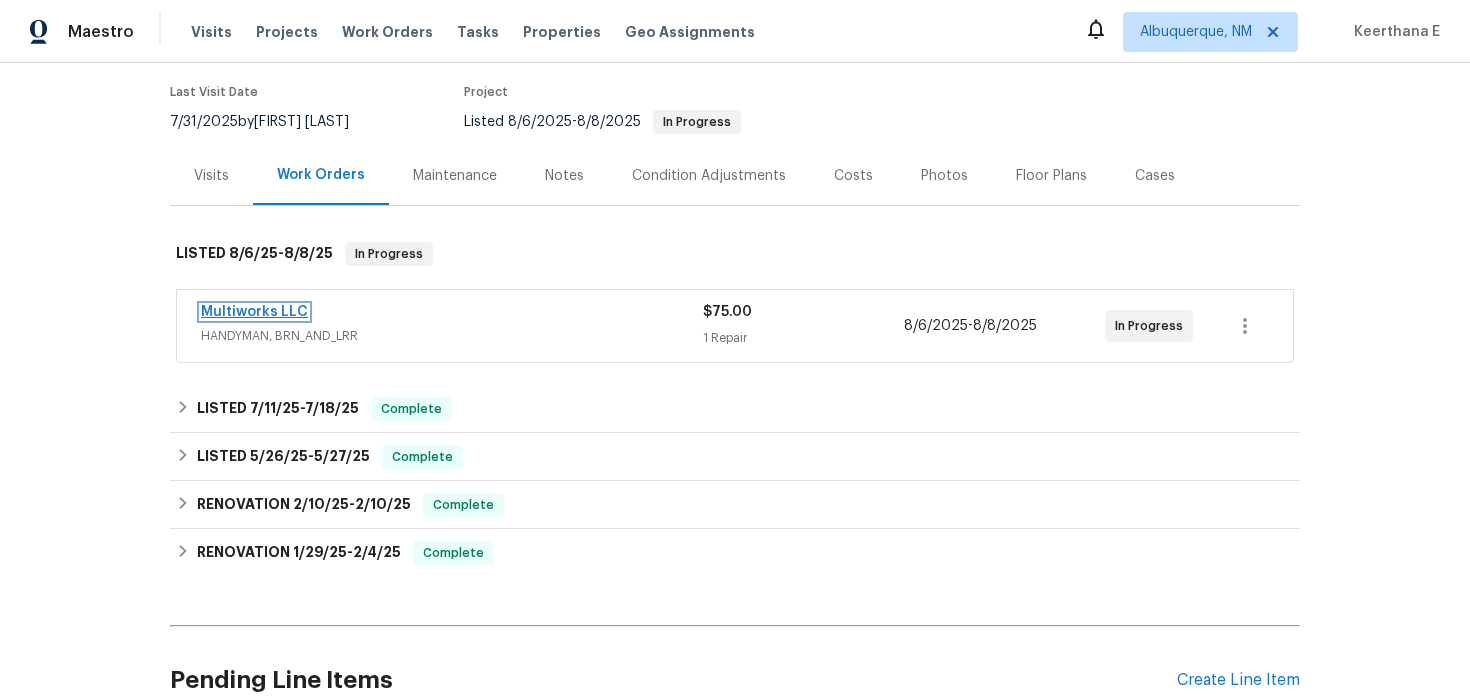 click on "Multiworks LLC" at bounding box center [254, 312] 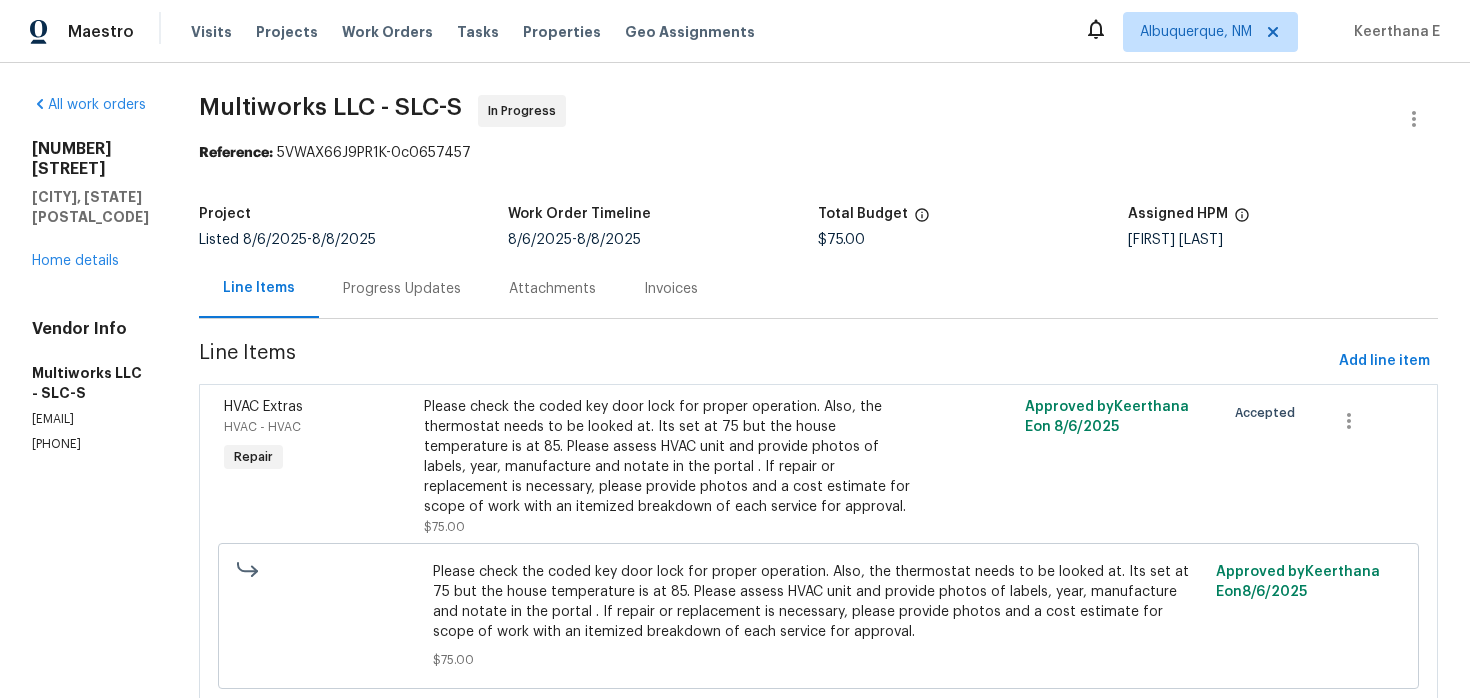 click on "Progress Updates" at bounding box center [402, 289] 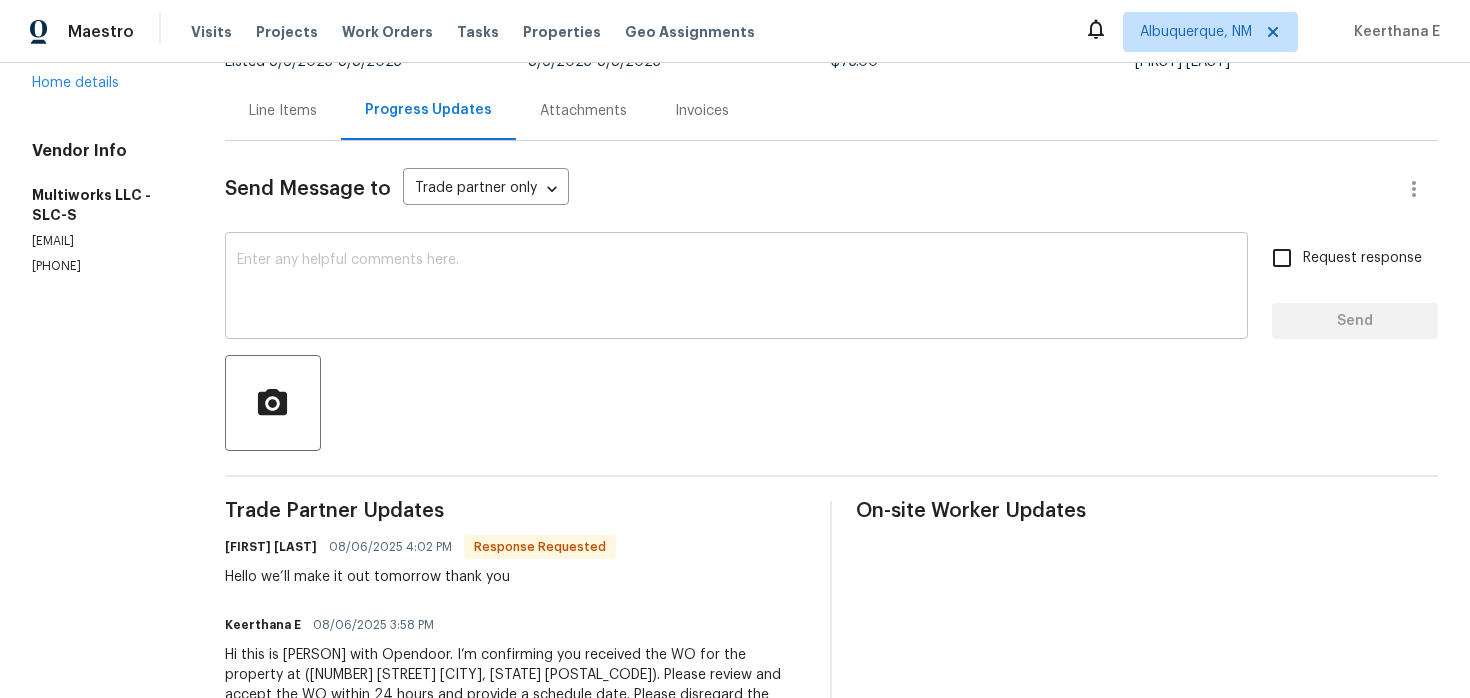 scroll, scrollTop: 261, scrollLeft: 0, axis: vertical 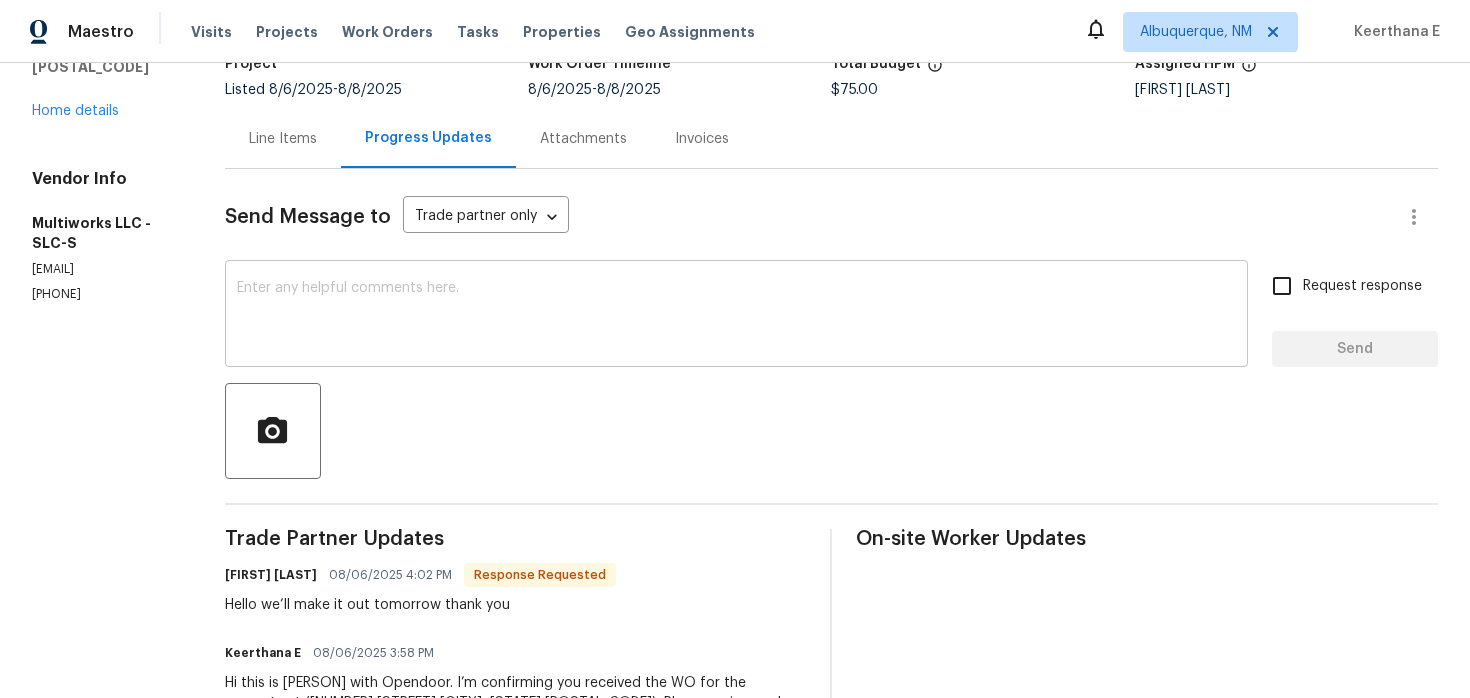 click at bounding box center (736, 316) 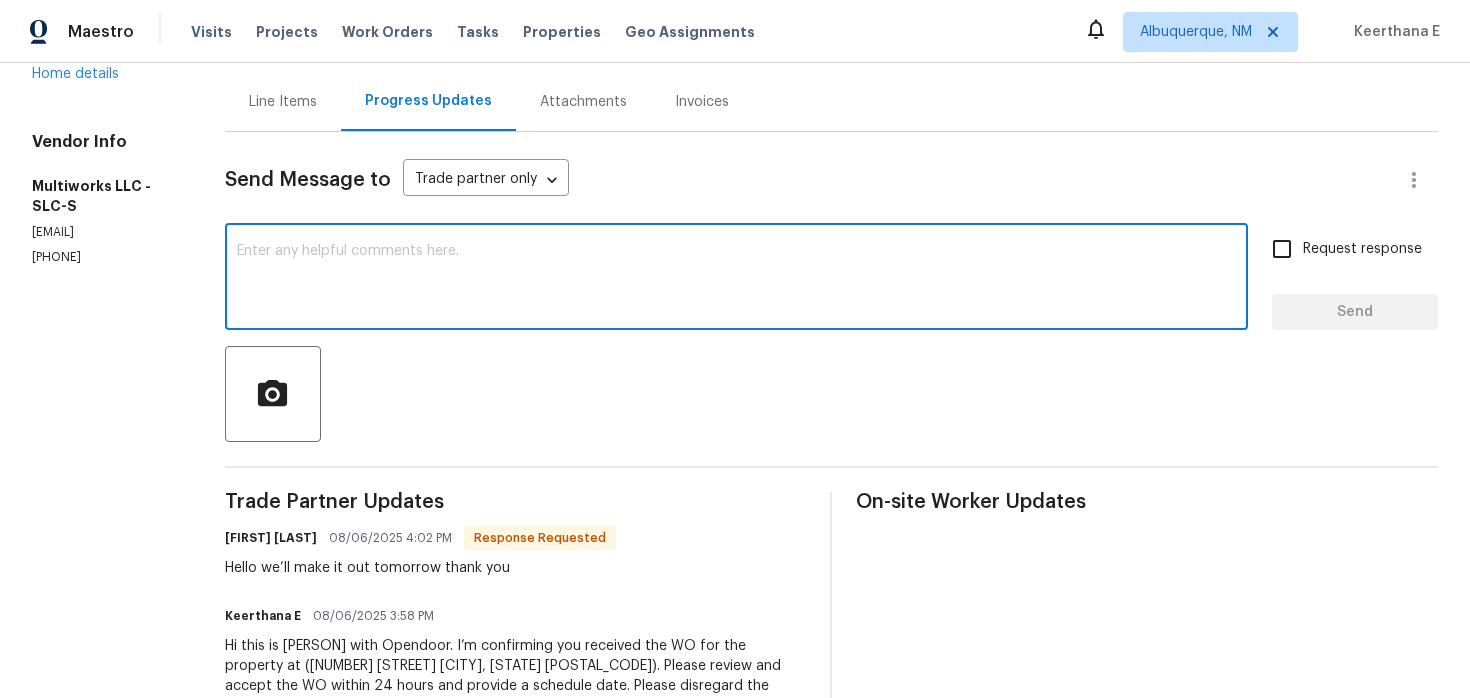 scroll, scrollTop: 189, scrollLeft: 0, axis: vertical 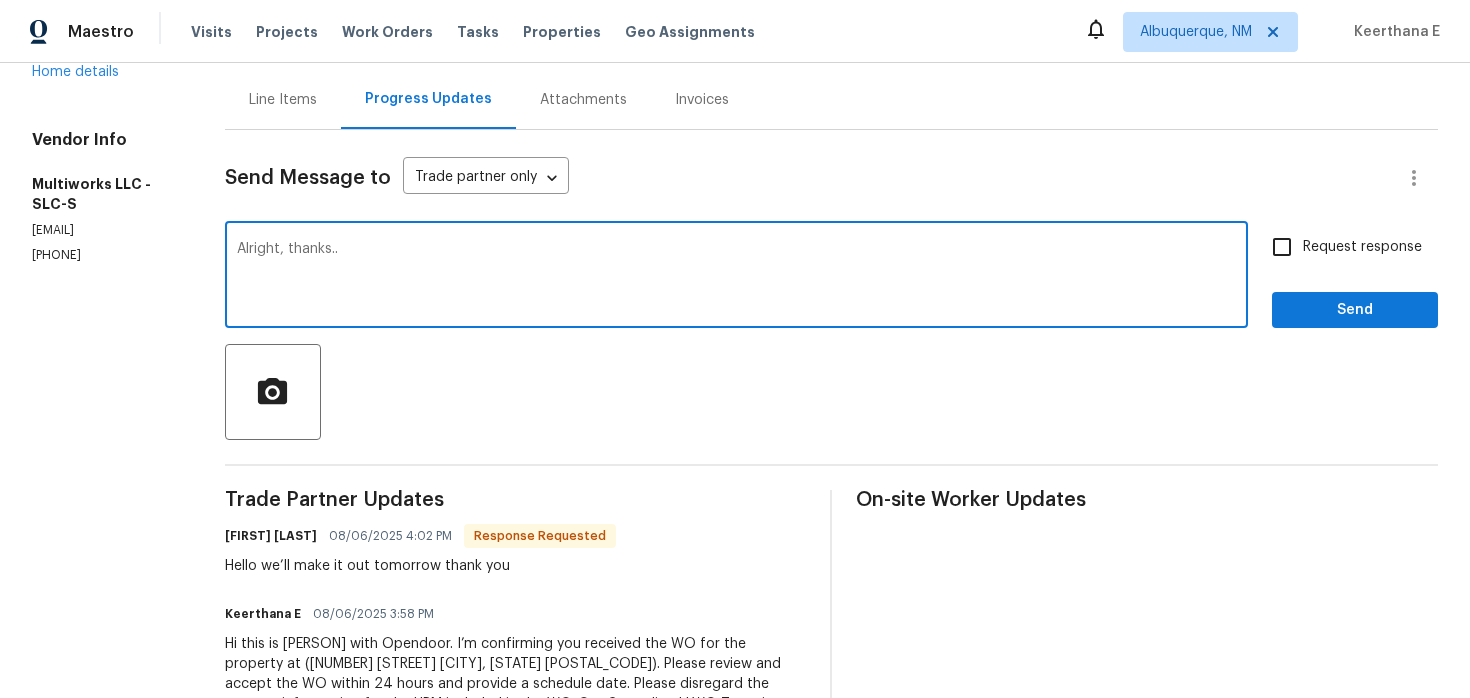 type on "Alright, thanks.." 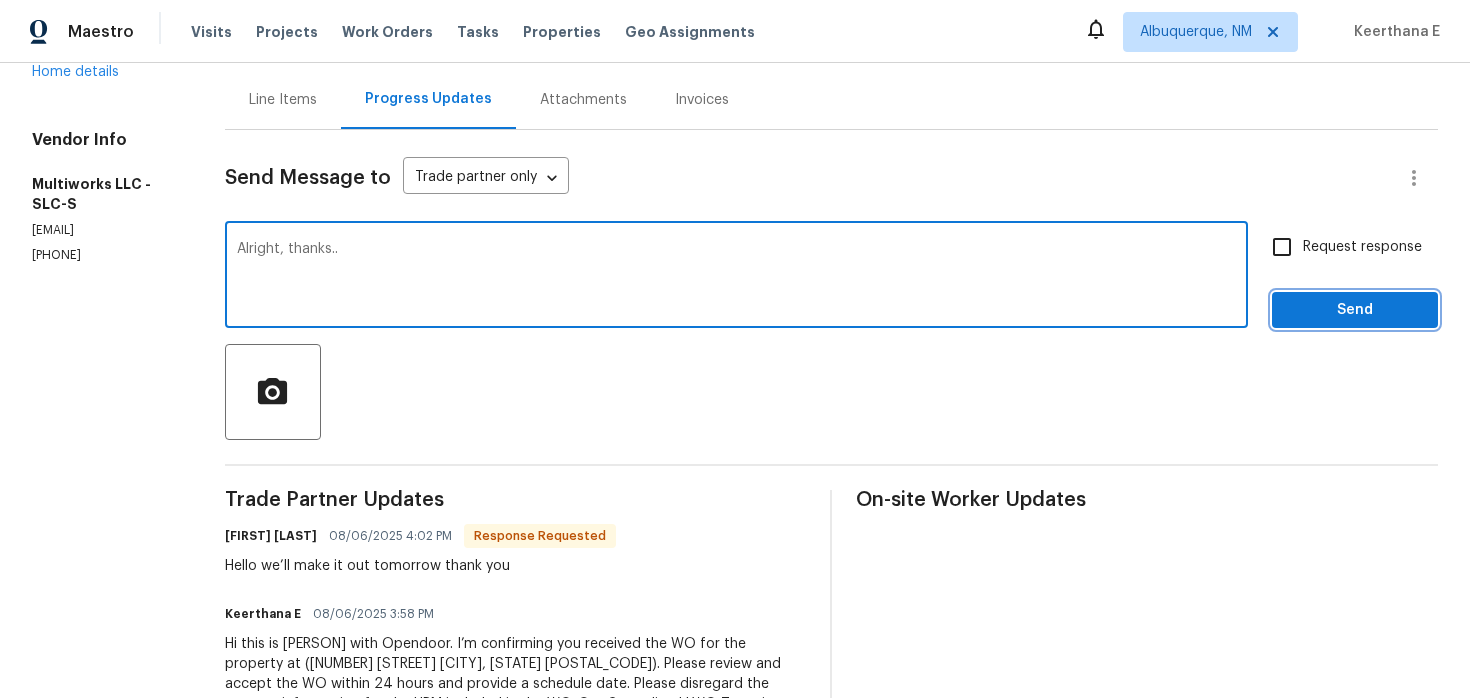 click on "Send" at bounding box center (1355, 310) 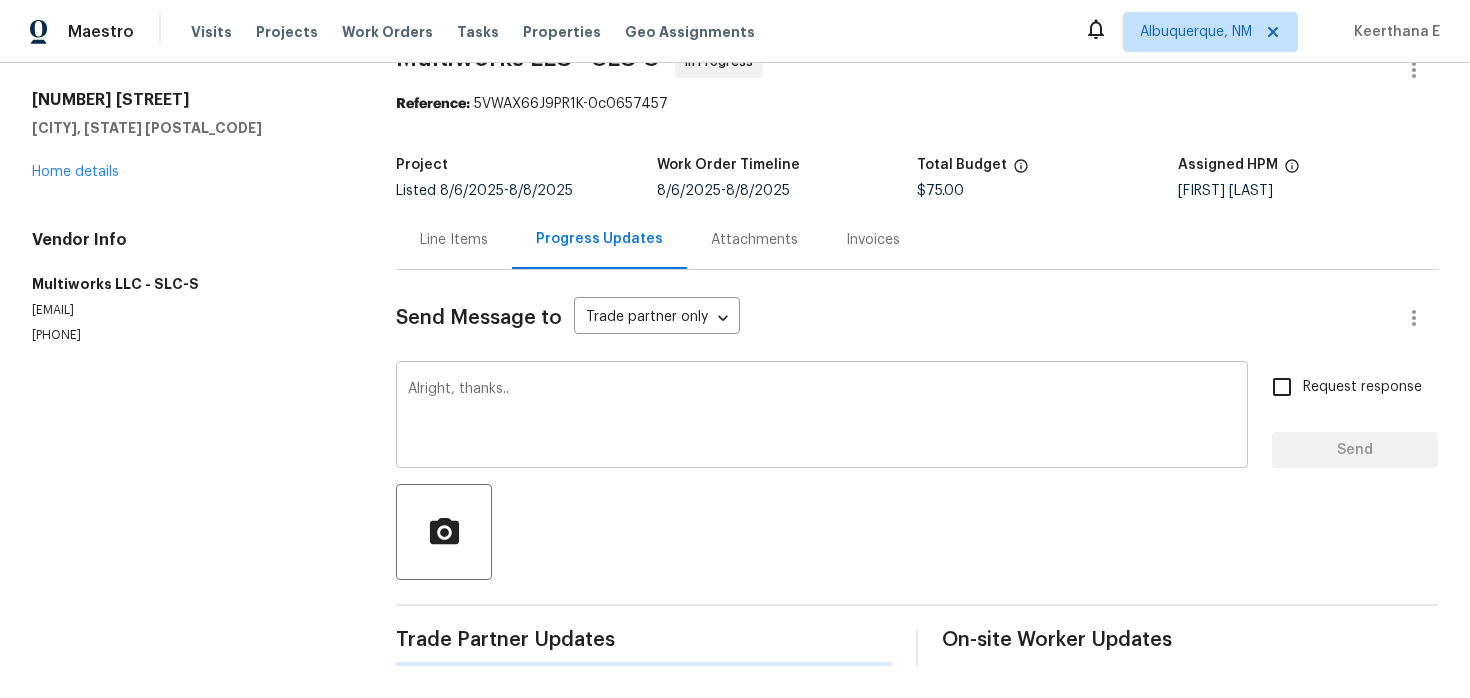 scroll, scrollTop: 0, scrollLeft: 0, axis: both 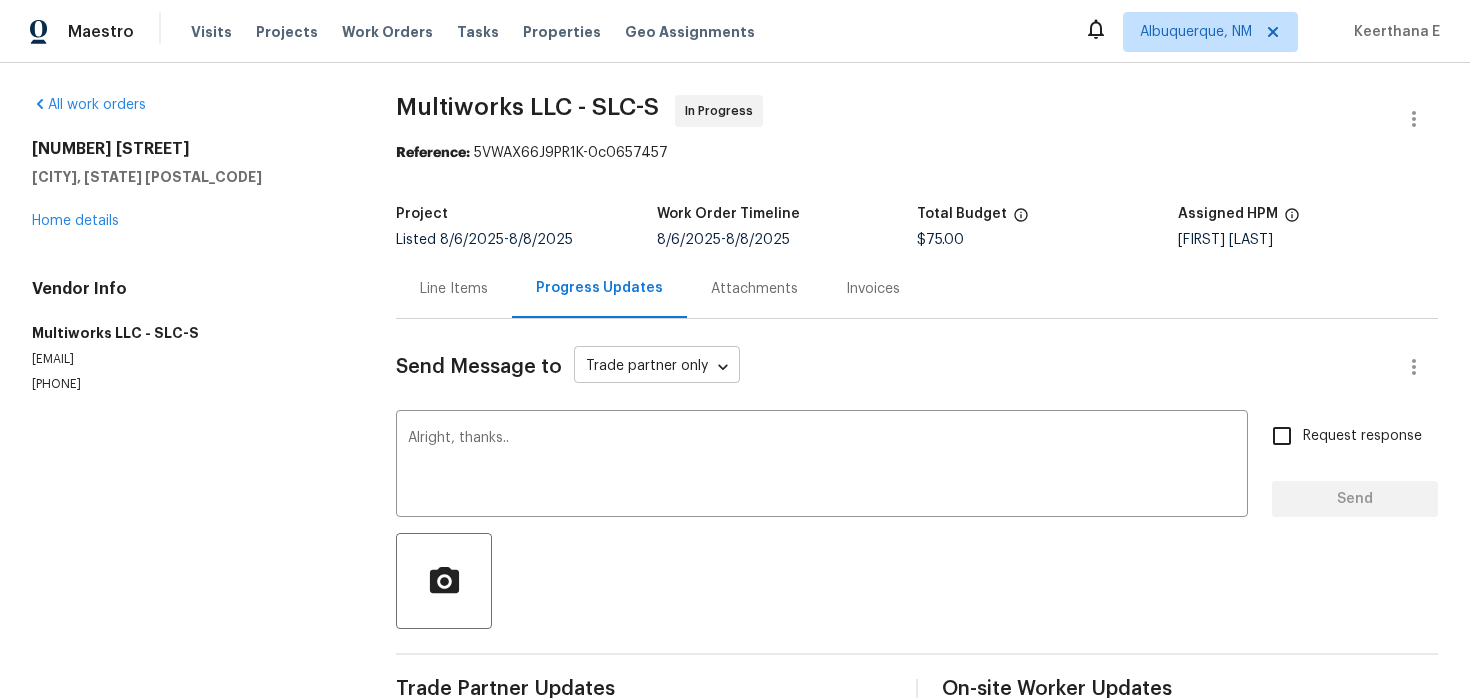 type 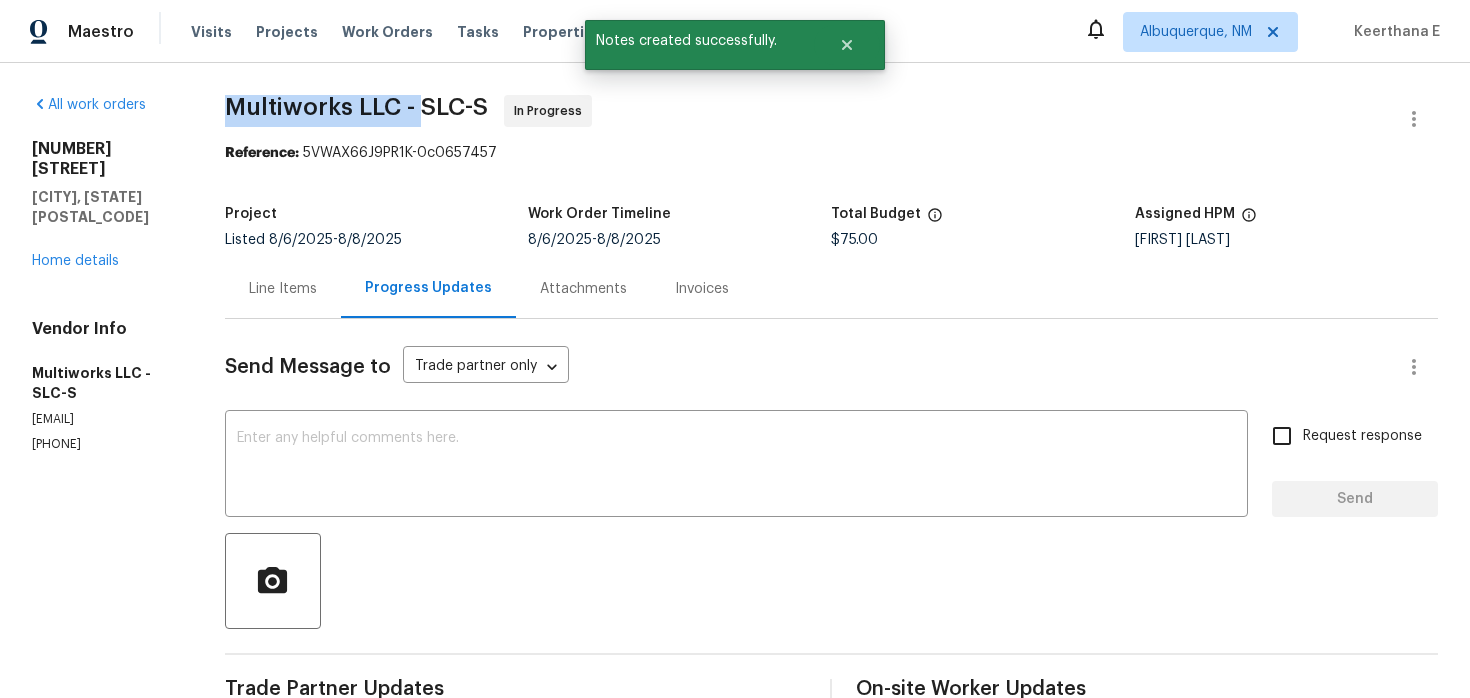 drag, startPoint x: 229, startPoint y: 110, endPoint x: 427, endPoint y: 112, distance: 198.0101 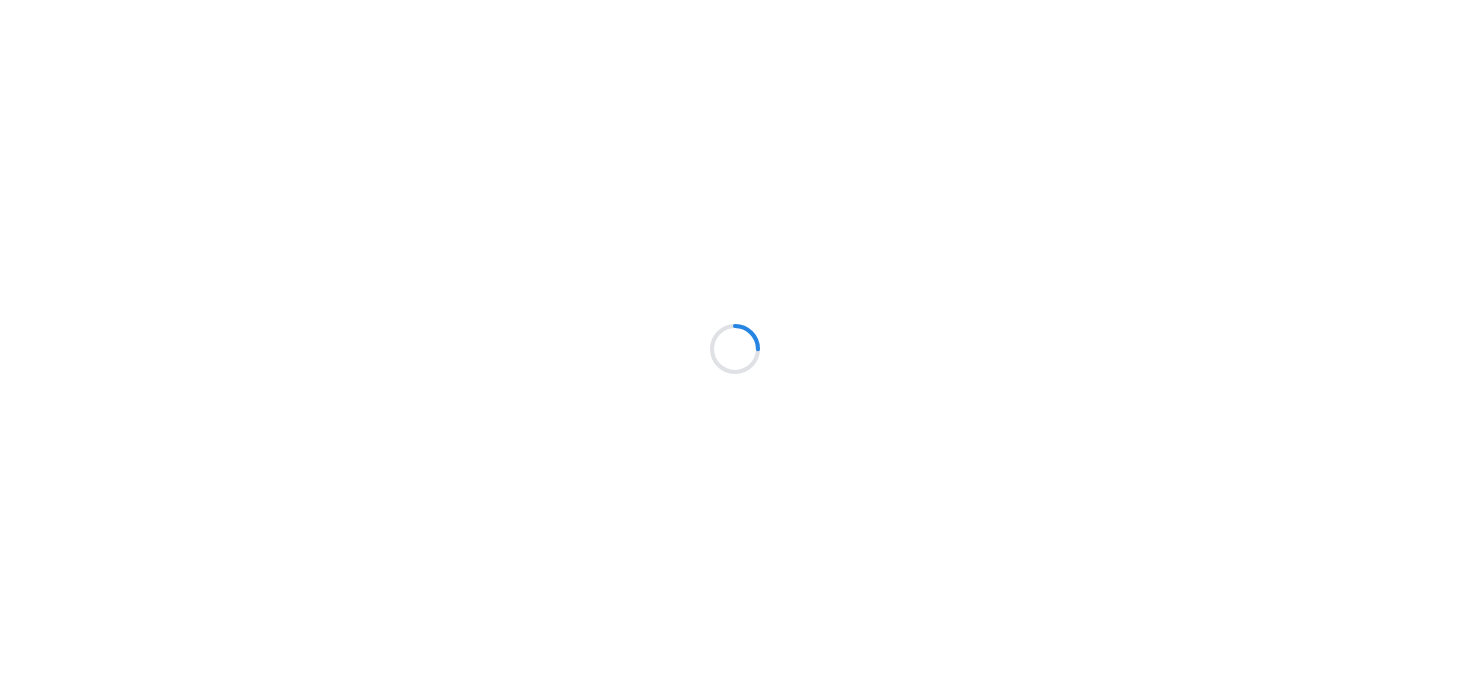 scroll, scrollTop: 0, scrollLeft: 0, axis: both 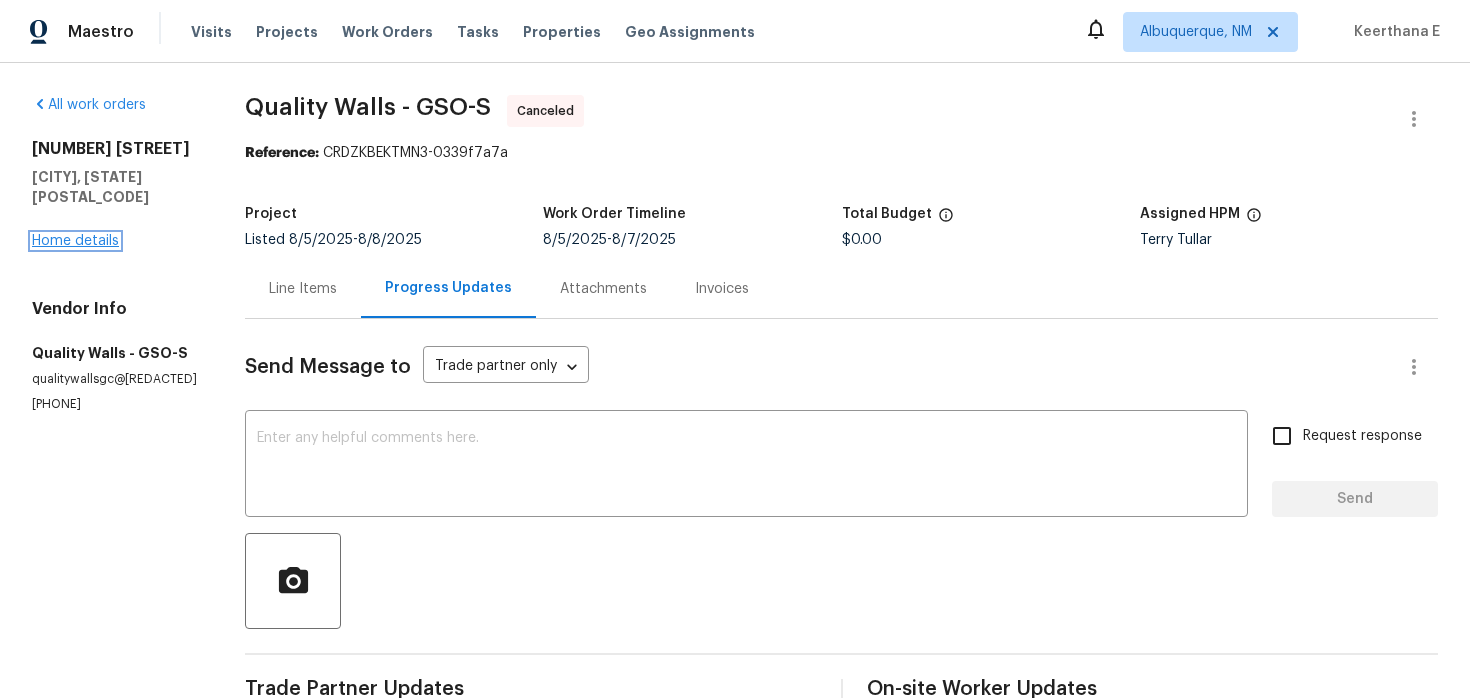 click on "Home details" at bounding box center (75, 241) 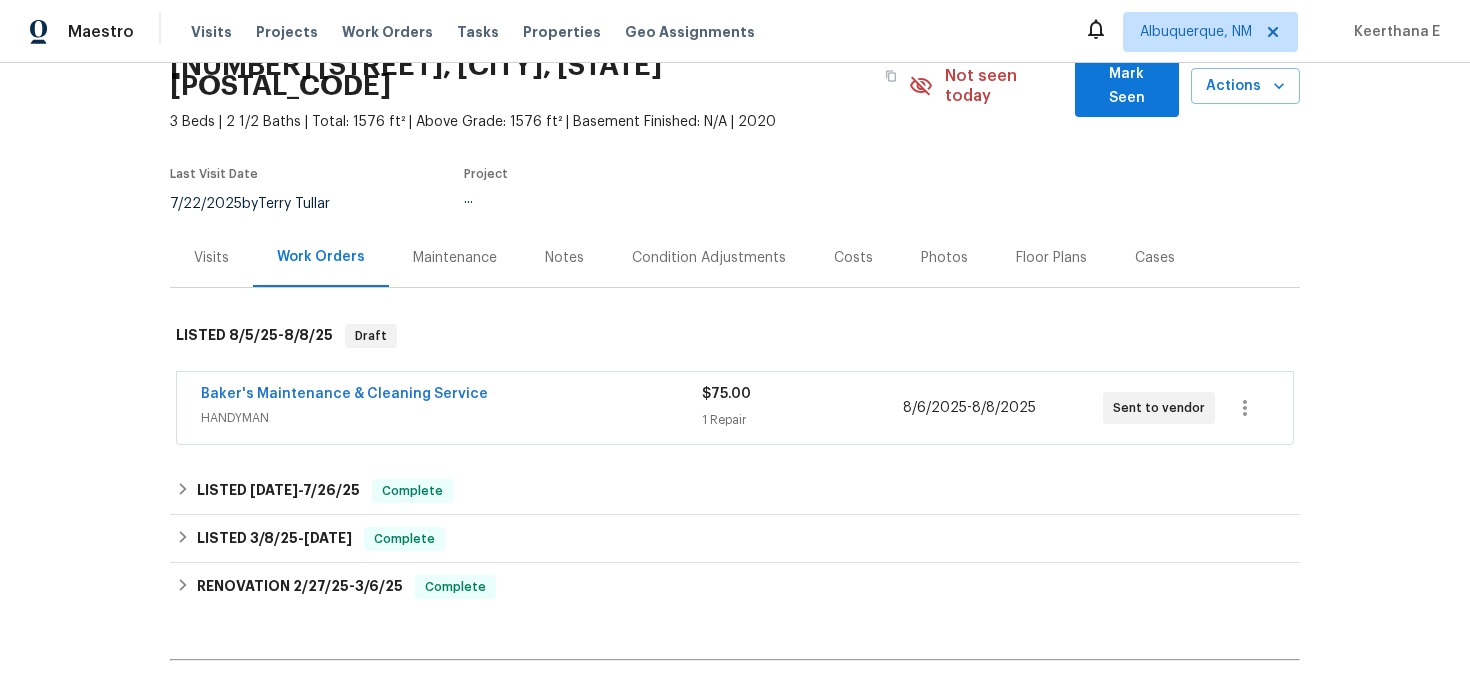 scroll, scrollTop: 96, scrollLeft: 0, axis: vertical 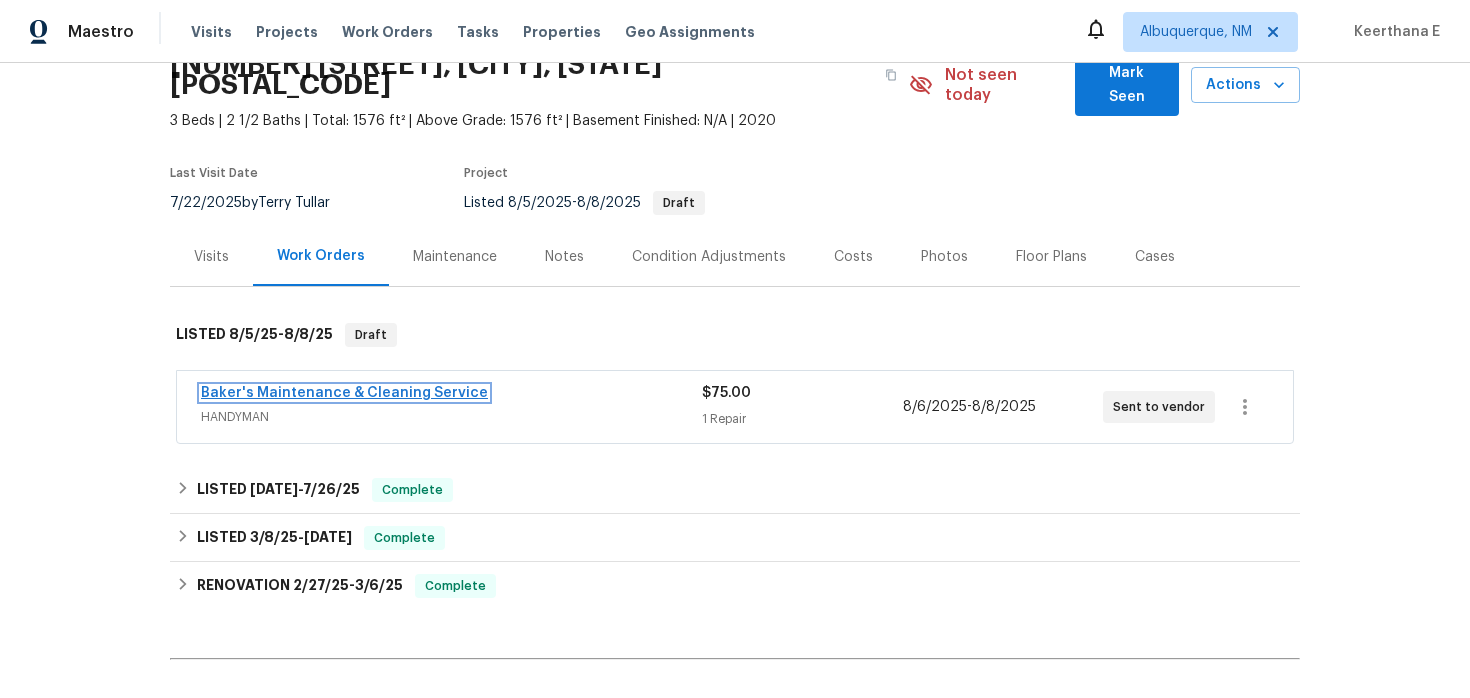 click on "Baker's Maintenance & Cleaning Service" at bounding box center [344, 393] 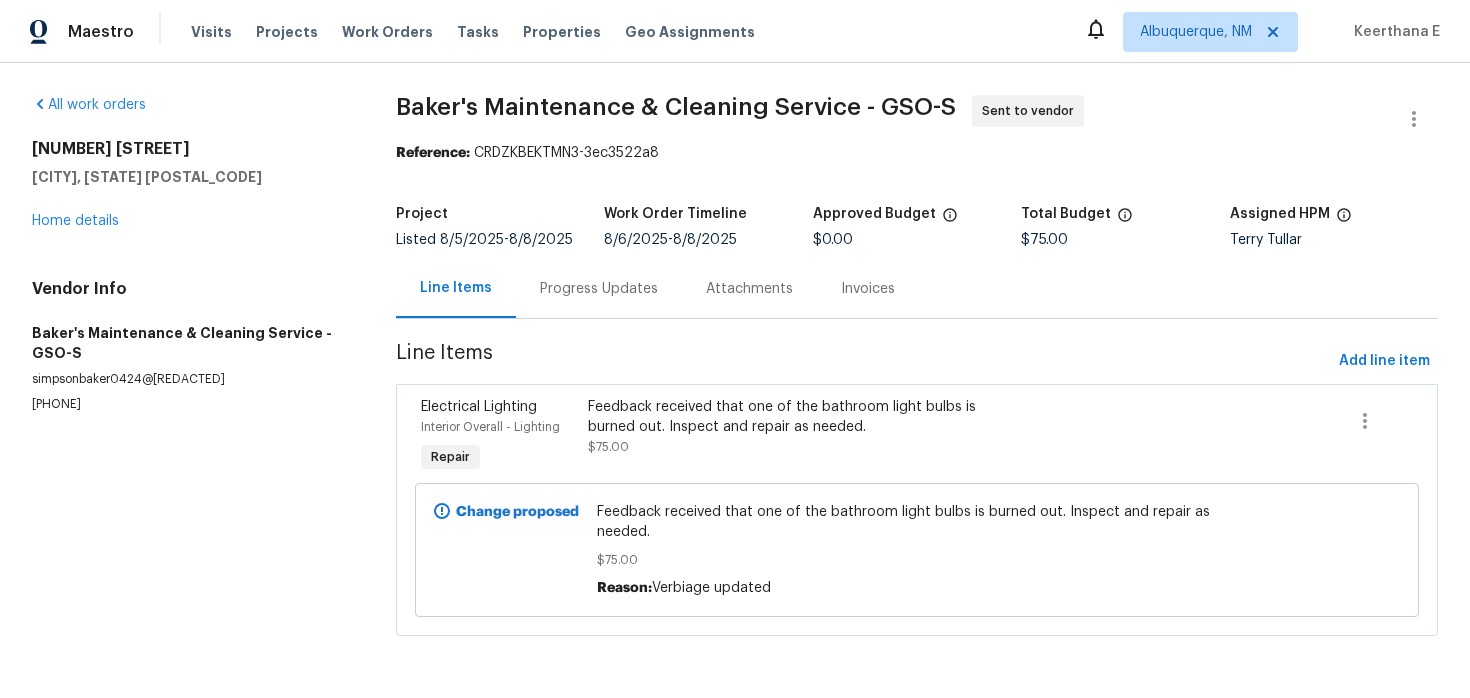 click on "Progress Updates" at bounding box center [599, 288] 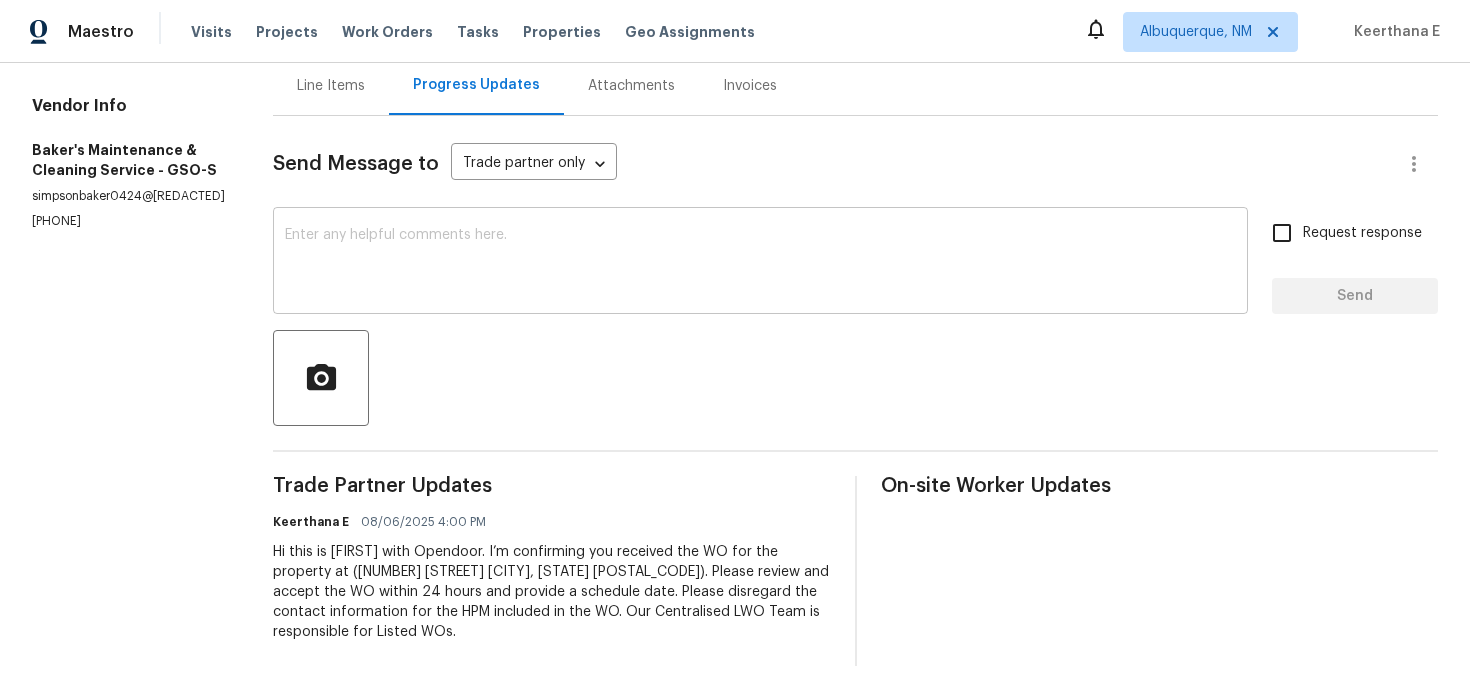 scroll, scrollTop: 0, scrollLeft: 0, axis: both 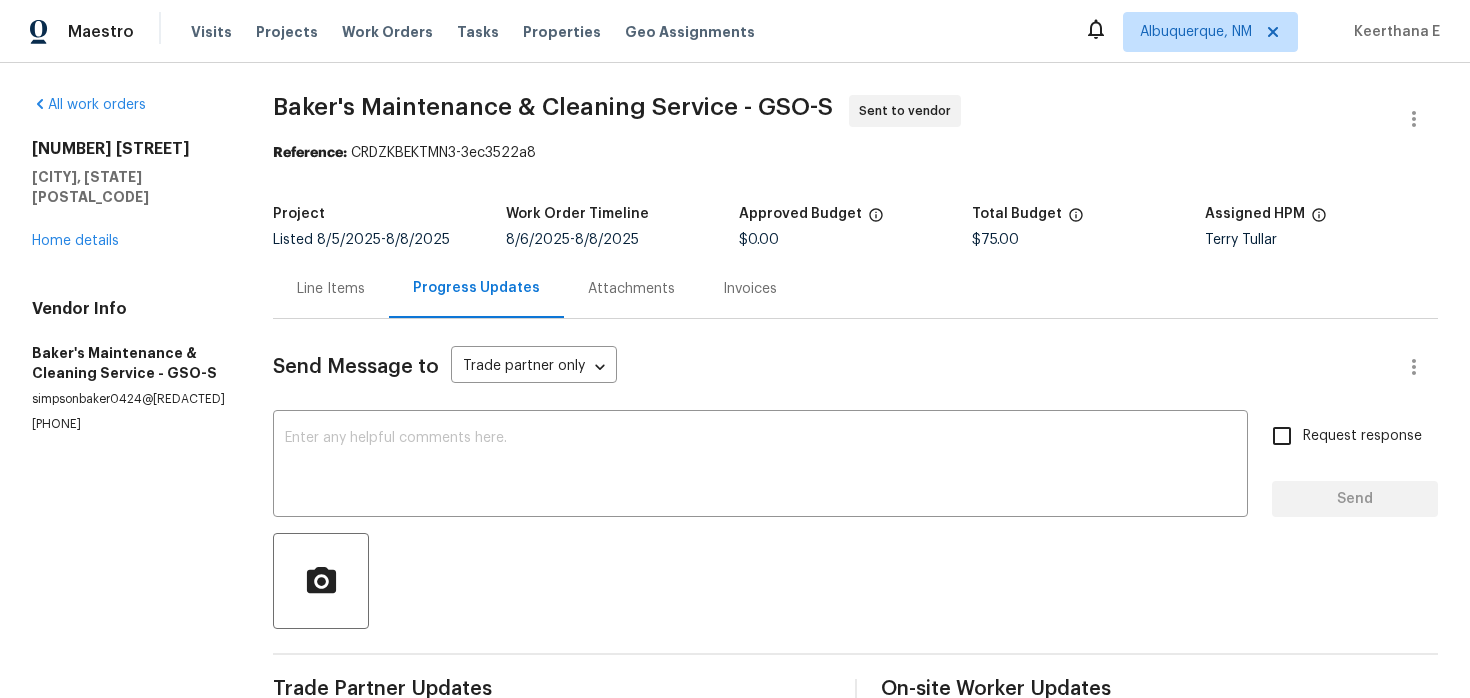 click on "Send Message to Trade partner only Trade partner only ​ x ​ Request response Send Trade Partner Updates Keerthana E 08/06/2025 4:00 PM Hi this is Keerthana with Opendoor. I’m confirming you received the WO for the property at (102 Red Plum Ln Jamestown, NC 27282). Please review and accept the WO within 24 hours and provide a schedule date. Please disregard the contact information for the HPM included in the WO. Our Centralised LWO Team is responsible for Listed WOs. On-site Worker Updates" at bounding box center [855, 594] 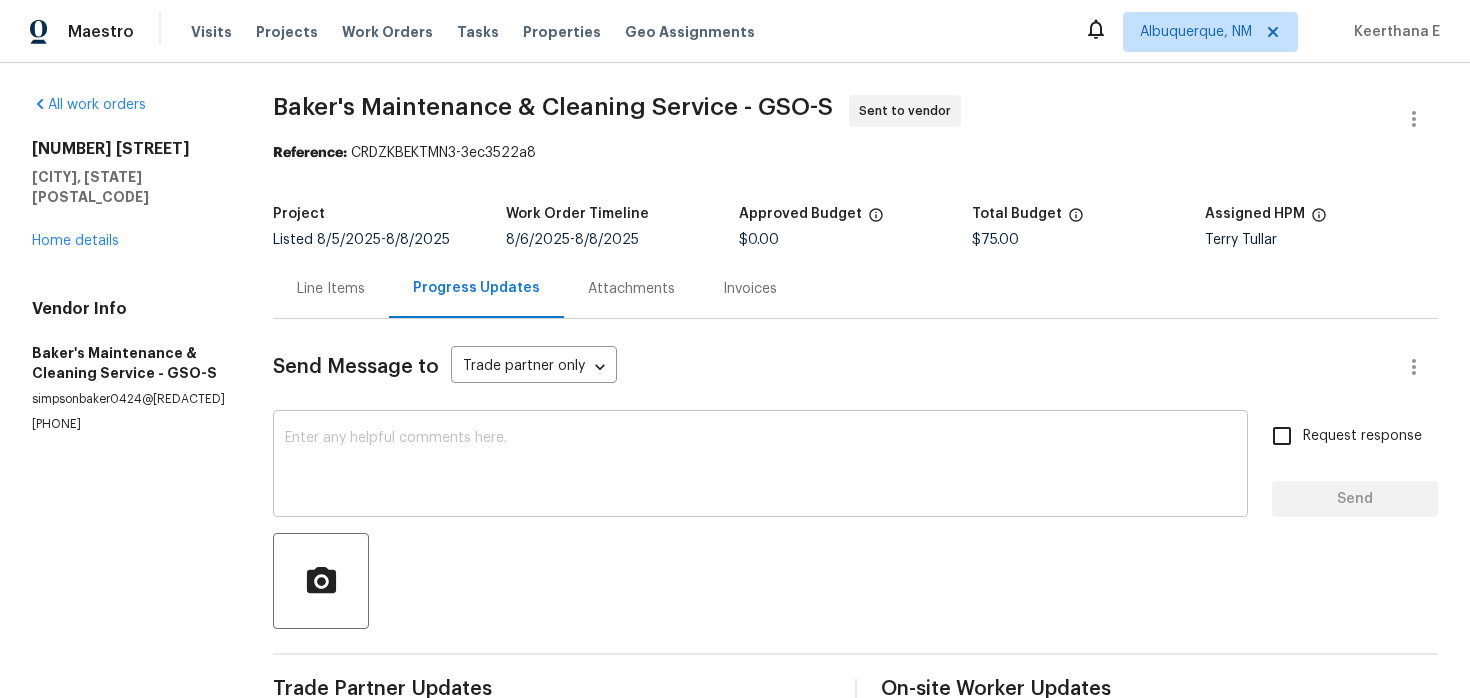 click at bounding box center [760, 466] 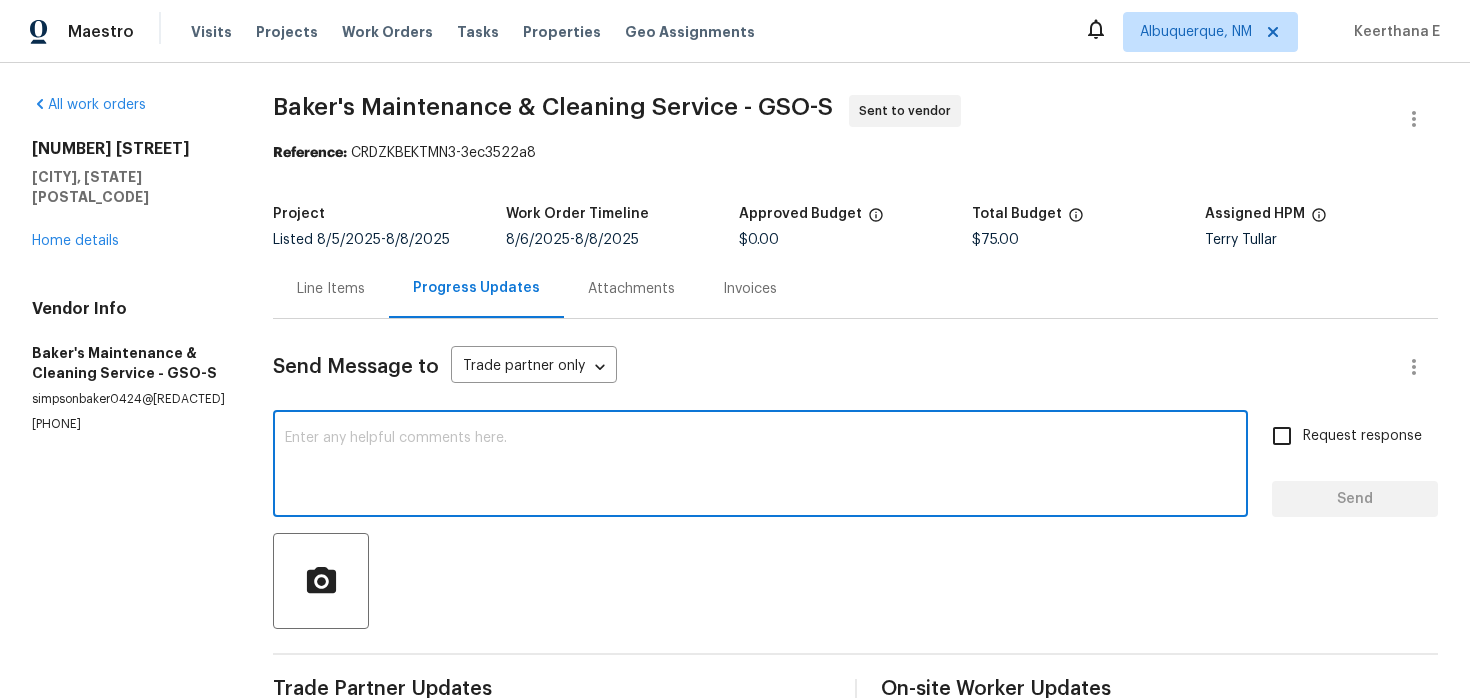 paste on "Please ensure the work order is accepted and the scheduled date is shared to meet our deadline. Your prompt response is appreciated. Failure to do so may result in reassignment to another vendor. Thank you." 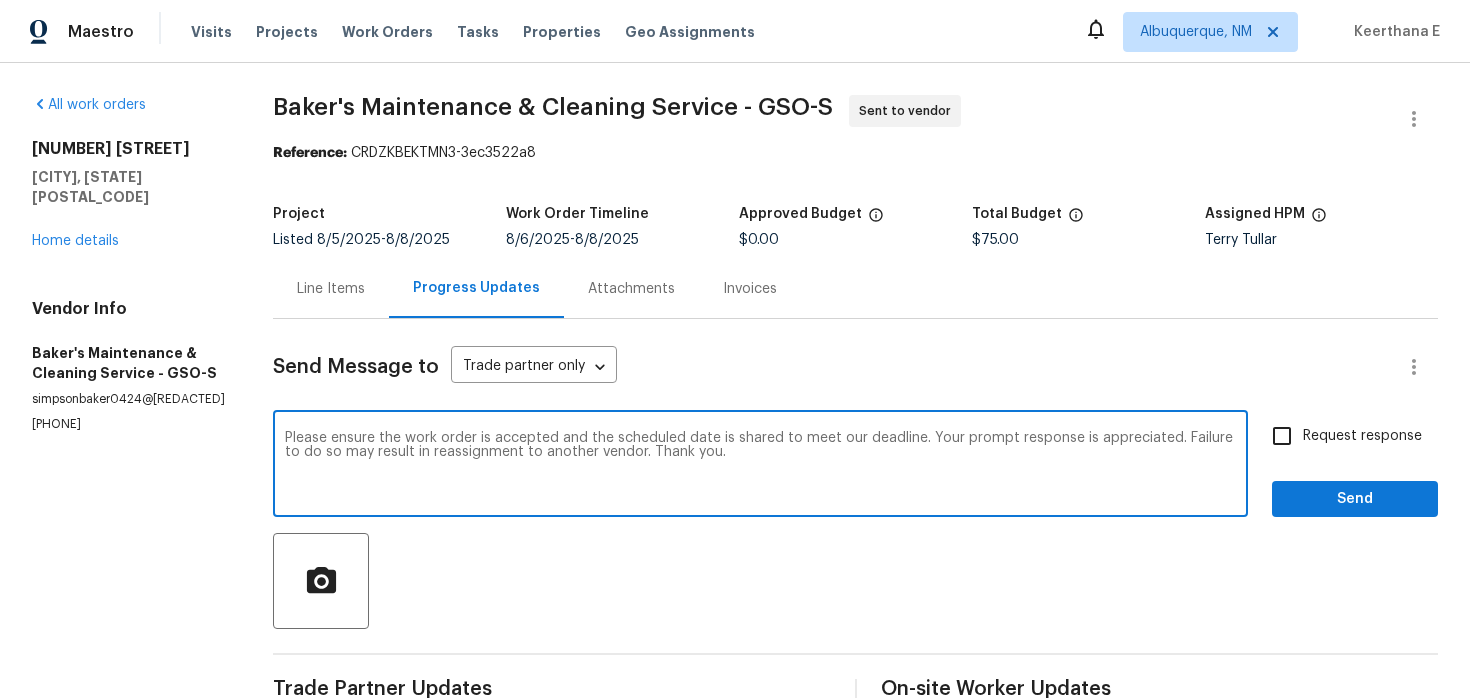 type on "Please ensure the work order is accepted and the scheduled date is shared to meet our deadline. Your prompt response is appreciated. Failure to do so may result in reassignment to another vendor. Thank you." 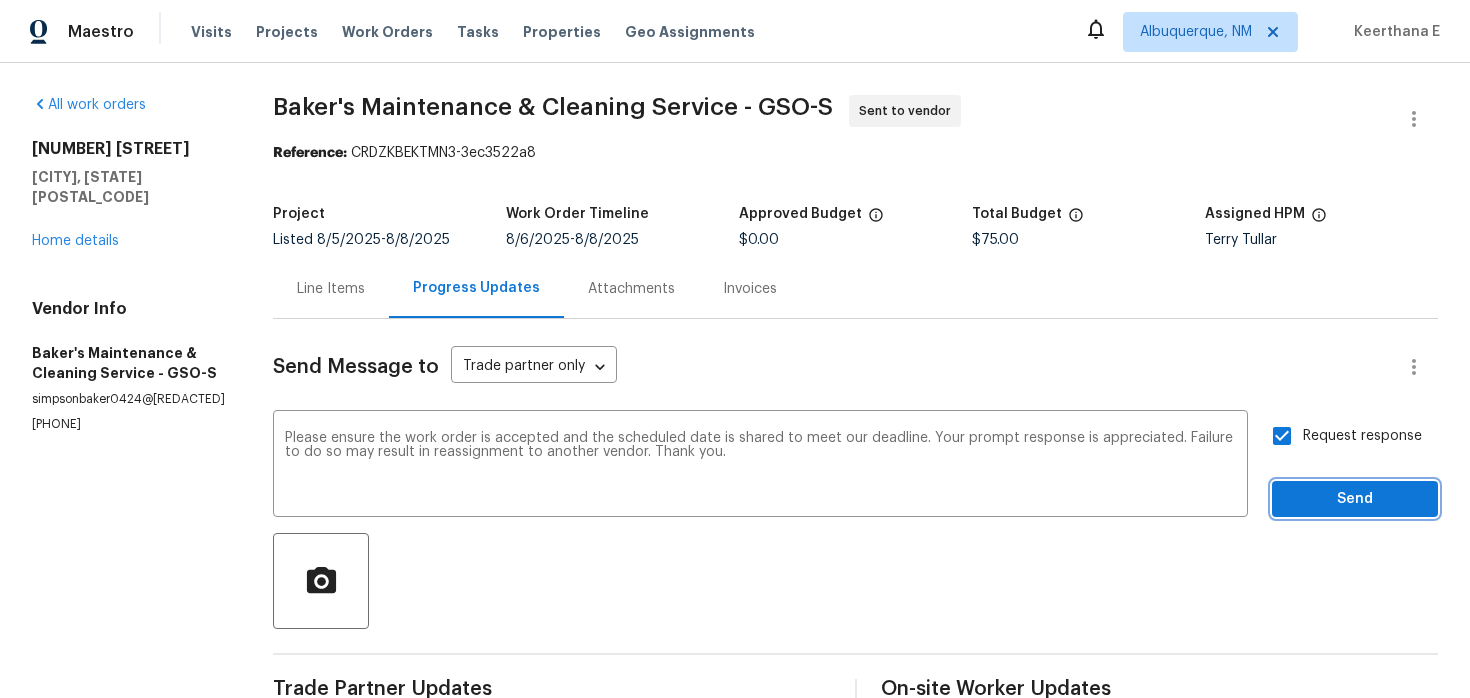 click on "Send" at bounding box center (1355, 499) 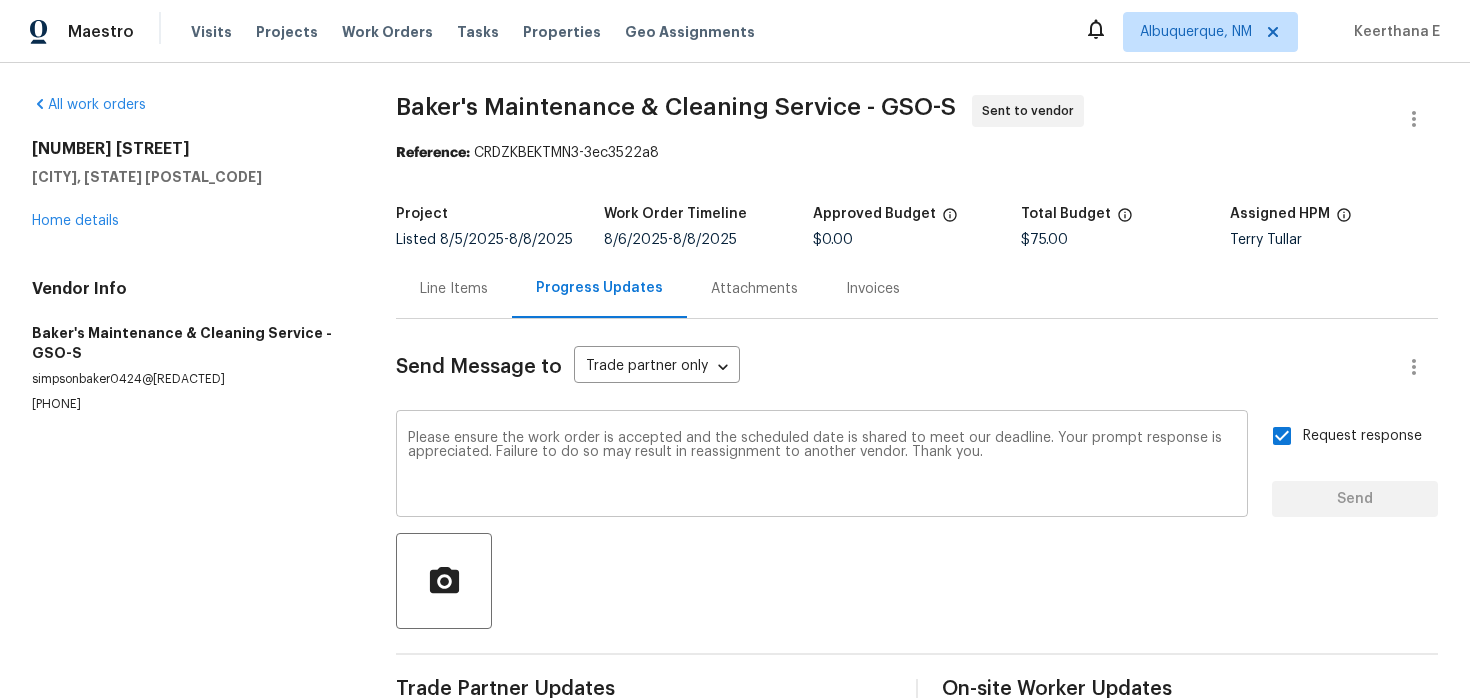 type 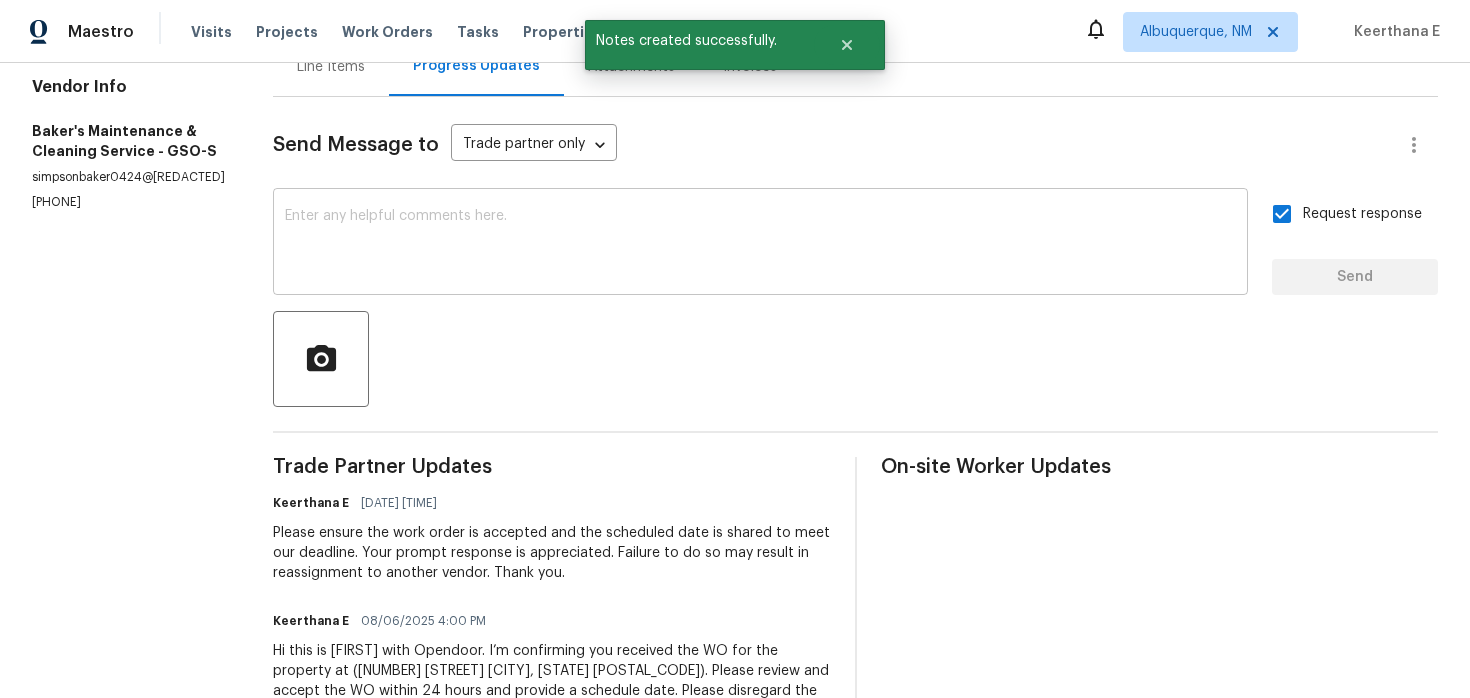 scroll, scrollTop: 0, scrollLeft: 0, axis: both 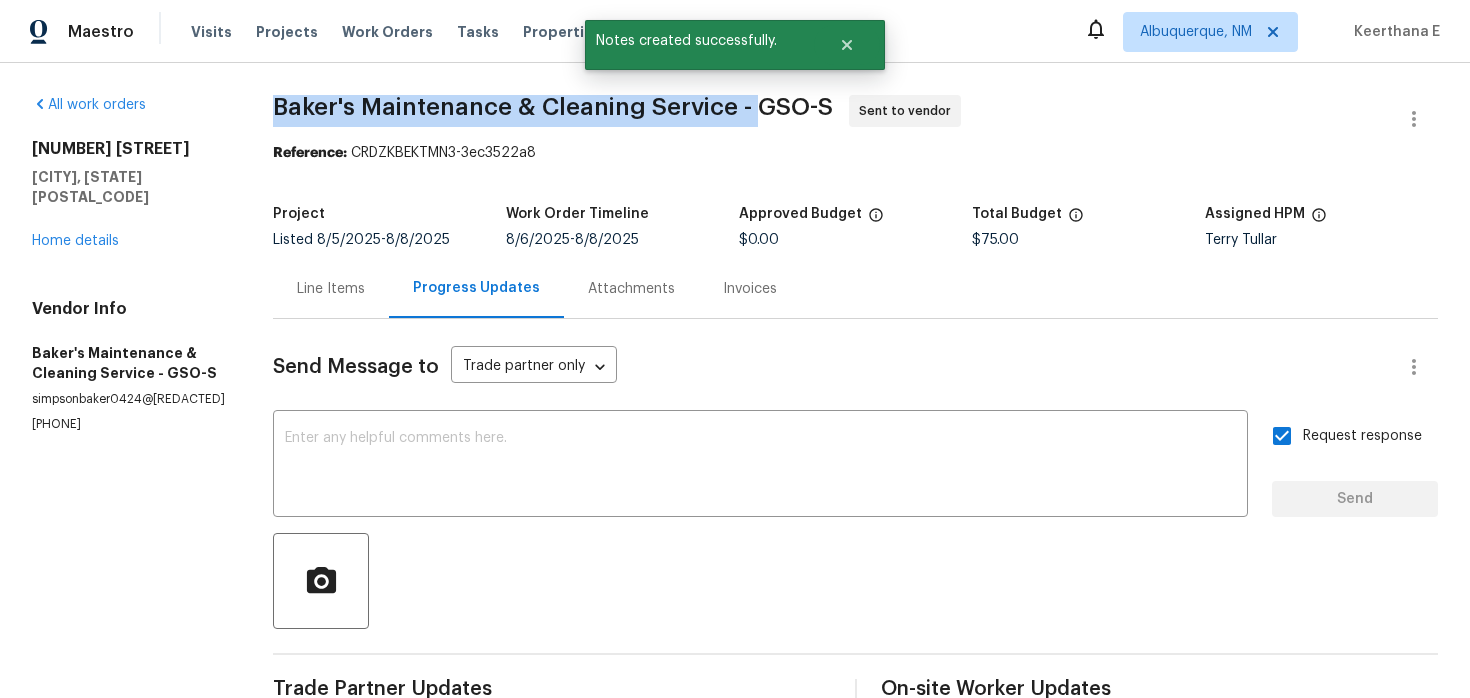 drag, startPoint x: 261, startPoint y: 108, endPoint x: 738, endPoint y: 105, distance: 477.00943 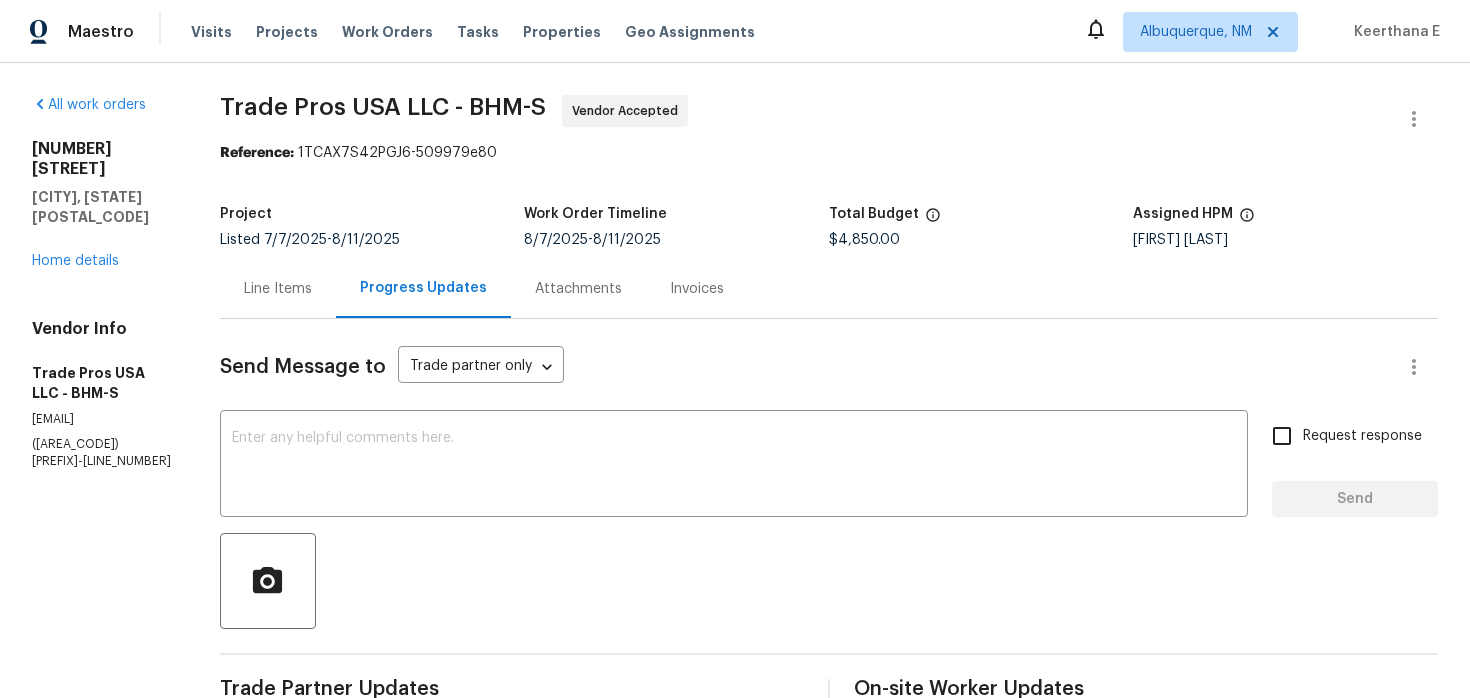 scroll, scrollTop: 0, scrollLeft: 0, axis: both 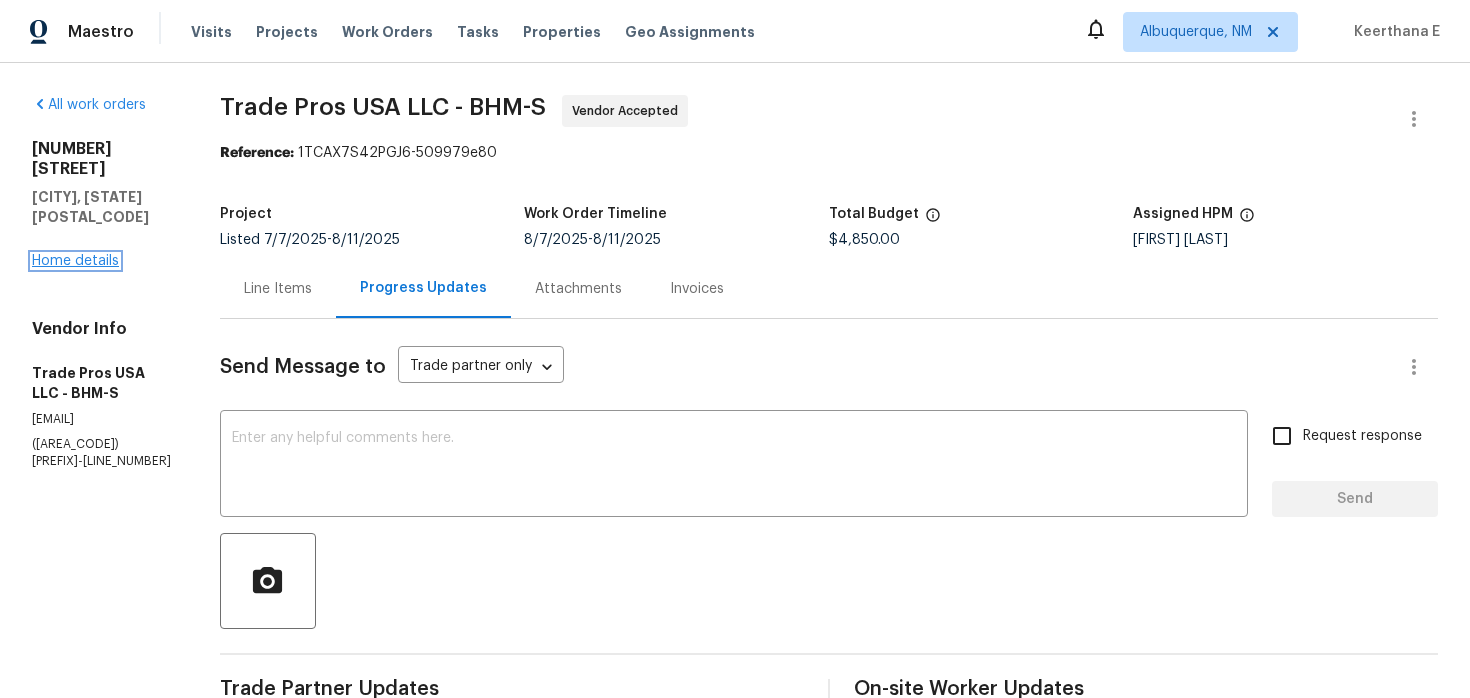 click on "Home details" at bounding box center (75, 261) 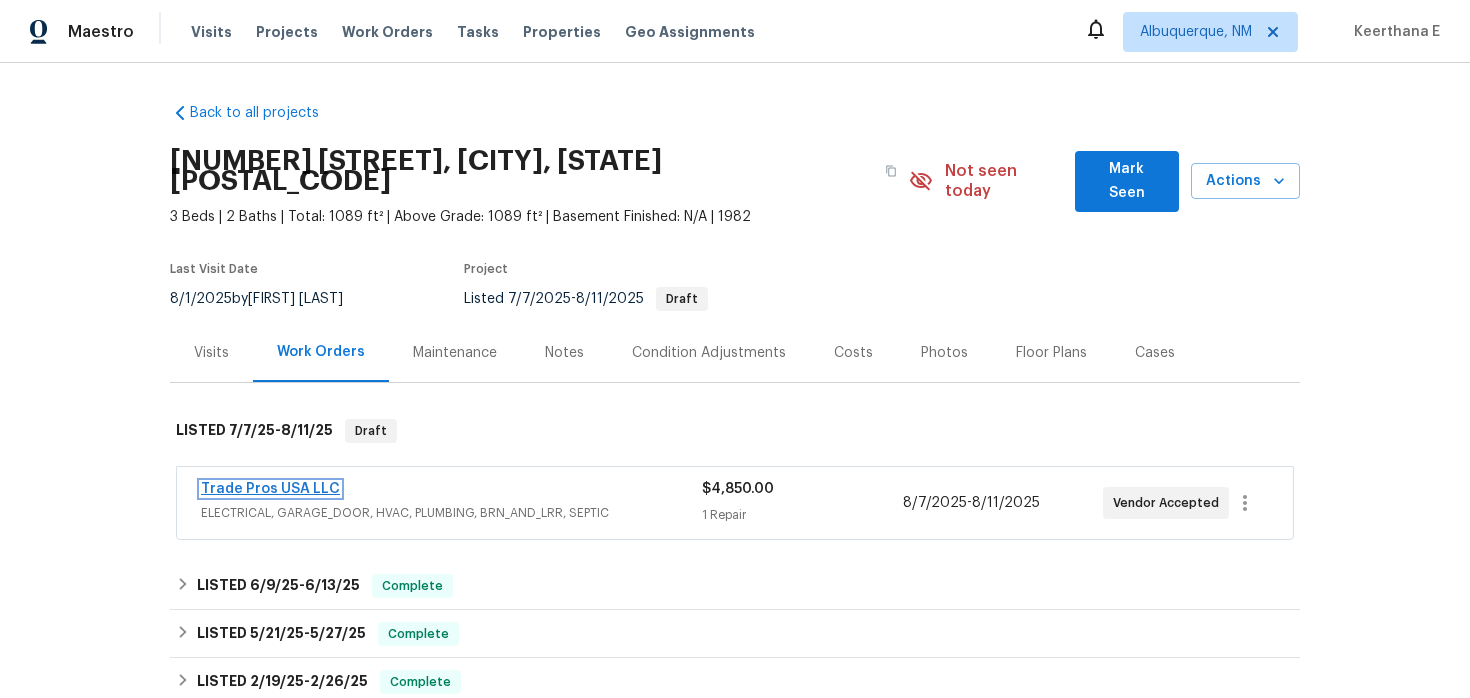 click on "Trade Pros USA LLC" at bounding box center (270, 489) 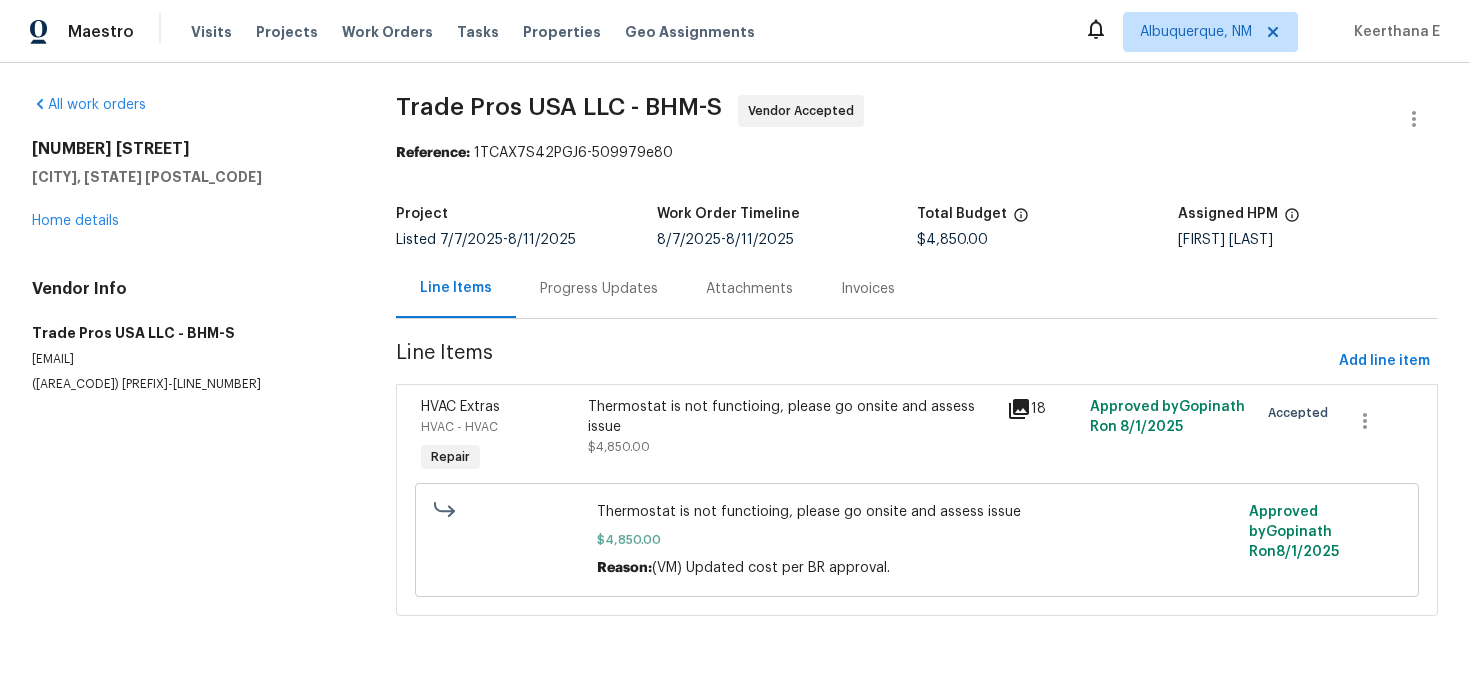 click on "Progress Updates" at bounding box center [599, 288] 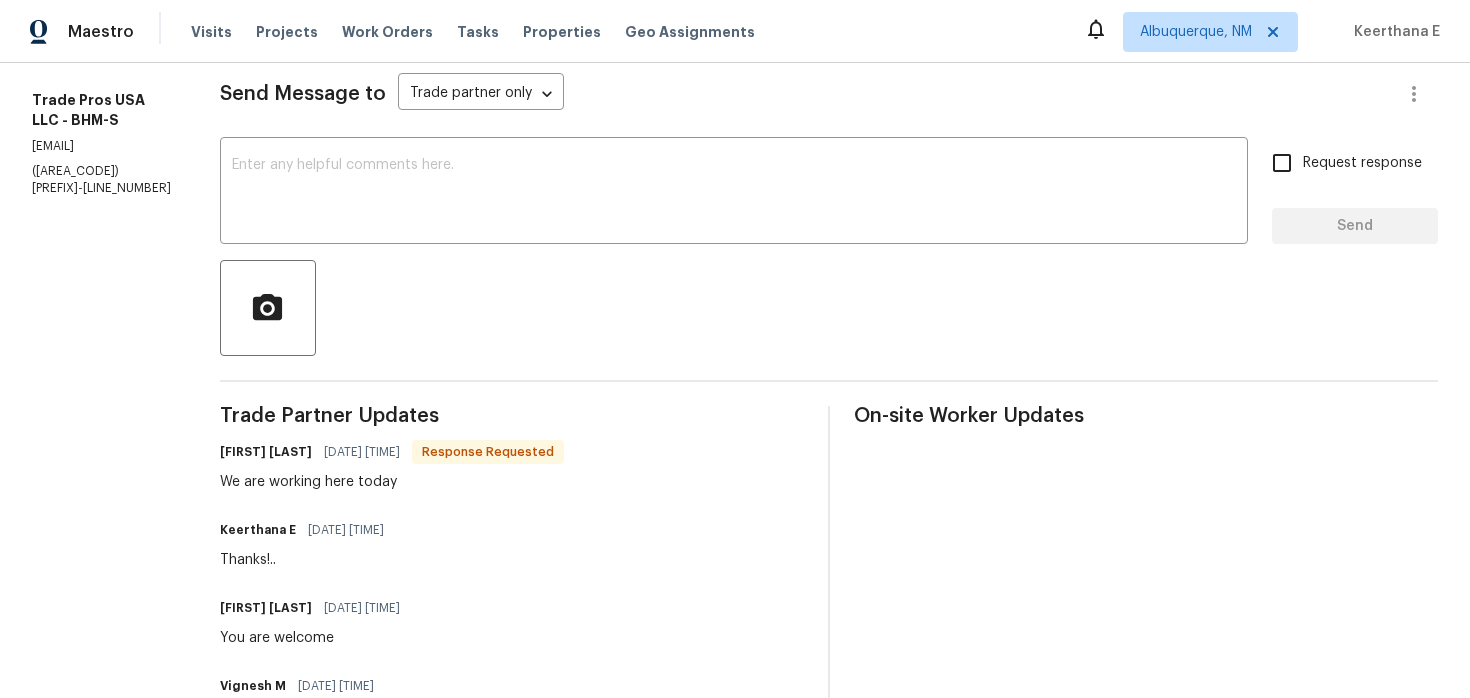 scroll, scrollTop: 274, scrollLeft: 0, axis: vertical 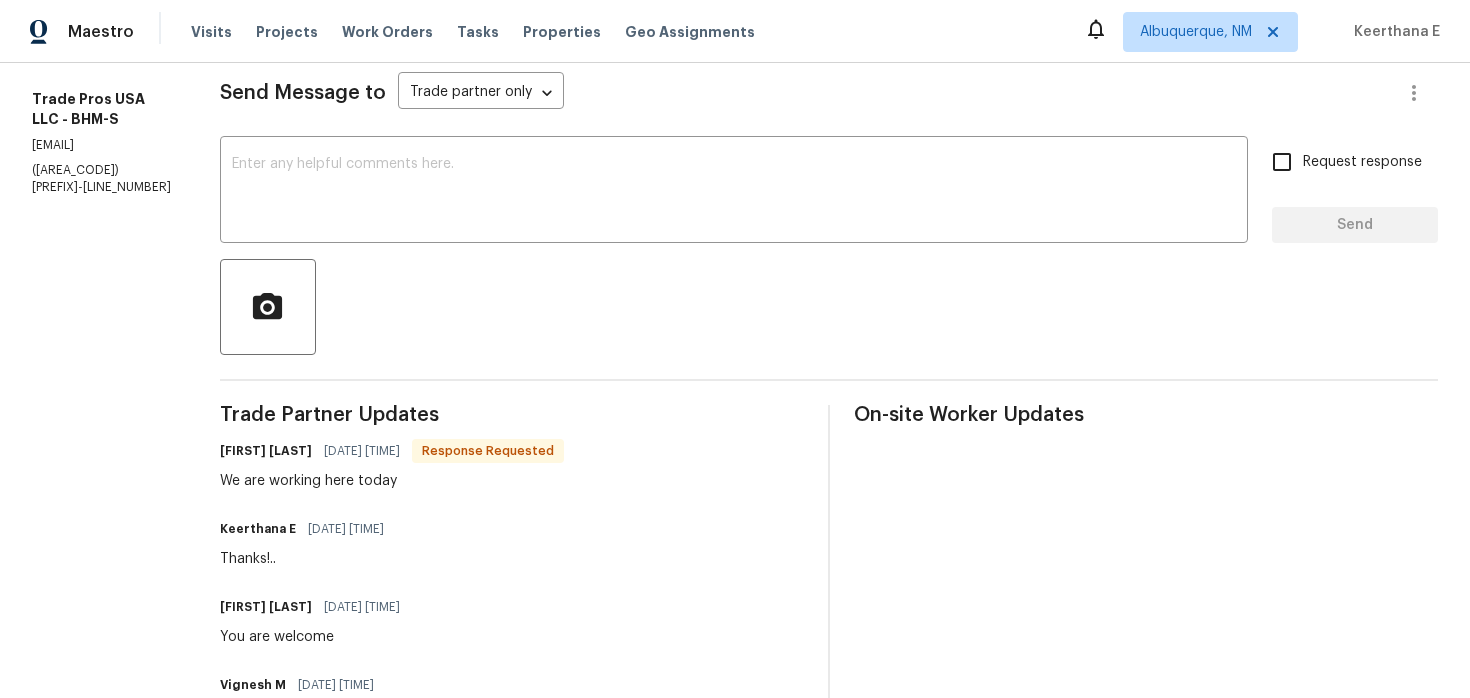 click at bounding box center (734, 192) 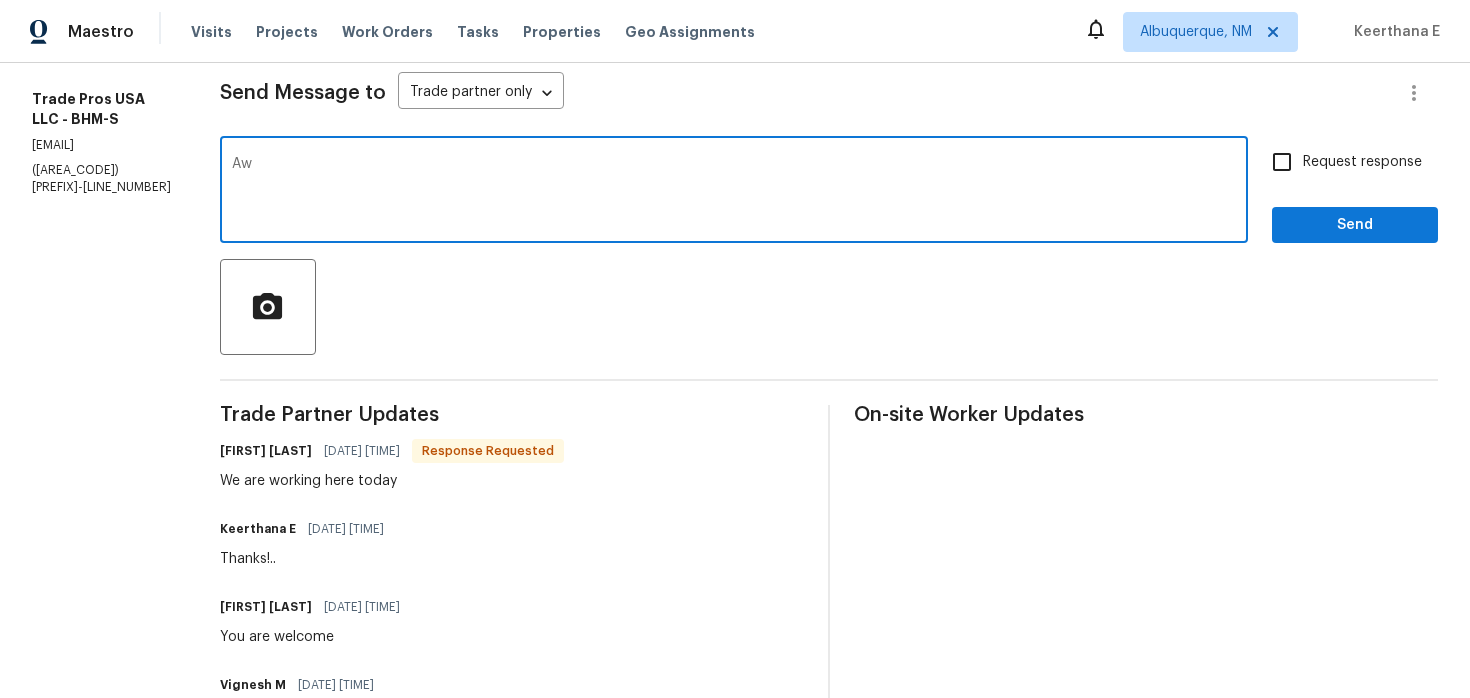 type on "A" 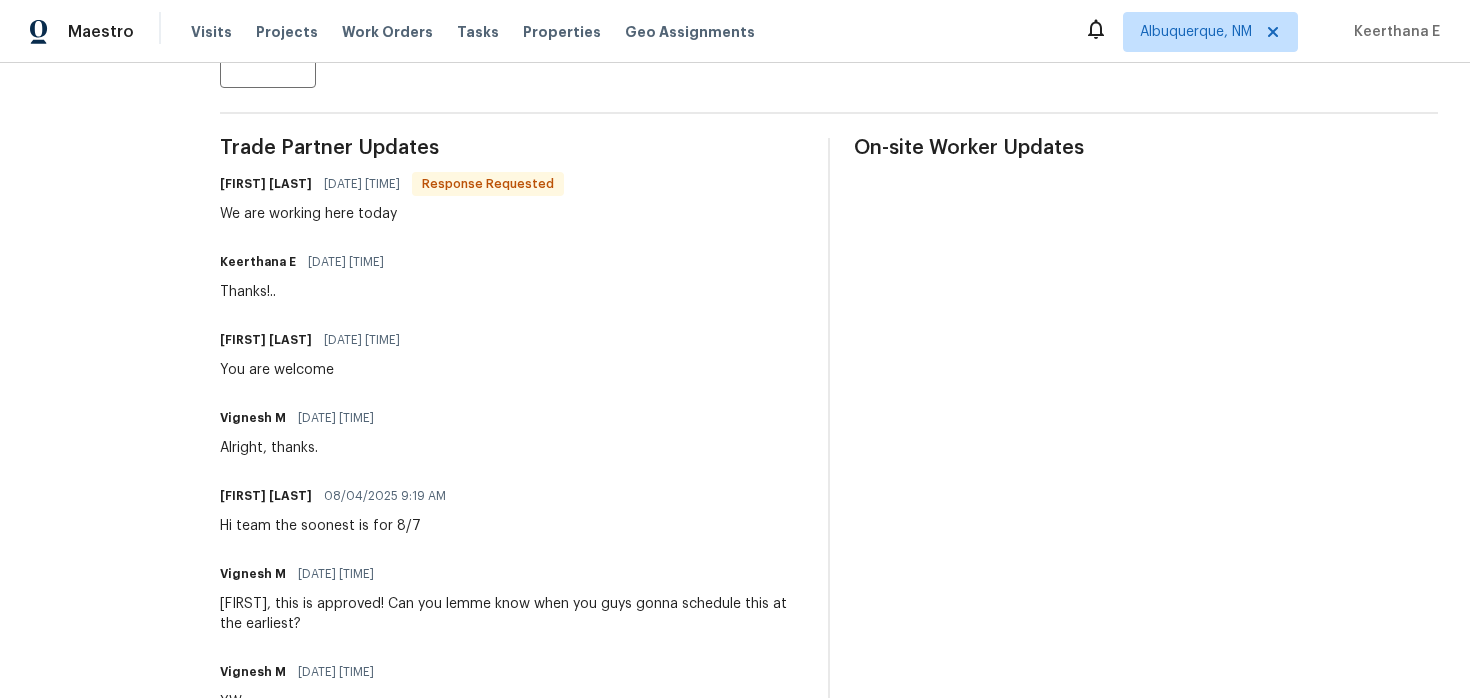scroll, scrollTop: 498, scrollLeft: 0, axis: vertical 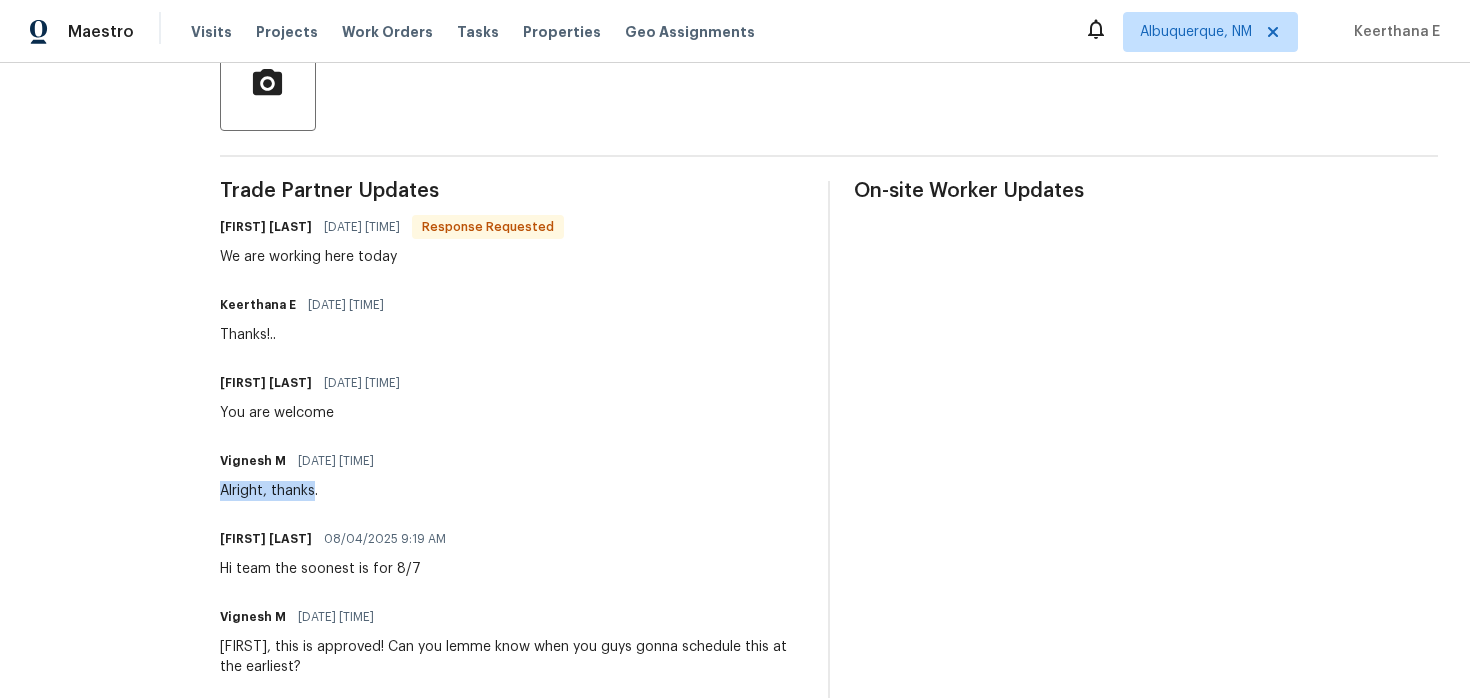 drag, startPoint x: 235, startPoint y: 494, endPoint x: 329, endPoint y: 495, distance: 94.00532 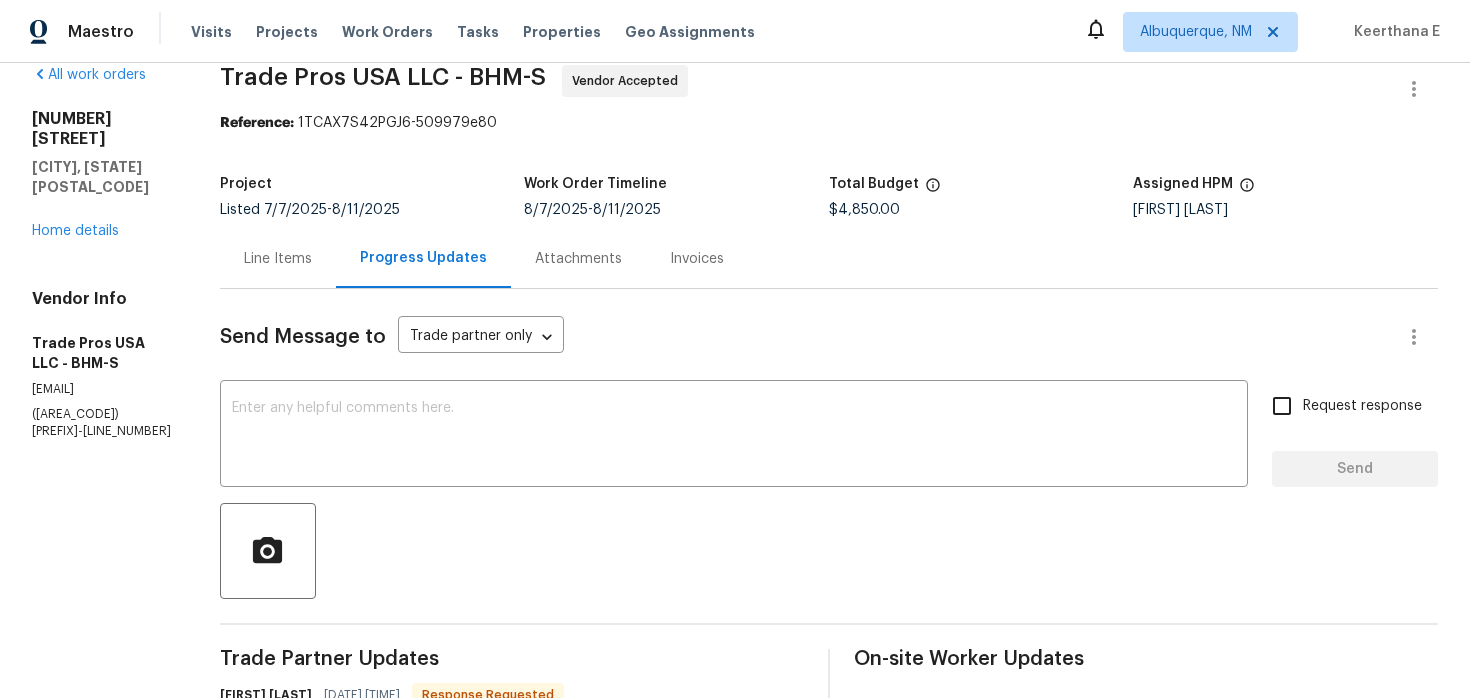 scroll, scrollTop: 0, scrollLeft: 0, axis: both 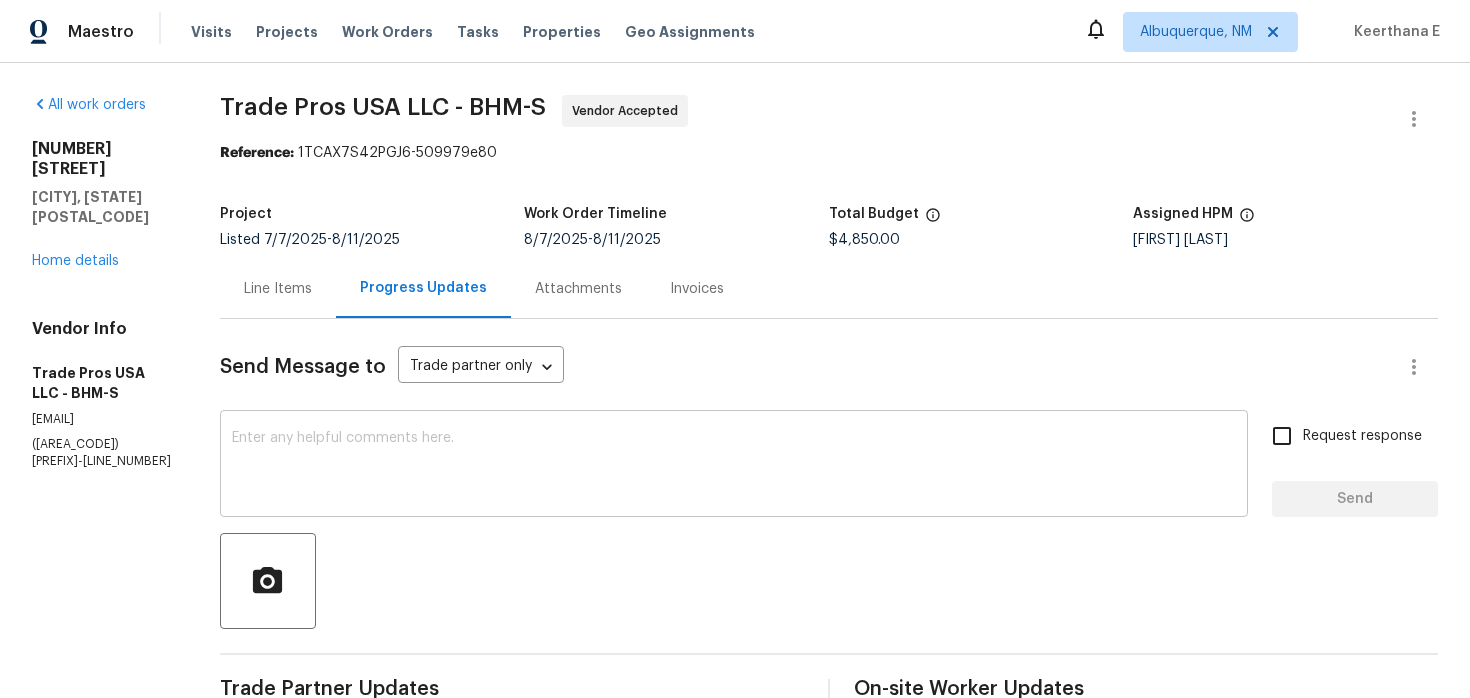 click at bounding box center [734, 466] 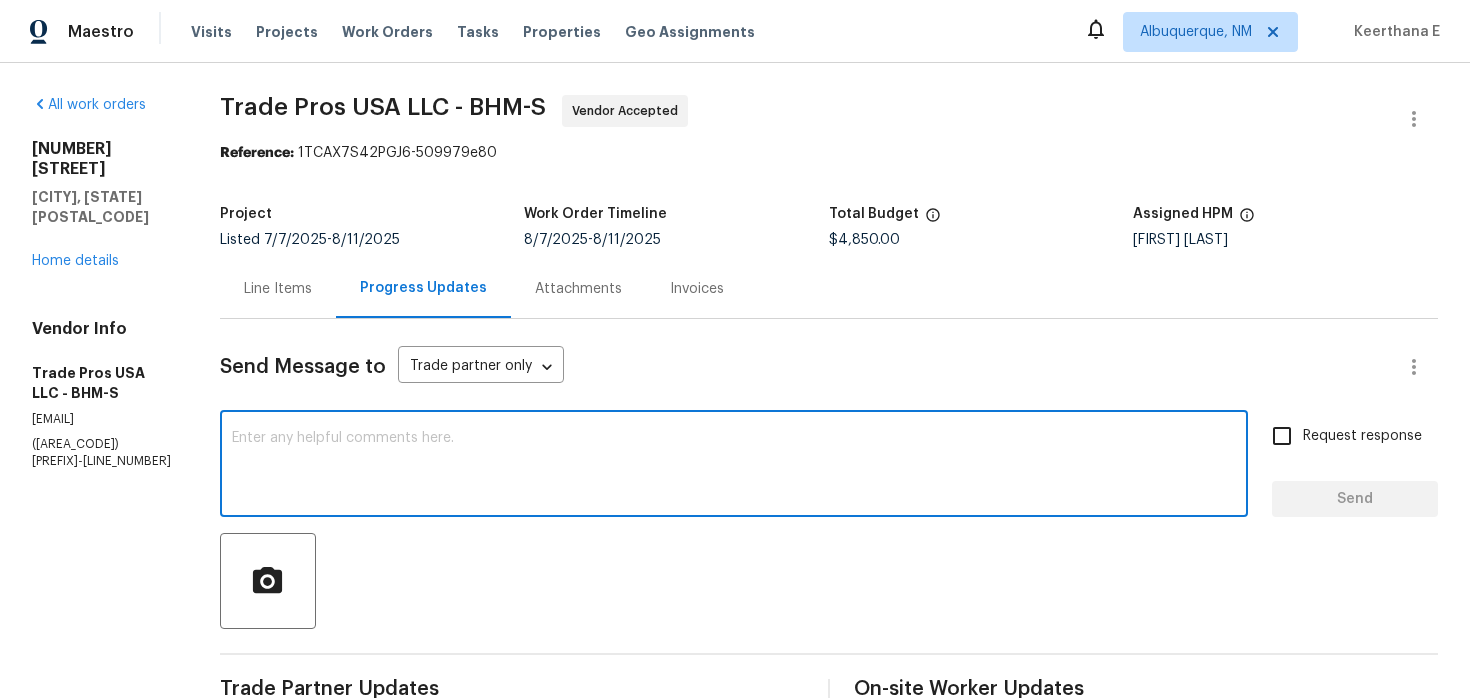 paste on "Alright, thanks" 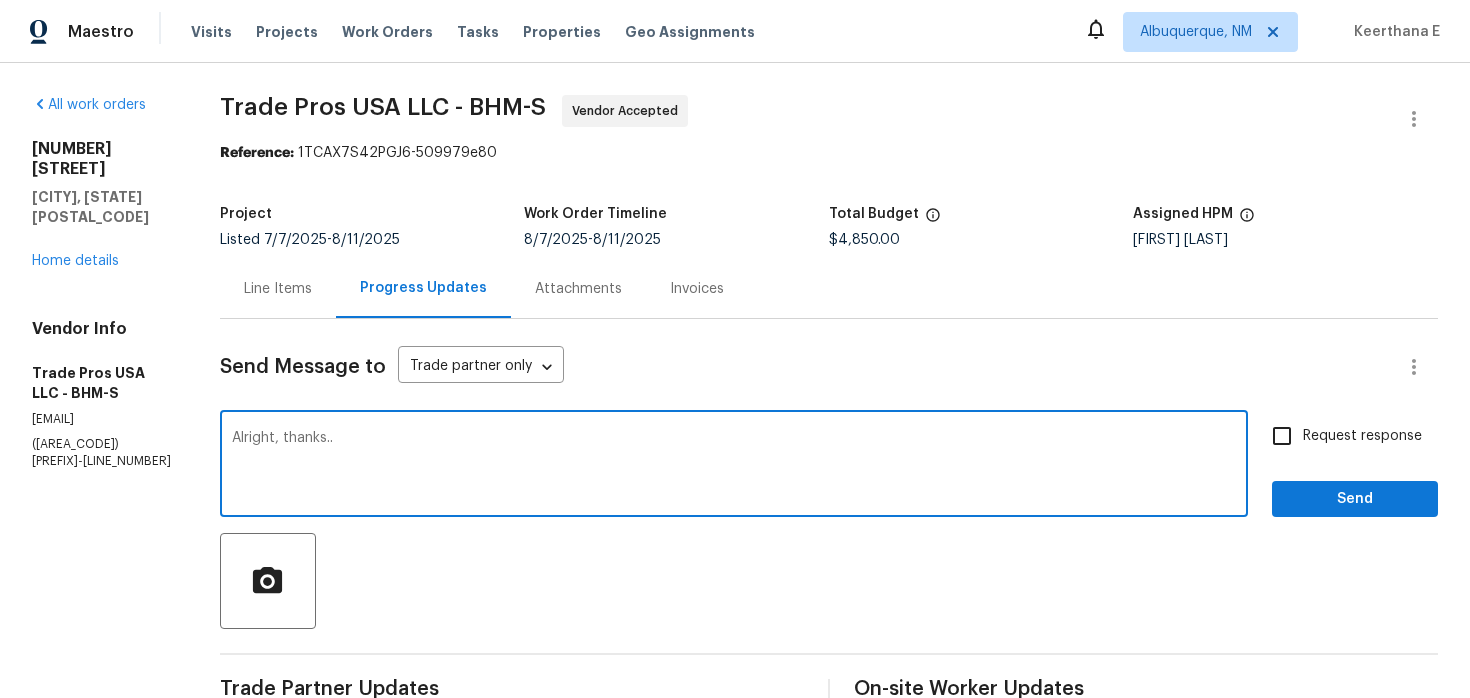 type on "Alright, thanks.." 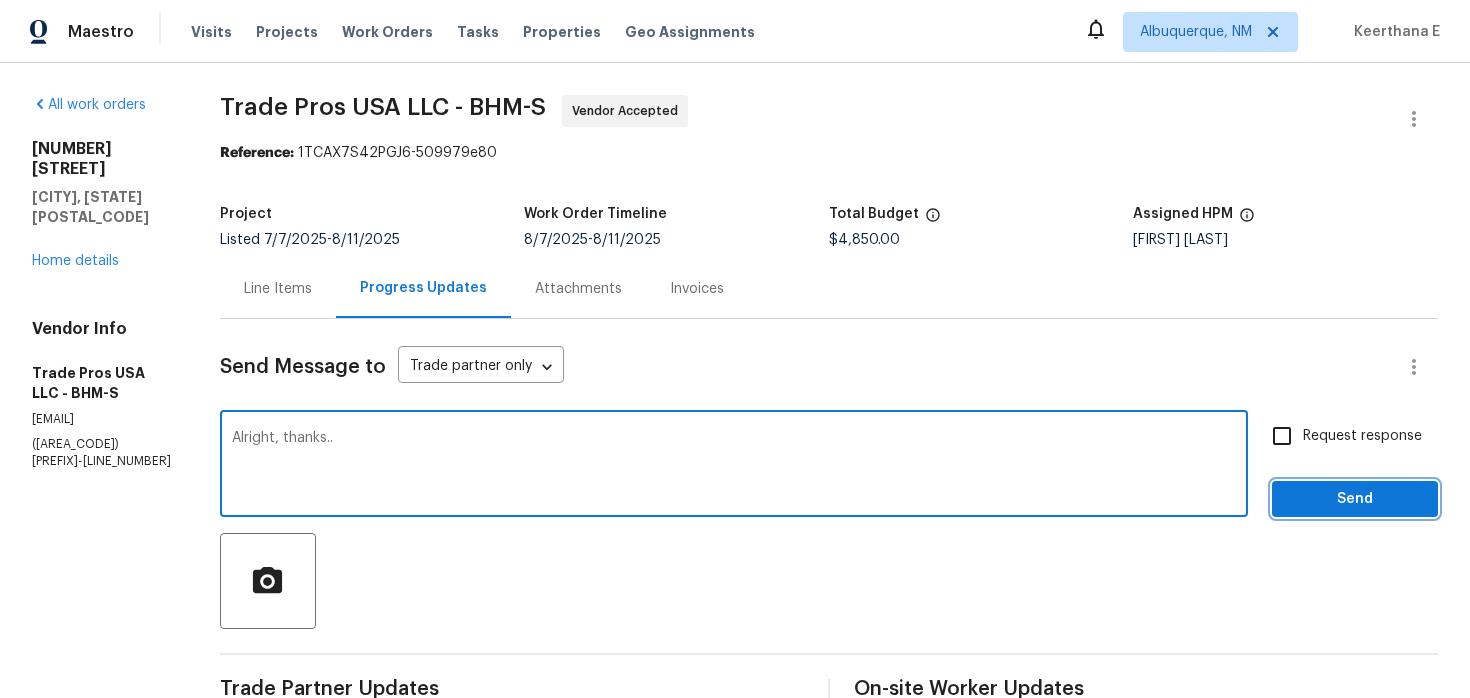click on "Send" at bounding box center [1355, 499] 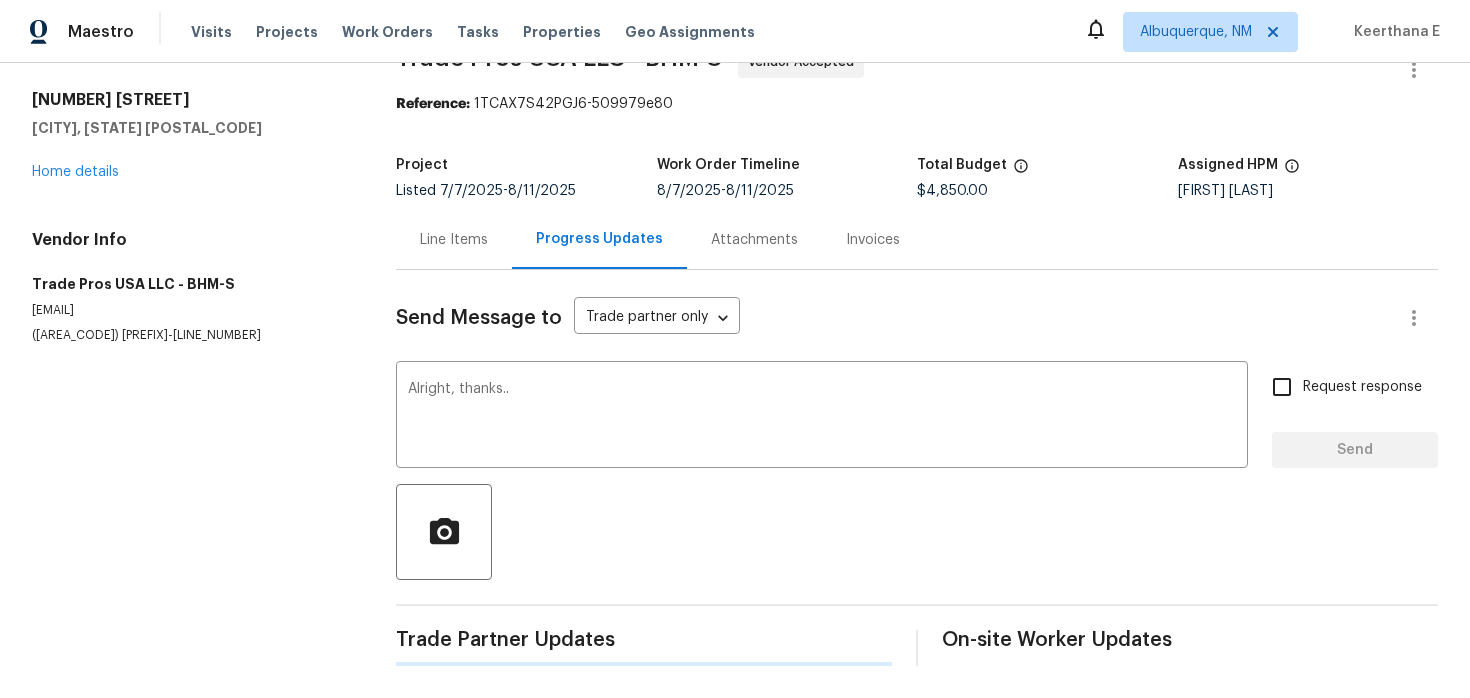 type 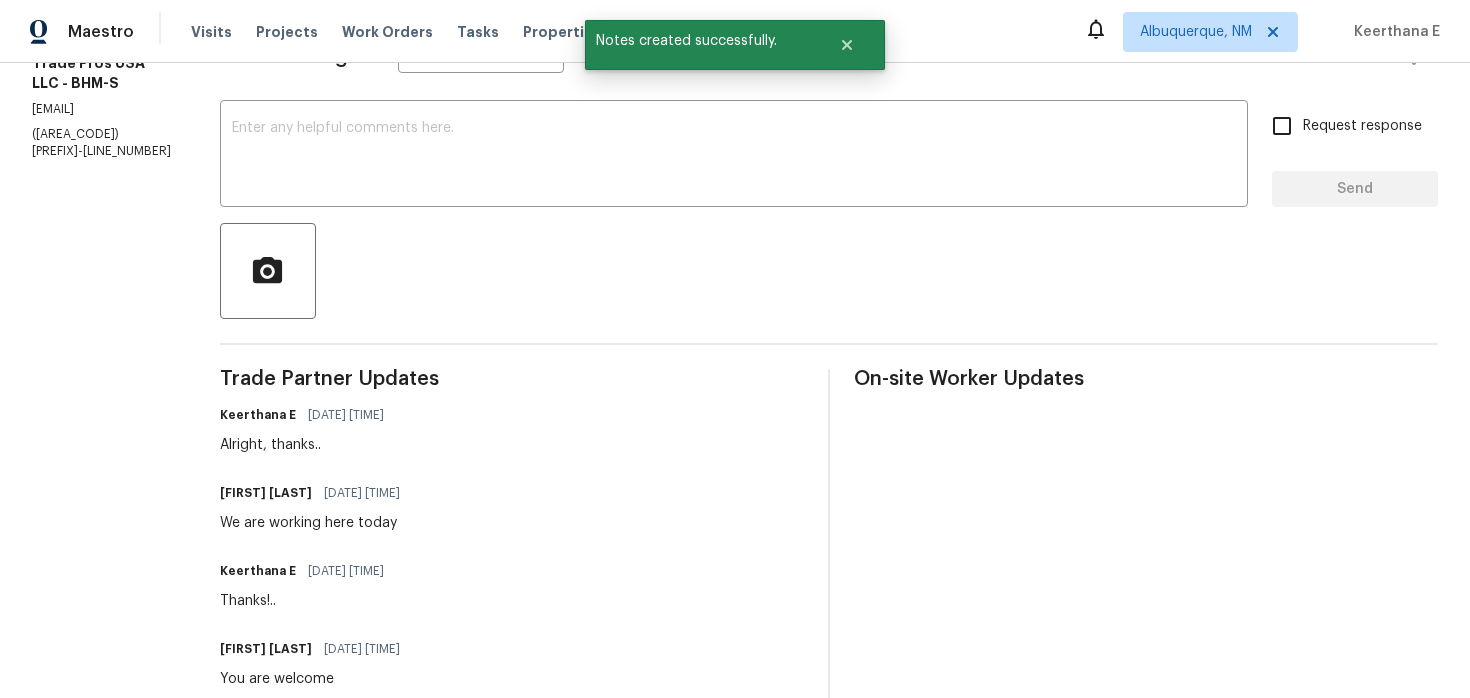 scroll, scrollTop: 0, scrollLeft: 0, axis: both 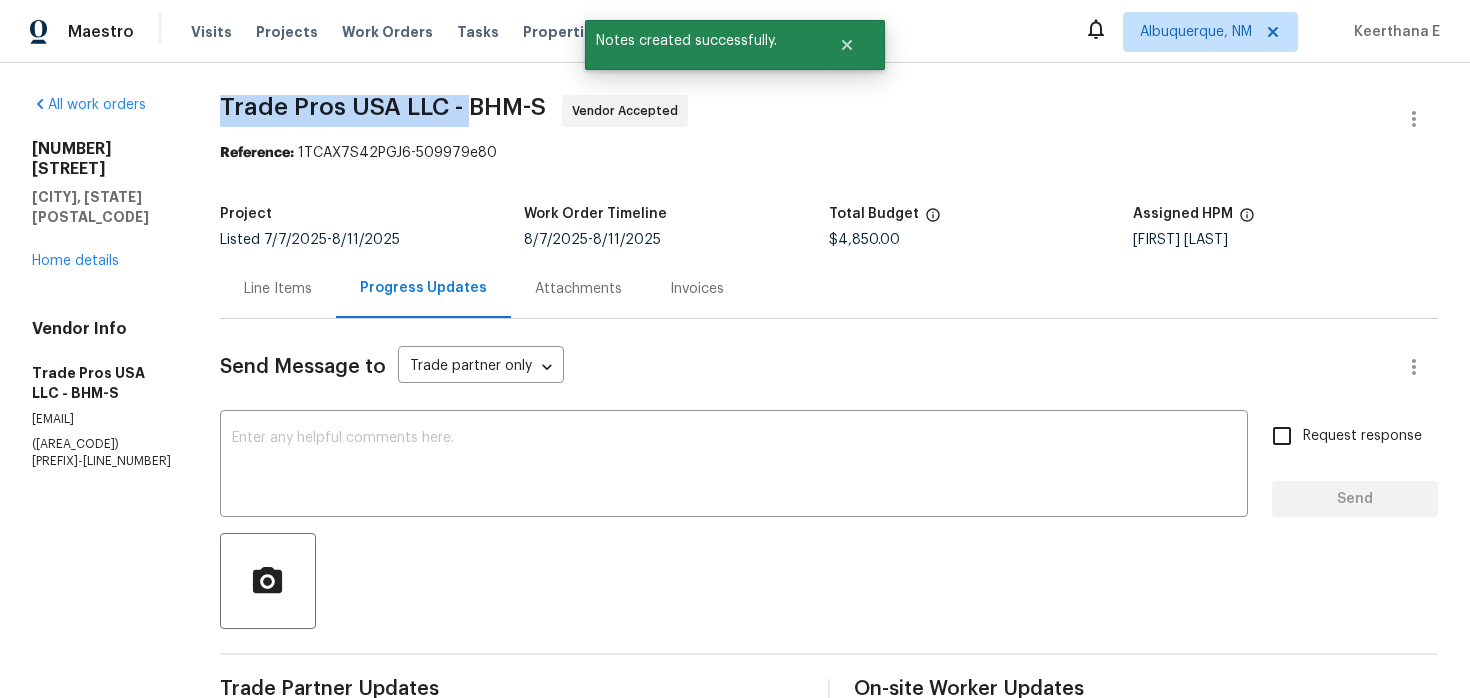 drag, startPoint x: 233, startPoint y: 106, endPoint x: 483, endPoint y: 107, distance: 250.002 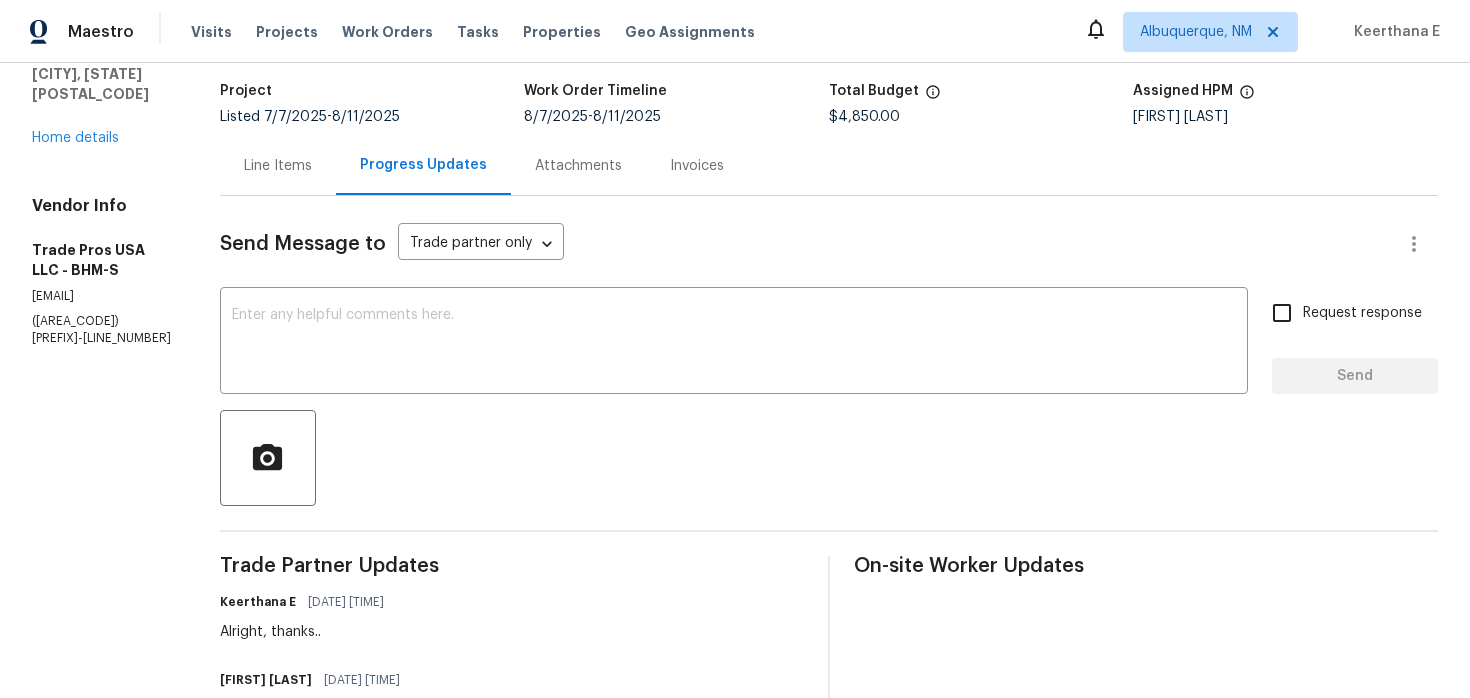 scroll, scrollTop: 121, scrollLeft: 0, axis: vertical 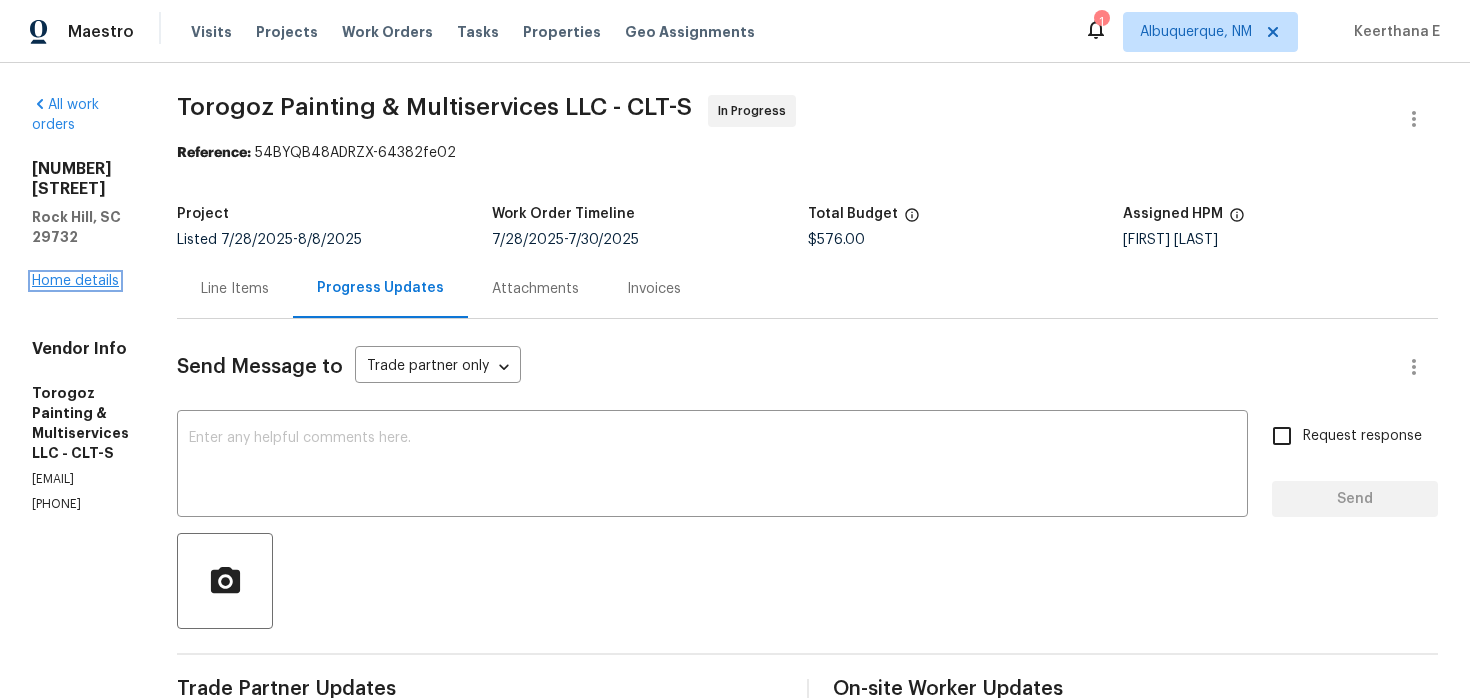 click on "Home details" at bounding box center [75, 281] 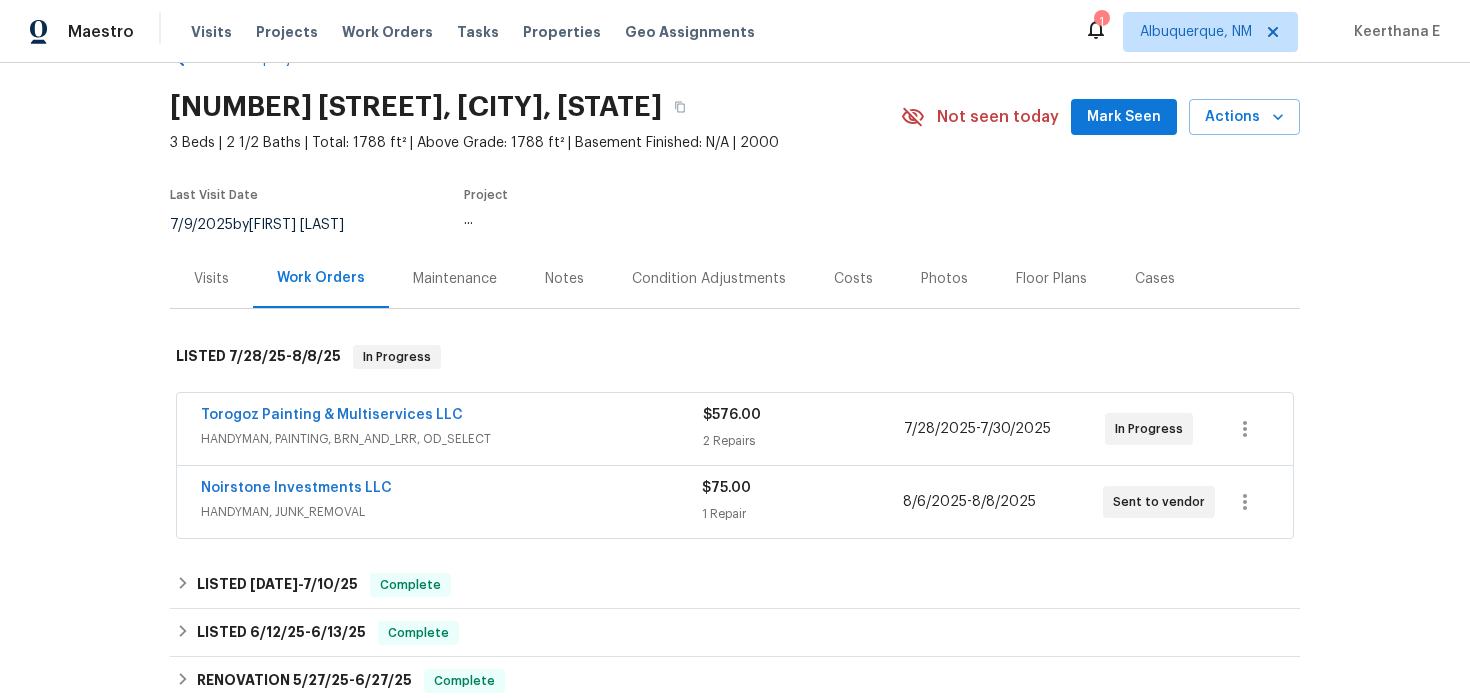 scroll, scrollTop: 102, scrollLeft: 0, axis: vertical 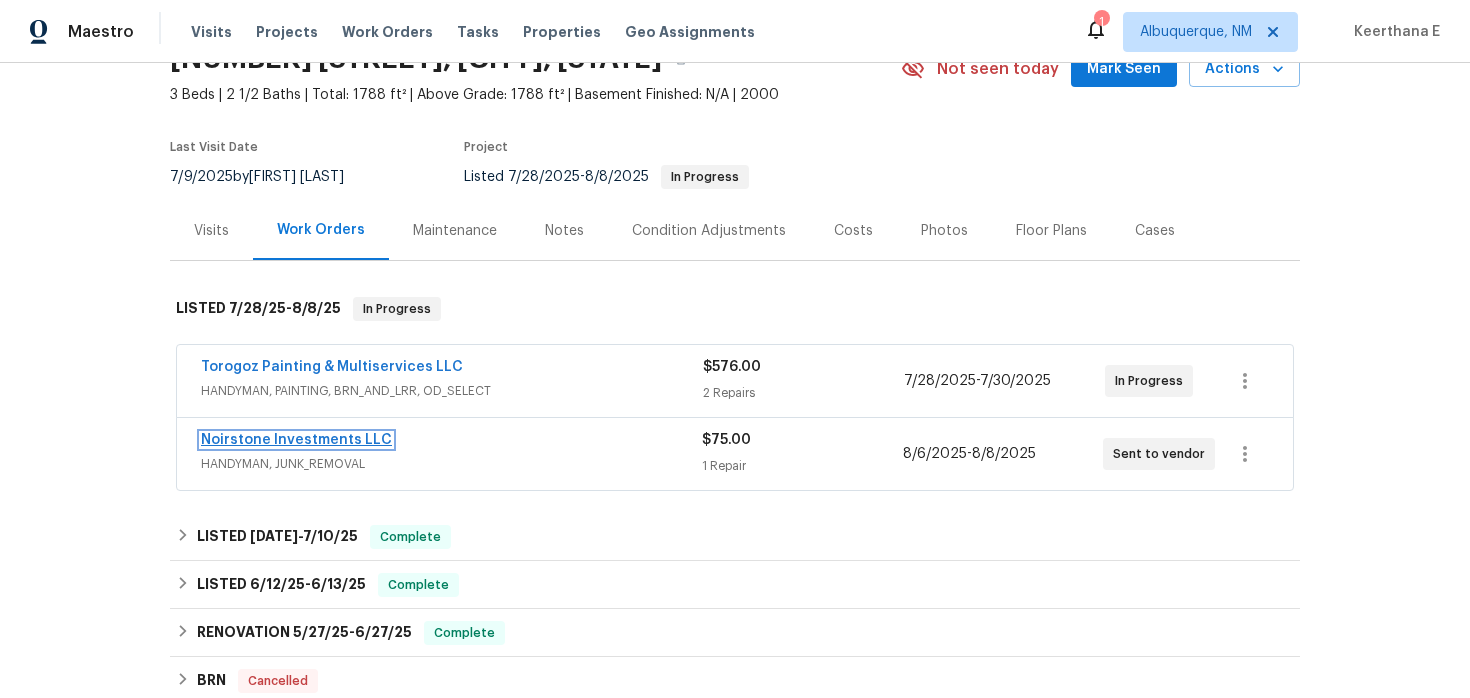 click on "Noirstone Investments LLC" at bounding box center (296, 440) 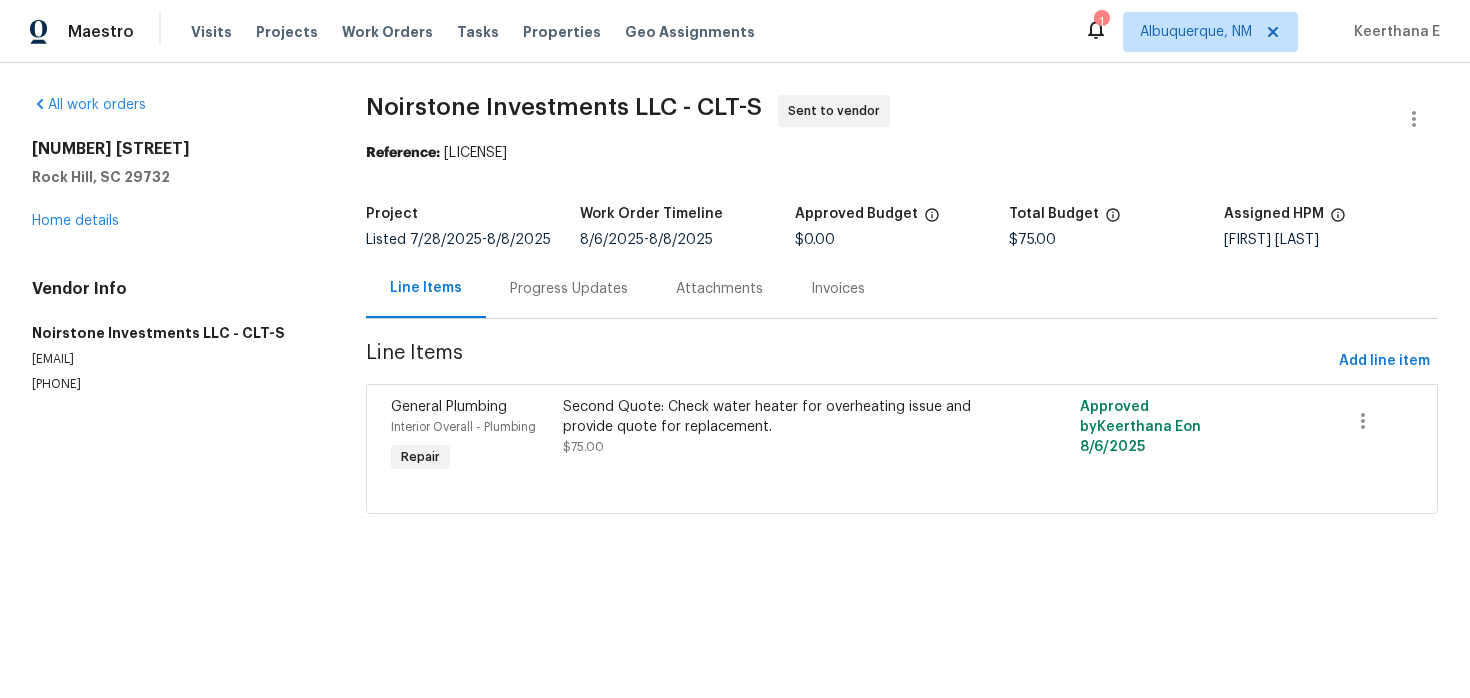 click on "Progress Updates" at bounding box center (569, 288) 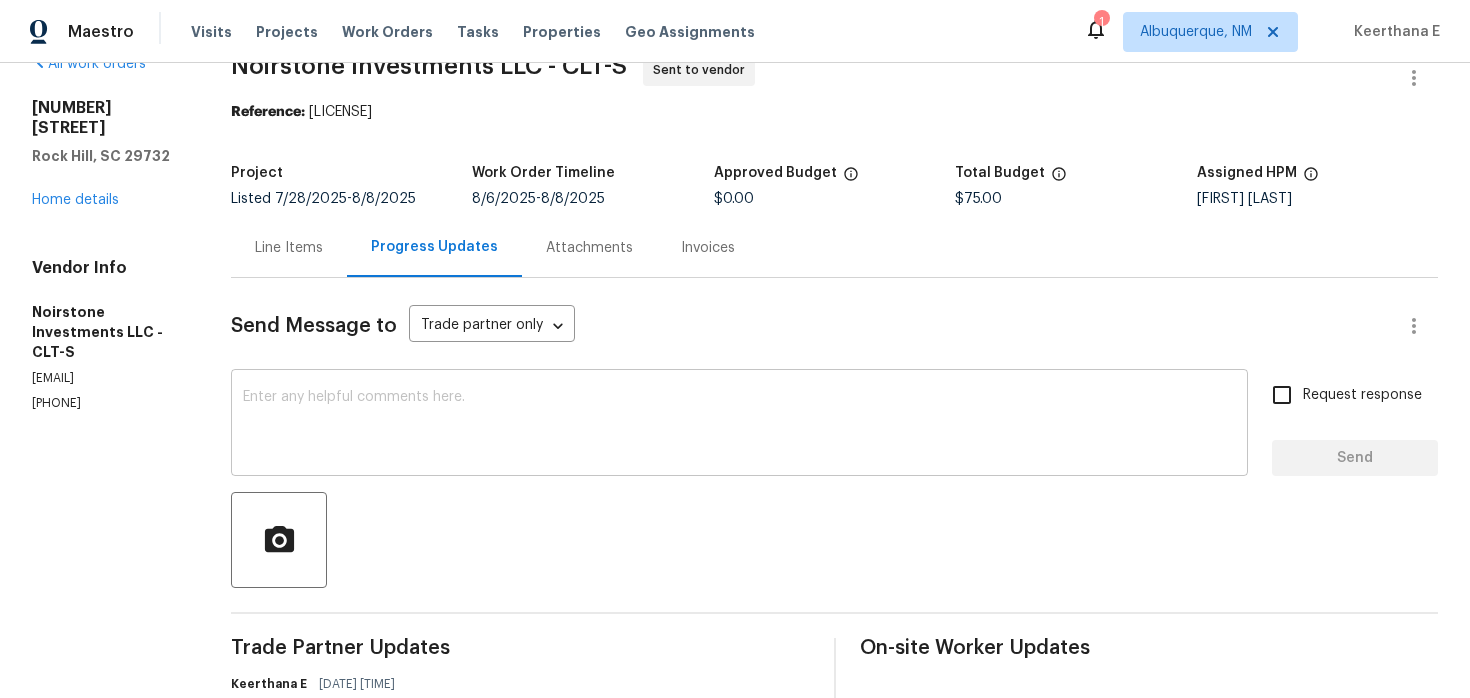 scroll, scrollTop: 0, scrollLeft: 0, axis: both 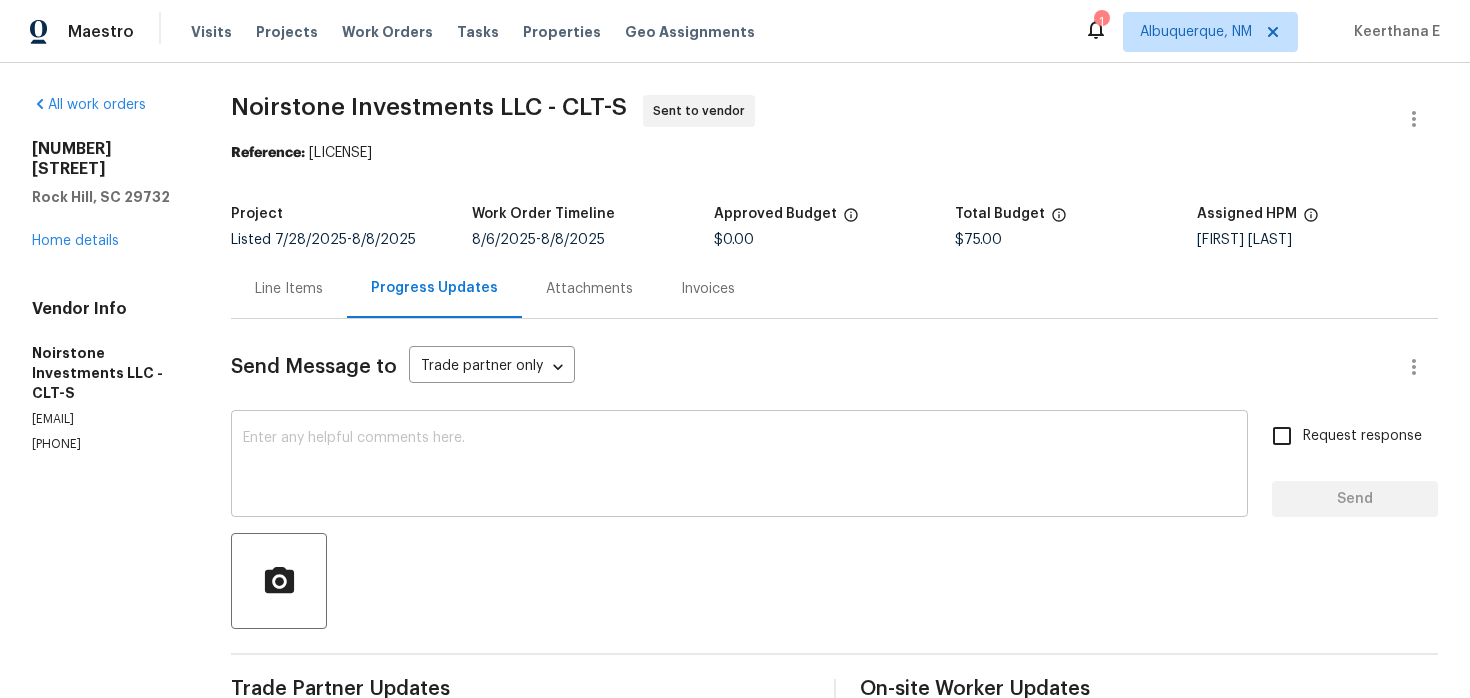 click at bounding box center (739, 466) 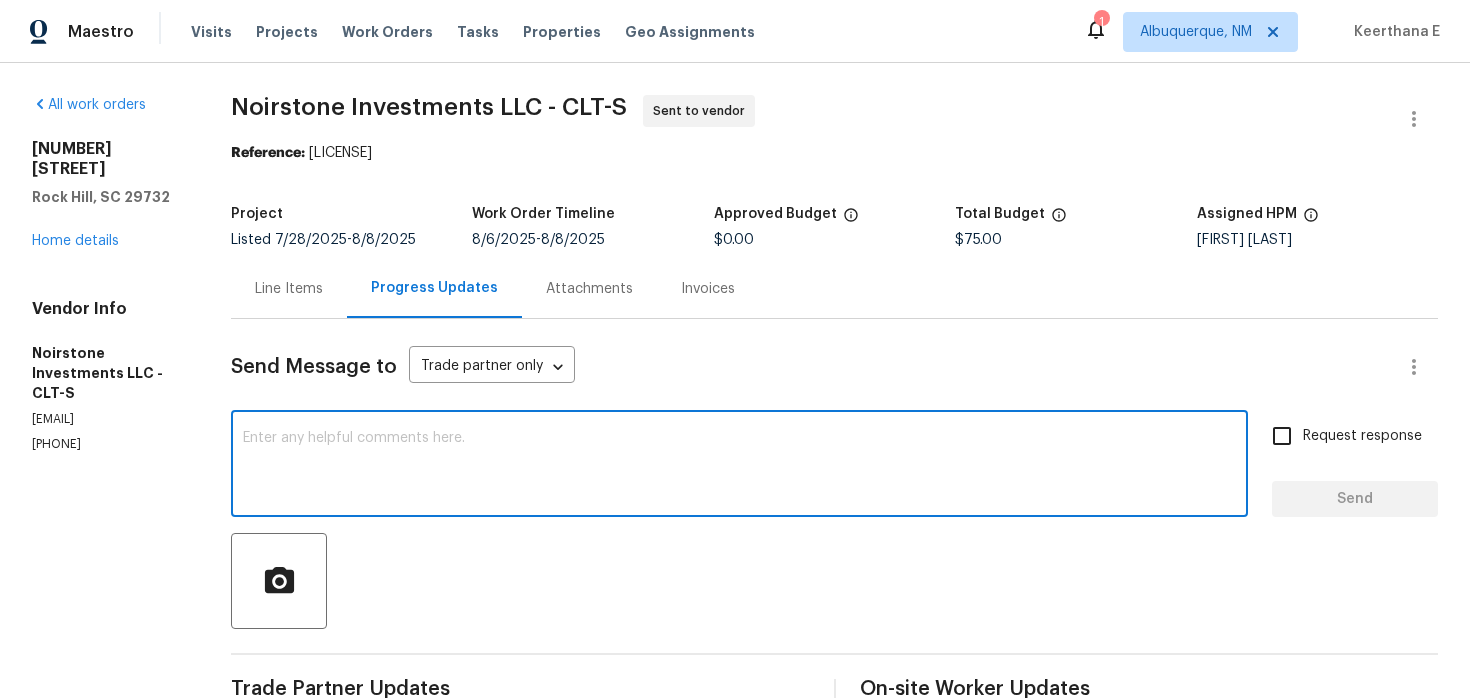 paste on "Please ensure the work order is accepted and the scheduled date is shared to meet our deadline. Your prompt response is appreciated. Failure to do so may result in reassignment to another vendor. Thank you." 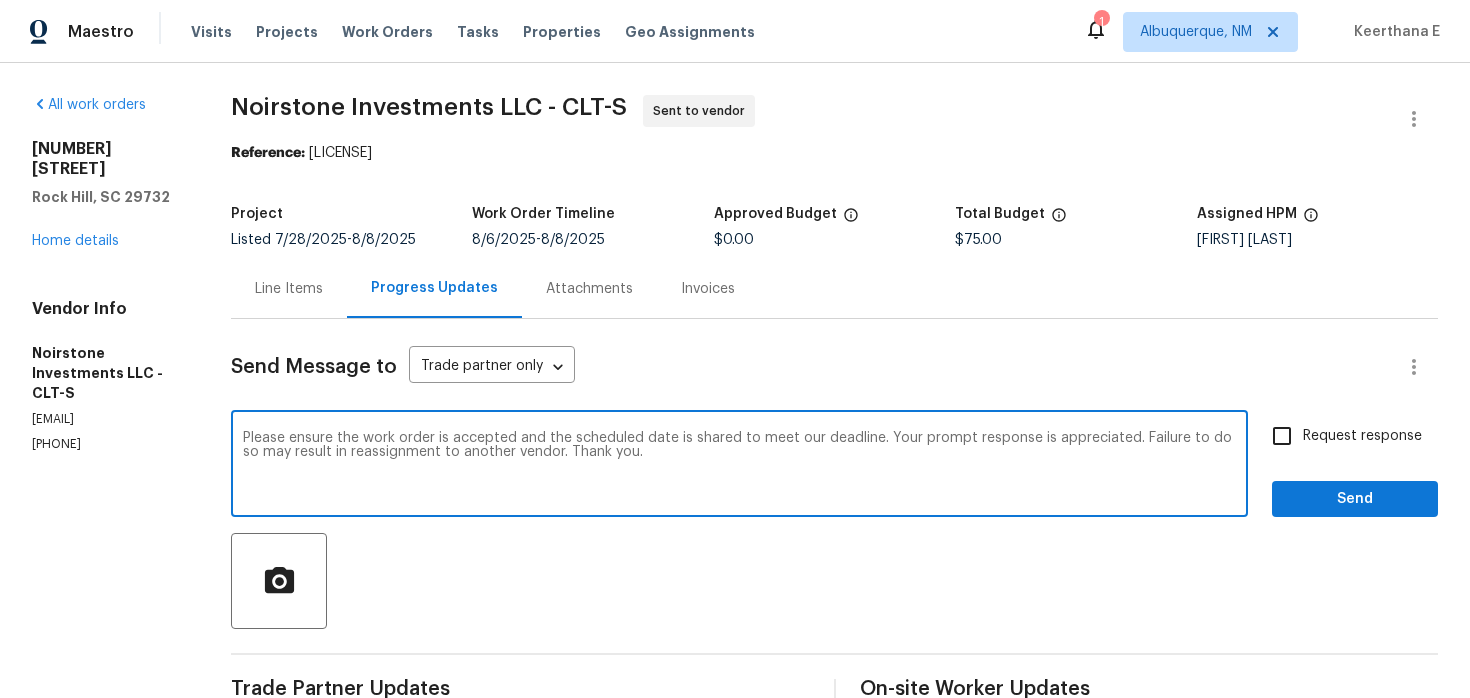 type on "Please ensure the work order is accepted and the scheduled date is shared to meet our deadline. Your prompt response is appreciated. Failure to do so may result in reassignment to another vendor. Thank you." 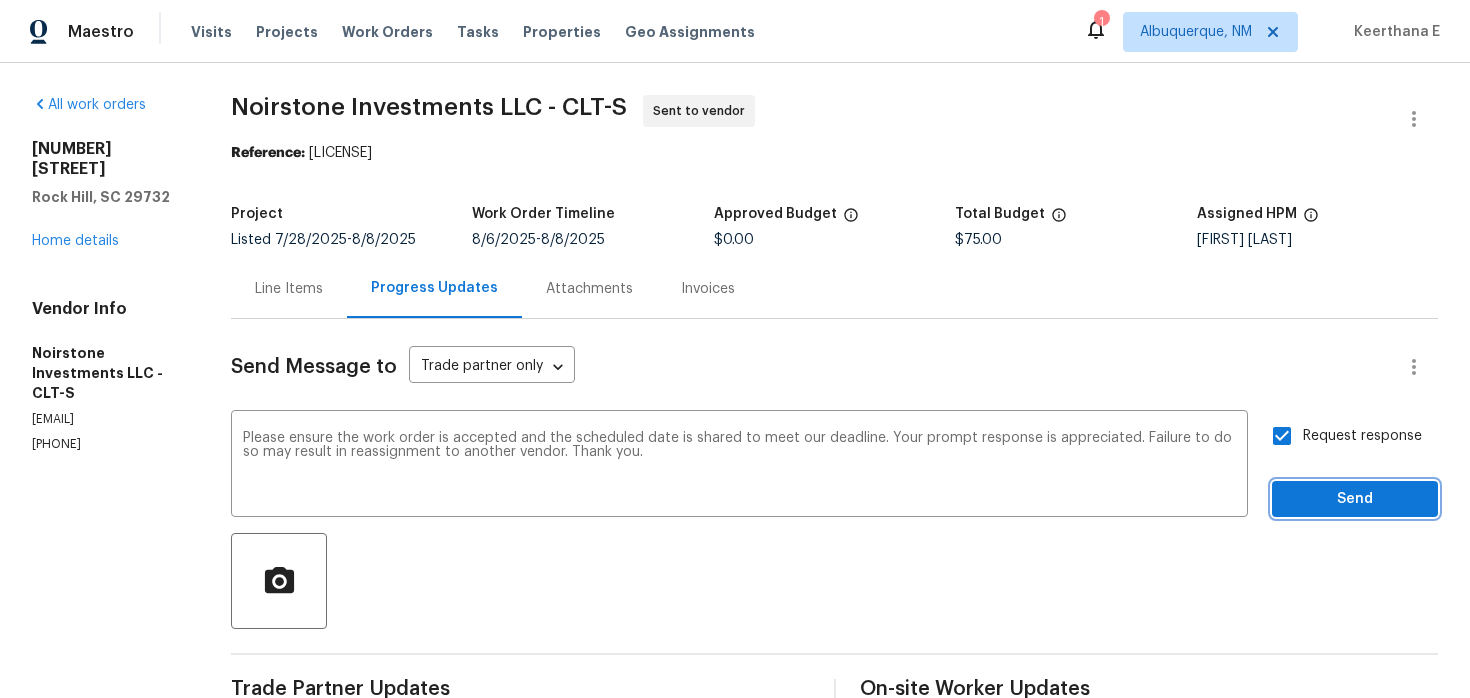 click on "Send" at bounding box center [1355, 499] 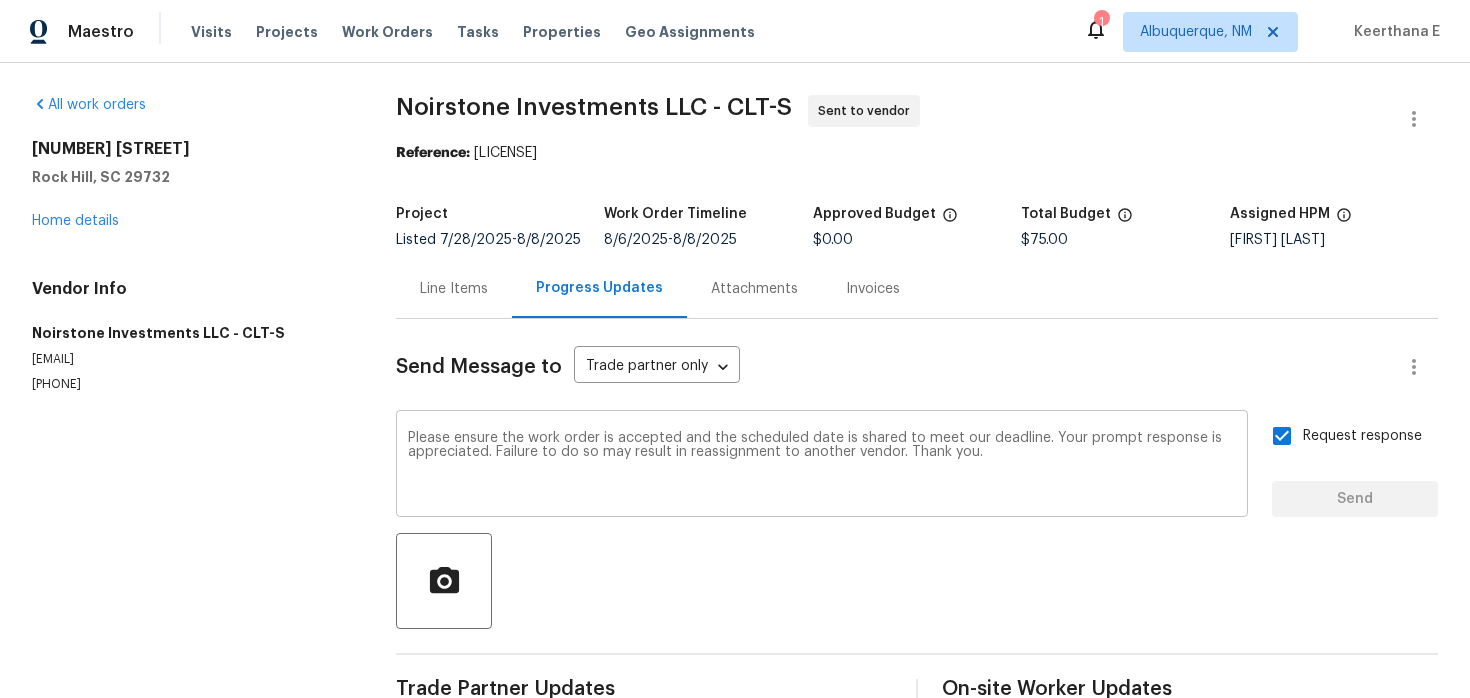 type 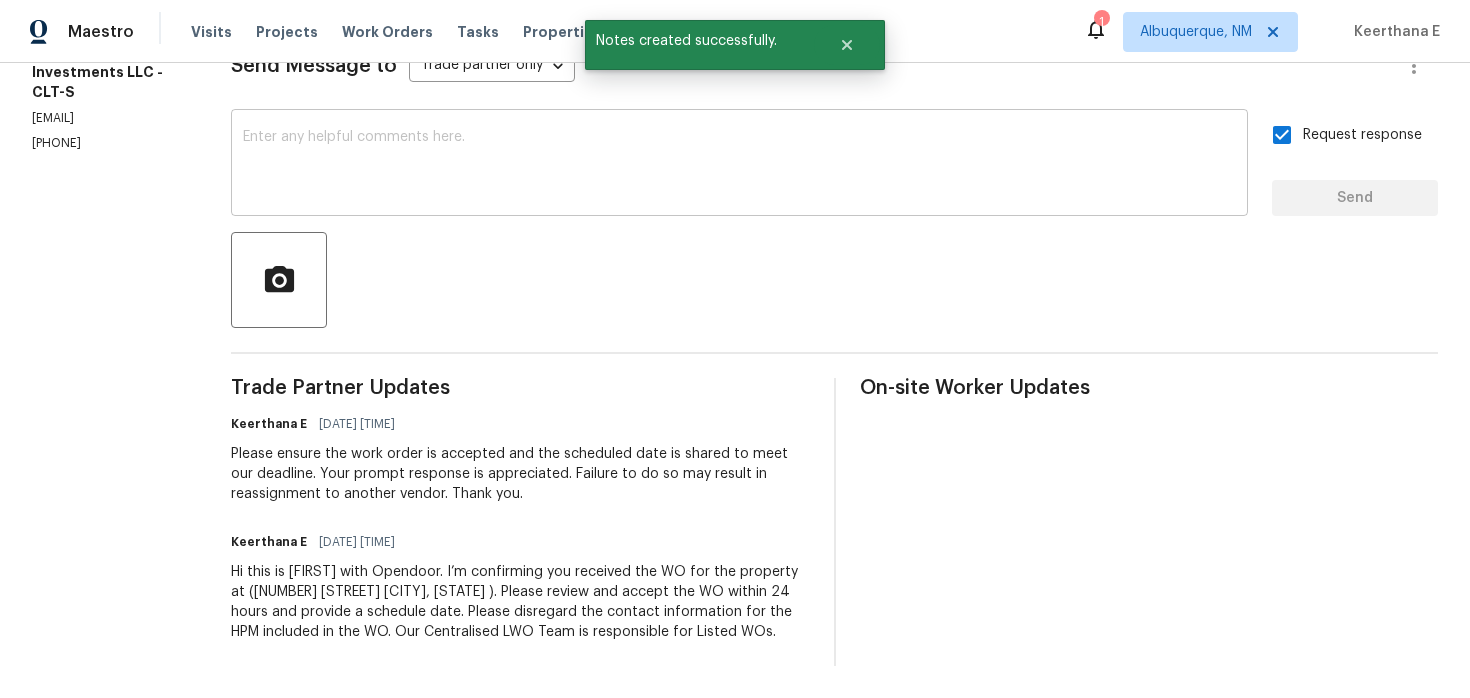scroll, scrollTop: 0, scrollLeft: 0, axis: both 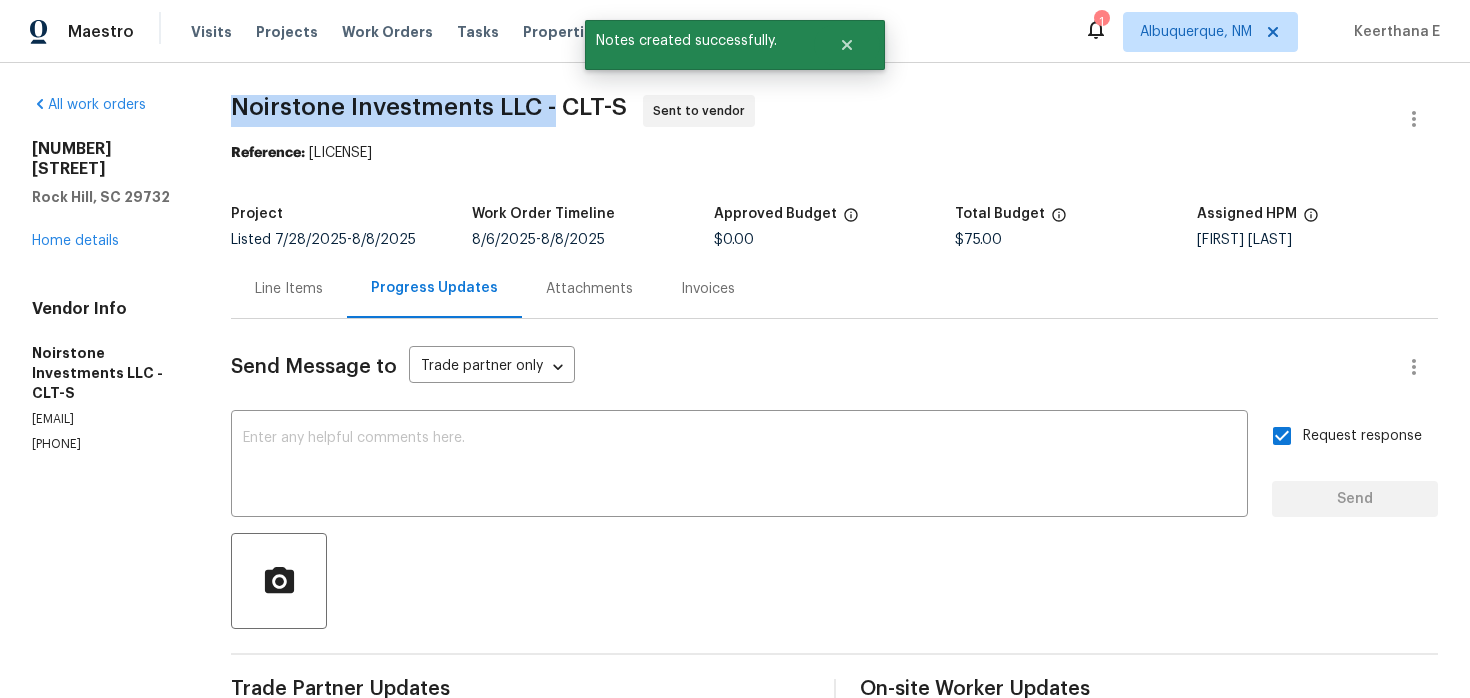 drag, startPoint x: 239, startPoint y: 110, endPoint x: 561, endPoint y: 114, distance: 322.02484 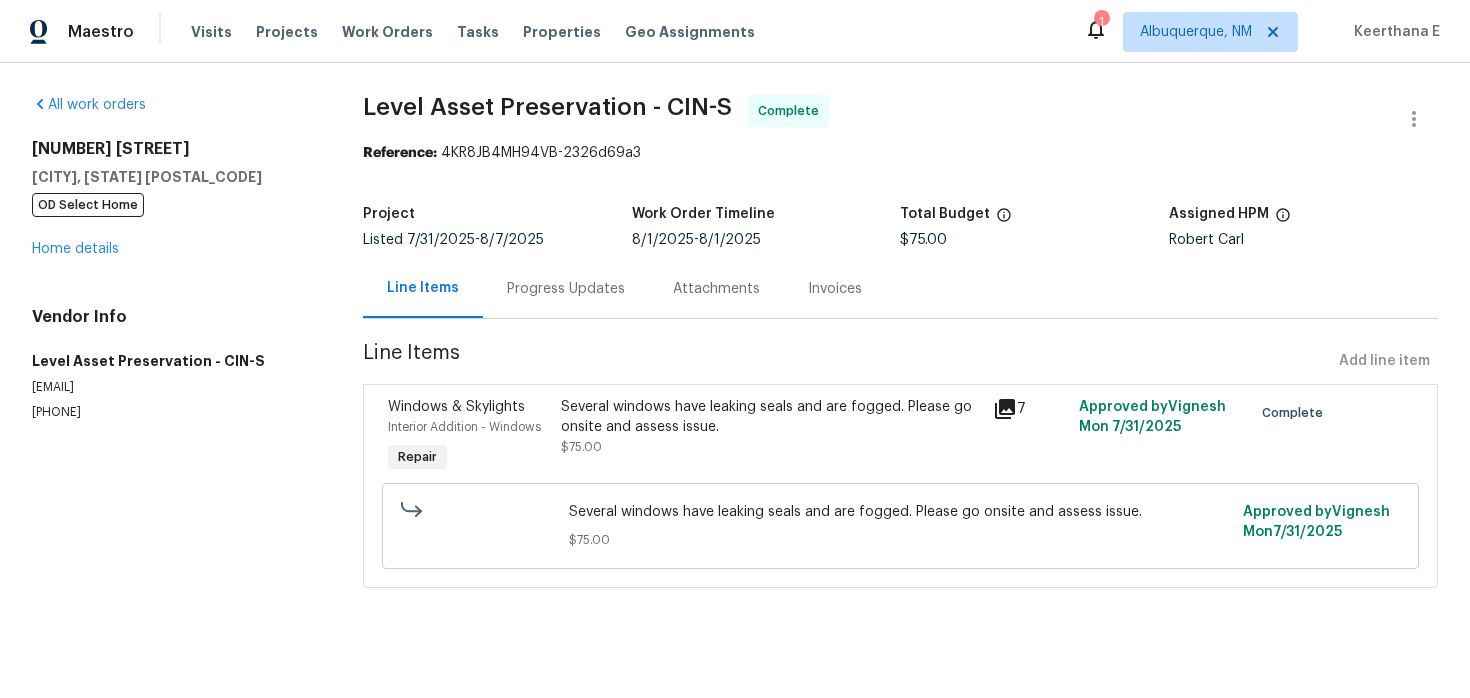 scroll, scrollTop: 0, scrollLeft: 0, axis: both 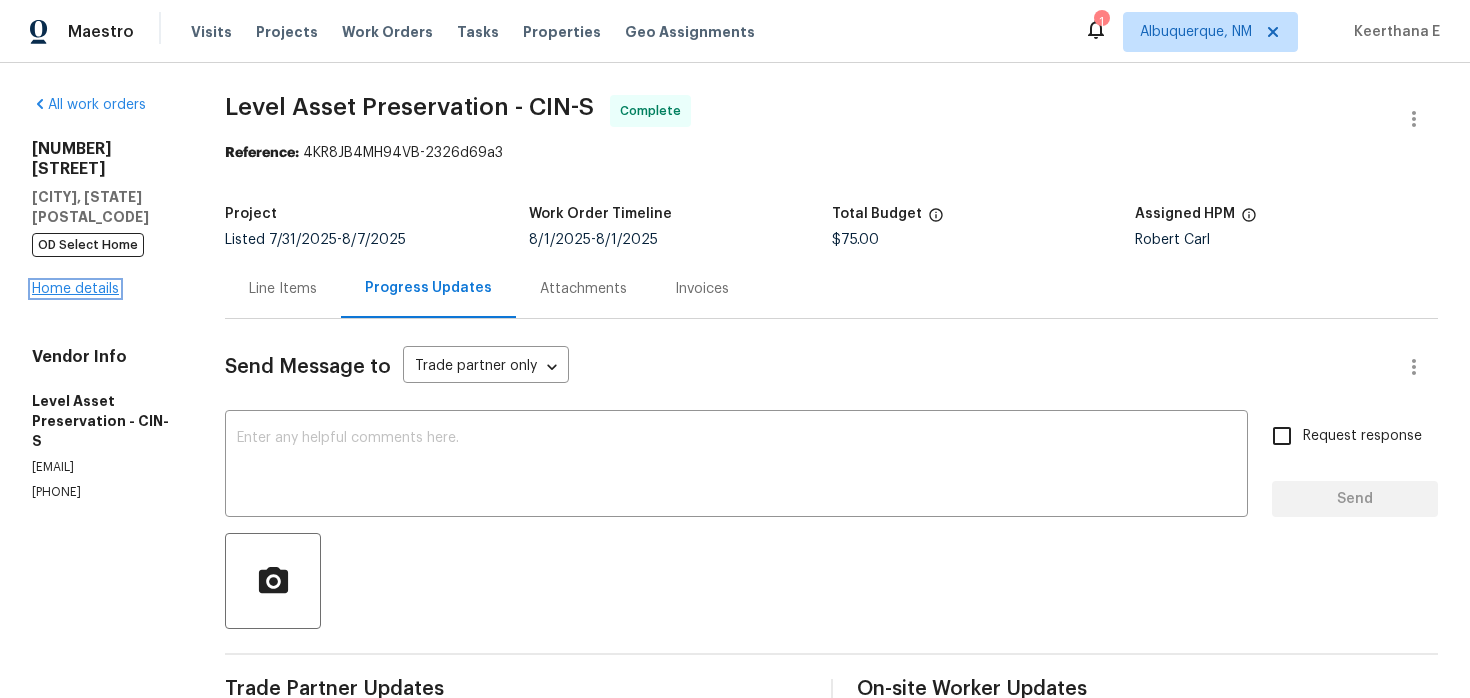 click on "Home details" at bounding box center (75, 289) 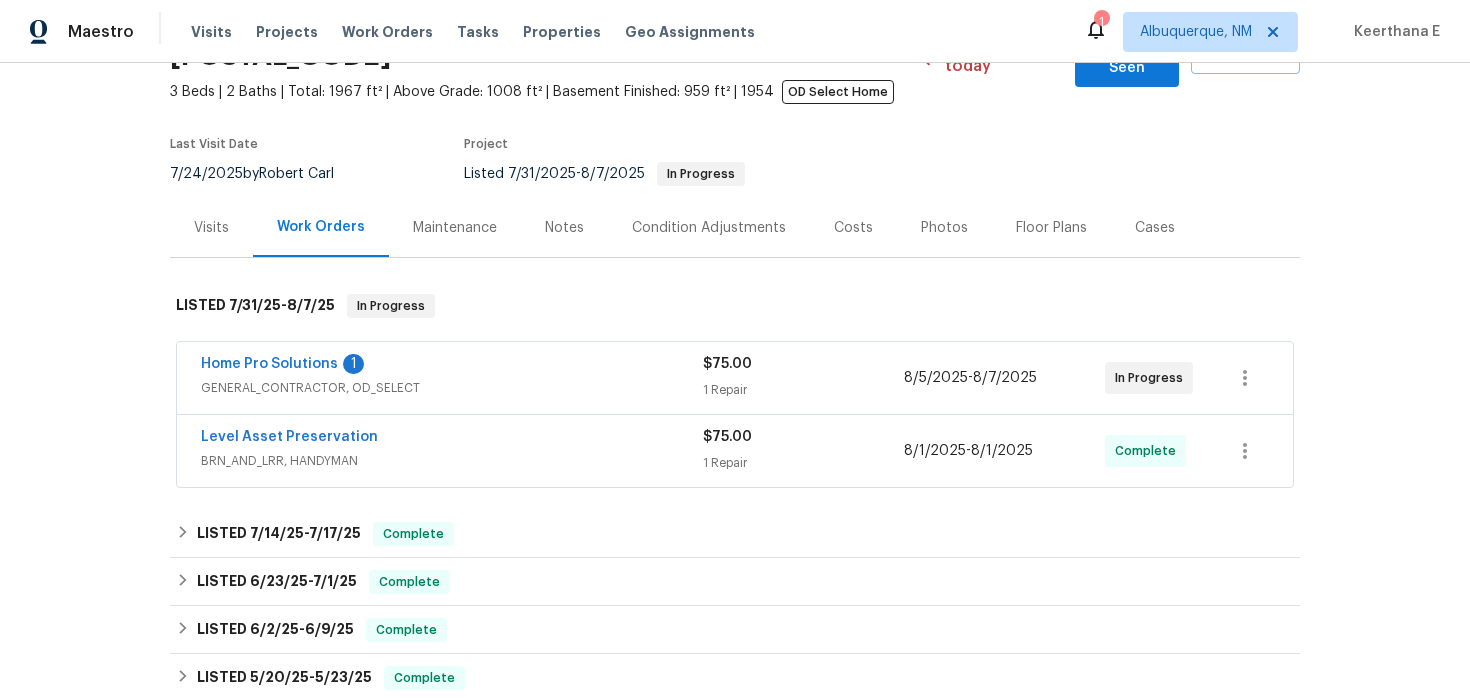 scroll, scrollTop: 124, scrollLeft: 0, axis: vertical 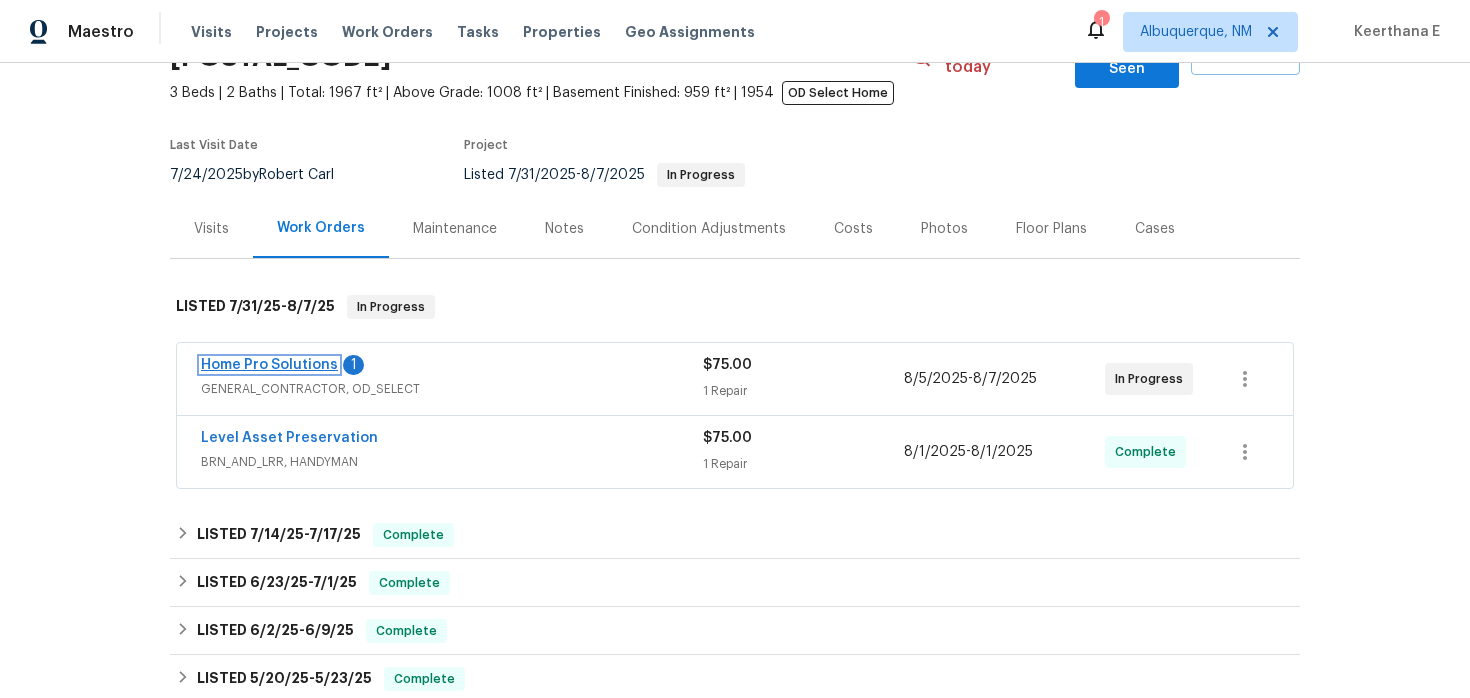 click on "Home Pro Solutions" at bounding box center [269, 365] 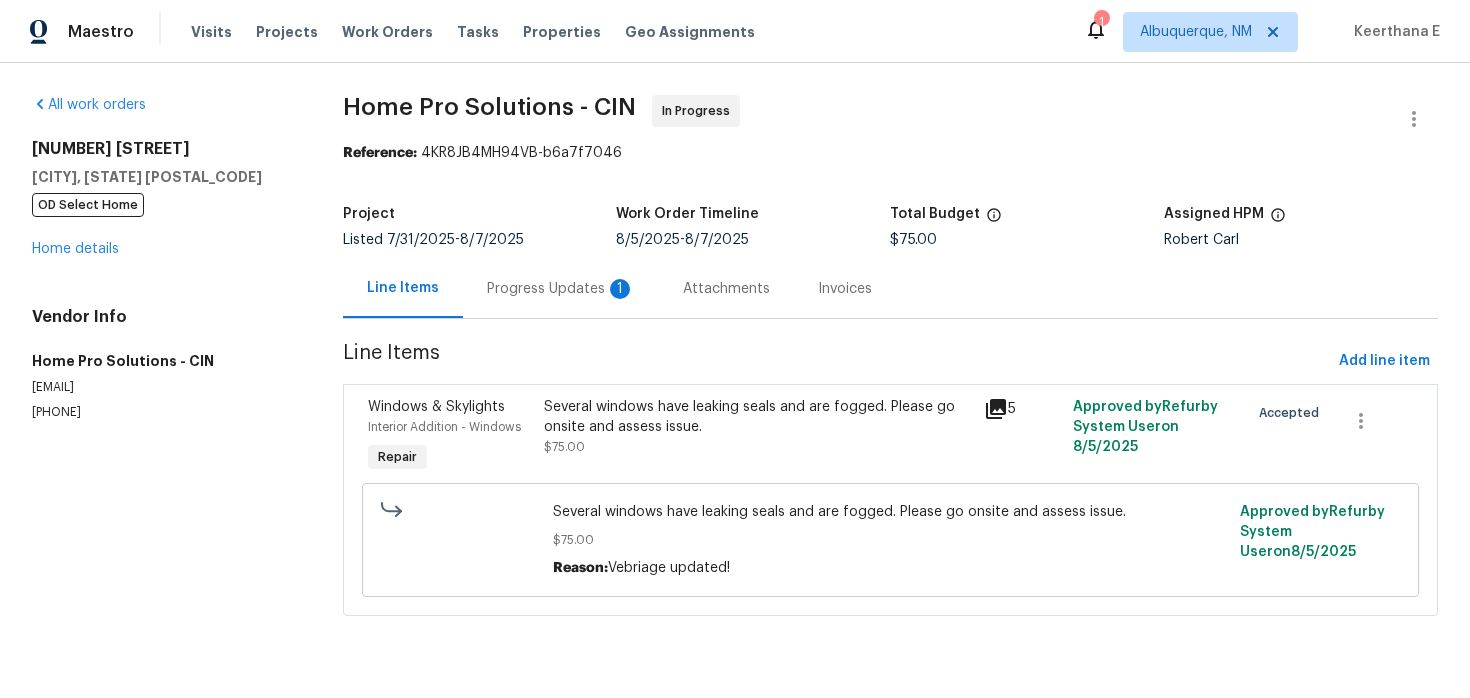 click on "Progress Updates 1" at bounding box center [561, 289] 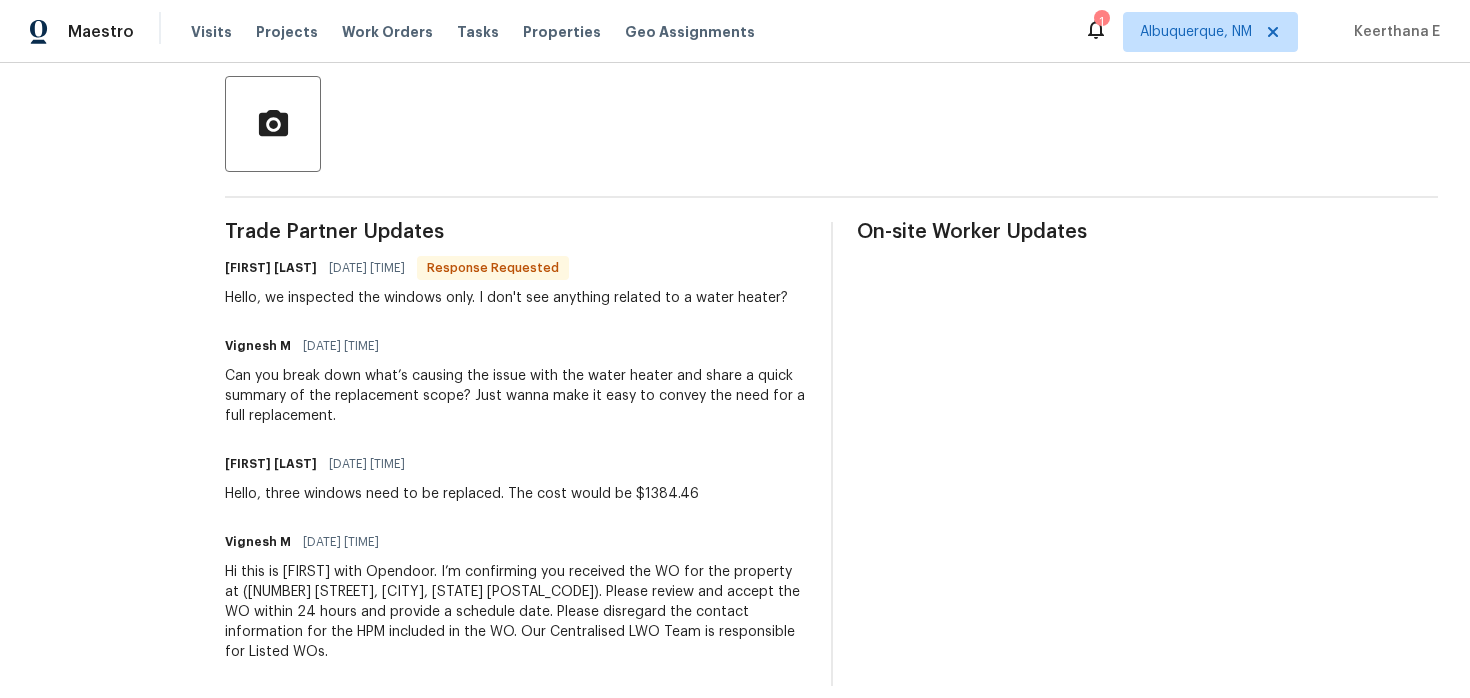 scroll, scrollTop: 0, scrollLeft: 0, axis: both 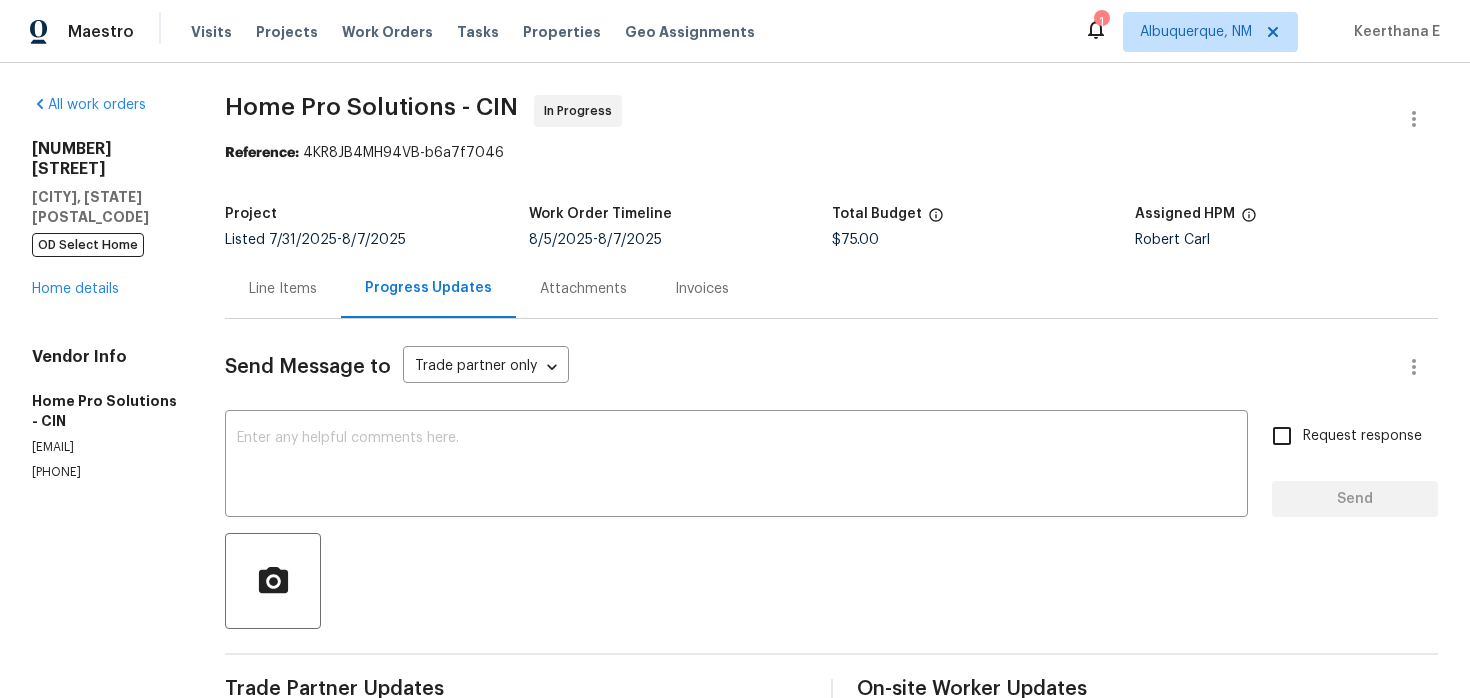 click on "Line Items" at bounding box center [283, 289] 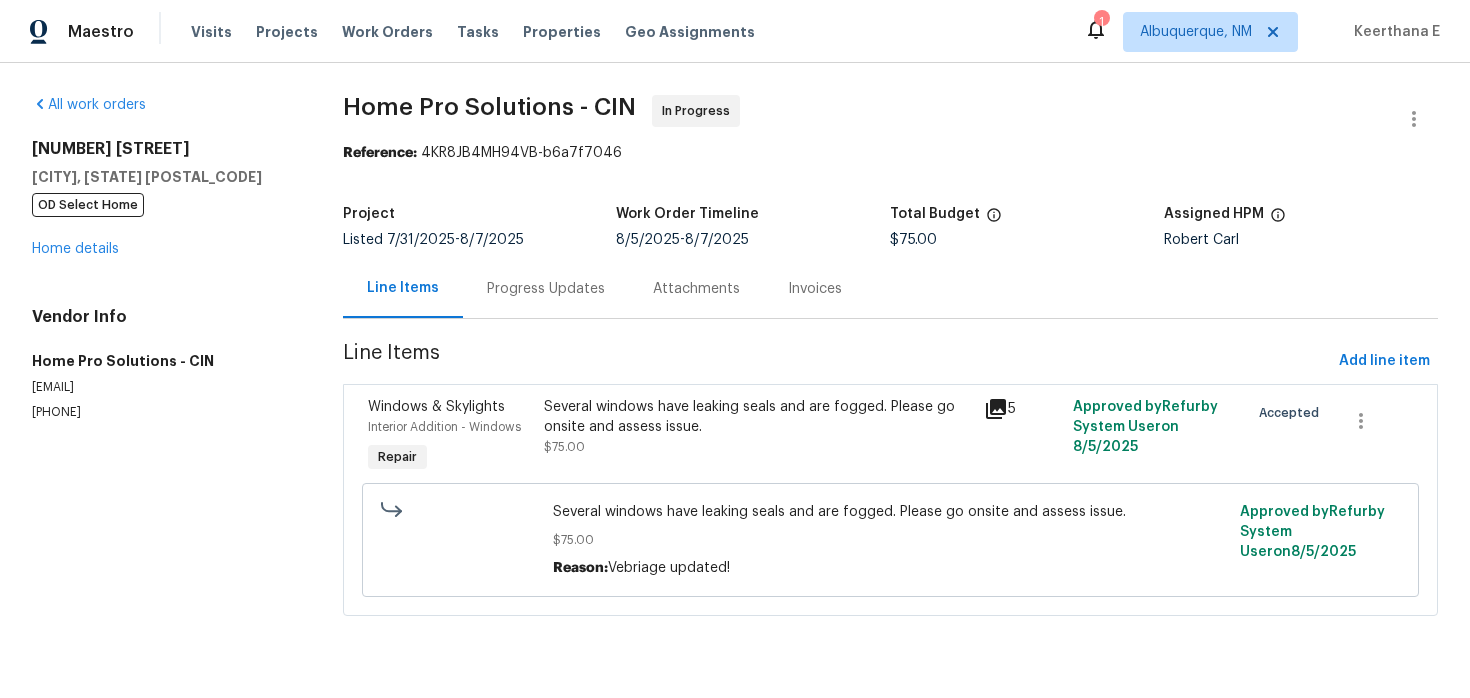 click on "Progress Updates" at bounding box center (546, 289) 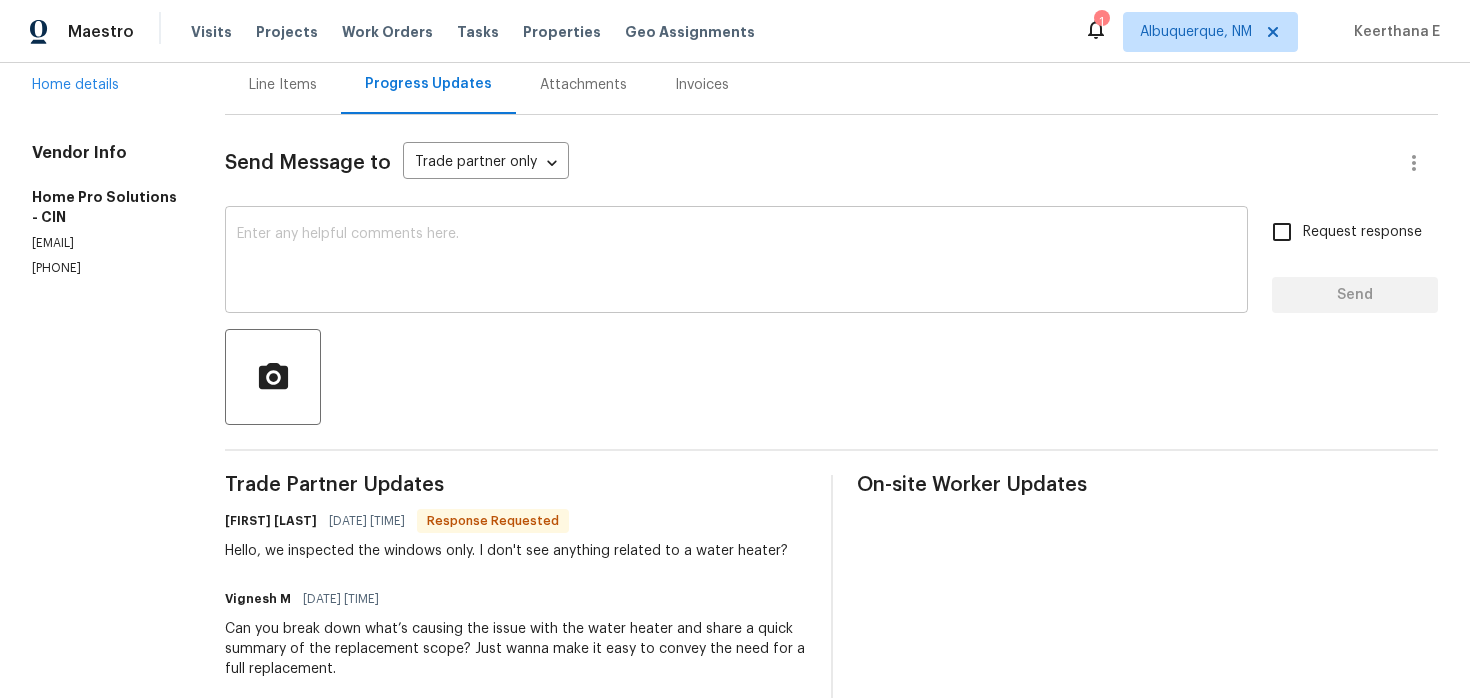 scroll, scrollTop: 0, scrollLeft: 0, axis: both 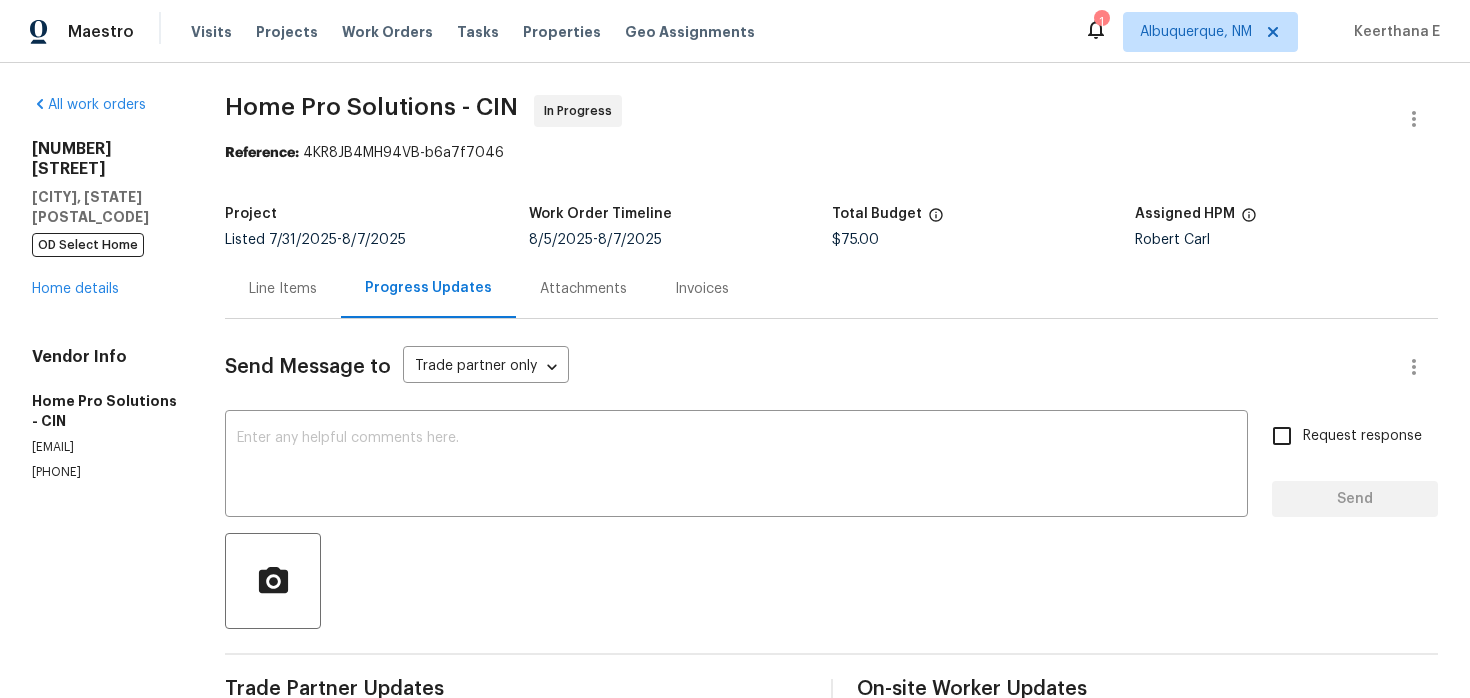 click on "[NUMBER] [STREET] [CITY], [STATE] [POSTAL_CODE] OD Select Home Home details" at bounding box center [104, 219] 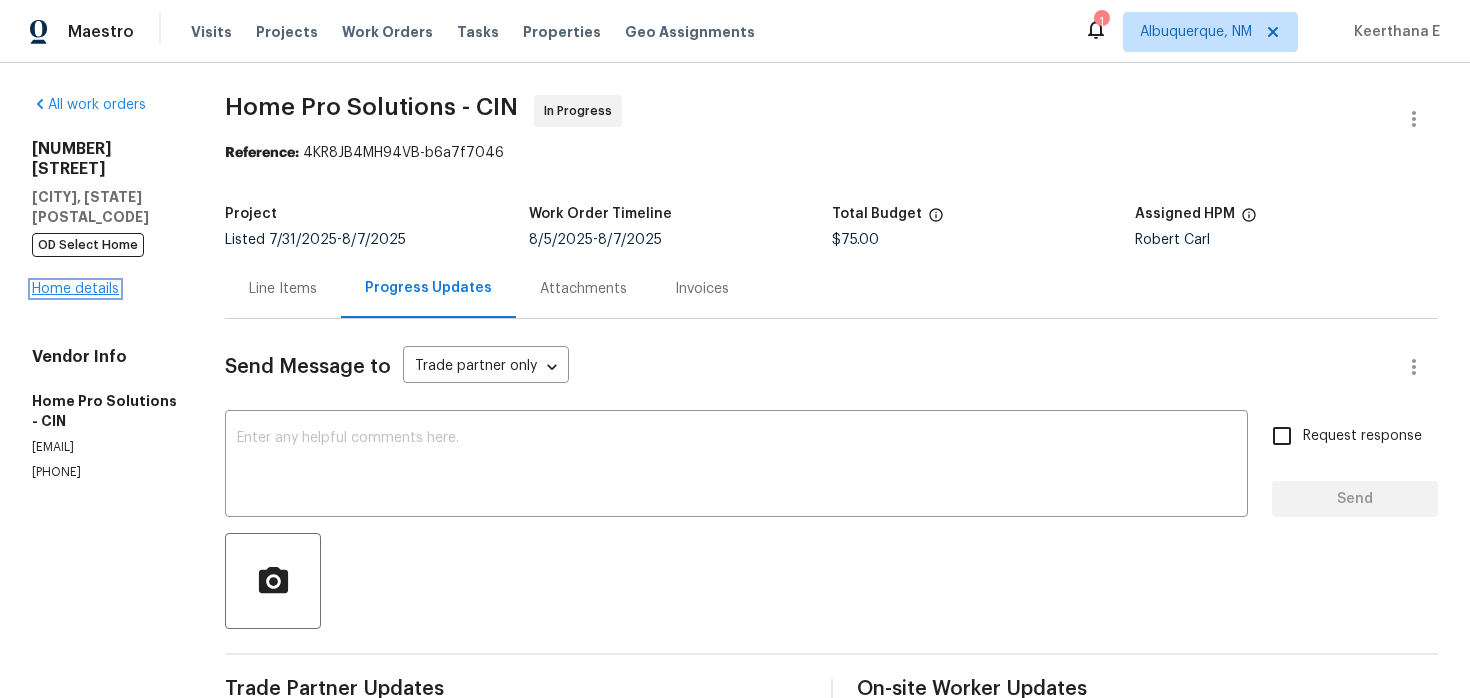 click on "Home details" at bounding box center (75, 289) 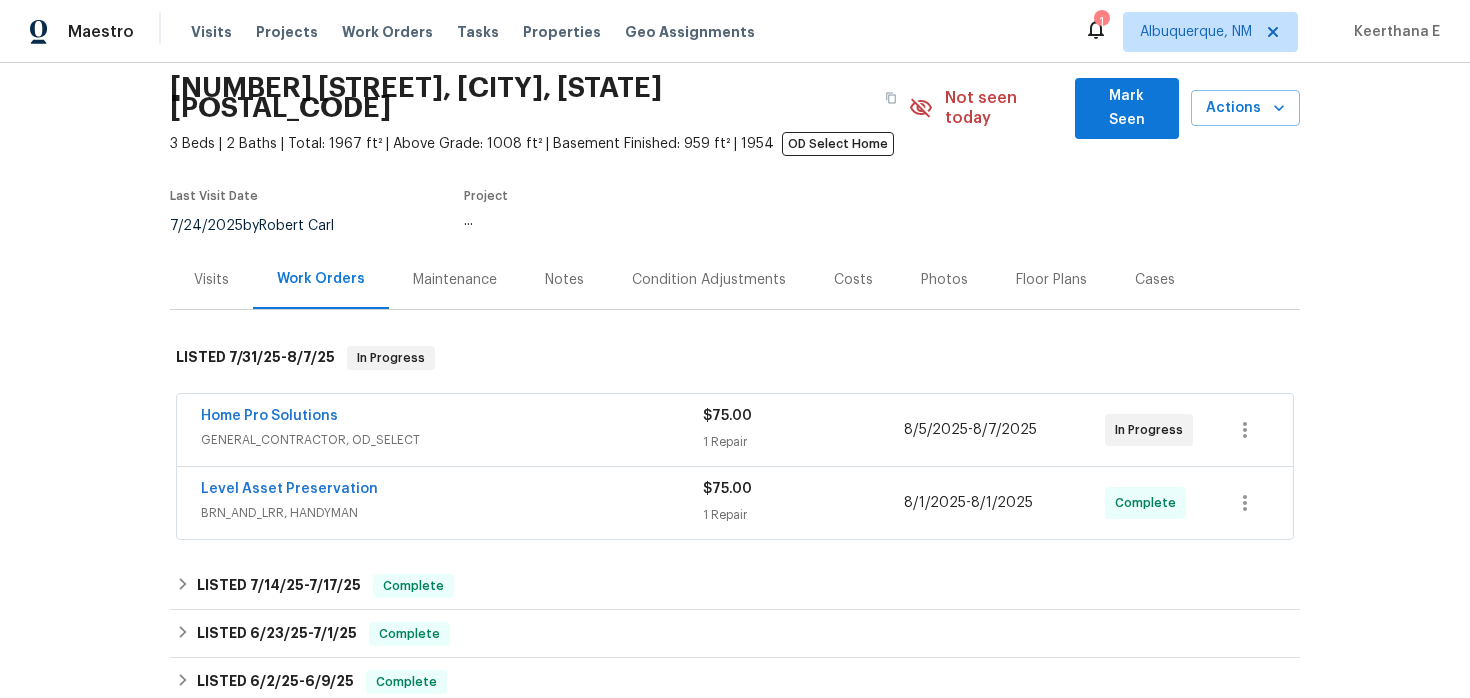 click on "BRN_AND_LRR, HANDYMAN" at bounding box center (452, 513) 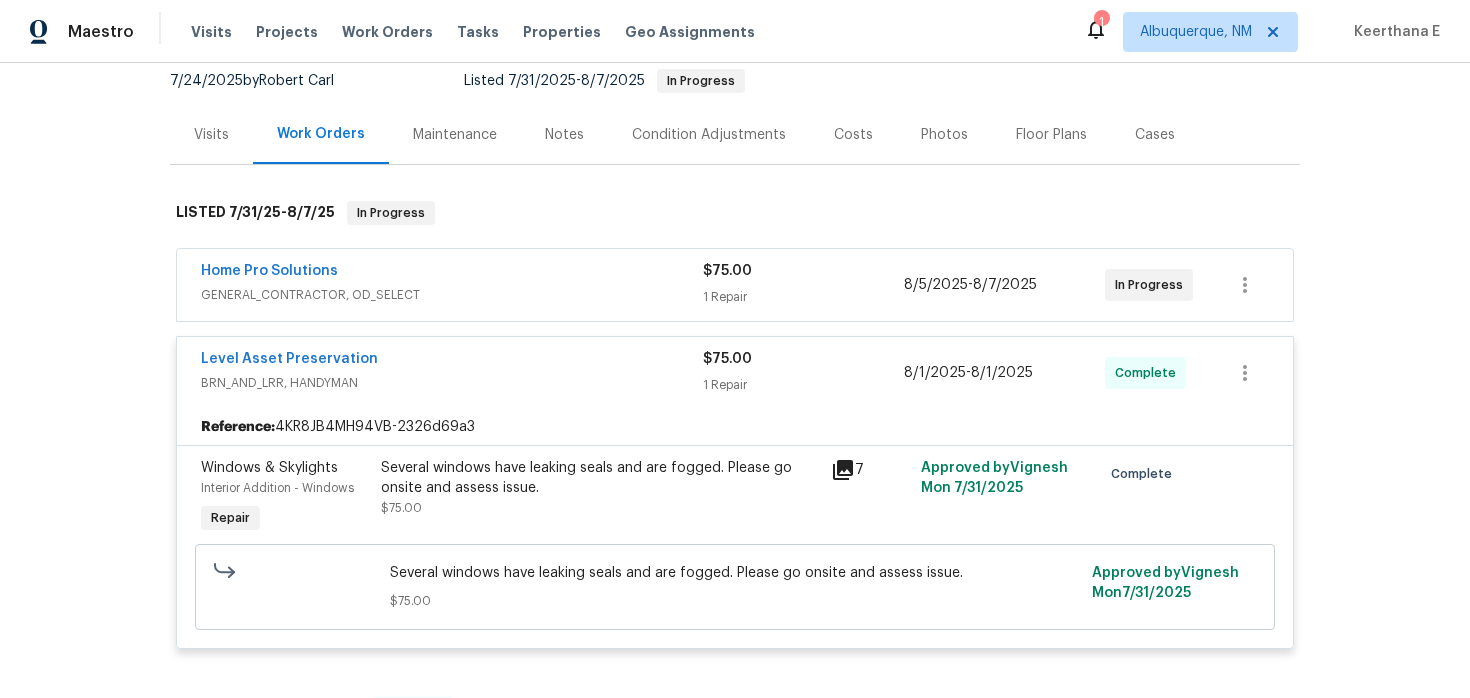 scroll, scrollTop: 216, scrollLeft: 0, axis: vertical 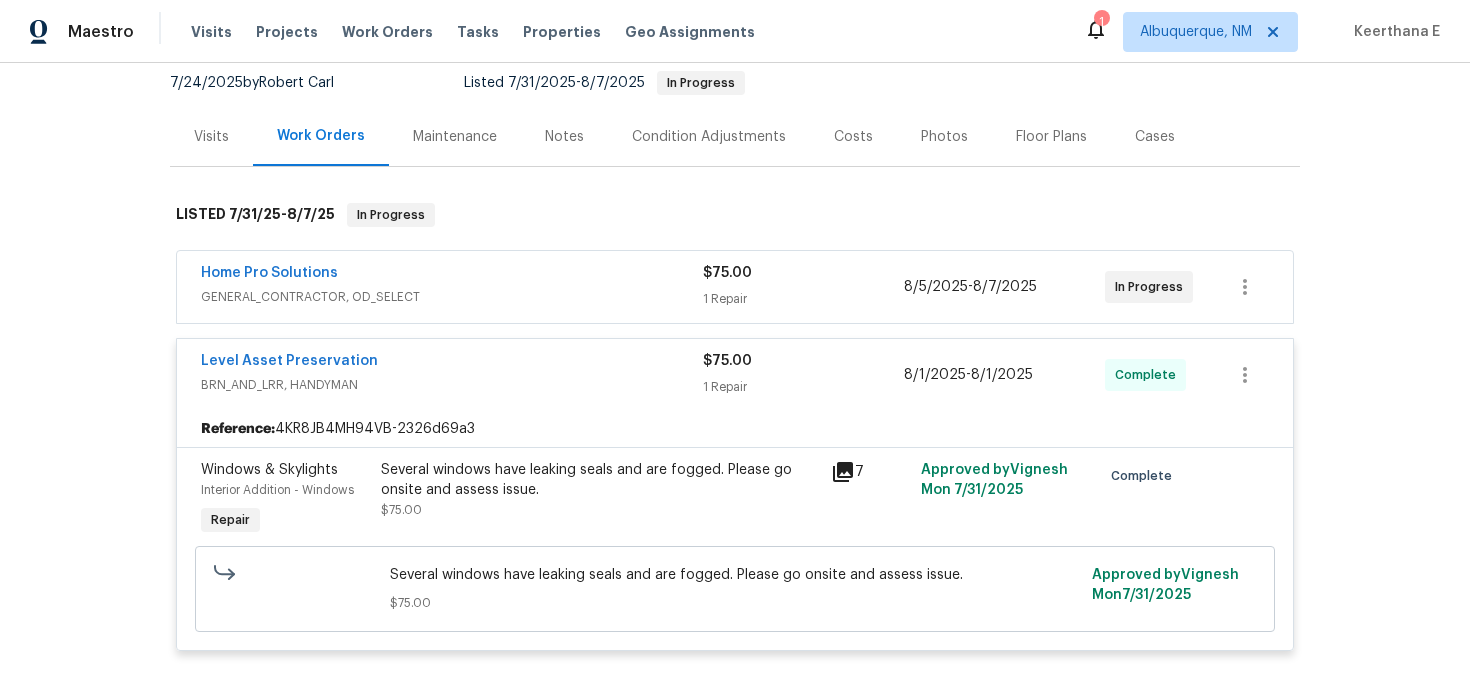 click on "GENERAL_CONTRACTOR, OD_SELECT" at bounding box center (452, 297) 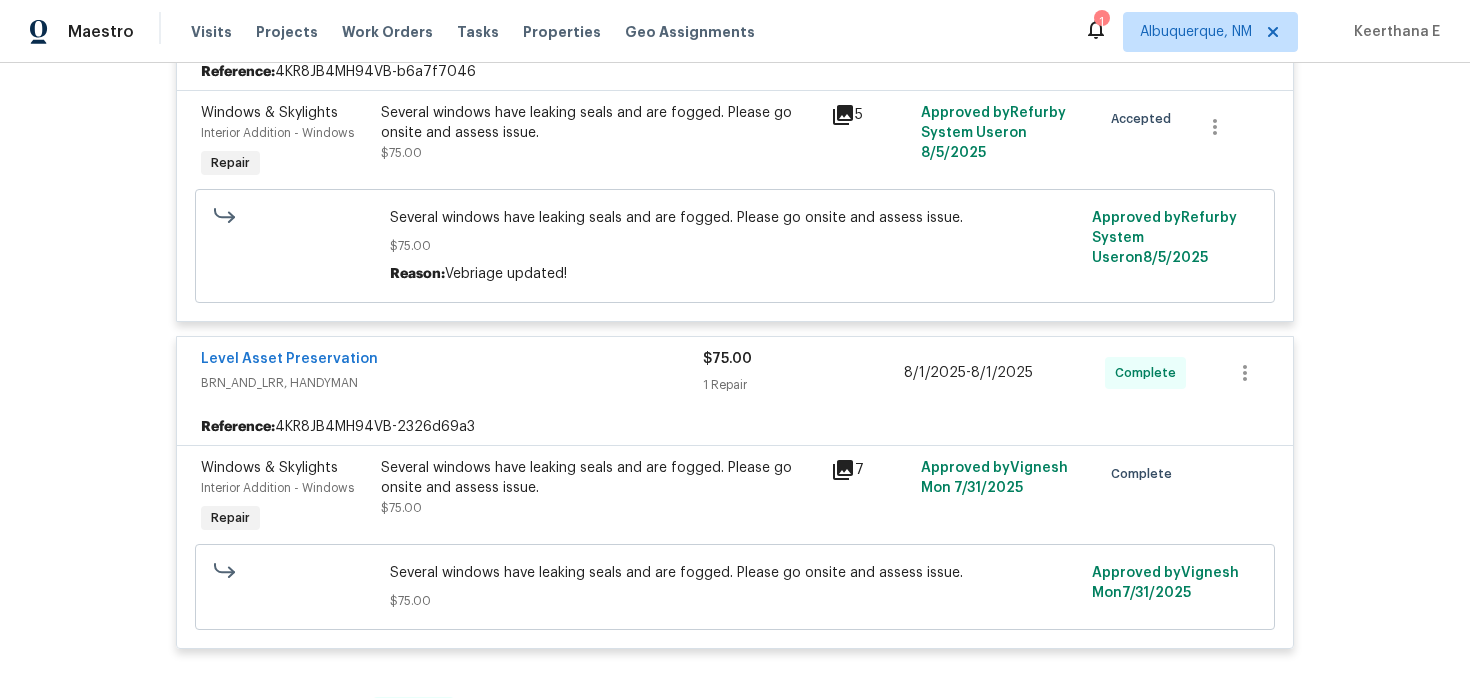 scroll, scrollTop: 496, scrollLeft: 0, axis: vertical 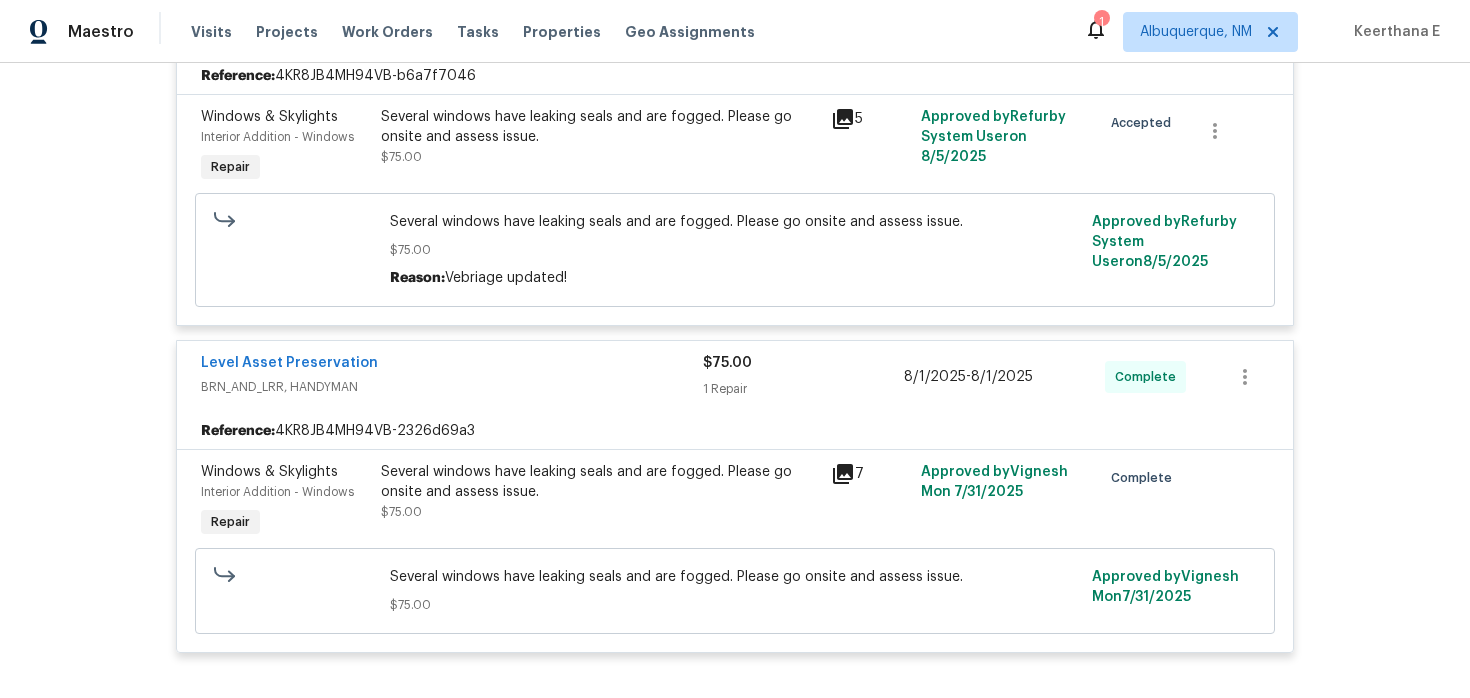click on "Level Asset Preservation" at bounding box center [289, 363] 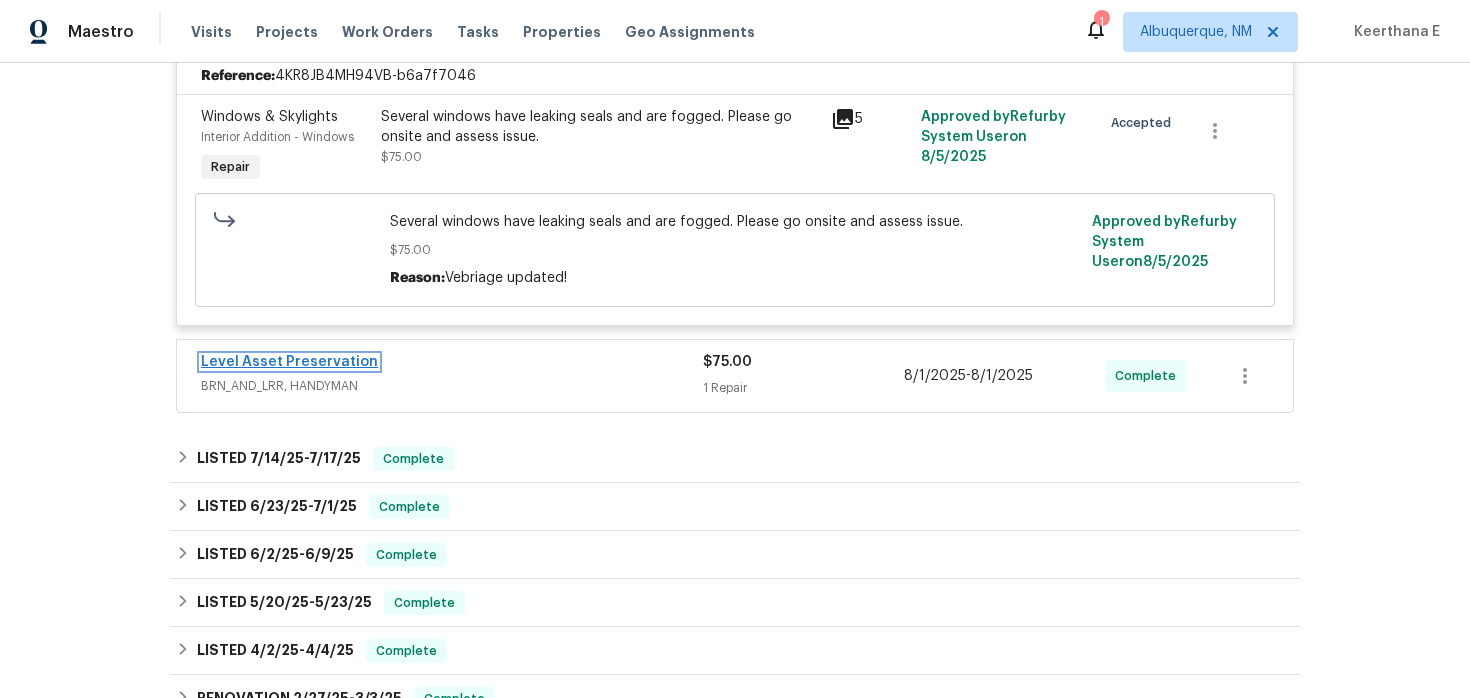 click on "Level Asset Preservation" at bounding box center (289, 362) 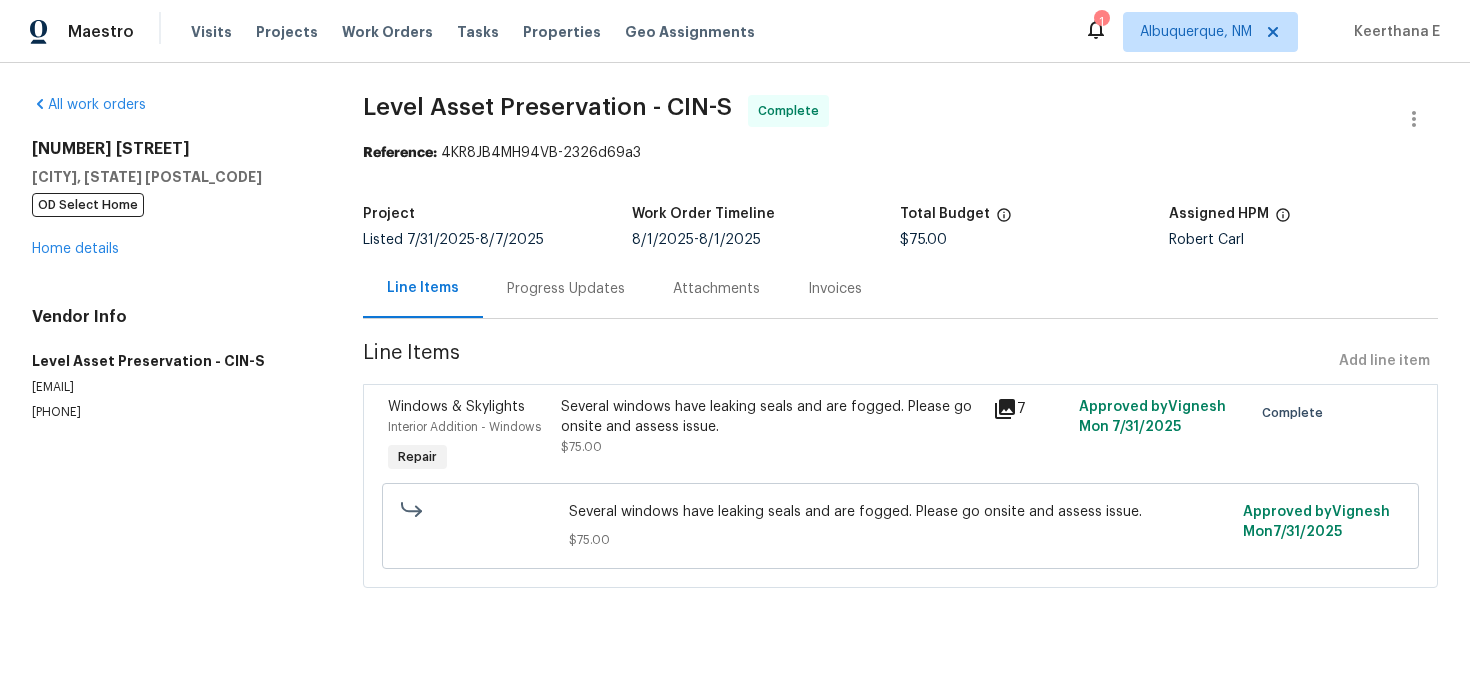click on "Progress Updates" at bounding box center (566, 289) 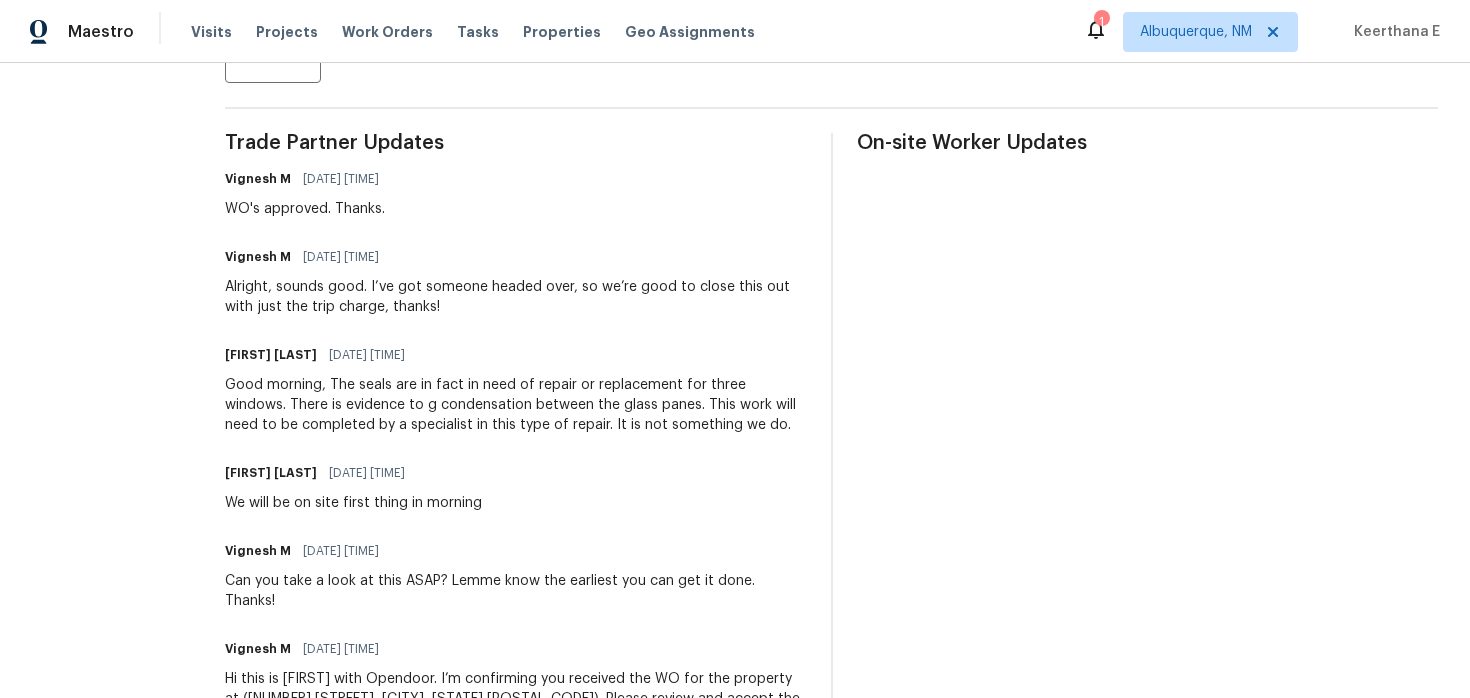scroll, scrollTop: 0, scrollLeft: 0, axis: both 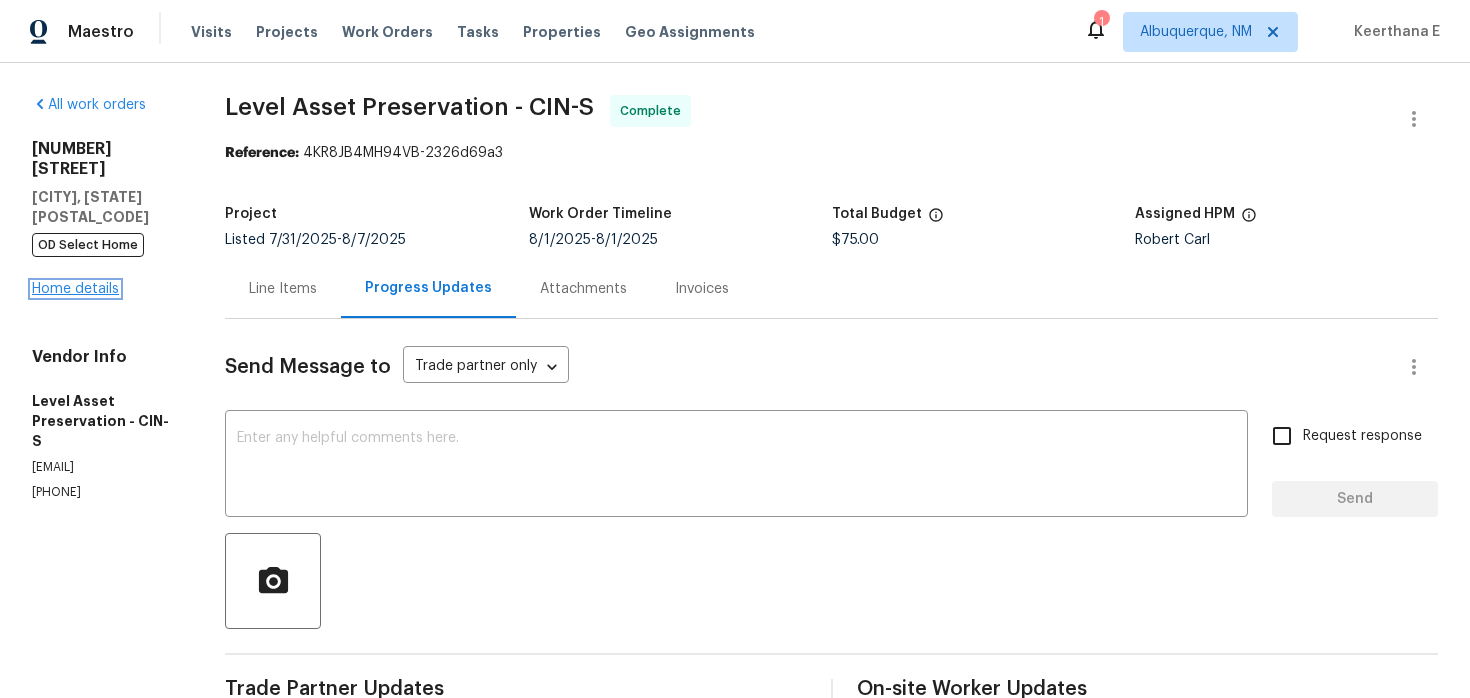 click on "Home details" at bounding box center (75, 289) 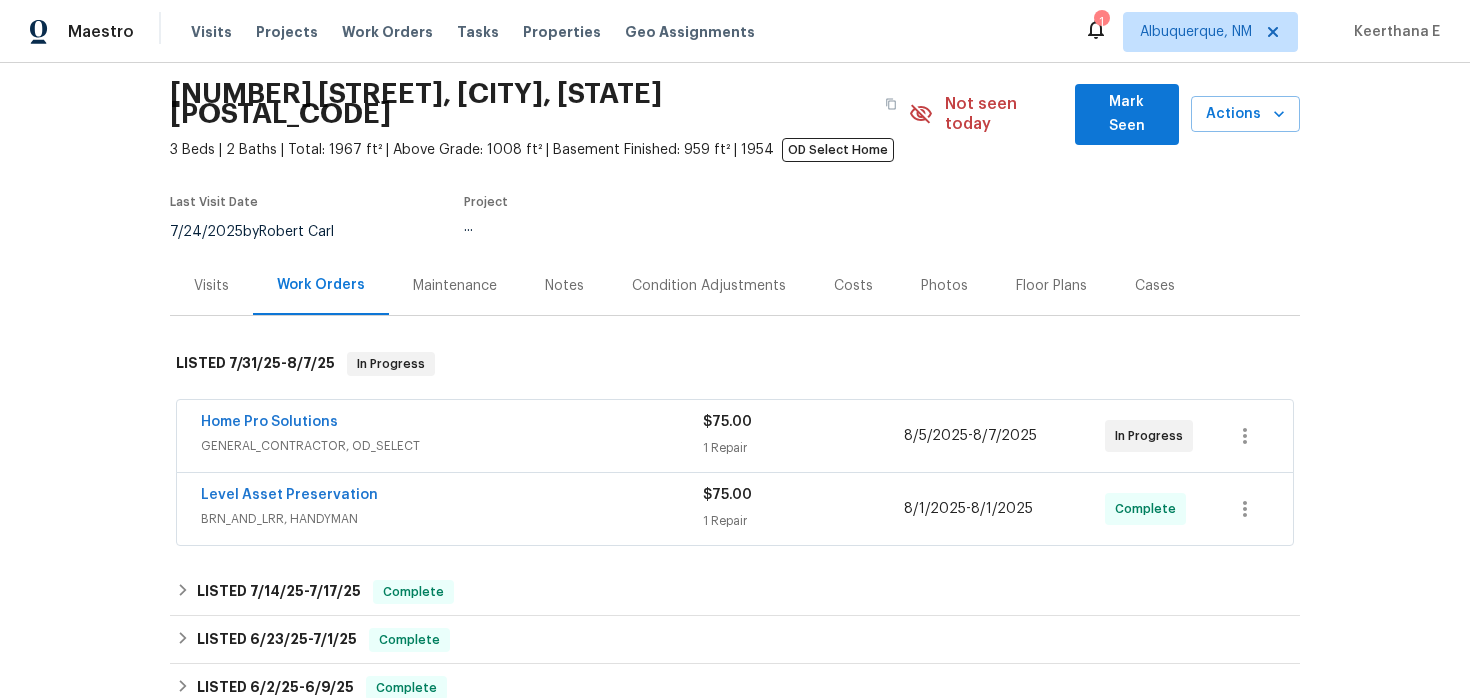 scroll, scrollTop: 84, scrollLeft: 0, axis: vertical 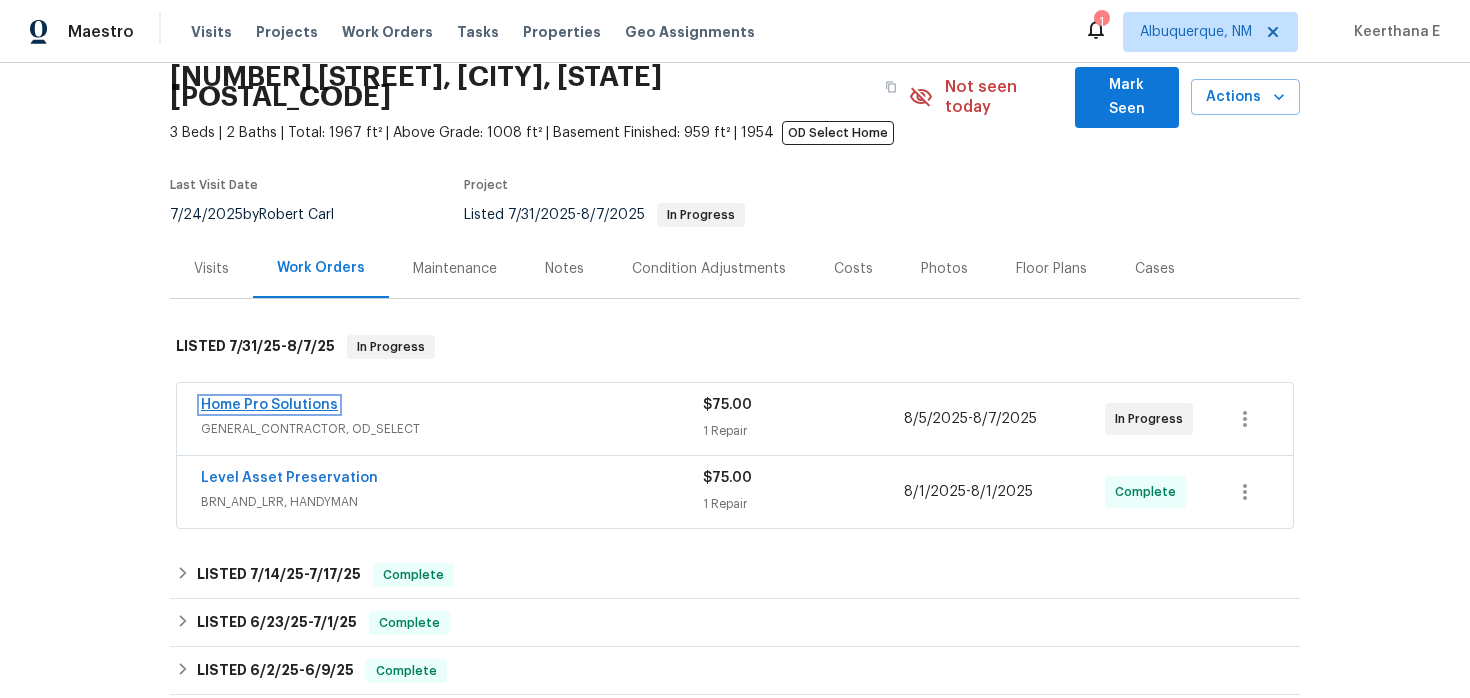 click on "Home Pro Solutions" at bounding box center [269, 405] 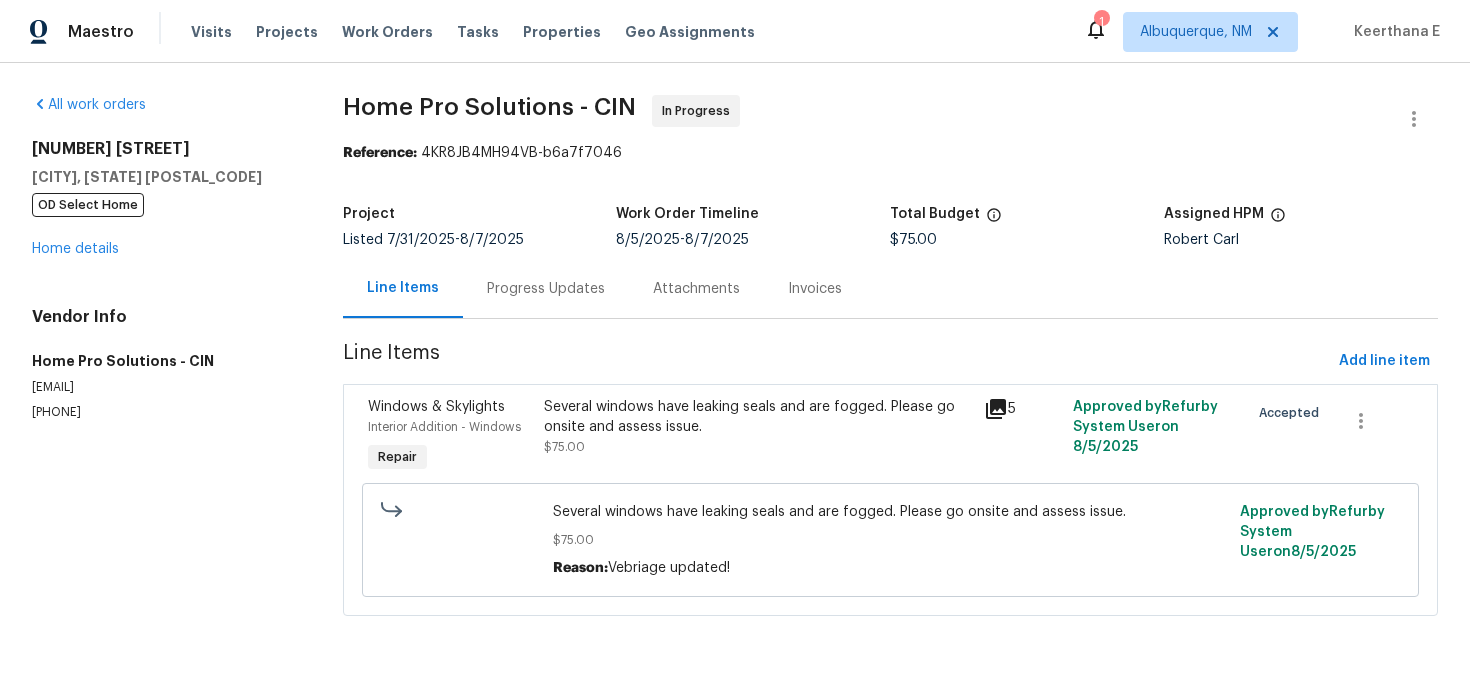 click on "Progress Updates" at bounding box center [546, 289] 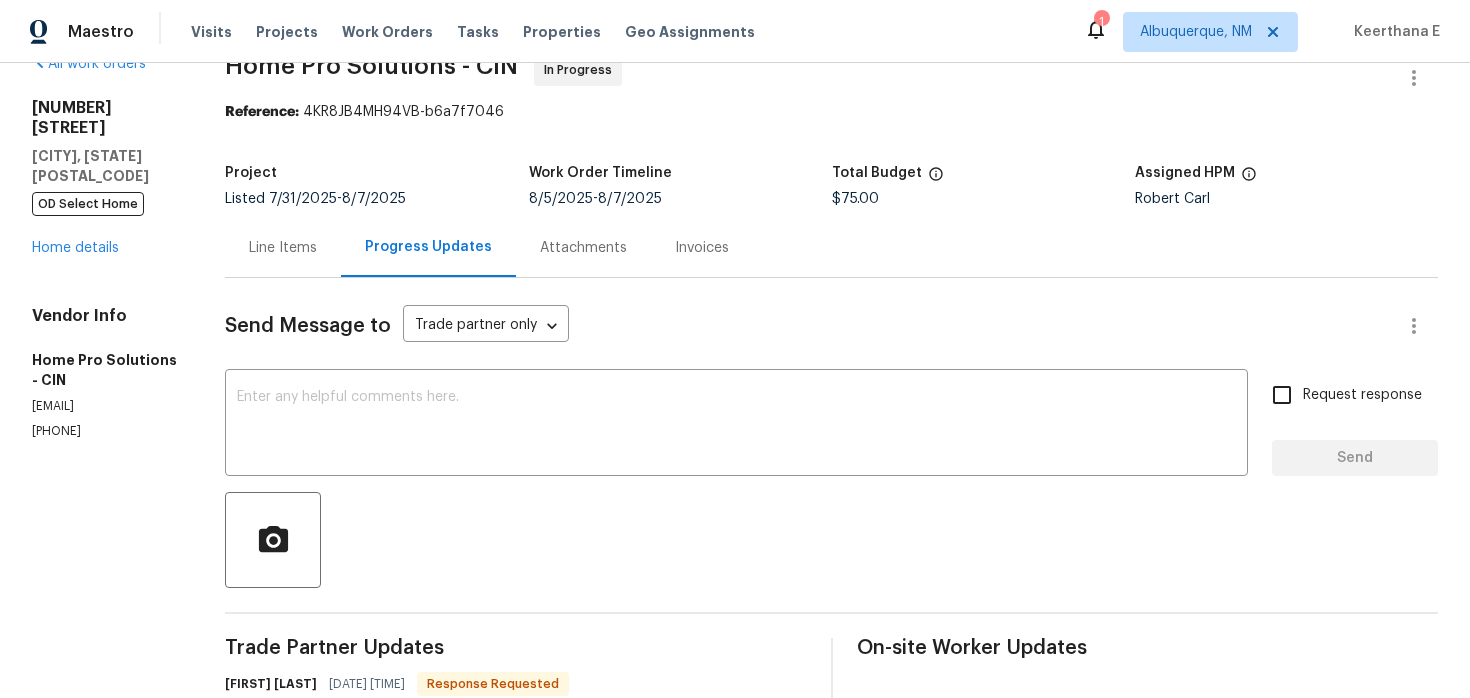 scroll, scrollTop: 0, scrollLeft: 0, axis: both 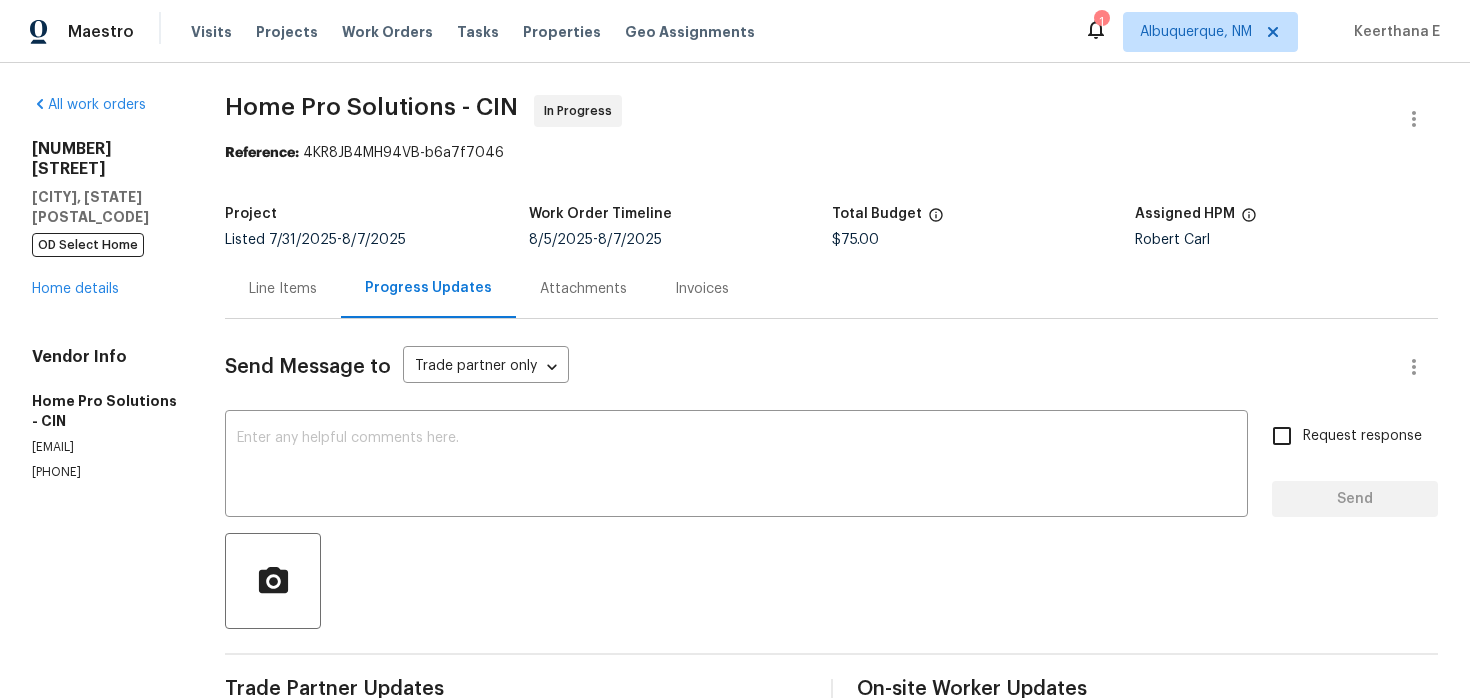 click on "Line Items" at bounding box center [283, 288] 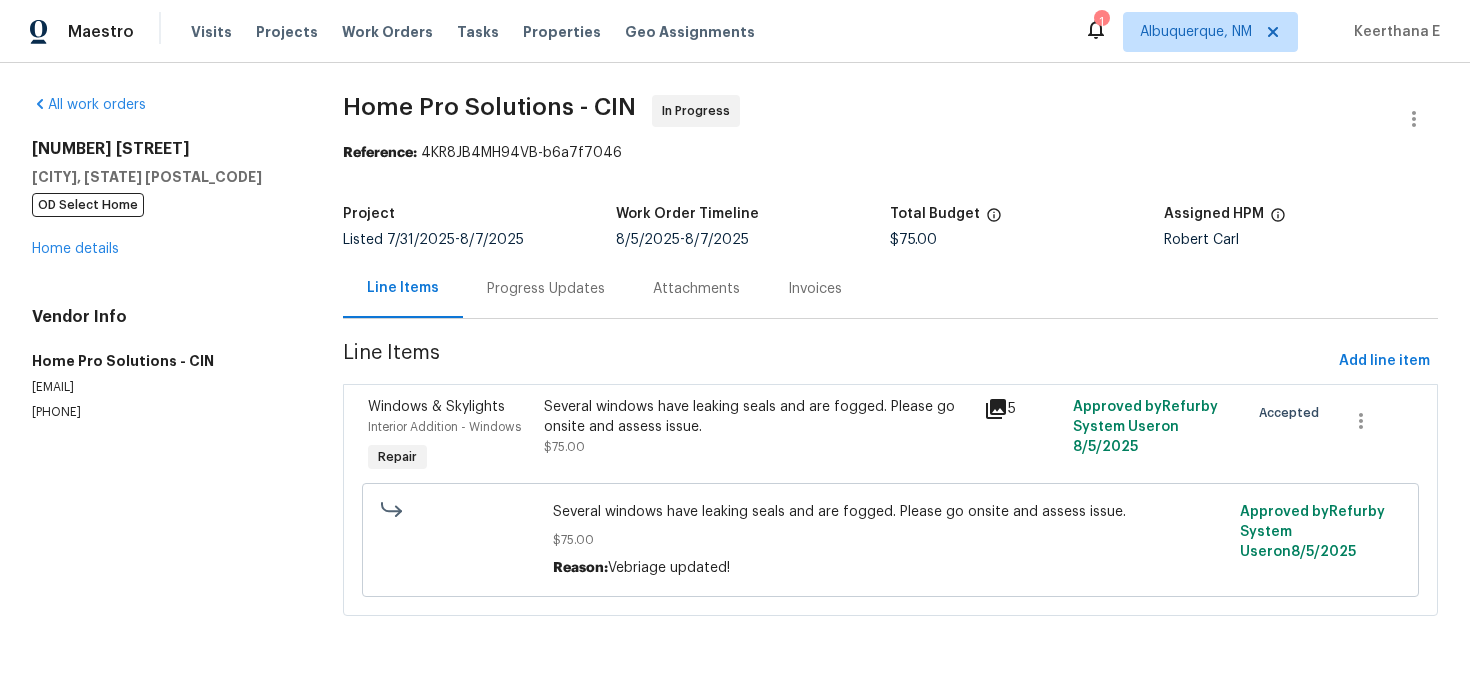 click on "Progress Updates" at bounding box center (546, 289) 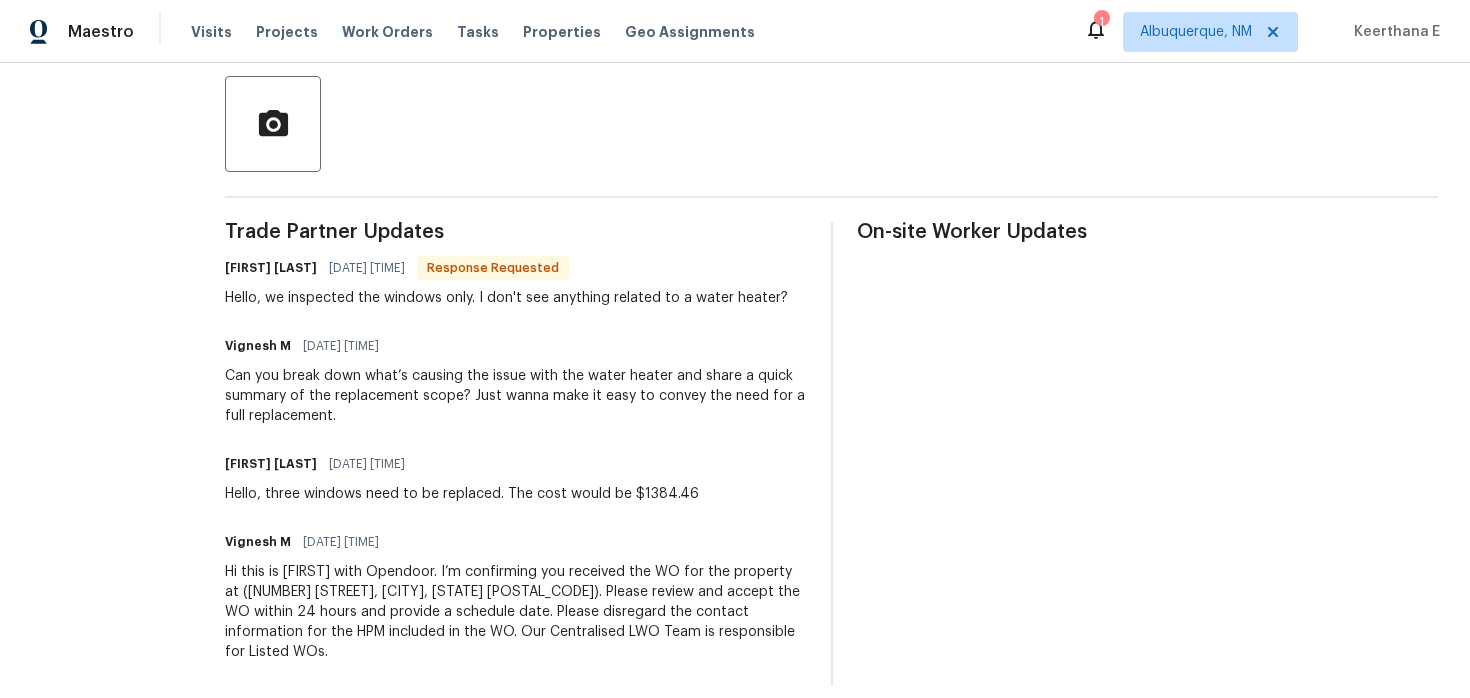 scroll, scrollTop: 0, scrollLeft: 0, axis: both 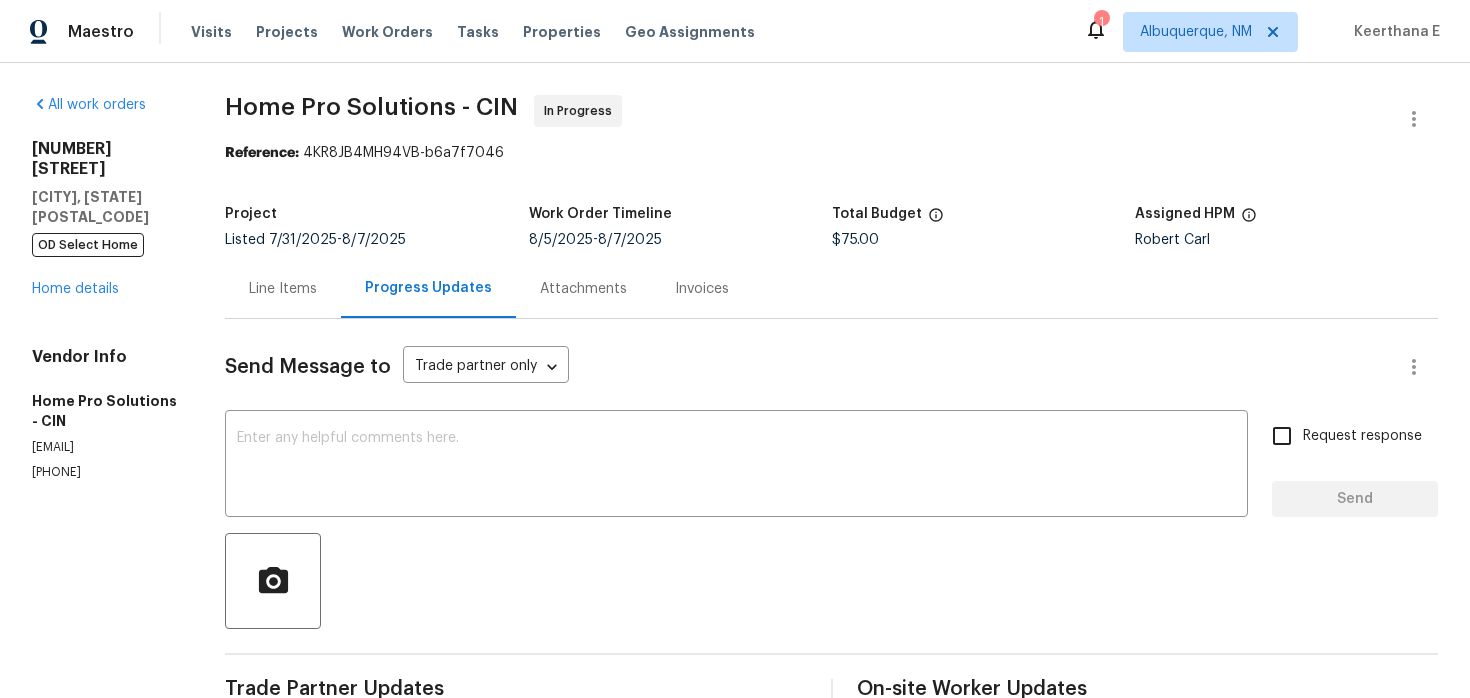 click on "Send Message to Trade partner only Trade partner only ​ x ​ Request response Send Trade Partner Updates [FIRST] [LAST] [DATE] [TIME] Response Requested Hello, we inspected the windows only. I don't see anything related to a water heater? [FIRST] [LAST] [DATE] [TIME] Can you break down what’s causing the issue with the water heater and share a quick summary of the replacement scope? Just wanna make it easy to convey the need for a full replacement. [FIRST] [LAST] [DATE] [TIME] Hello, three windows need to be replaced. The cost would be $1384.46 [FIRST] [LAST] [DATE] [TIME] Hi this is [FIRST] with Opendoor. I’m confirming you received the WO for the property at ([NUMBER] [STREET], [CITY], [STATE] [POSTAL_CODE]). Please review and accept the WO within 24 hours and provide a schedule date. Please disregard the contact information for the HPM included in the WO. Our Centralised LWO Team is responsible for Listed WOs. On-site Worker Updates" at bounding box center (831, 731) 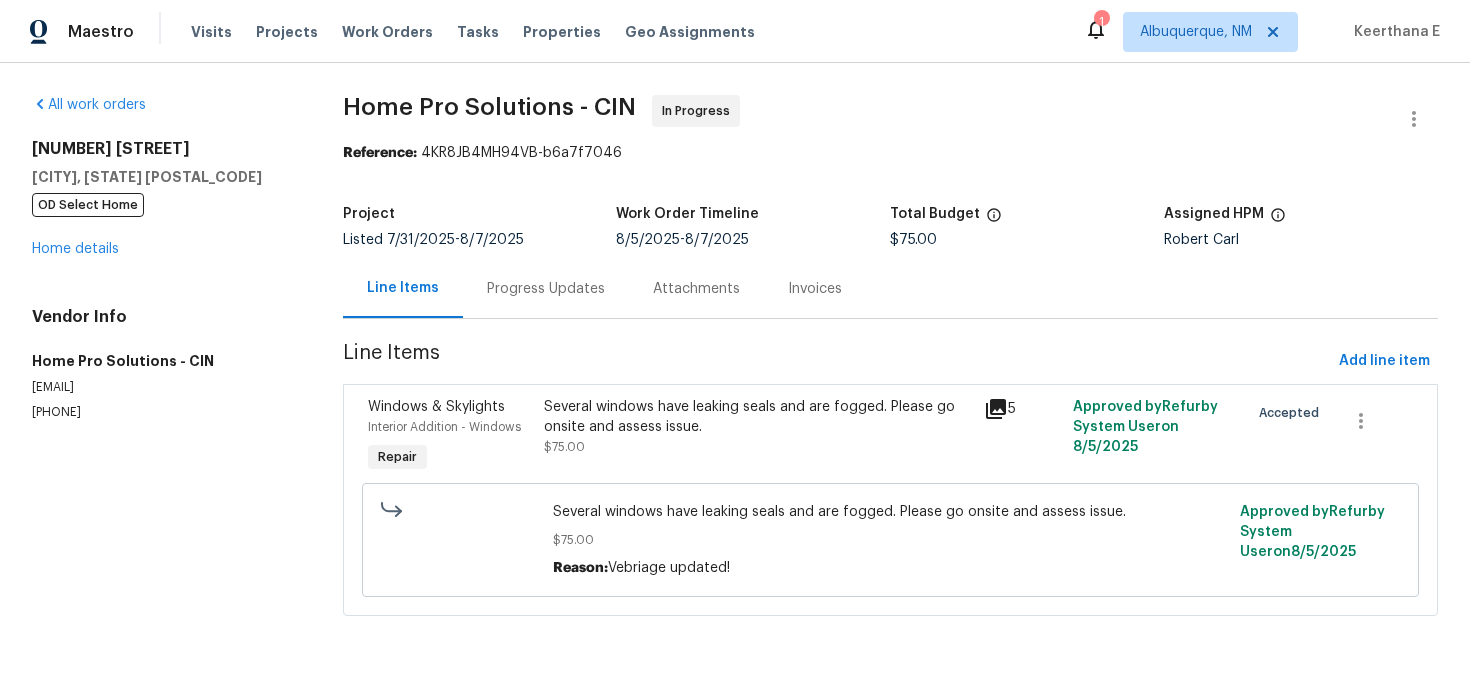 click on "Progress Updates" at bounding box center (546, 288) 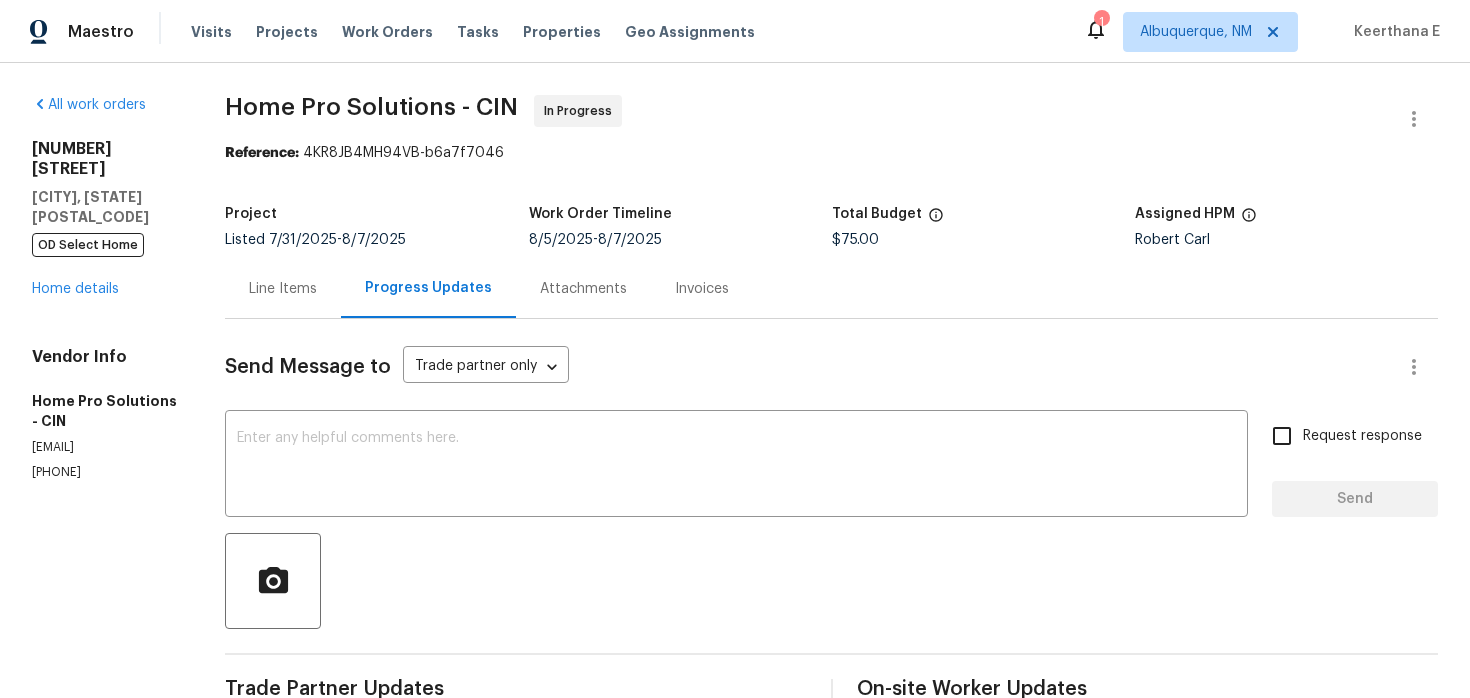 scroll, scrollTop: 457, scrollLeft: 0, axis: vertical 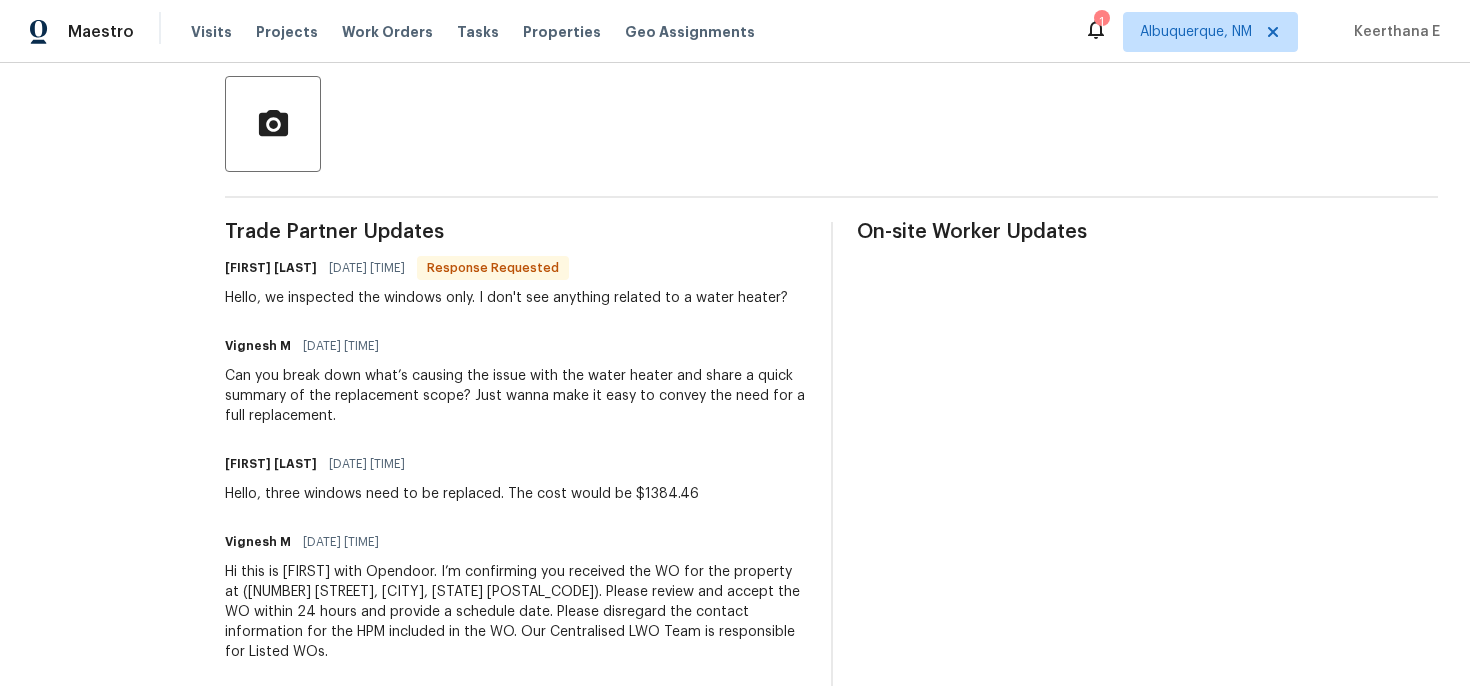 click on "Can you break down what’s causing the issue with the water heater and share a quick summary of the replacement scope? Just wanna make it easy to convey the need for a full replacement." at bounding box center [515, 396] 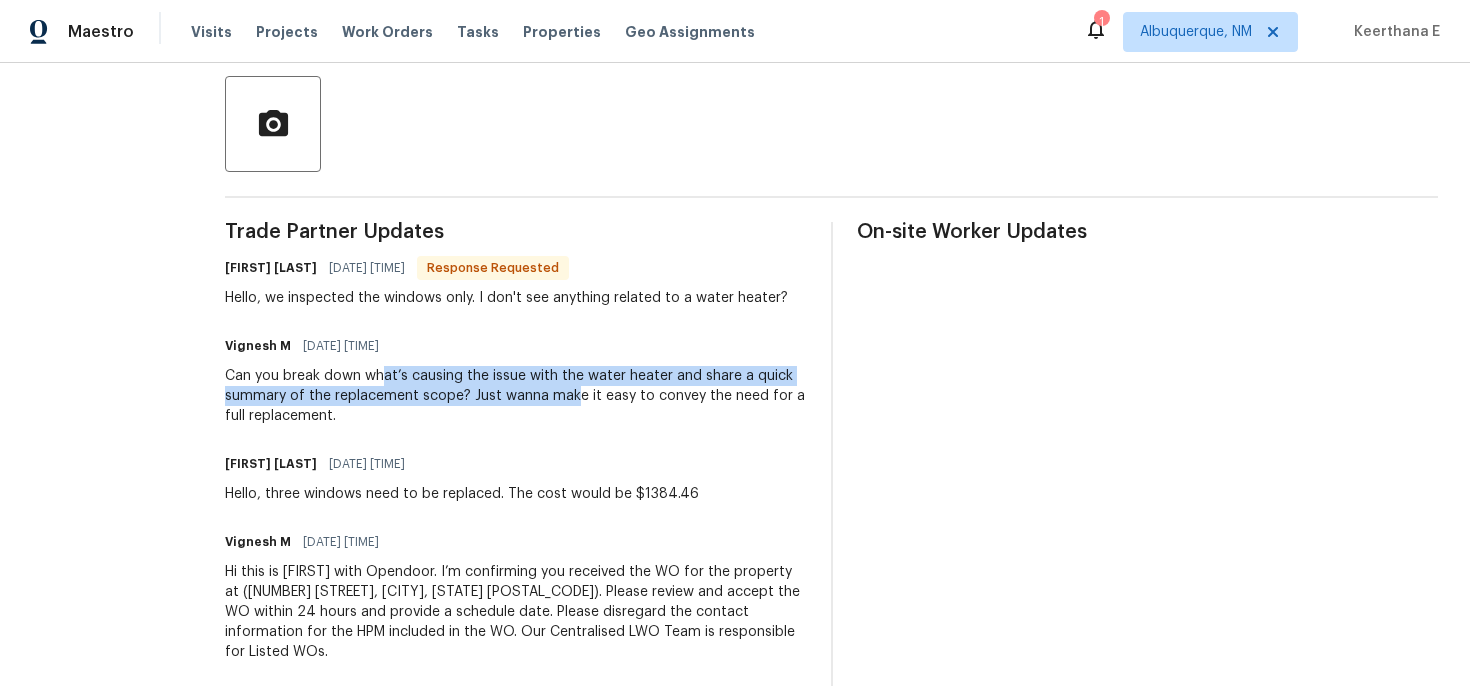 drag, startPoint x: 389, startPoint y: 384, endPoint x: 580, endPoint y: 400, distance: 191.66899 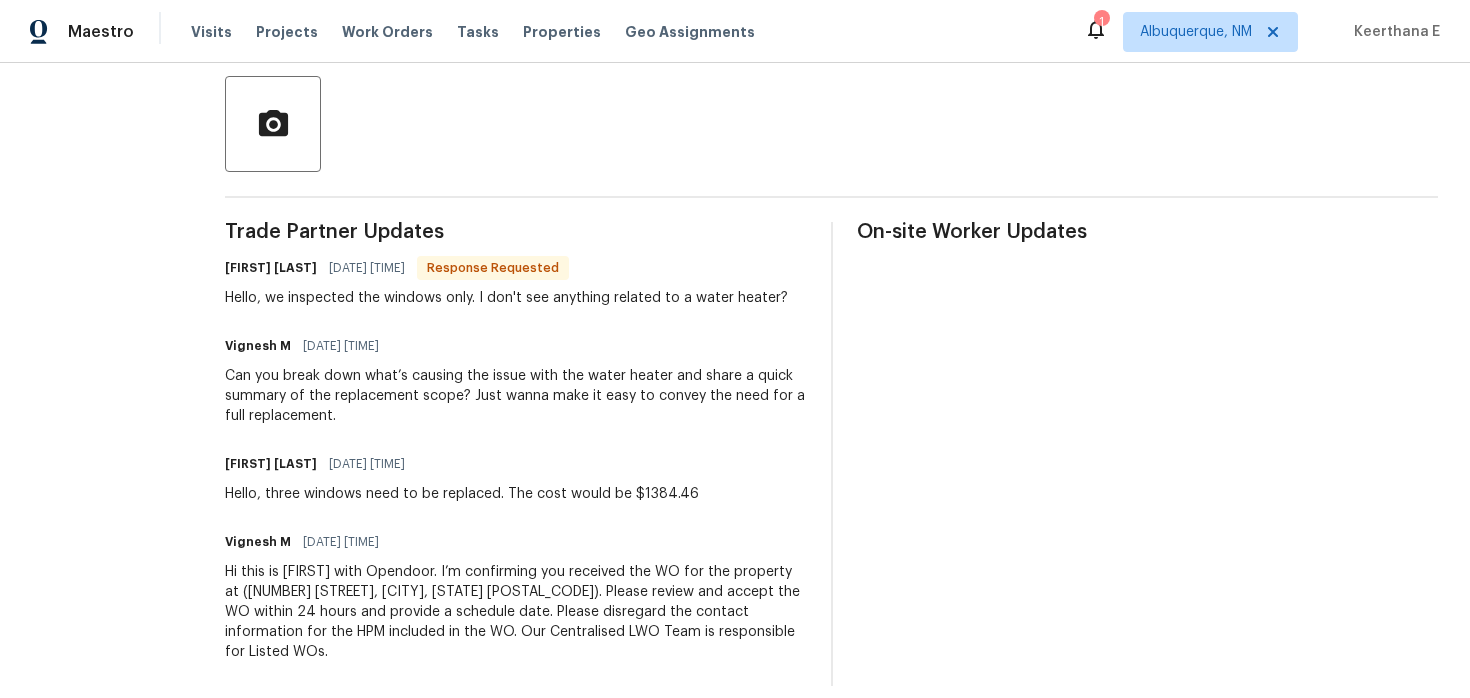 click on "Can you break down what’s causing the issue with the water heater and share a quick summary of the replacement scope? Just wanna make it easy to convey the need for a full replacement." at bounding box center [515, 396] 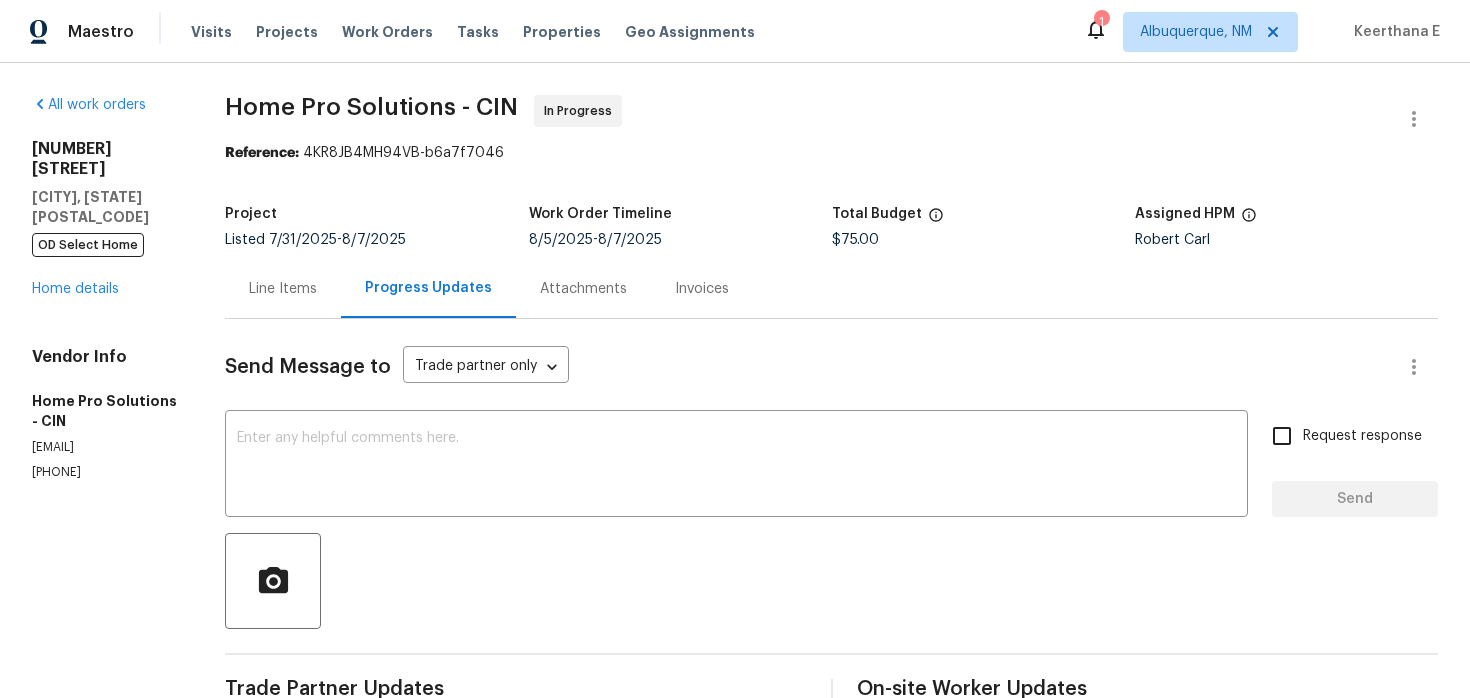 scroll, scrollTop: 290, scrollLeft: 0, axis: vertical 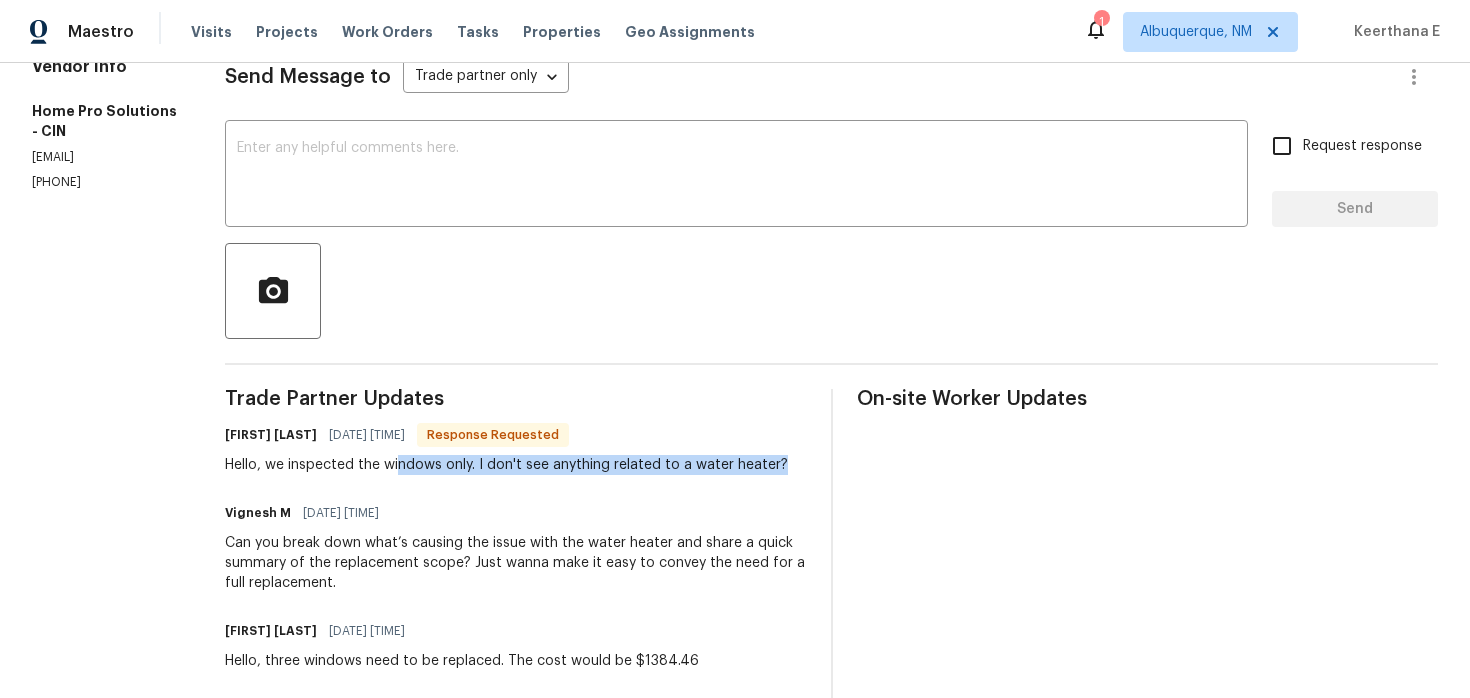 drag, startPoint x: 406, startPoint y: 468, endPoint x: 806, endPoint y: 454, distance: 400.24493 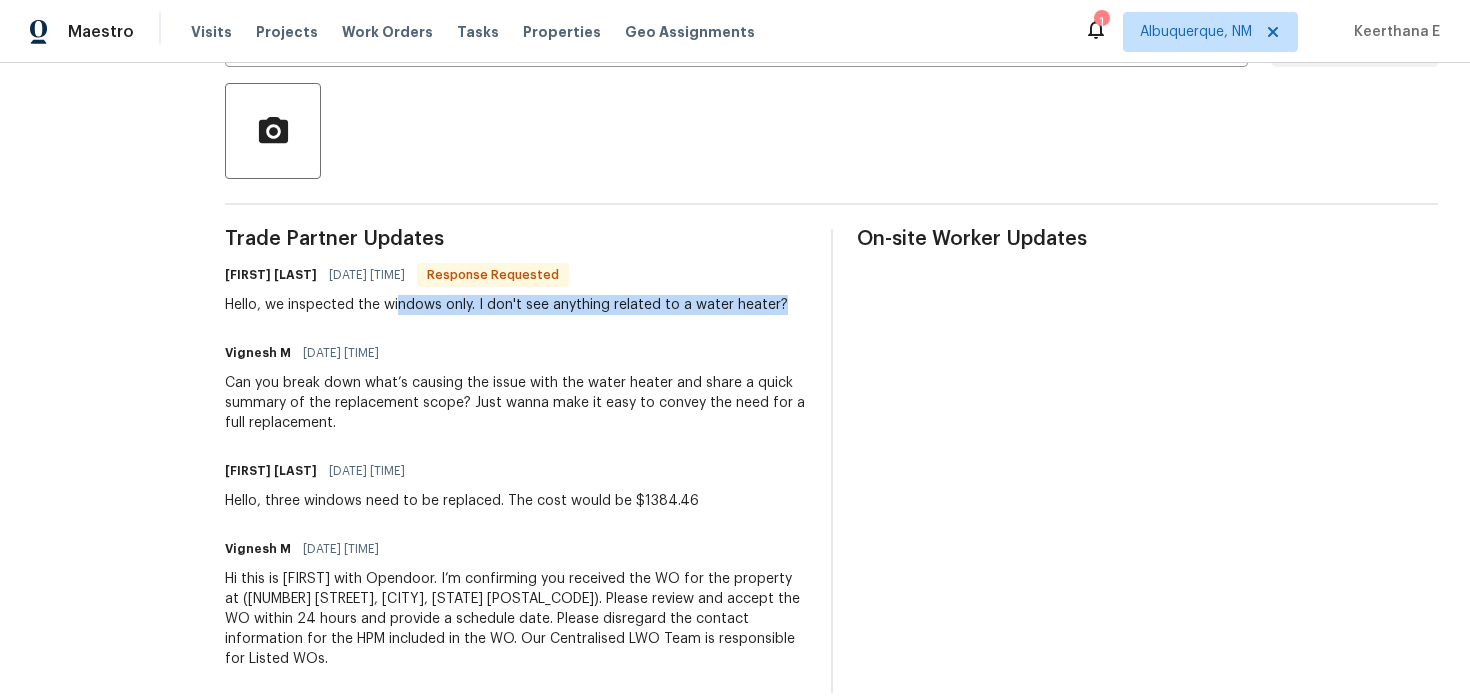 scroll, scrollTop: 0, scrollLeft: 0, axis: both 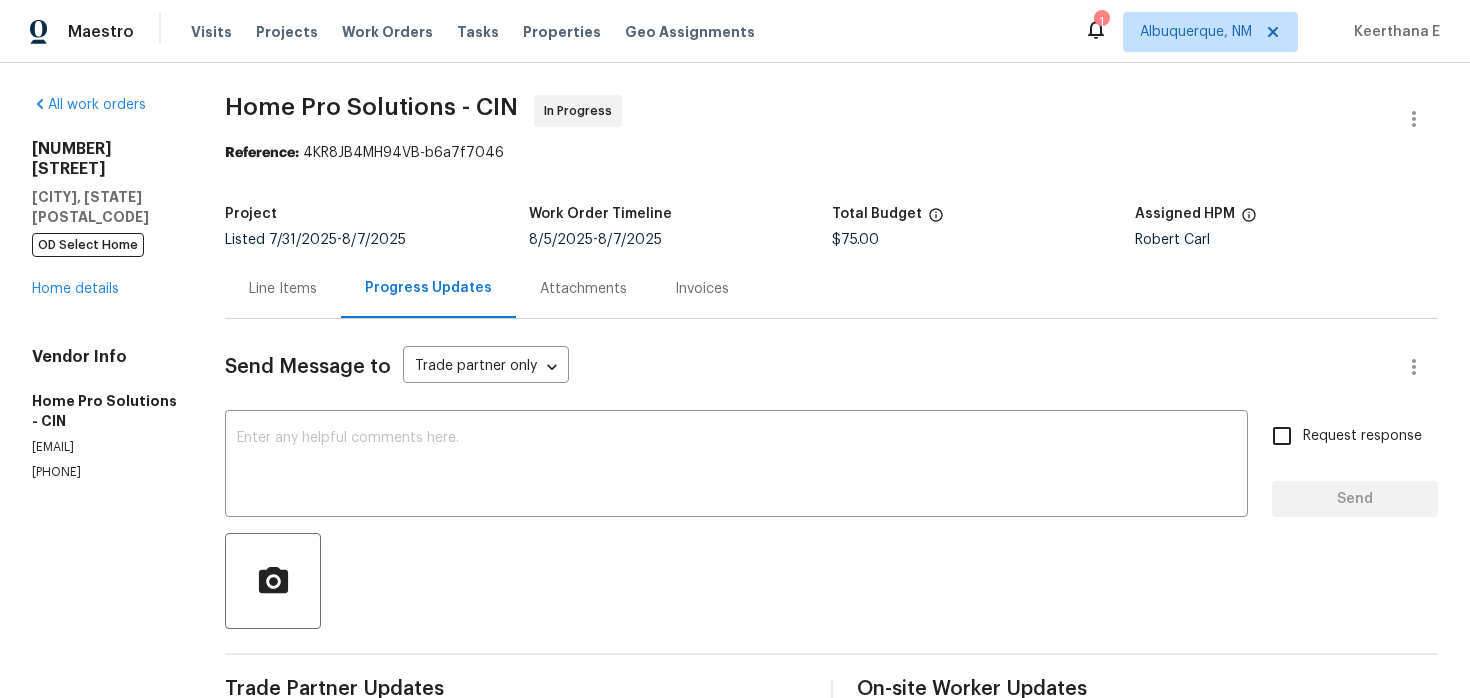 click on "Line Items" at bounding box center [283, 288] 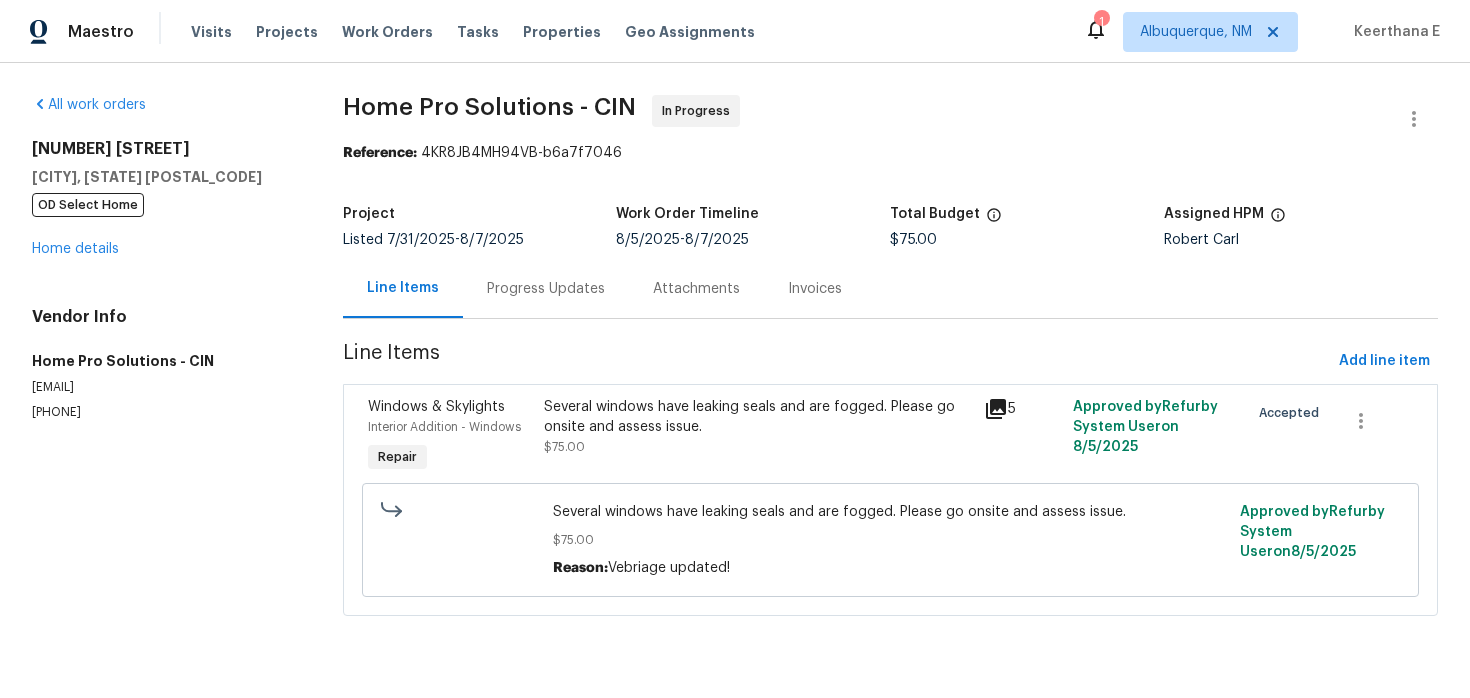 click on "Several windows have leaking seals and are fogged. Please go onsite and assess issue." at bounding box center (758, 417) 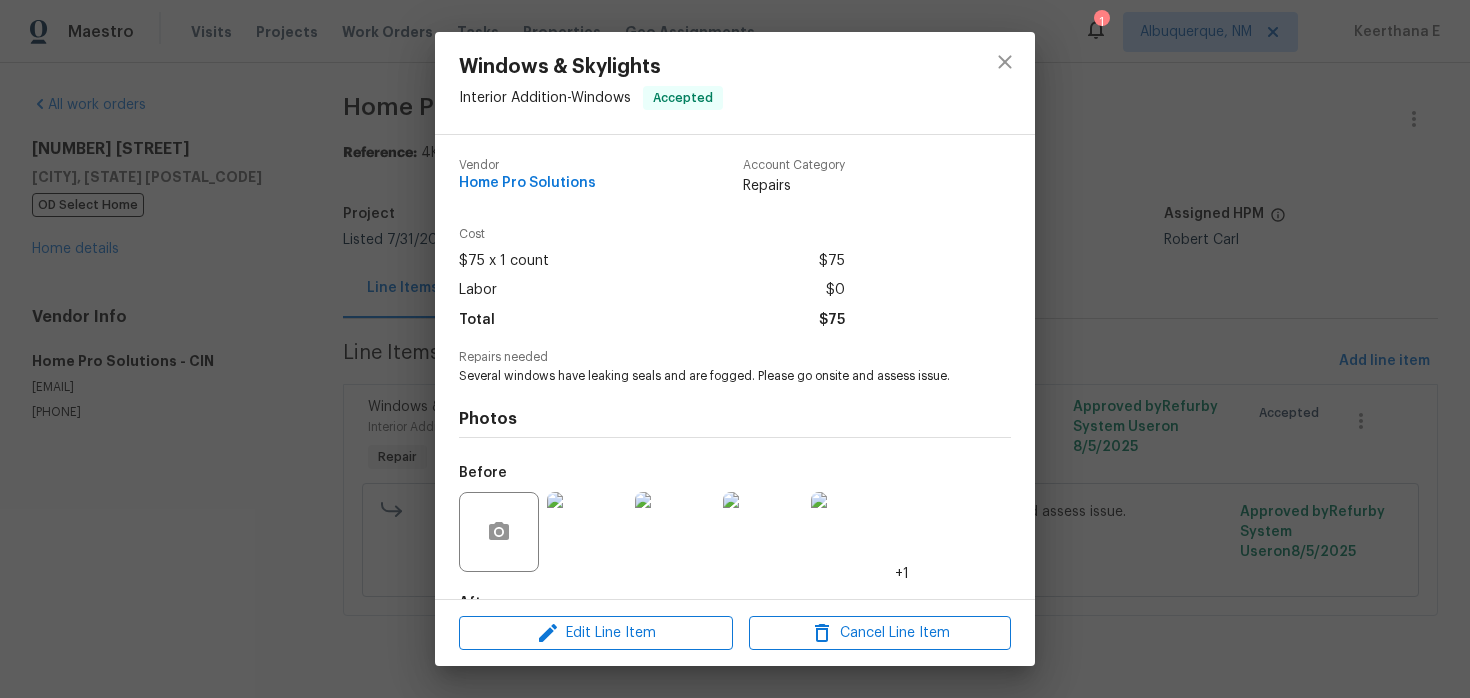 scroll, scrollTop: 123, scrollLeft: 0, axis: vertical 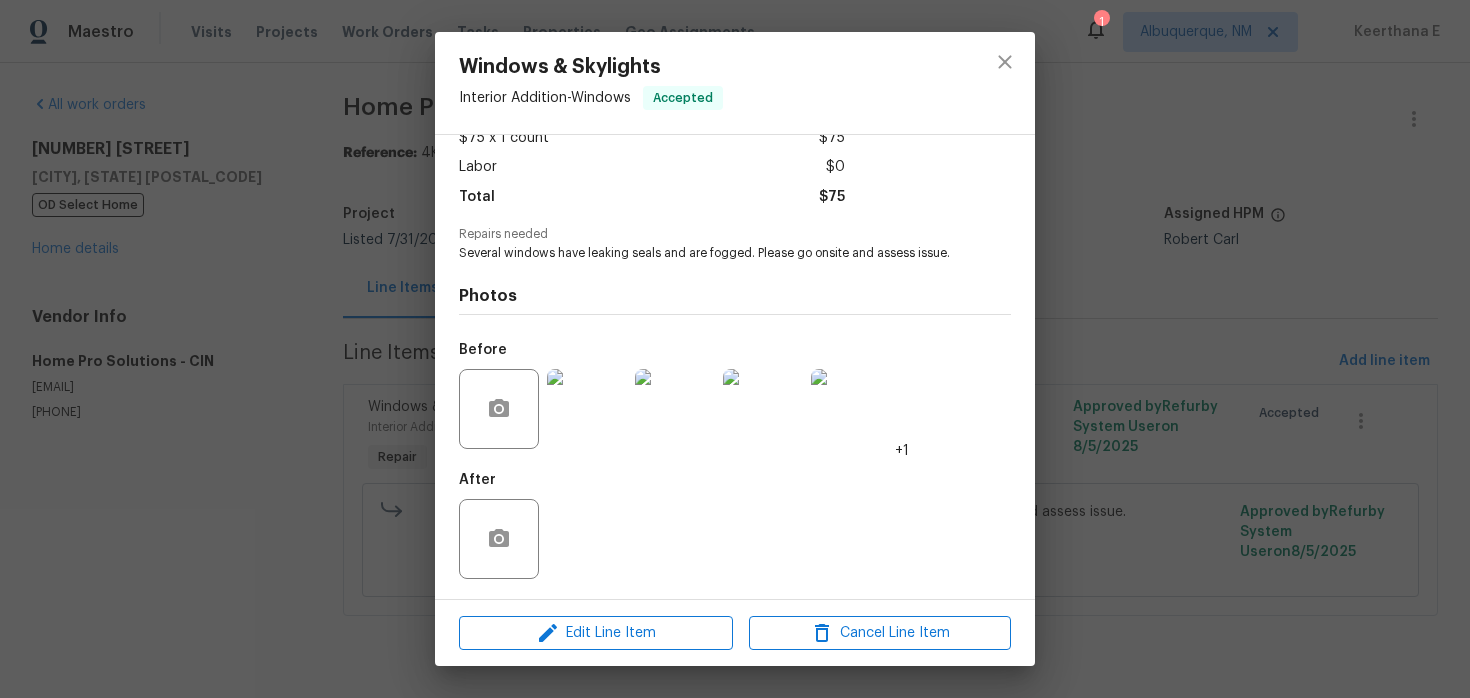 click at bounding box center [587, 409] 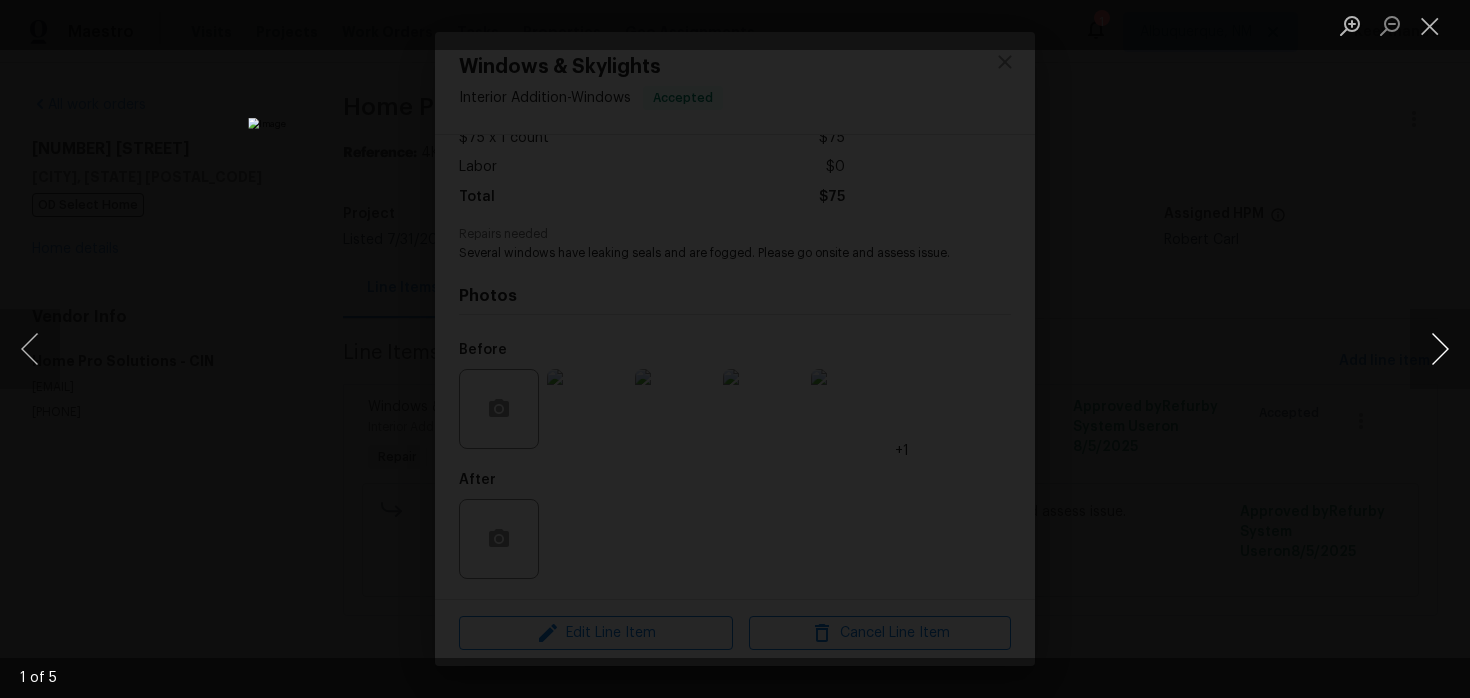 click at bounding box center [1440, 349] 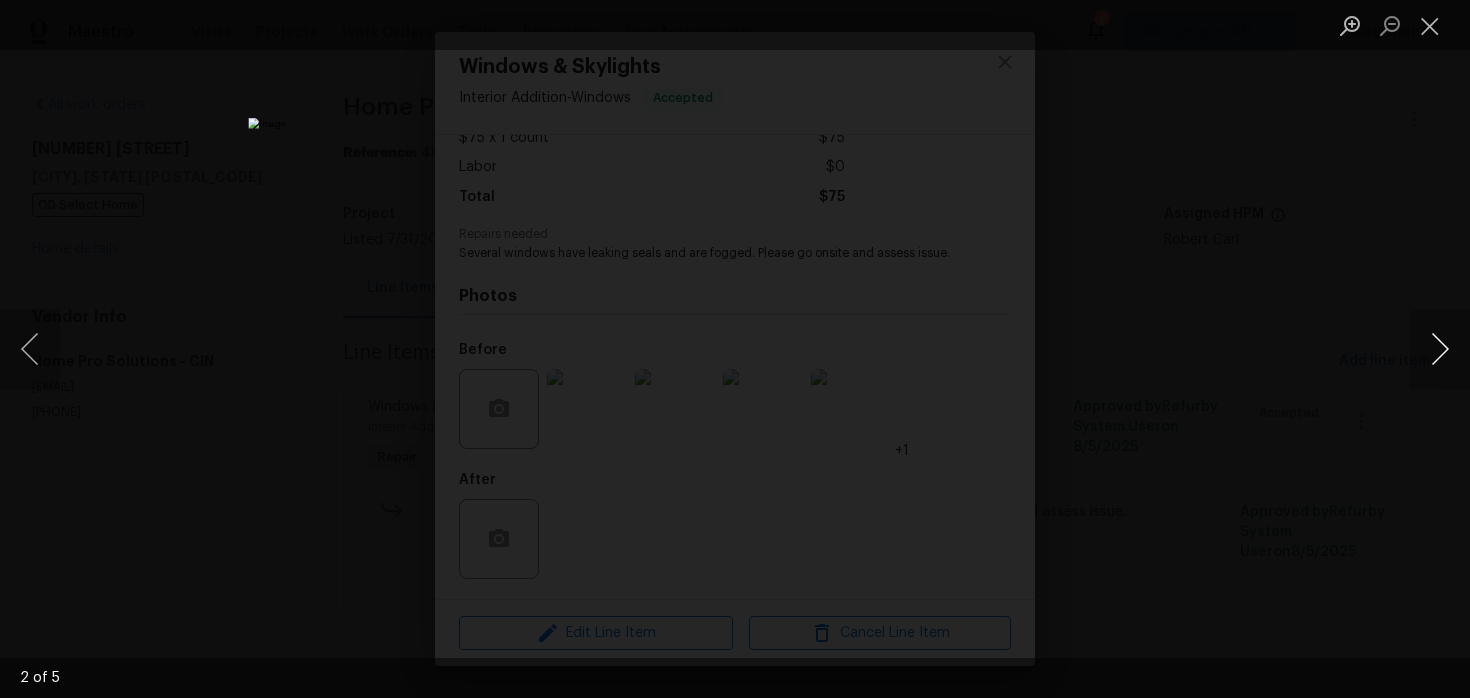 click at bounding box center [1440, 349] 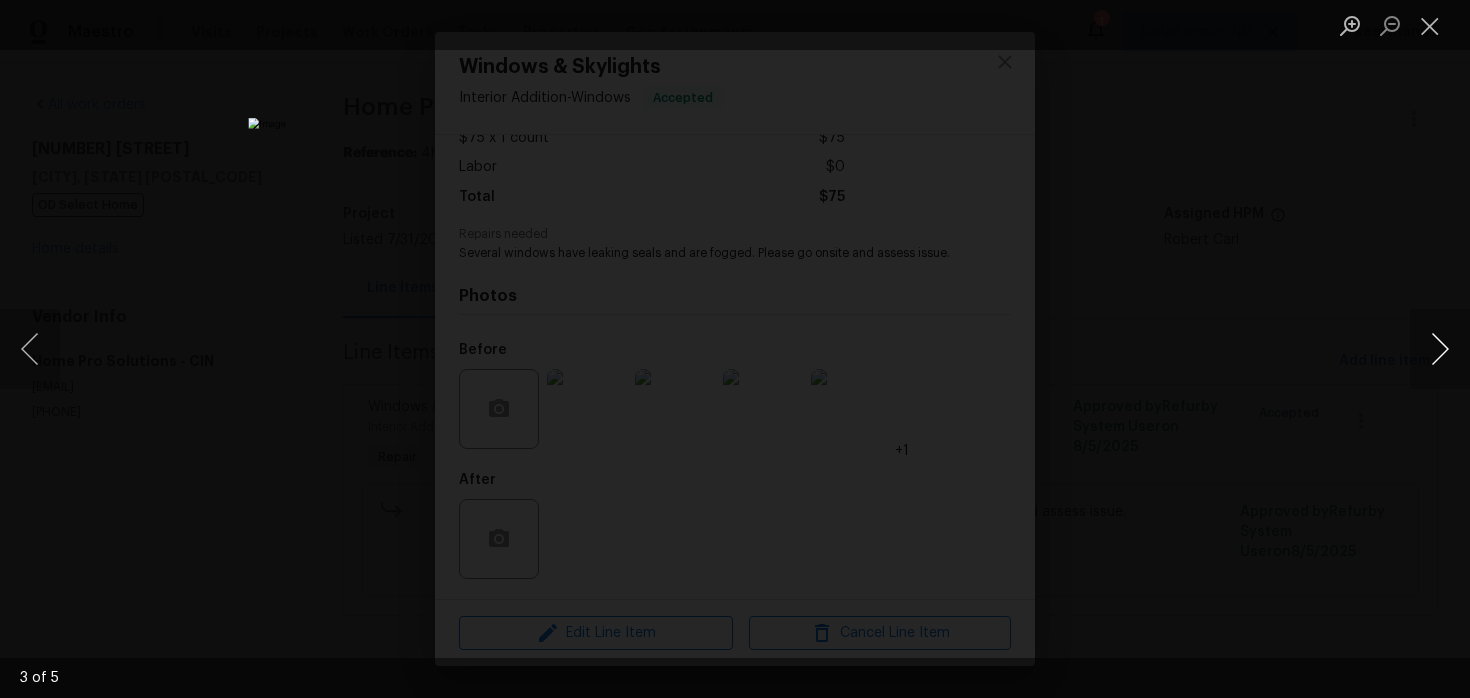 click at bounding box center [1440, 349] 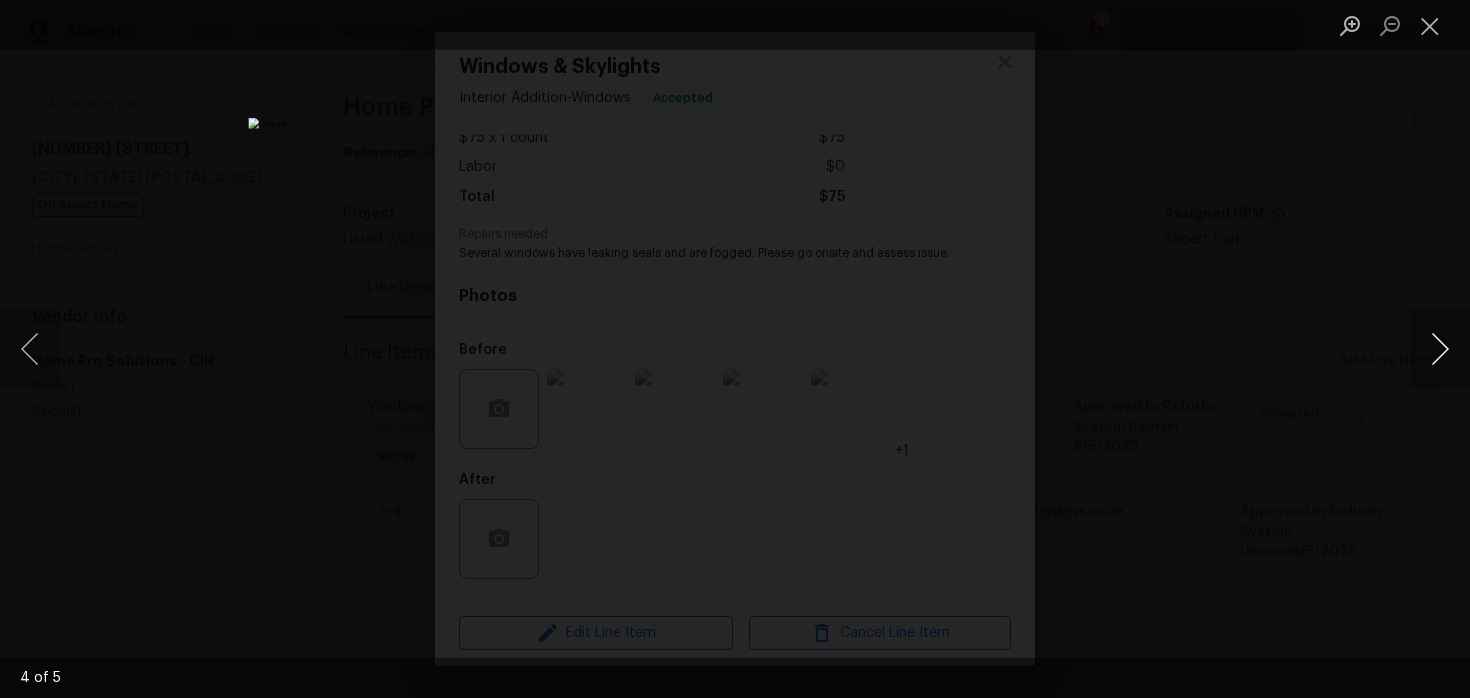 click at bounding box center [1440, 349] 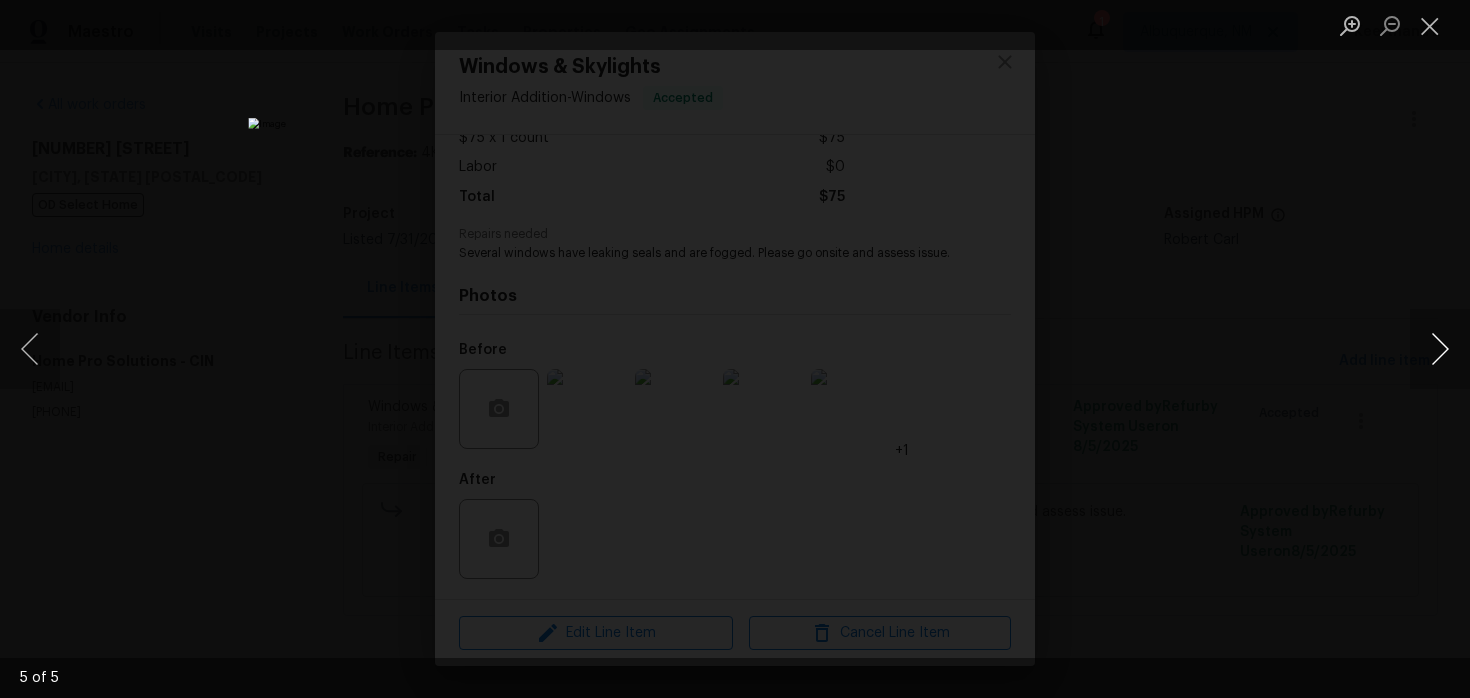 click at bounding box center (1440, 349) 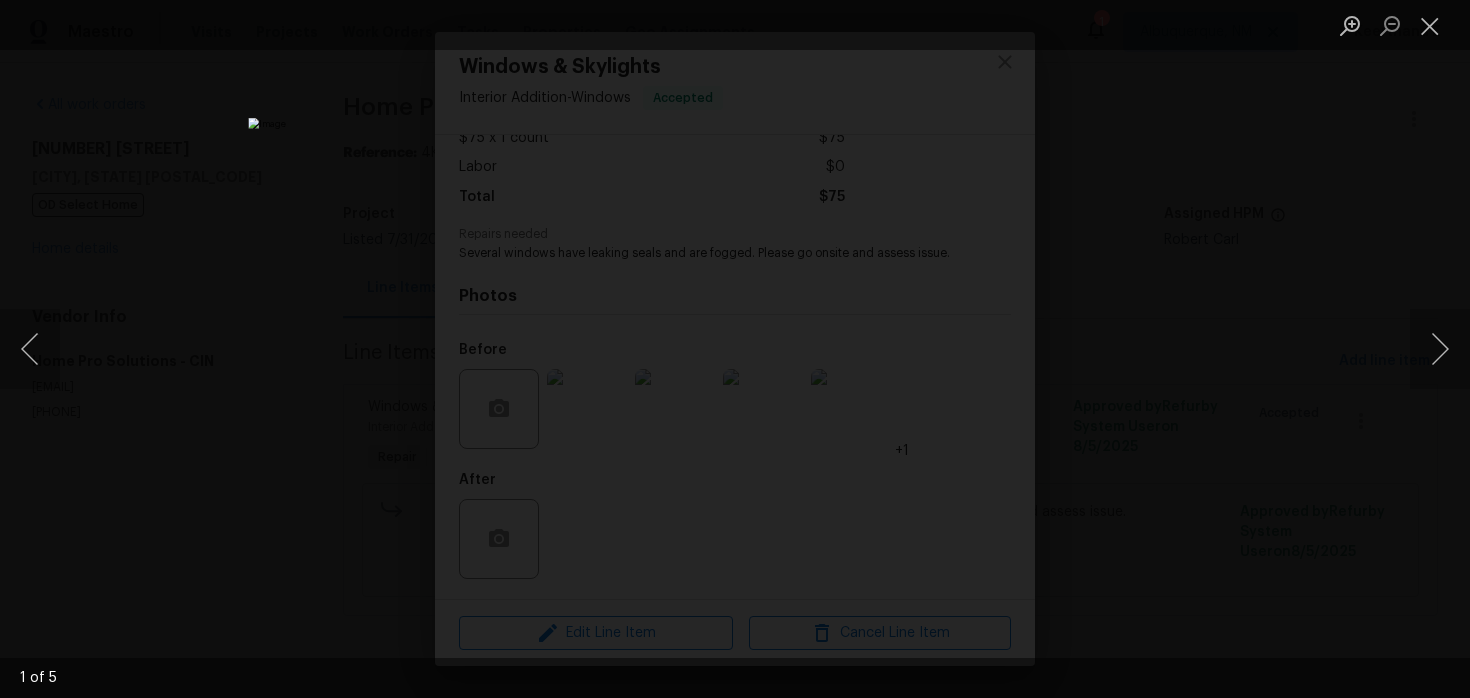 click at bounding box center (735, 349) 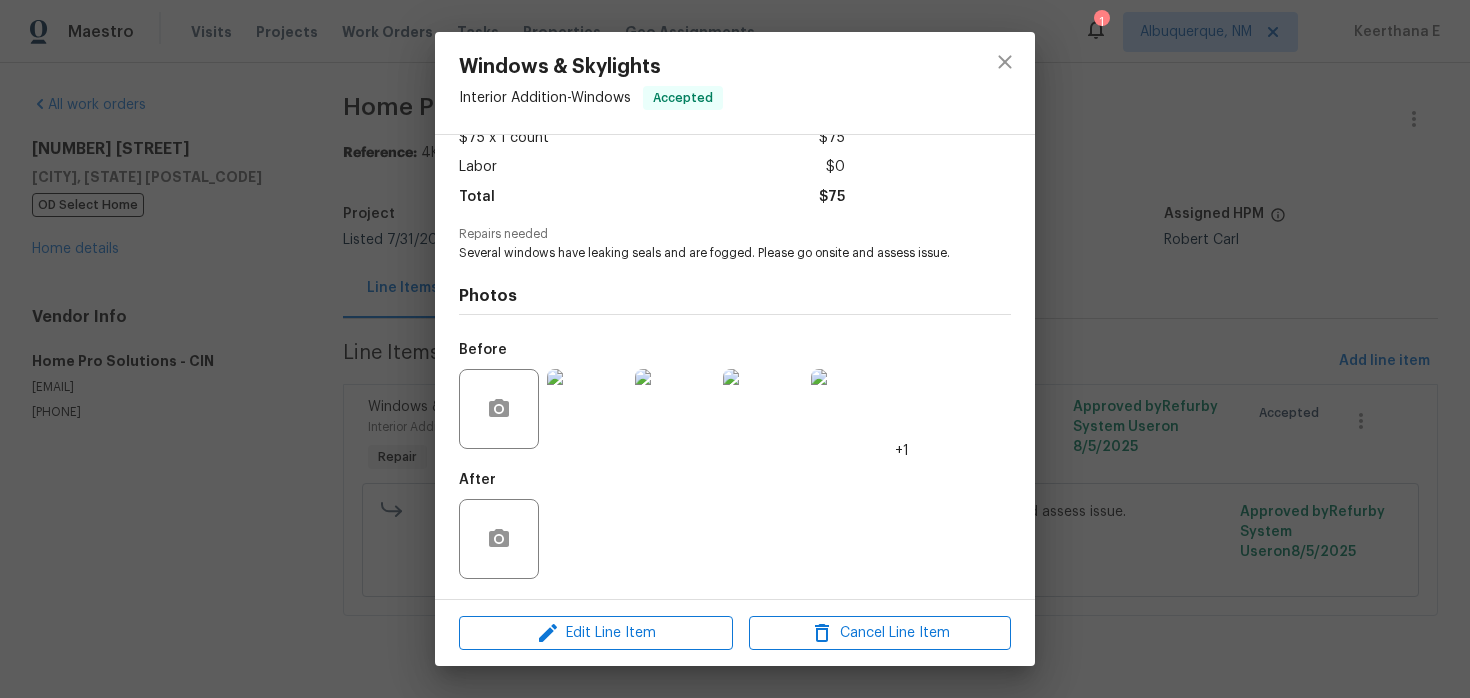 click on "Windows & Skylights Interior Addition  -  Windows Accepted Vendor Home Pro Solutions Account Category Repairs Cost $75 x 1 count $75 Labor $0 Total $75 Repairs needed Several windows have leaking seals and are fogged. Please go onsite and assess issue. Photos Before  +1 After  Edit Line Item  Cancel Line Item" at bounding box center [735, 349] 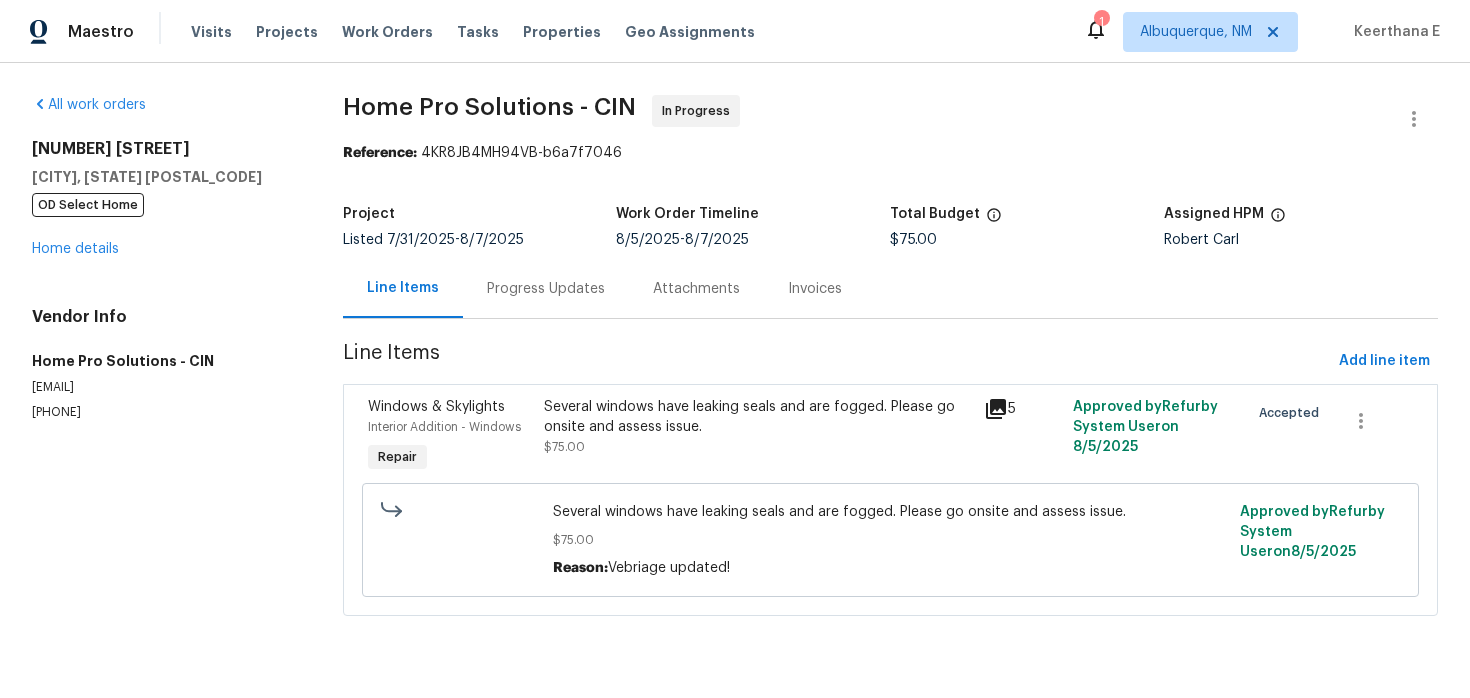 click on "Progress Updates" at bounding box center [546, 289] 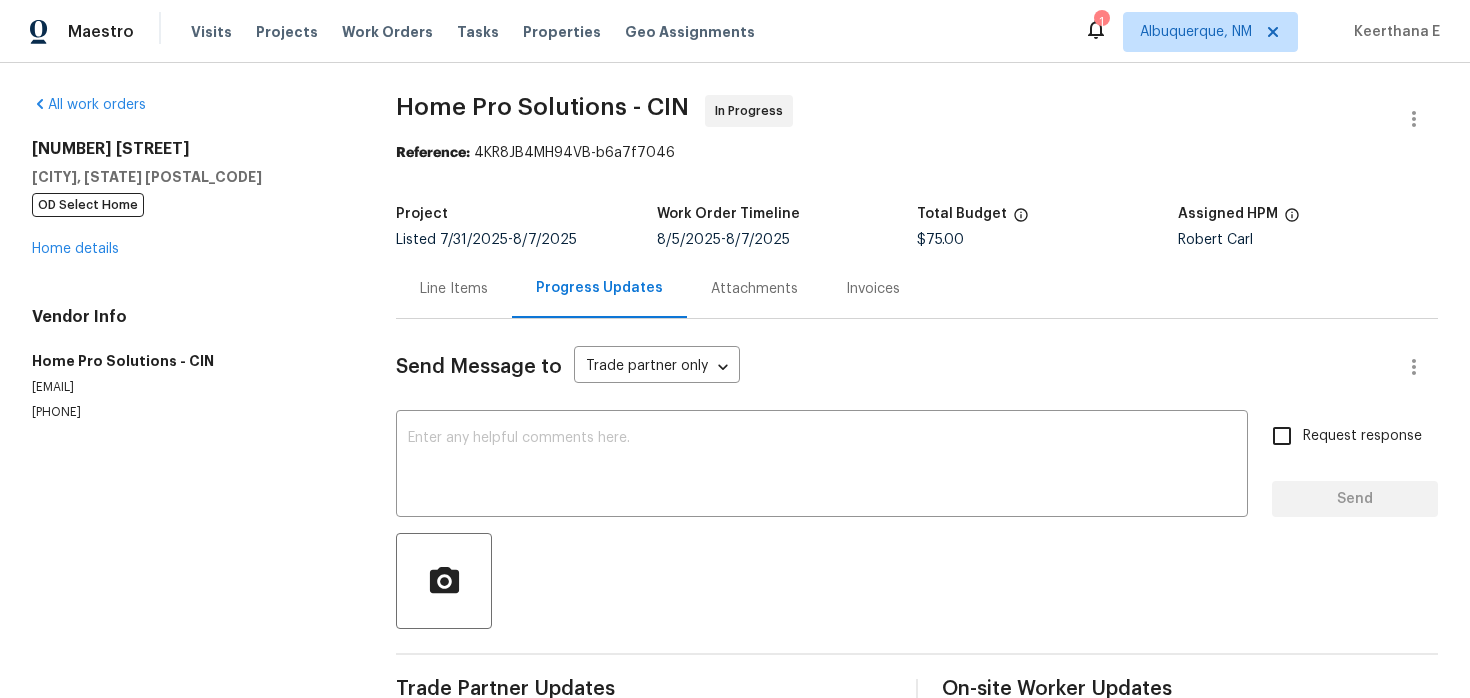 click on "Line Items" at bounding box center [454, 288] 